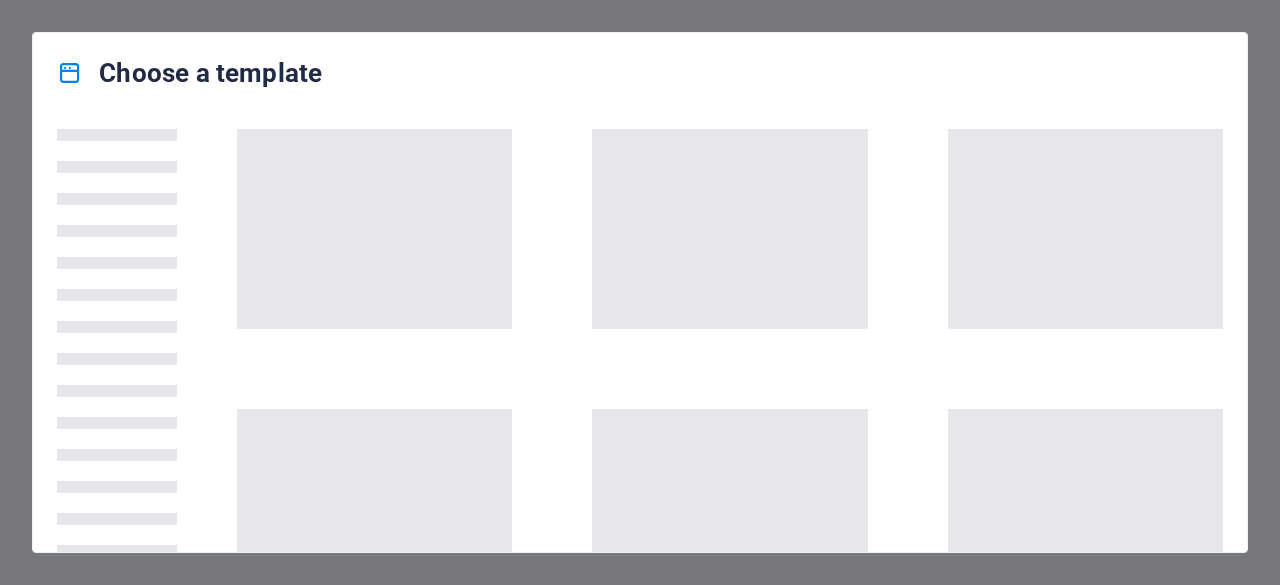 scroll, scrollTop: 0, scrollLeft: 0, axis: both 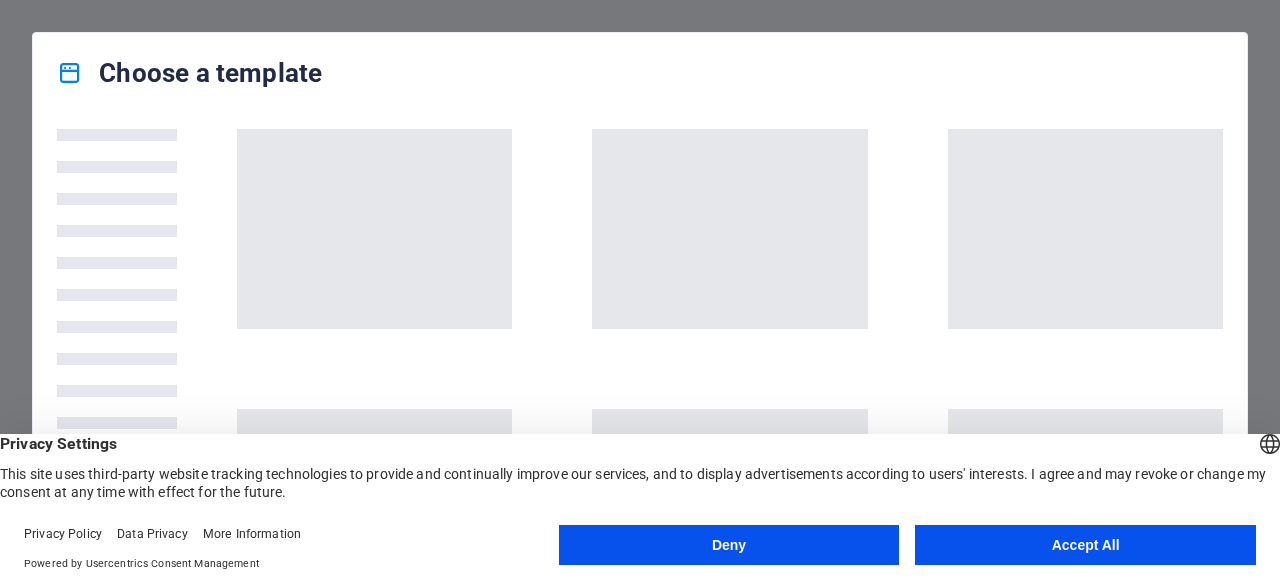 click on "Accept All" at bounding box center (1085, 545) 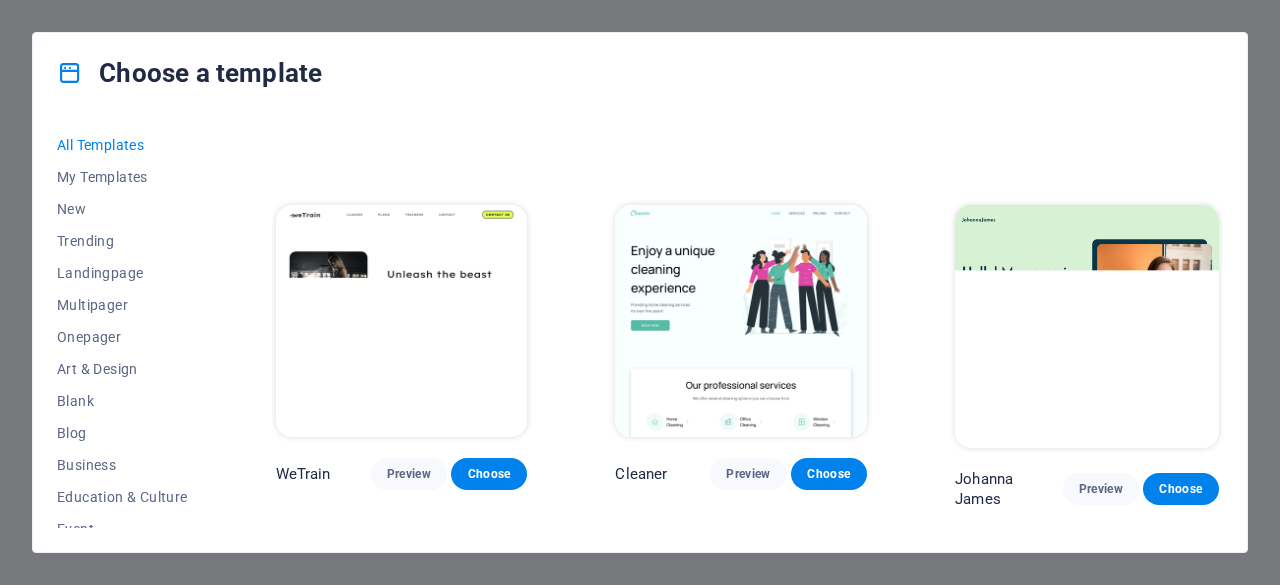 scroll, scrollTop: 2217, scrollLeft: 0, axis: vertical 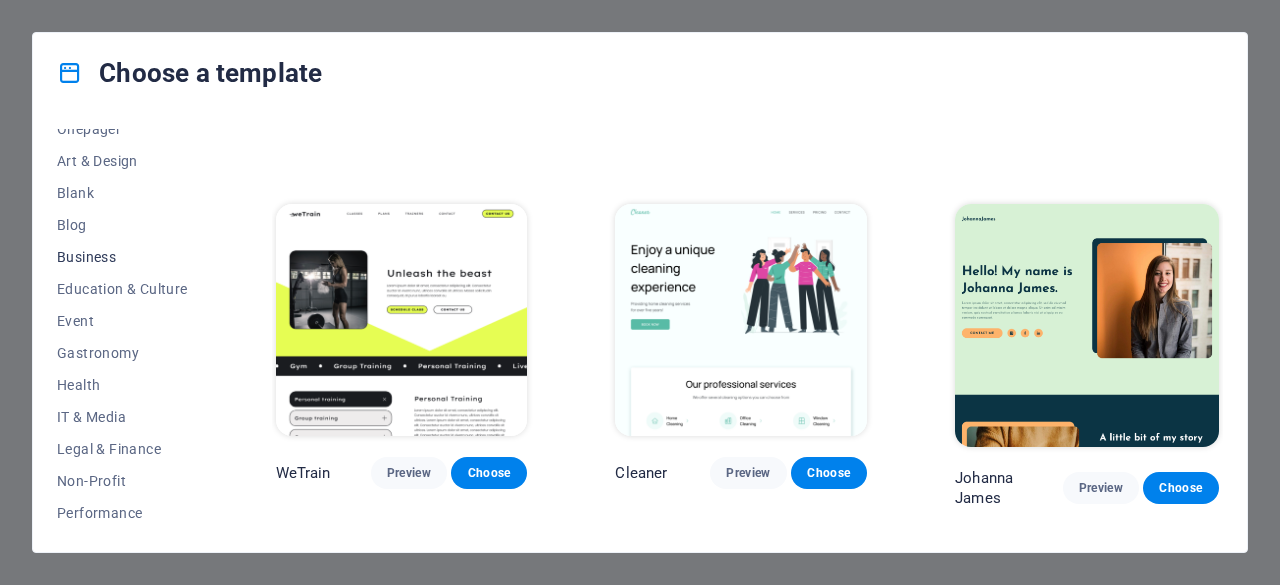 click on "Business" at bounding box center (122, 257) 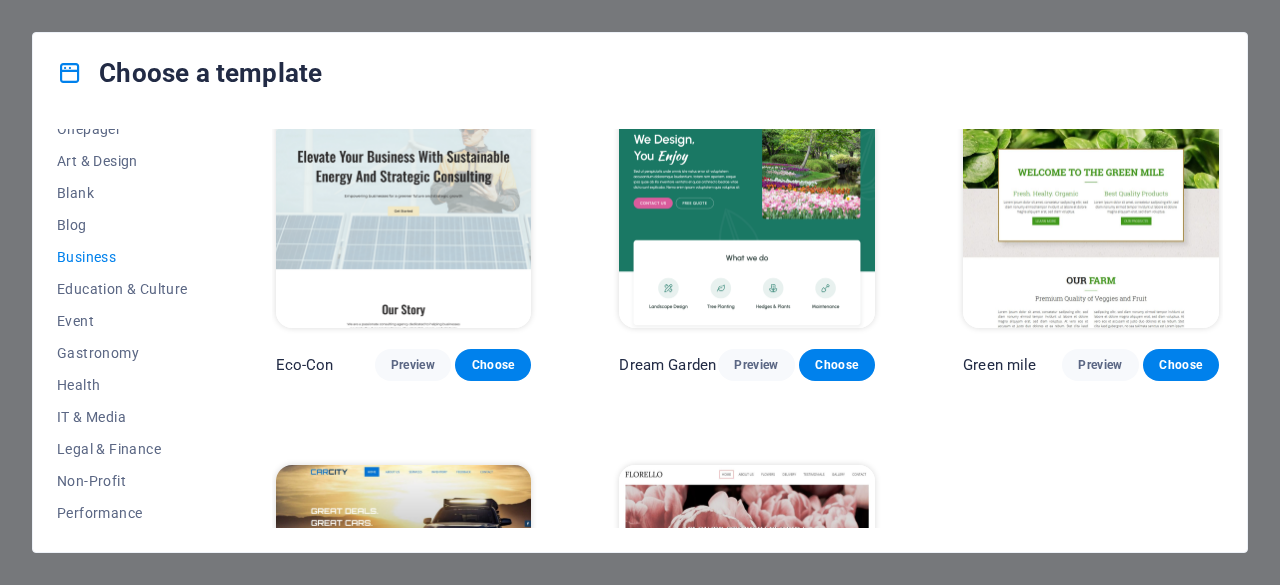 scroll, scrollTop: 49, scrollLeft: 0, axis: vertical 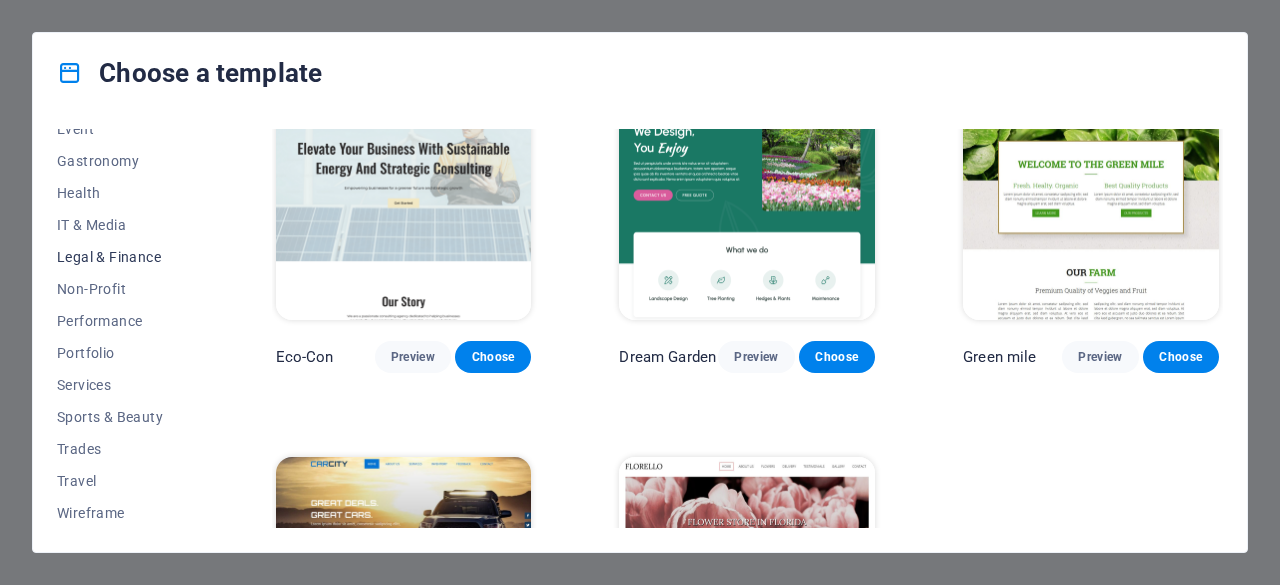 click on "Legal & Finance" at bounding box center [122, 257] 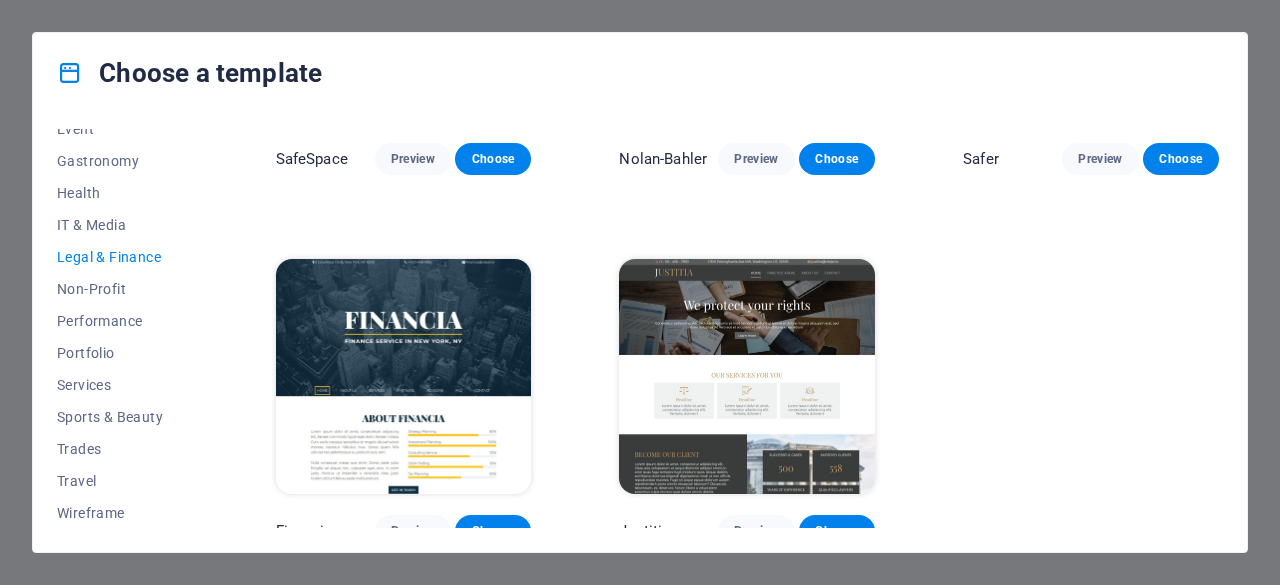 scroll, scrollTop: 260, scrollLeft: 0, axis: vertical 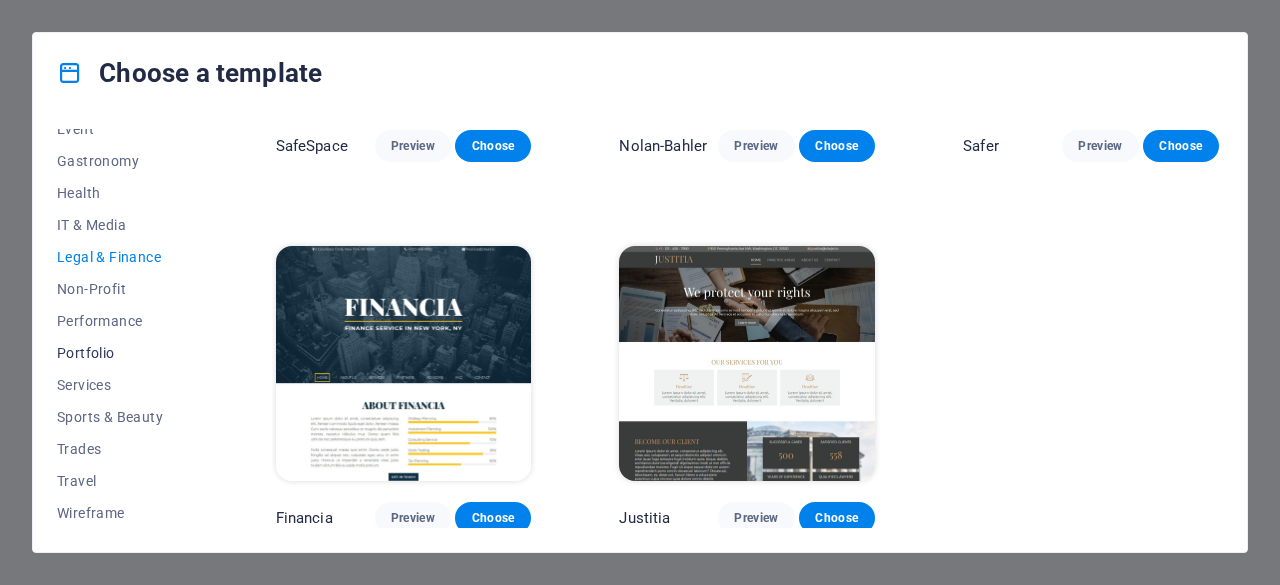 click on "Portfolio" at bounding box center [122, 353] 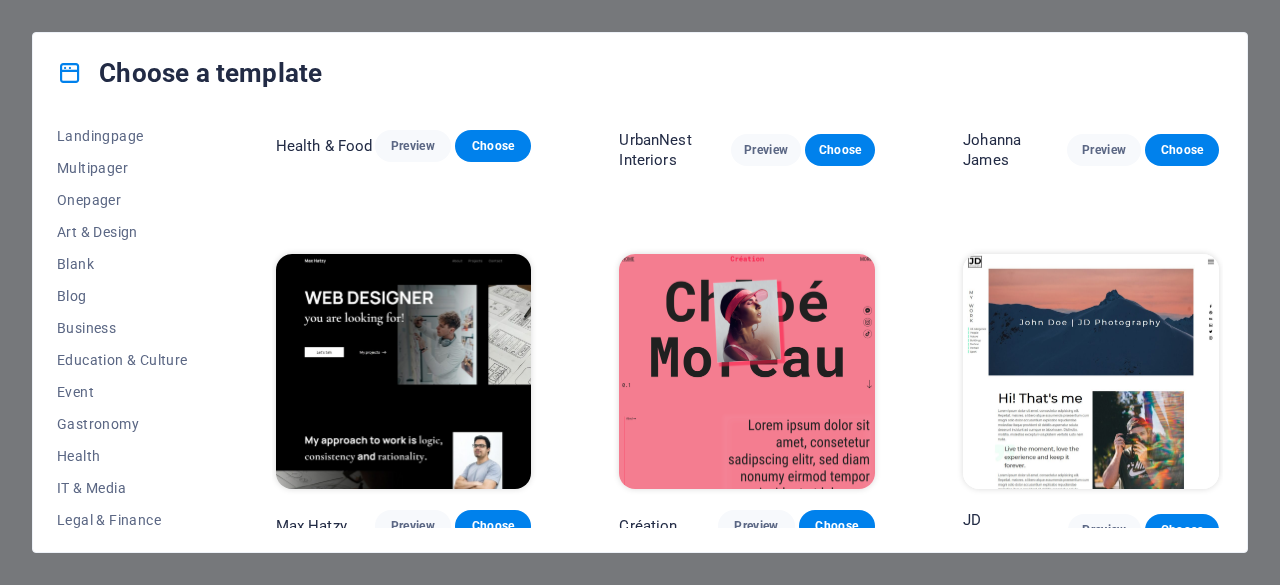 scroll, scrollTop: 135, scrollLeft: 0, axis: vertical 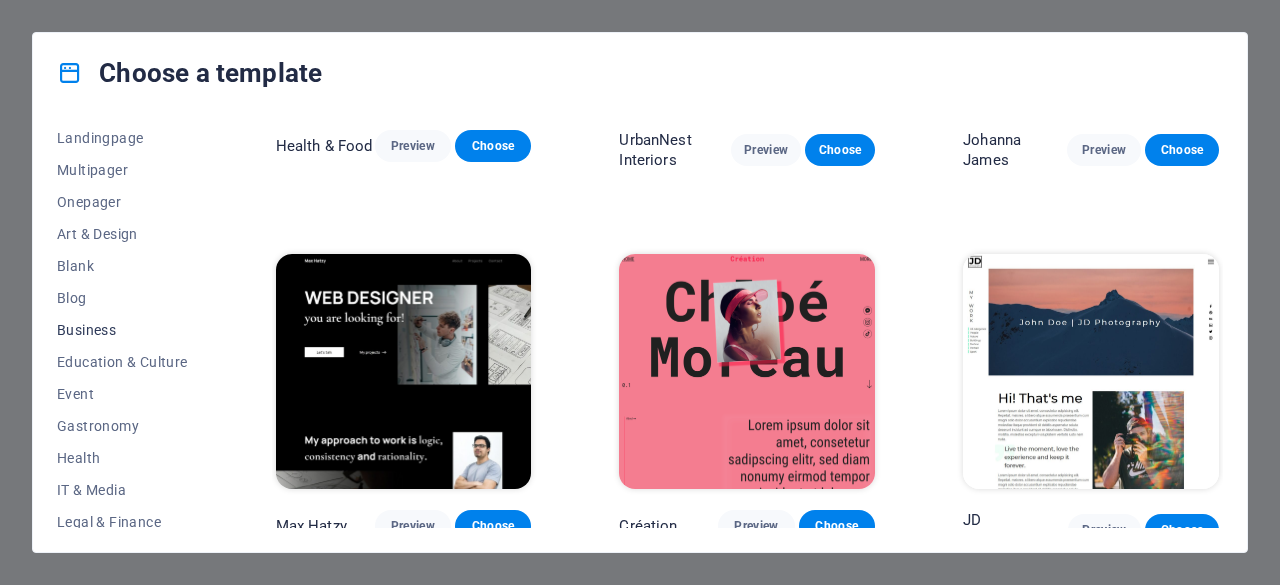click on "Business" at bounding box center (122, 330) 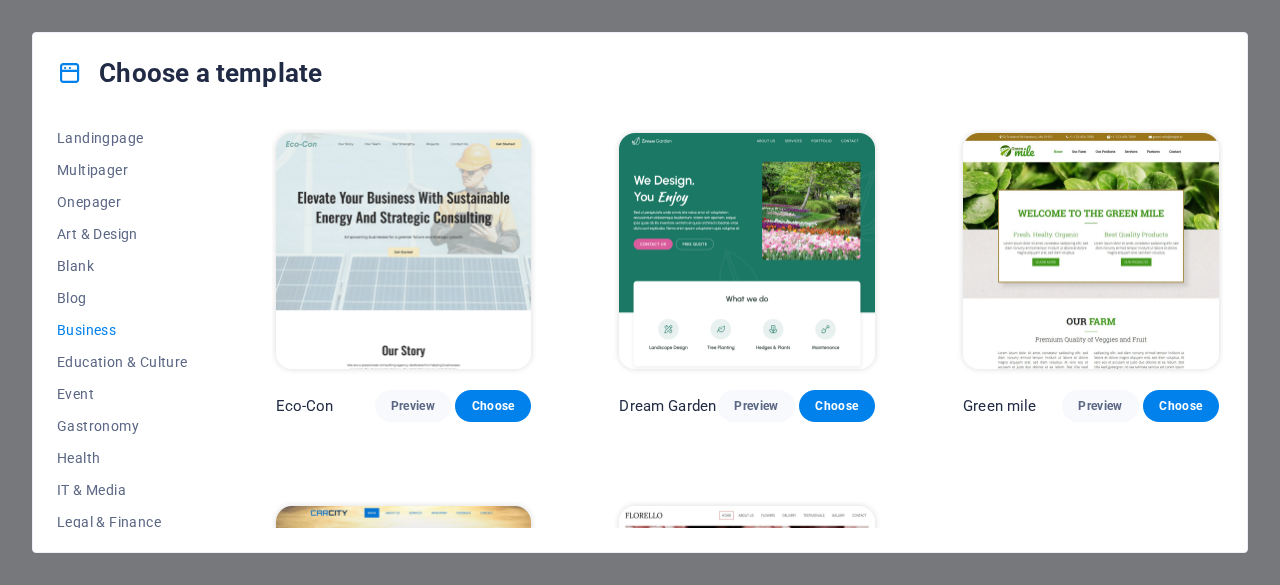 scroll, scrollTop: 268, scrollLeft: 0, axis: vertical 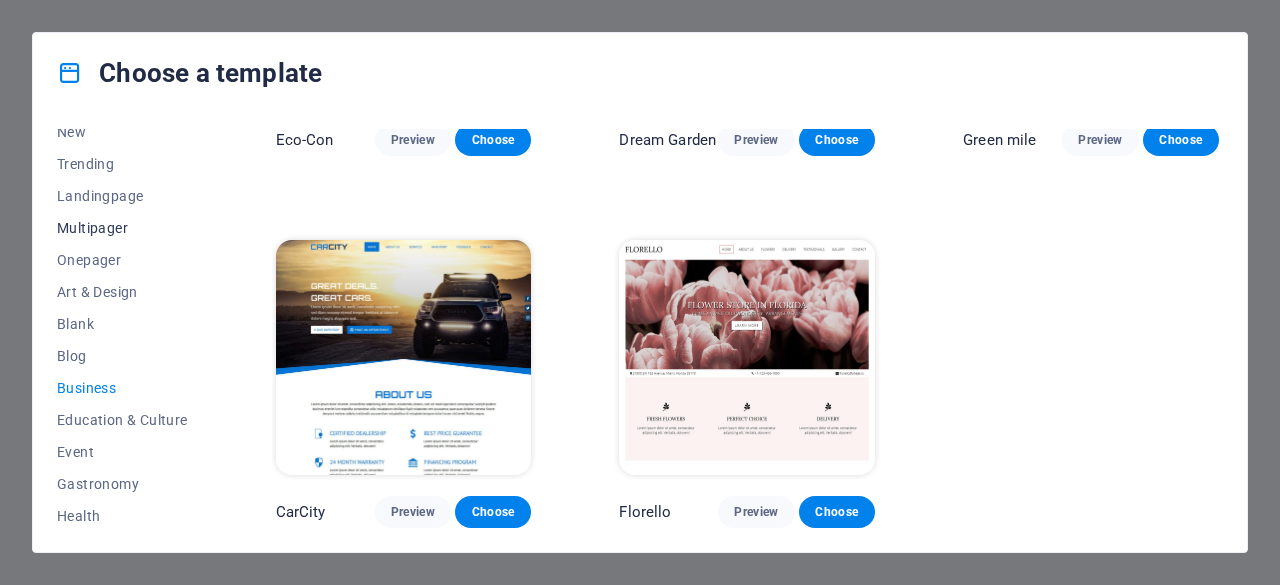 click on "Multipager" at bounding box center [122, 228] 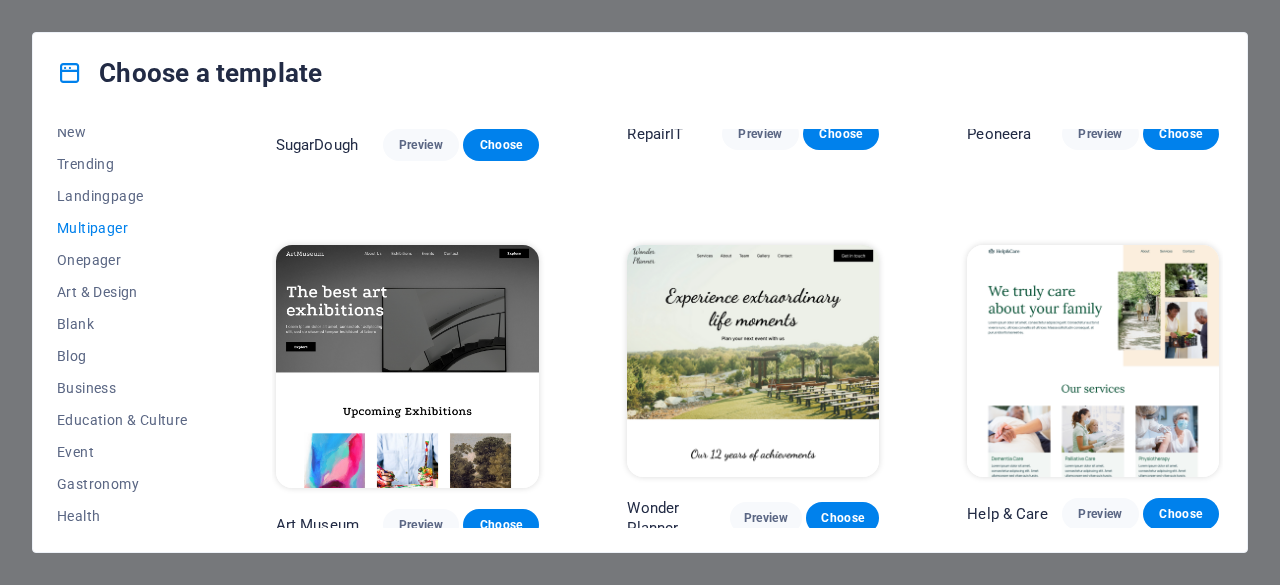 scroll, scrollTop: 1809, scrollLeft: 0, axis: vertical 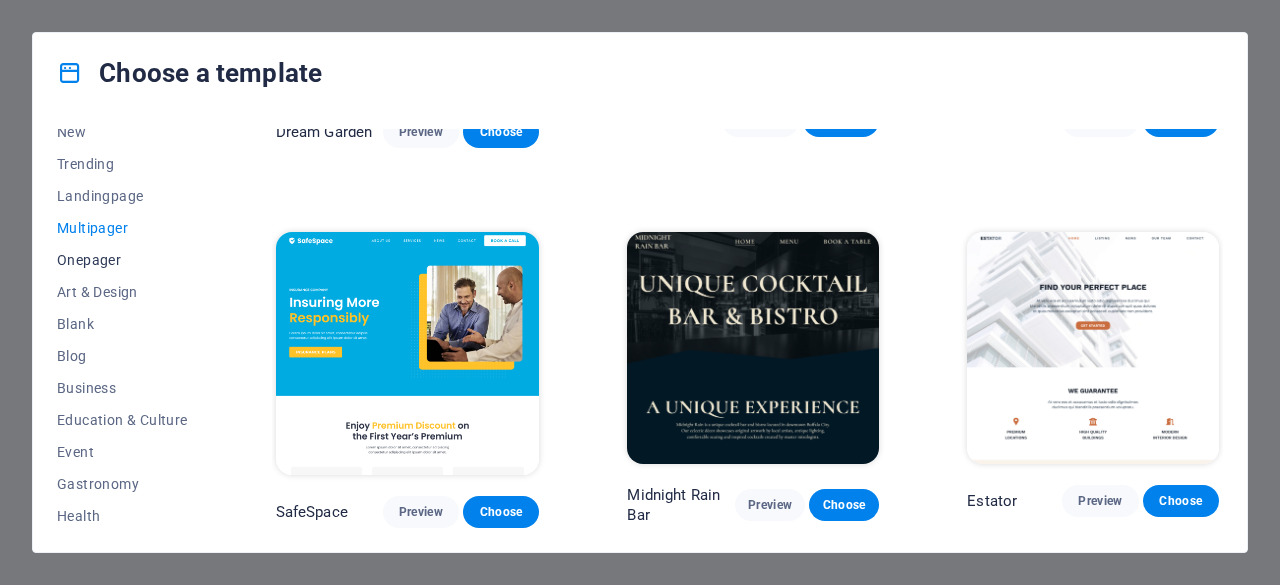 click on "Onepager" at bounding box center [122, 260] 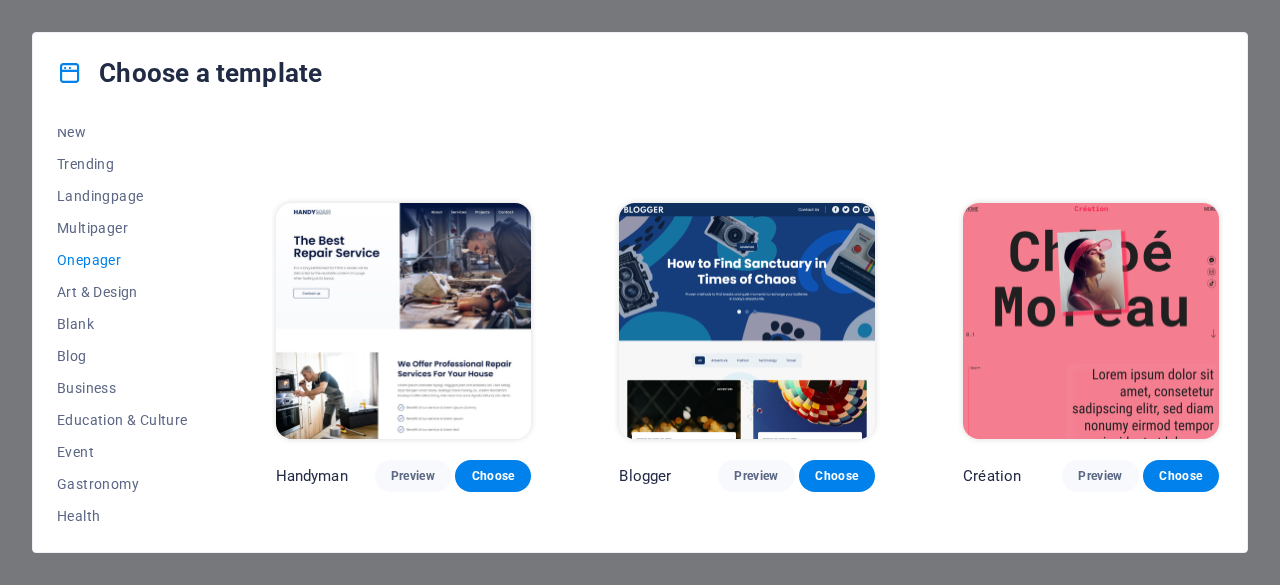 scroll, scrollTop: 0, scrollLeft: 0, axis: both 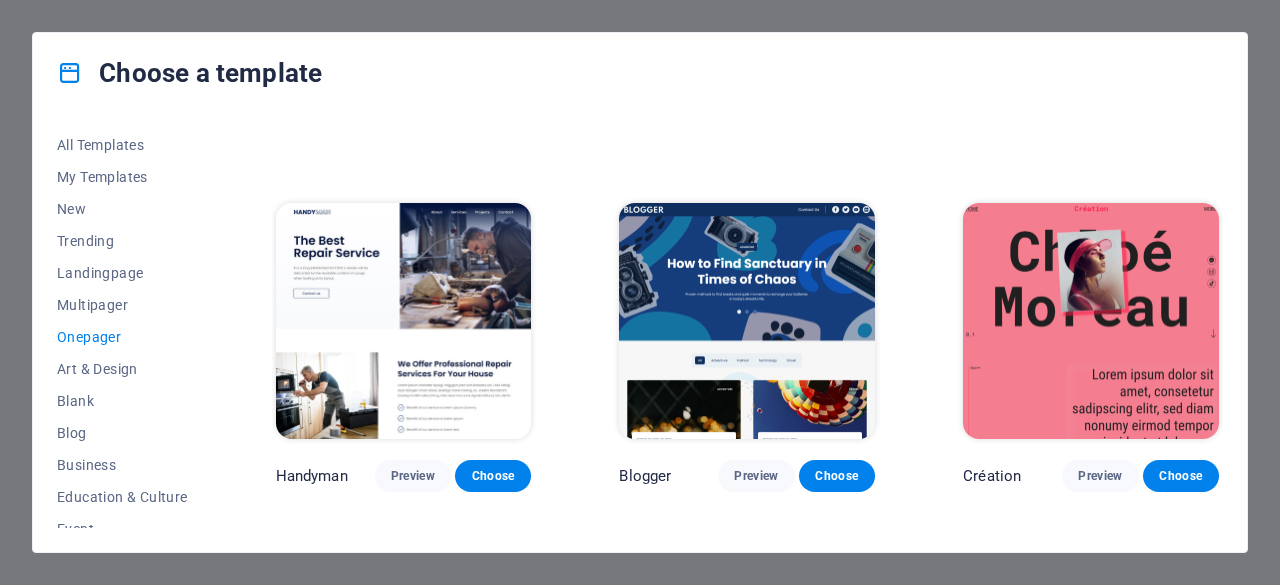 click on "Landingpage" at bounding box center (122, 273) 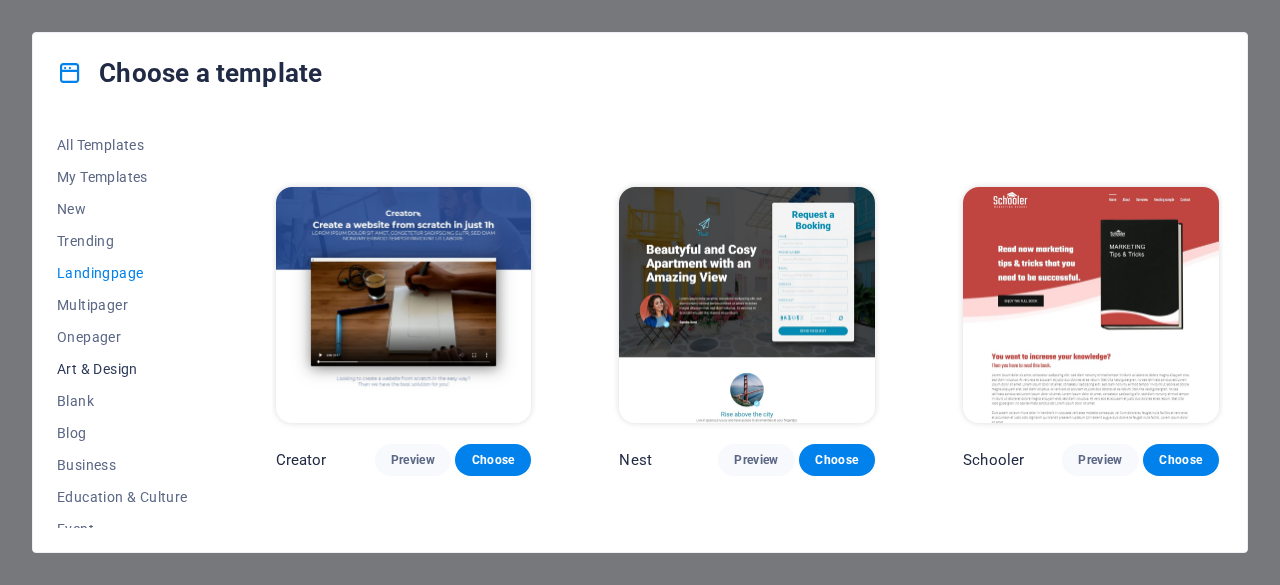 scroll, scrollTop: 400, scrollLeft: 0, axis: vertical 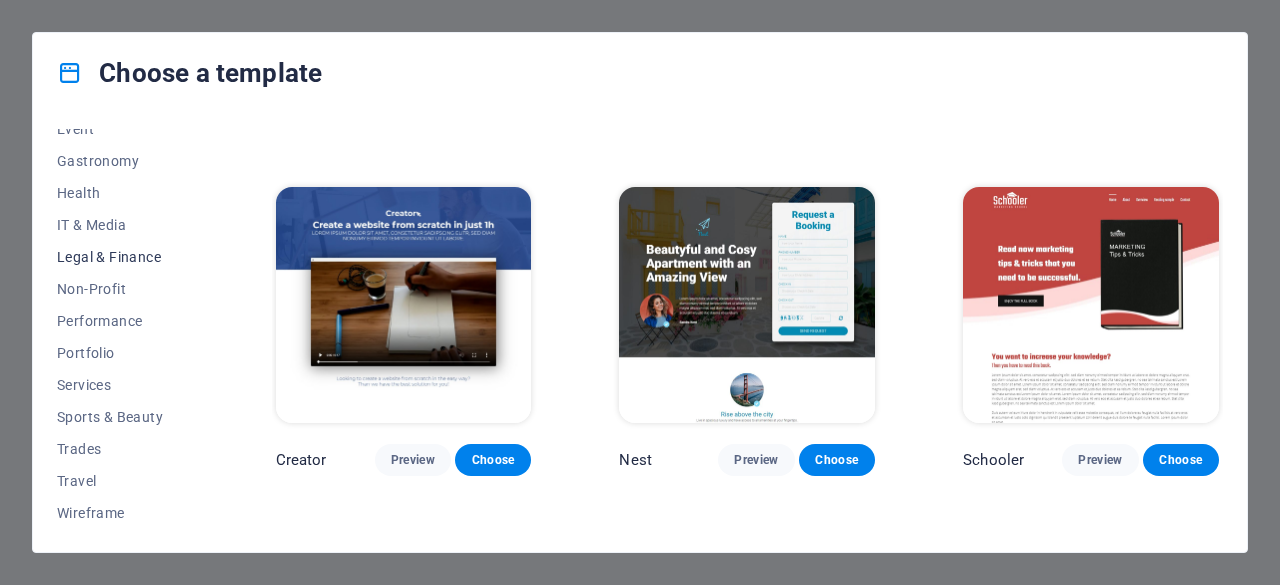 click on "Legal & Finance" at bounding box center (122, 257) 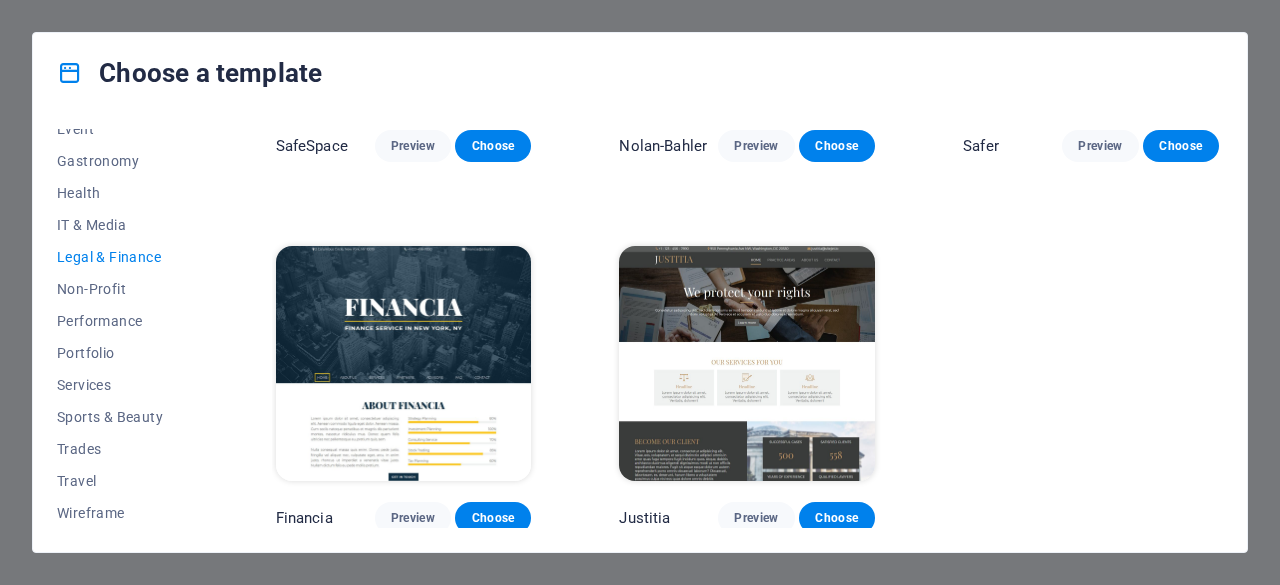 click at bounding box center [404, 364] 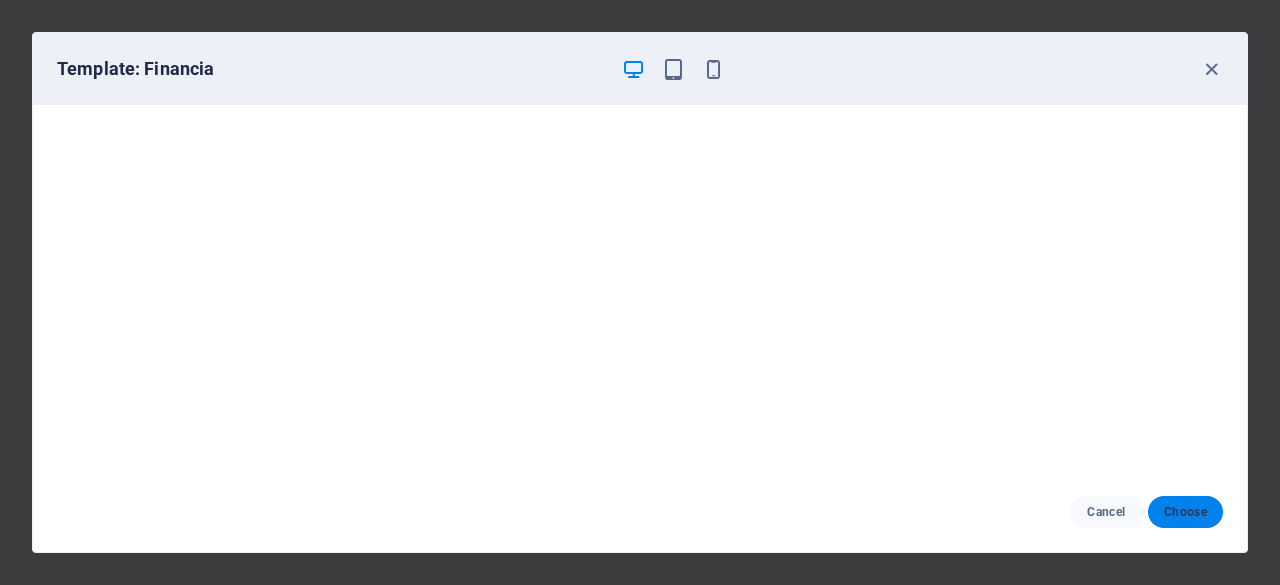 click on "Choose" at bounding box center (1185, 512) 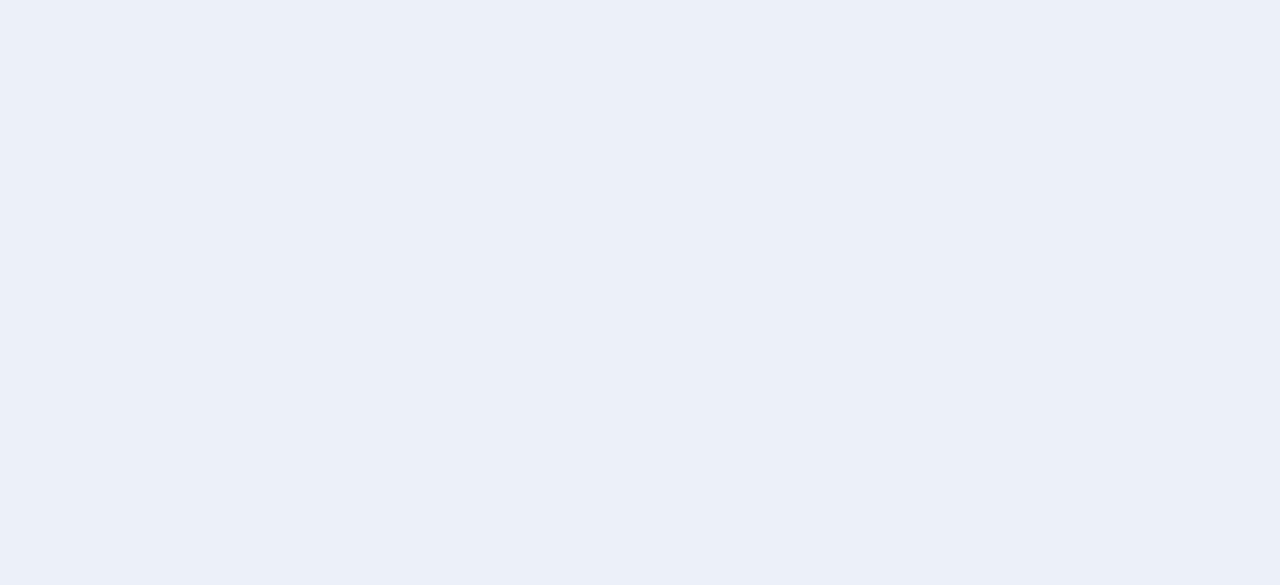 scroll, scrollTop: 0, scrollLeft: 0, axis: both 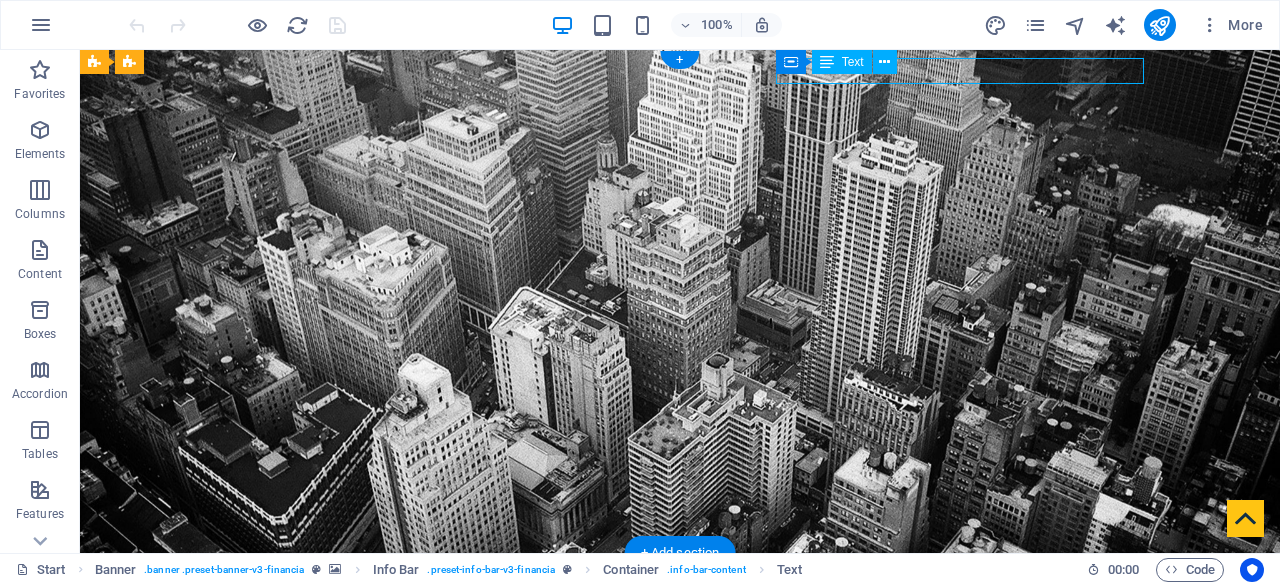 click on "775510613cf18f3d3584eefe5df02e@cpanel.local" at bounding box center [683, 680] 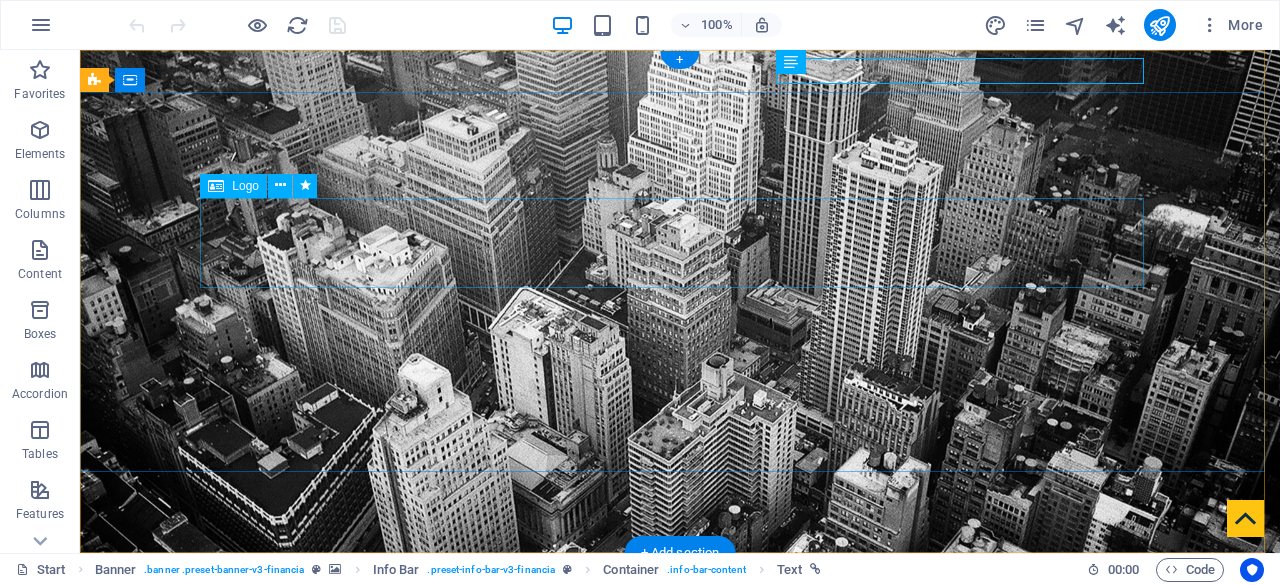click at bounding box center (680, 826) 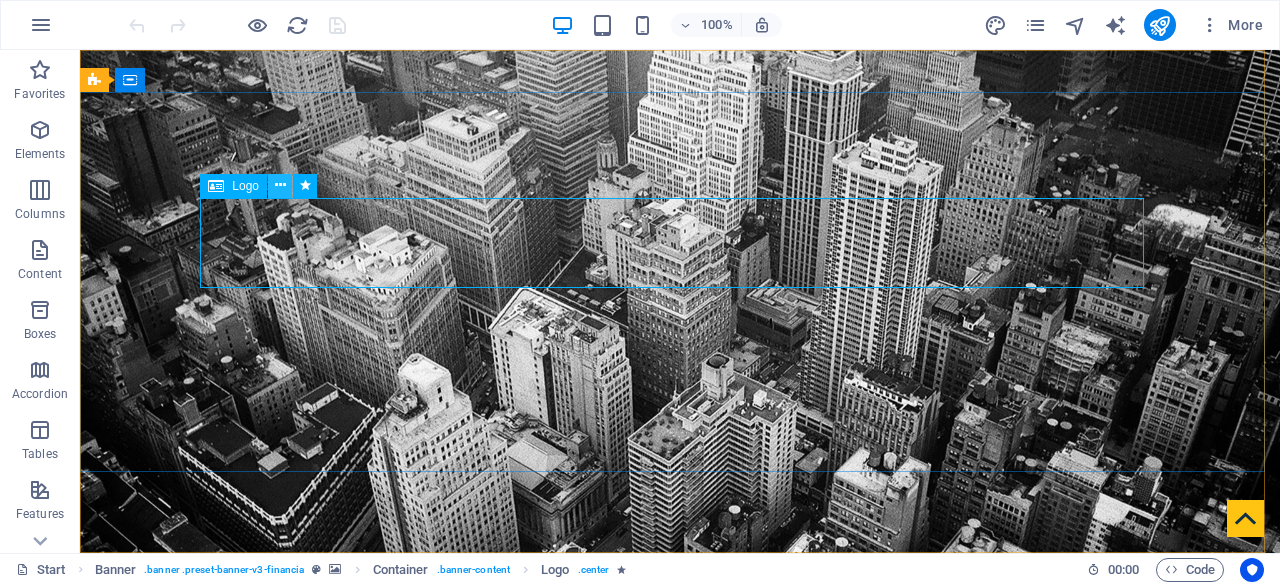 click at bounding box center (280, 185) 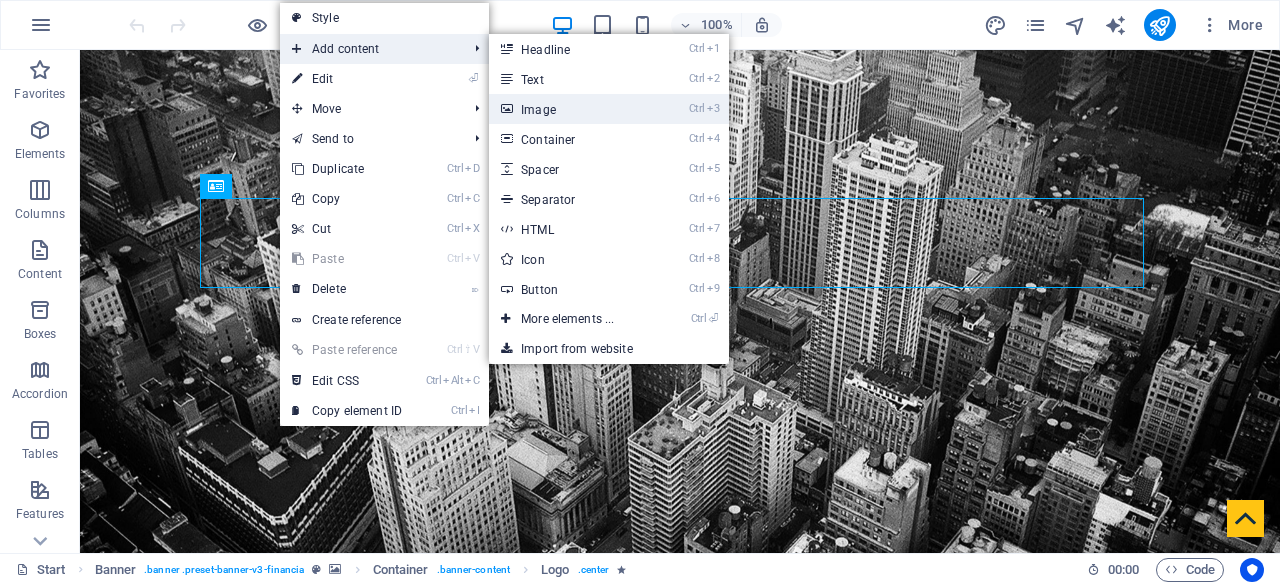 click on "Ctrl 3  Image" at bounding box center [571, 109] 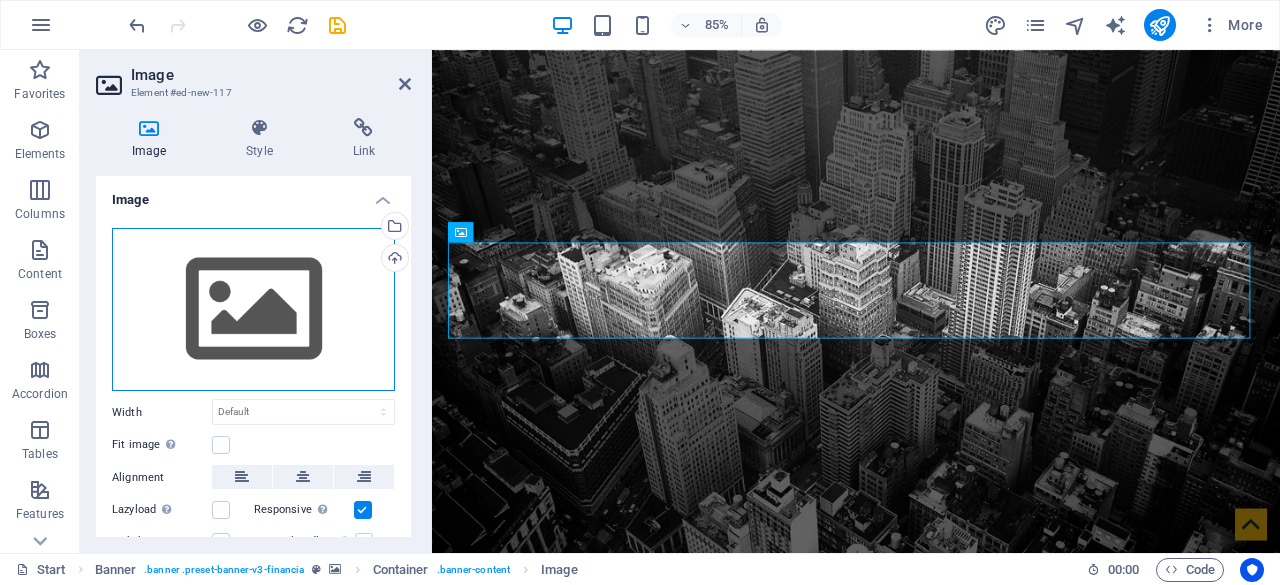 click on "Drag files here, click to choose files or select files from Files or our free stock photos & videos" at bounding box center (253, 310) 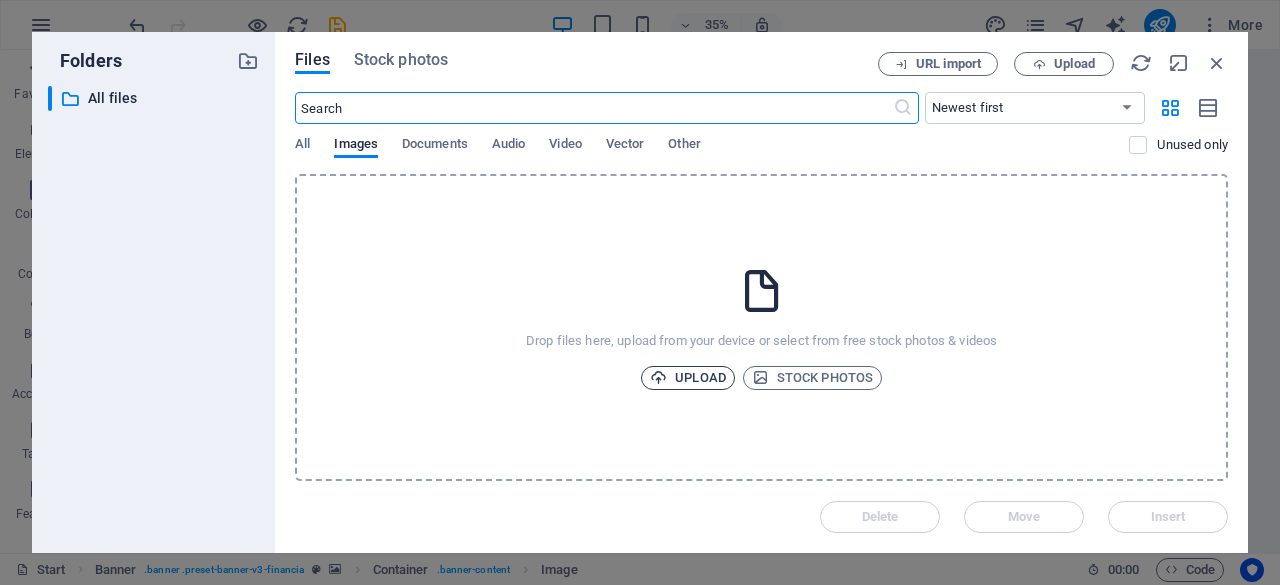 click on "Upload" at bounding box center [688, 378] 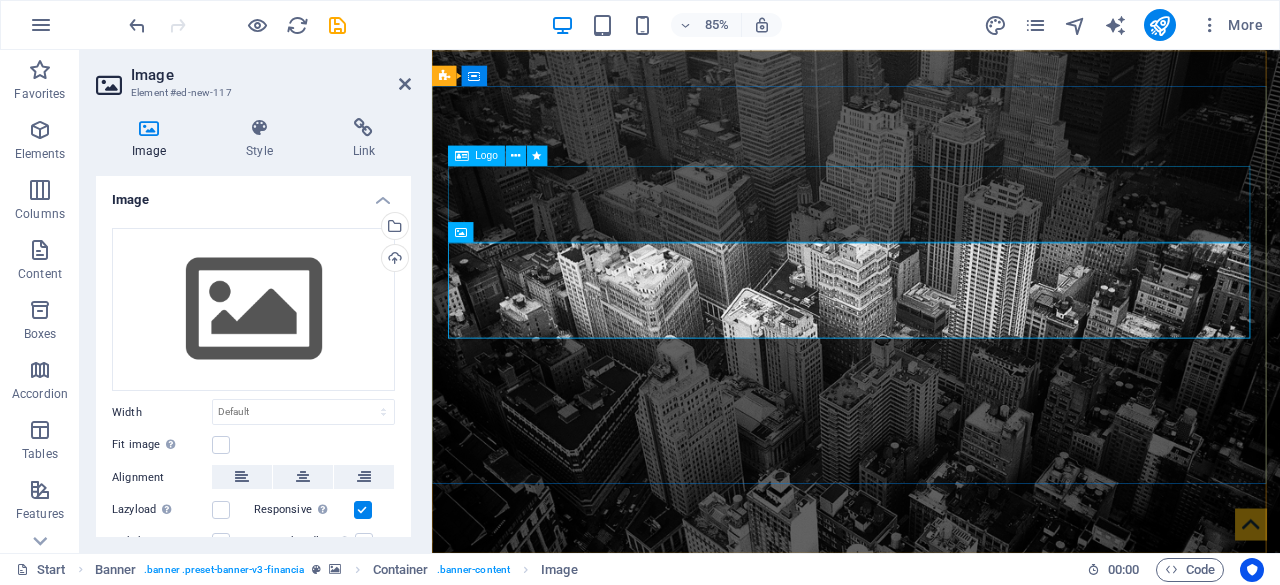 click at bounding box center (931, 906) 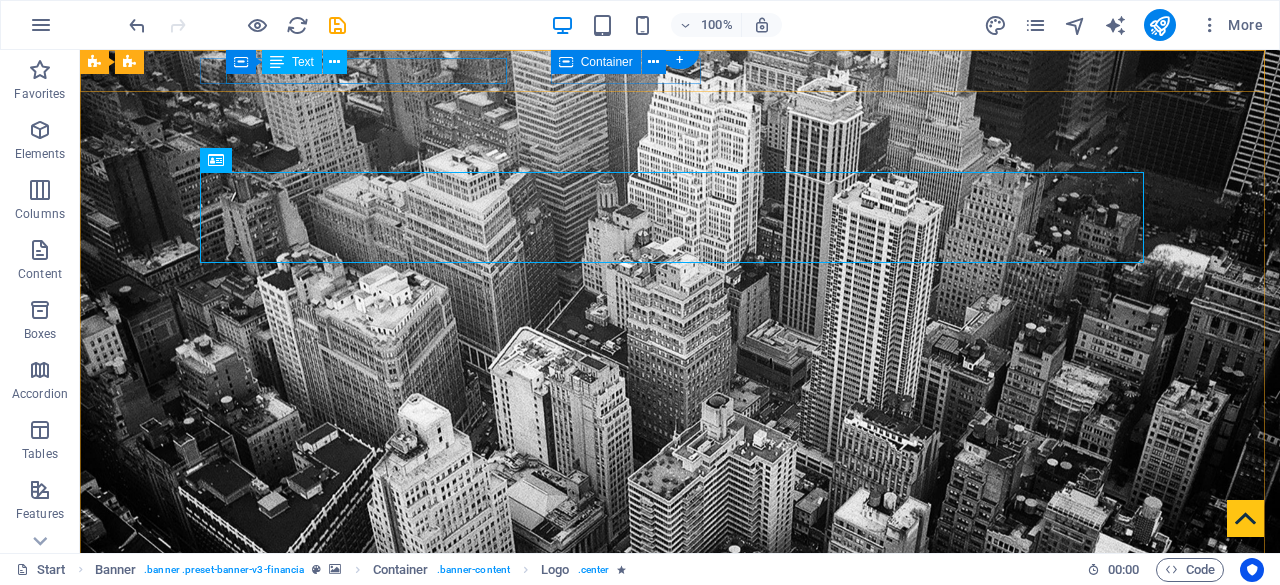 click on "401 F St NW ,  Washington, DC   20001" at bounding box center [672, 679] 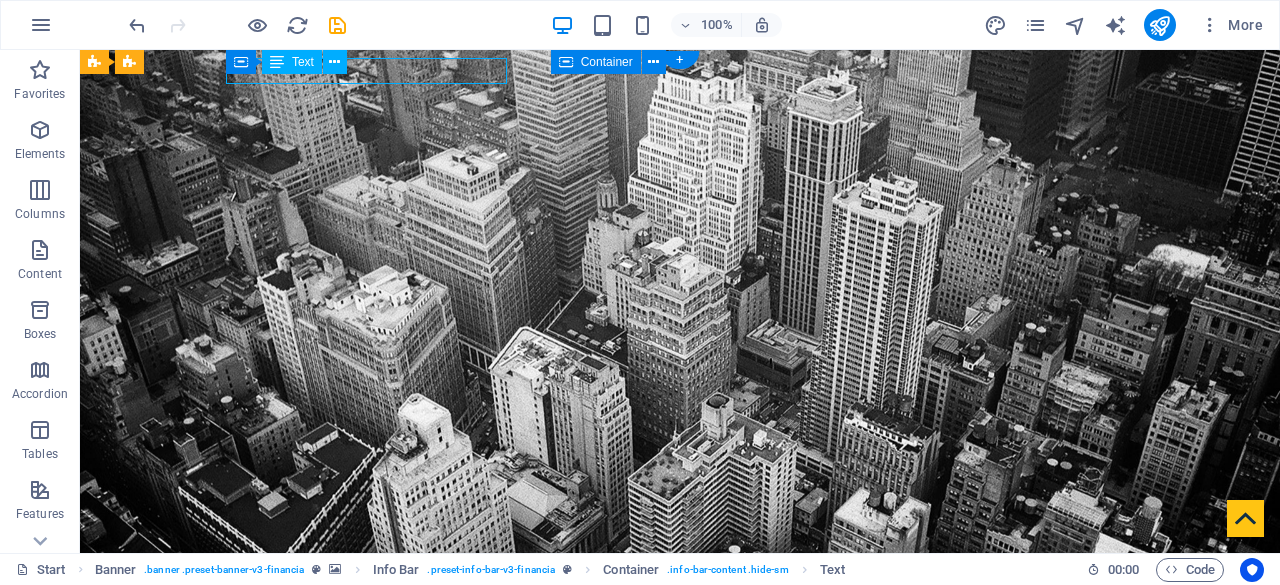 click on "401 F St NW ,  Washington, DC   20001" at bounding box center (672, 679) 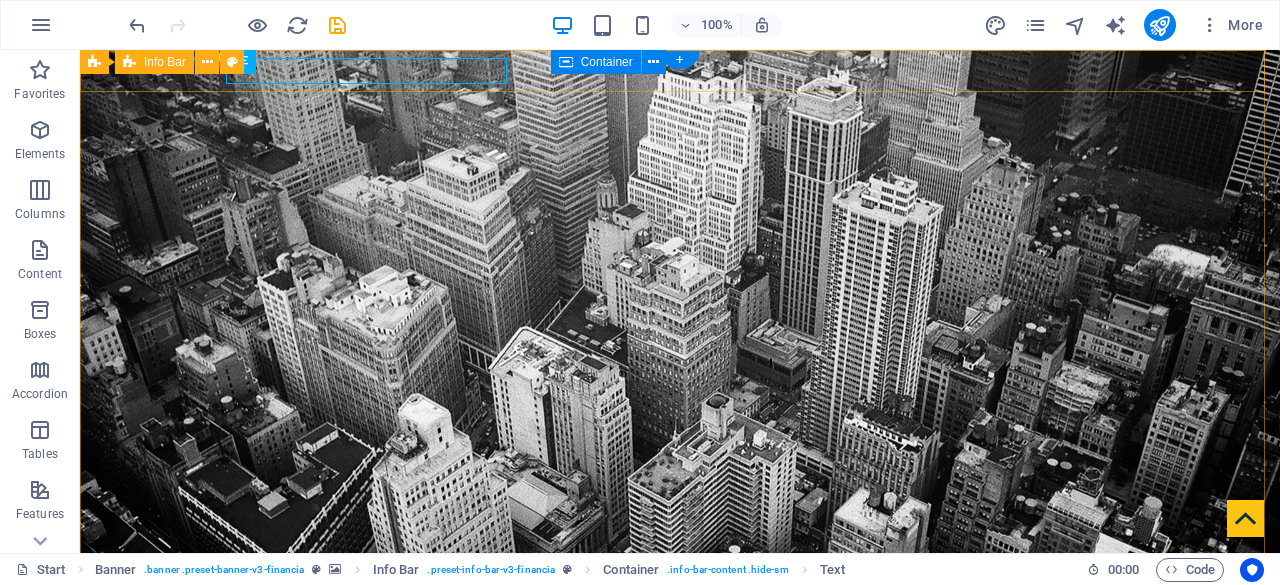 click on "401 F St NW ,  Washington, DC   20001 +1-123-456-7890 775510613cf18f3d3584eefe5df02e@cpanel.local" at bounding box center [680, 711] 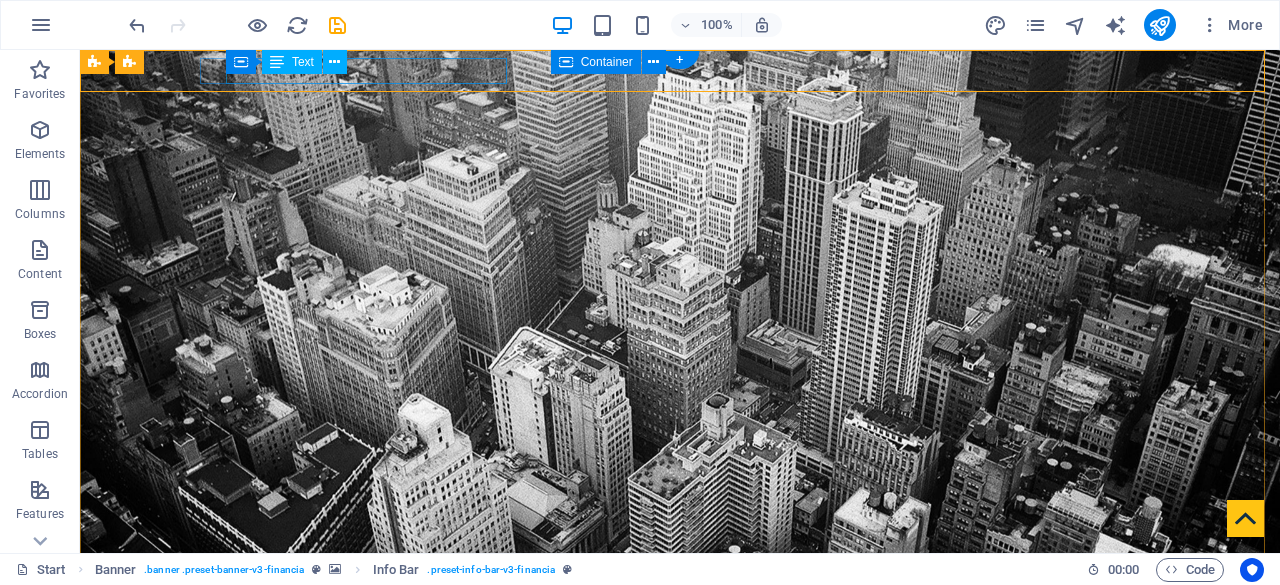 click on "401 F St NW ,  Washington, DC   20001" at bounding box center [672, 679] 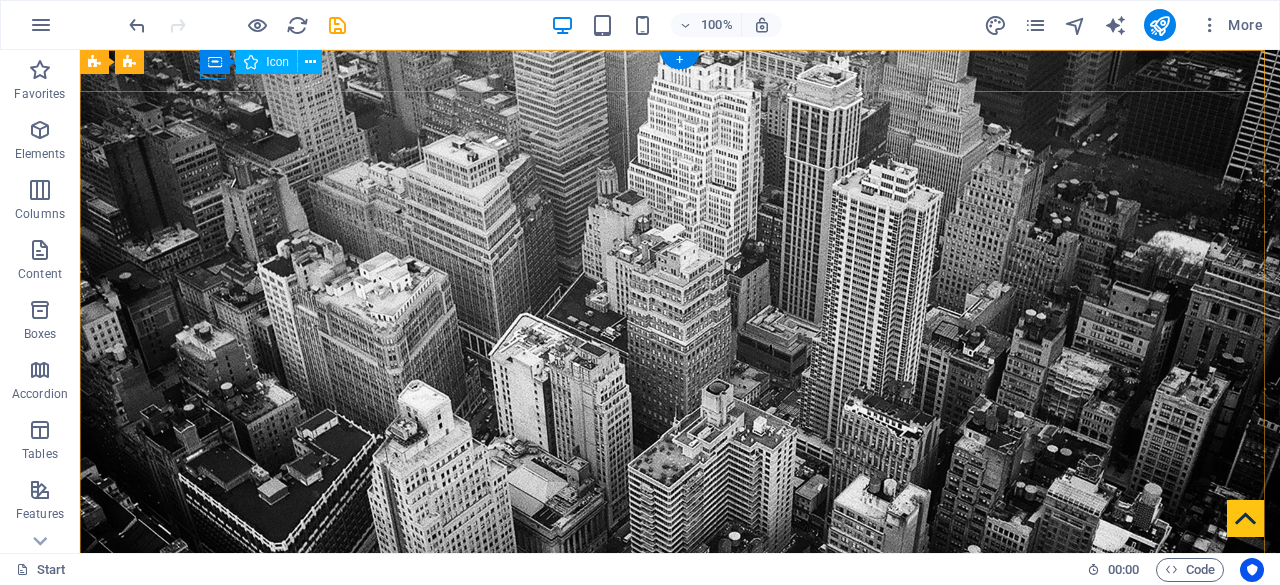 click at bounding box center (672, 631) 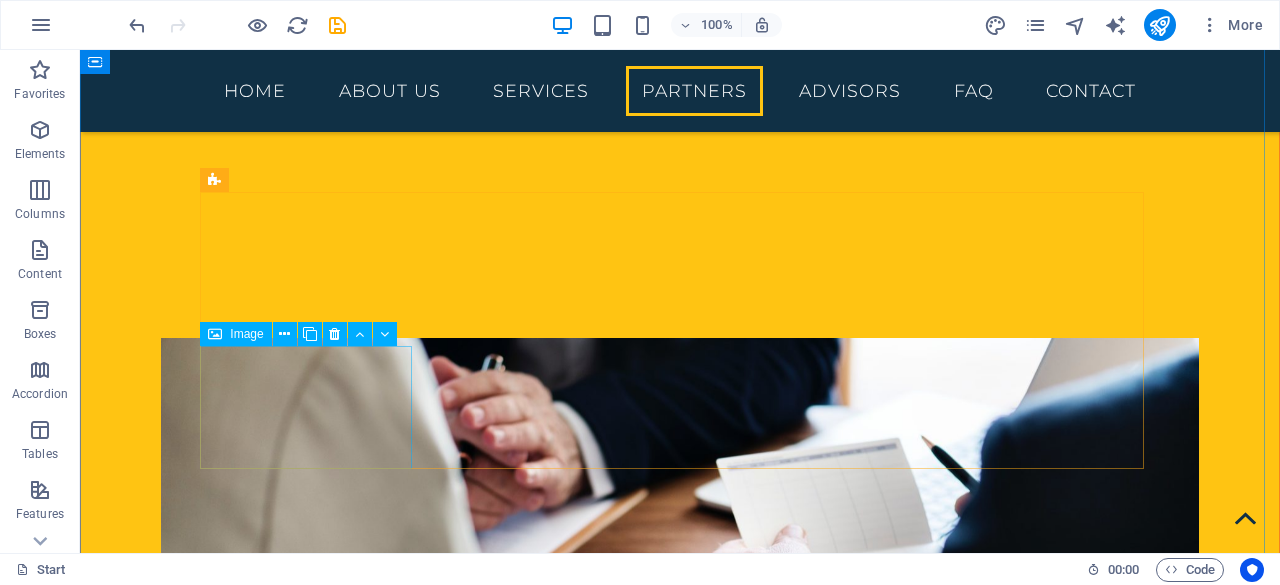 scroll, scrollTop: 2621, scrollLeft: 0, axis: vertical 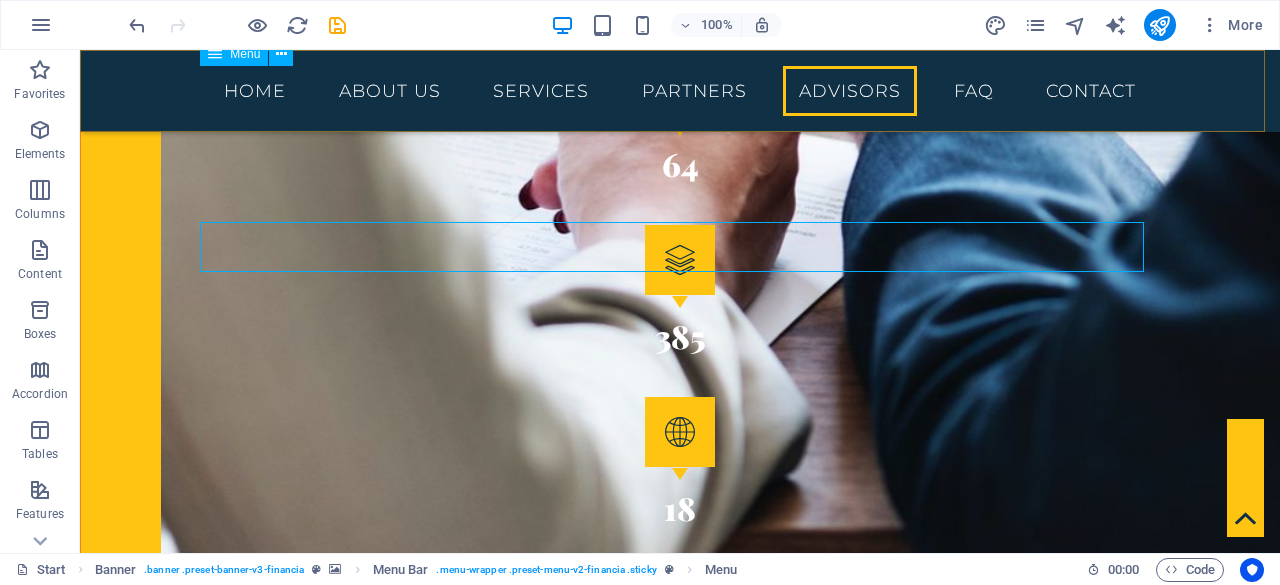 click on "Home About us Services Partners Advisors FAQ Contact" at bounding box center [680, 91] 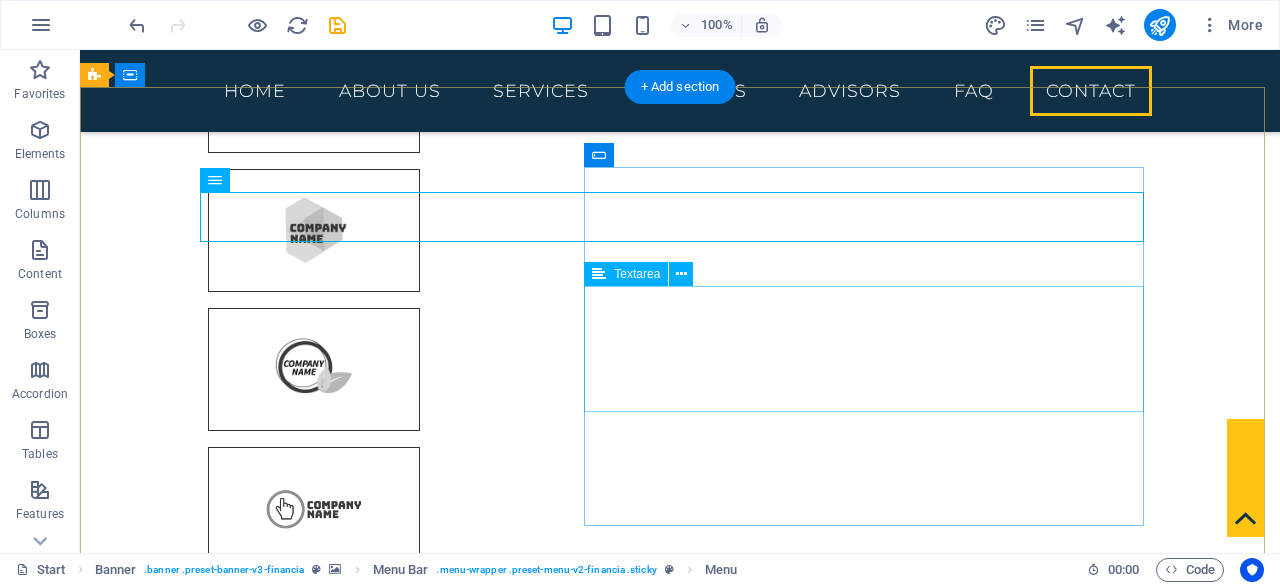 scroll, scrollTop: 6649, scrollLeft: 0, axis: vertical 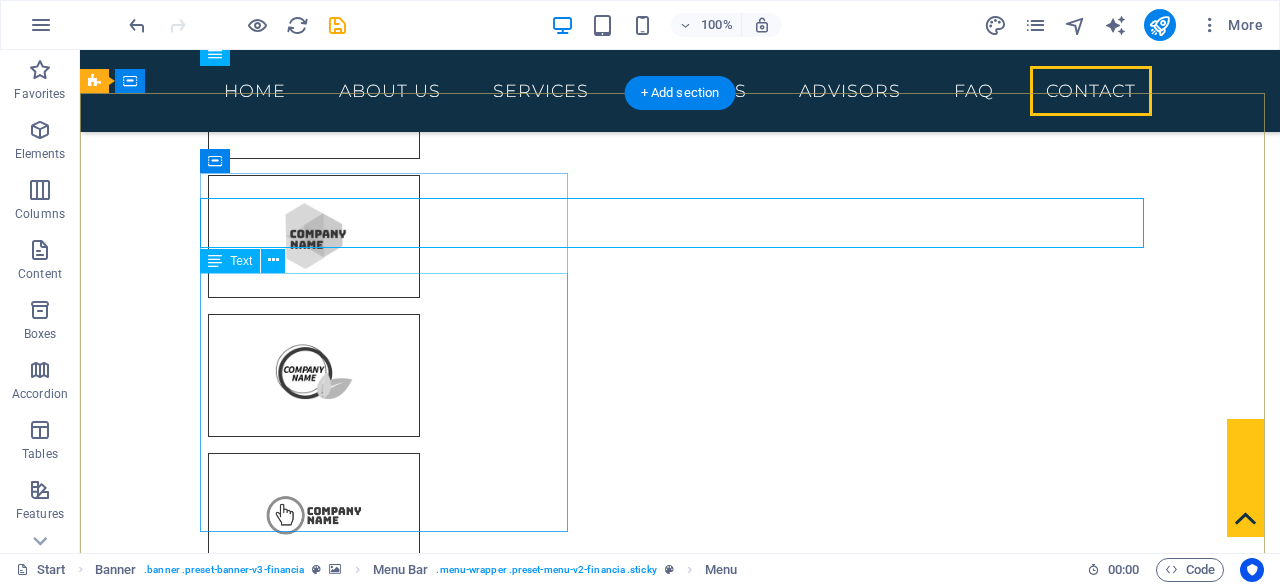 click on "crossharbour.co.za 401 F St NW ,  Washington, DC   20001   +1-123-456-7890 775510613cf18f3d3584eefe5df02e@cpanel.local Legal Notice  |  Privacy" at bounding box center (568, 7851) 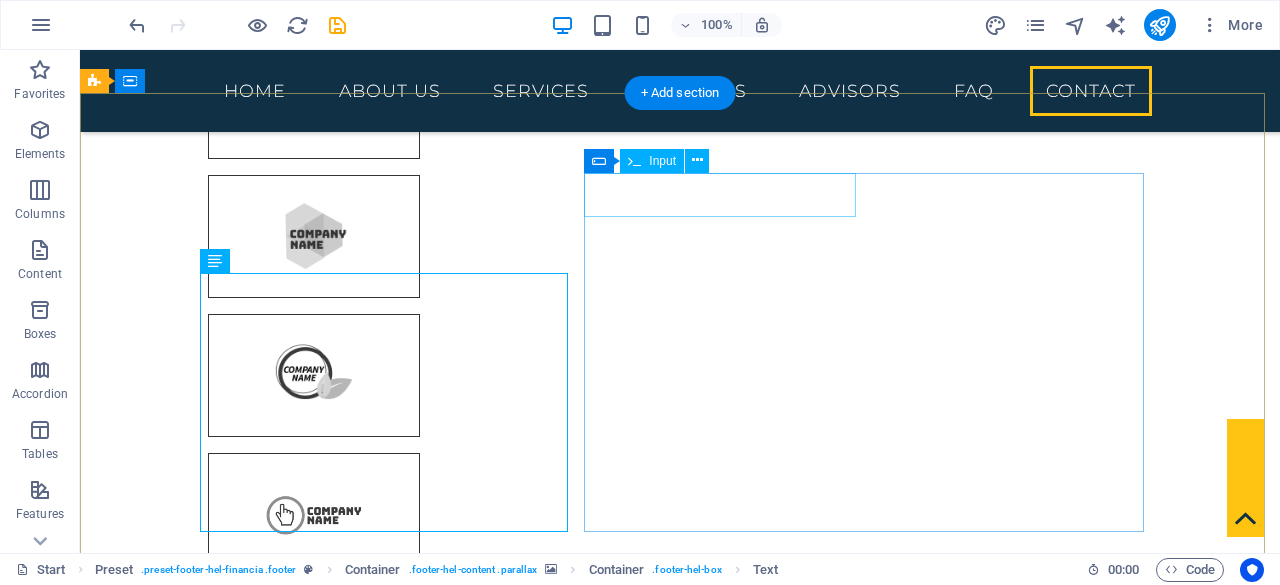 click at bounding box center (328, 7997) 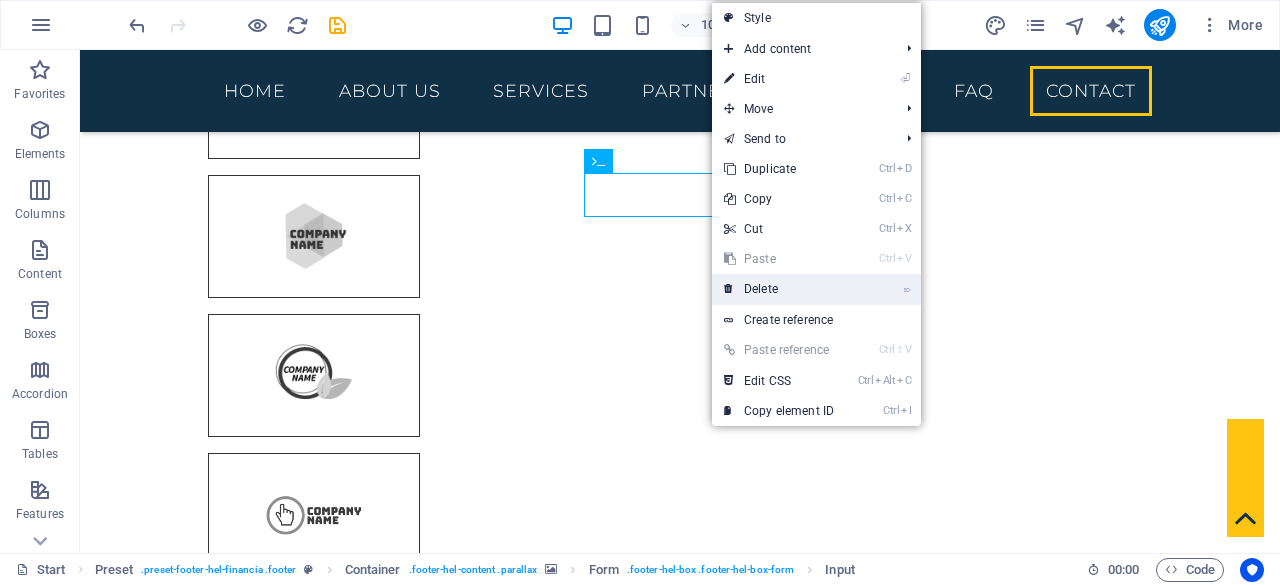 click on "⌦  Delete" at bounding box center [779, 289] 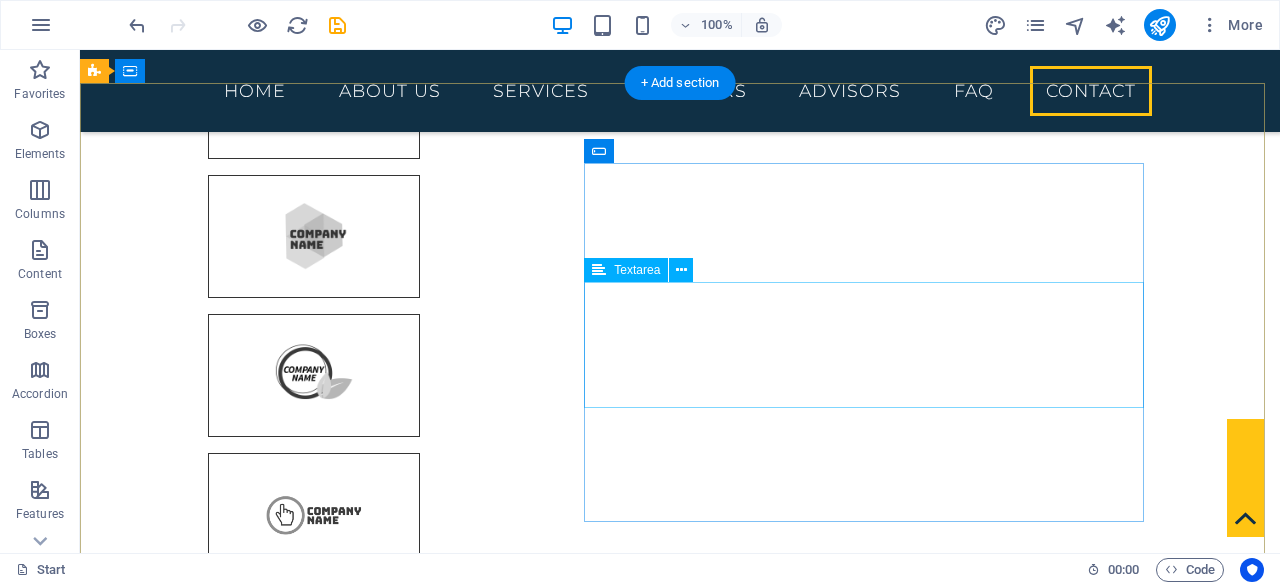 scroll, scrollTop: 6755, scrollLeft: 0, axis: vertical 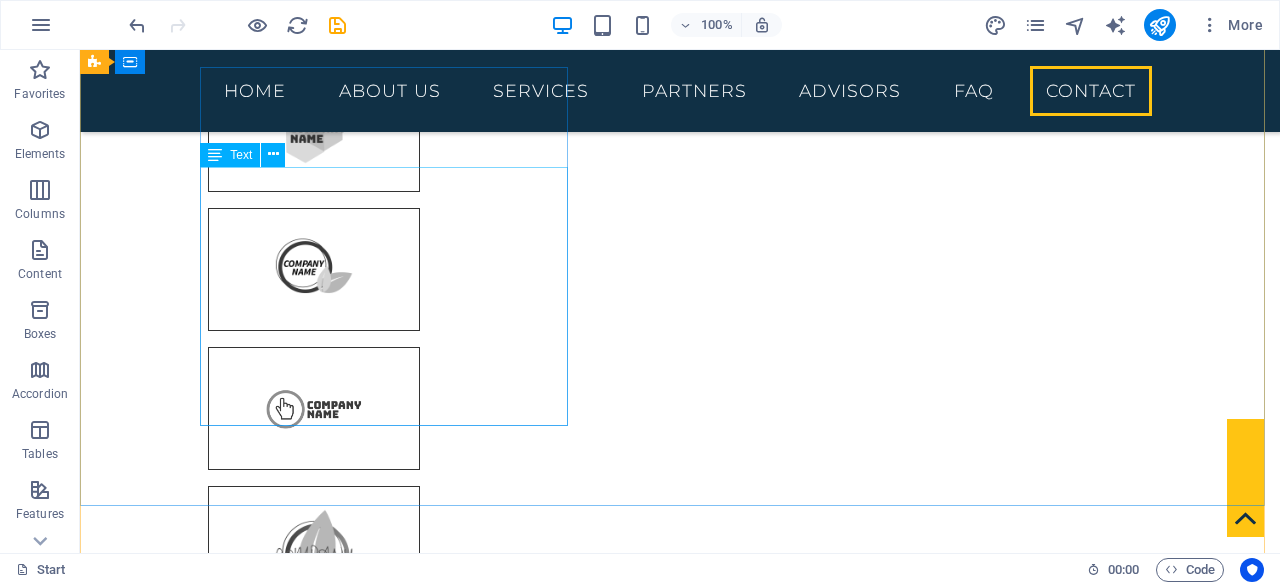 click on "crossharbour.co.za 401 F St NW ,  Washington, DC   20001   +1-123-456-7890 775510613cf18f3d3584eefe5df02e@cpanel.local Legal Notice  |  Privacy" at bounding box center [568, 7745] 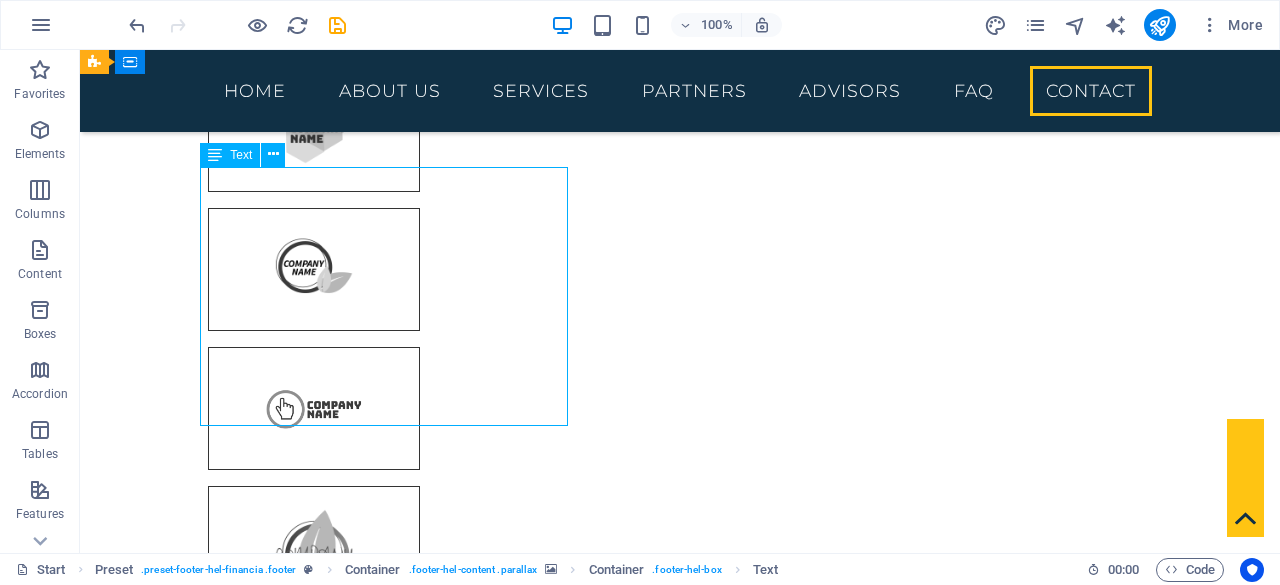 click on "crossharbour.co.za 401 F St NW ,  Washington, DC   20001   +1-123-456-7890 775510613cf18f3d3584eefe5df02e@cpanel.local Legal Notice  |  Privacy" at bounding box center (568, 7745) 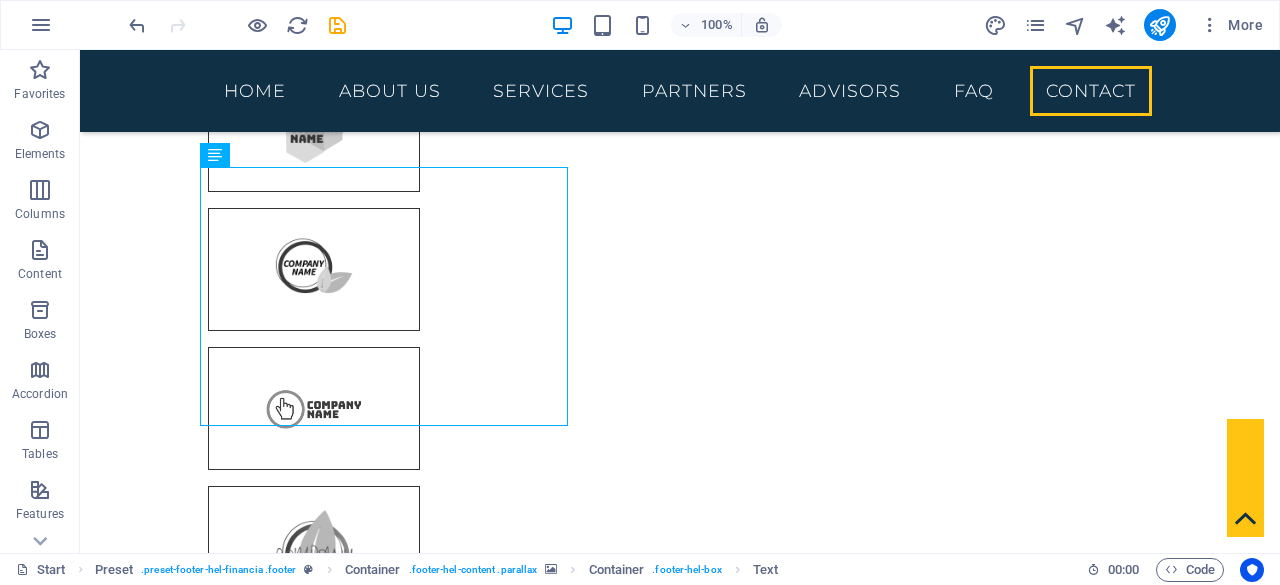 click at bounding box center (680, 7224) 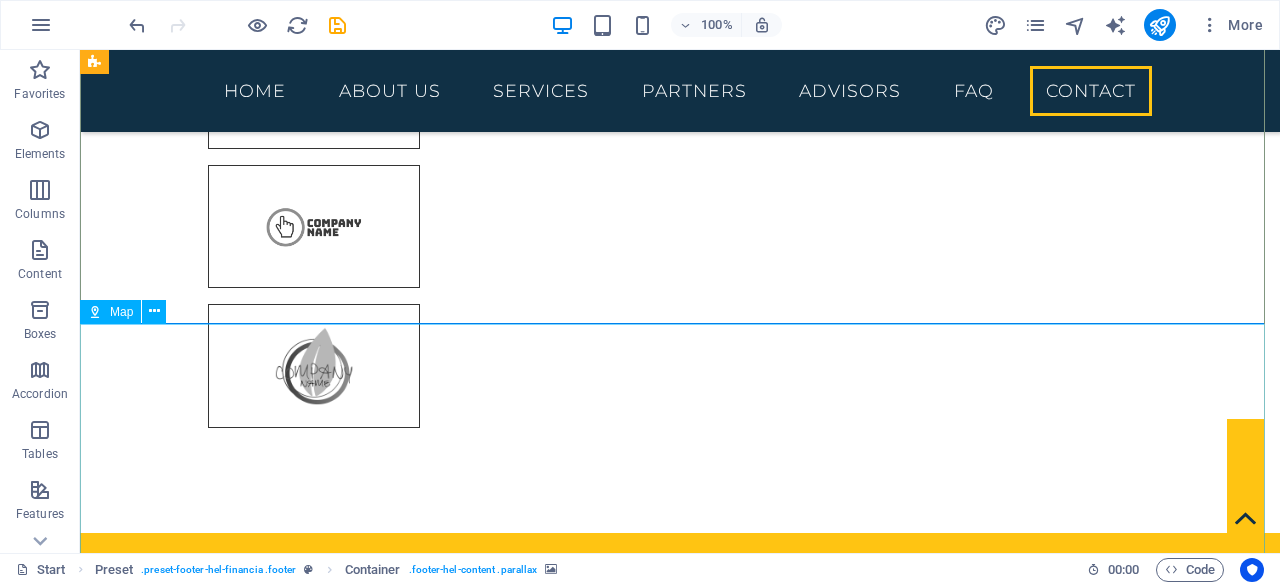 scroll, scrollTop: 7068, scrollLeft: 0, axis: vertical 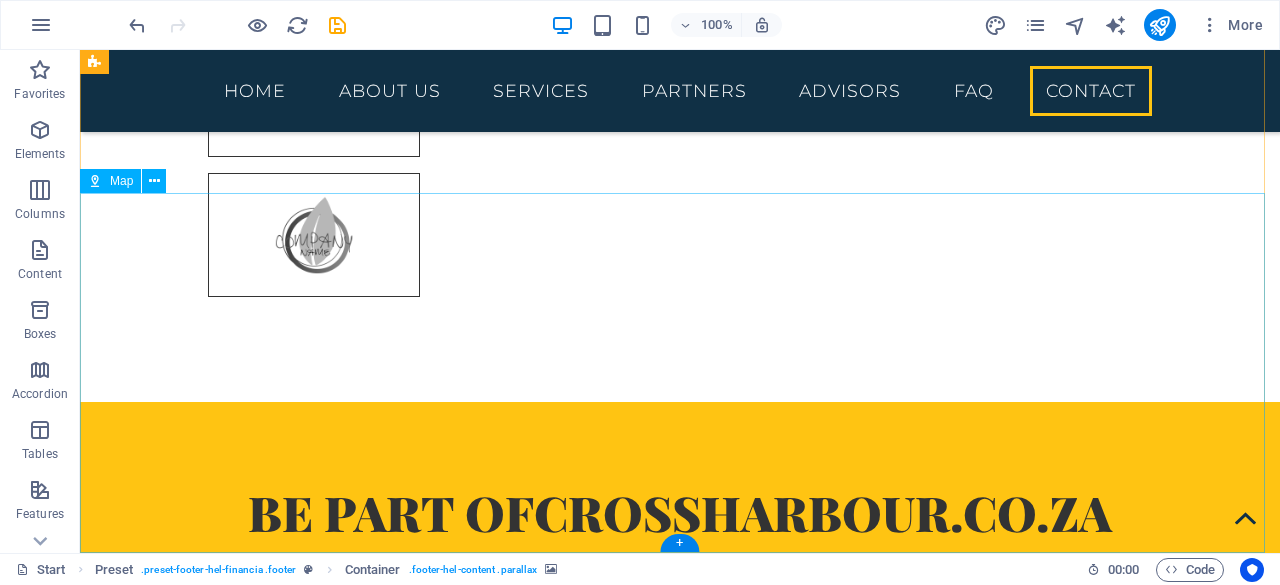 click at bounding box center [680, 8172] 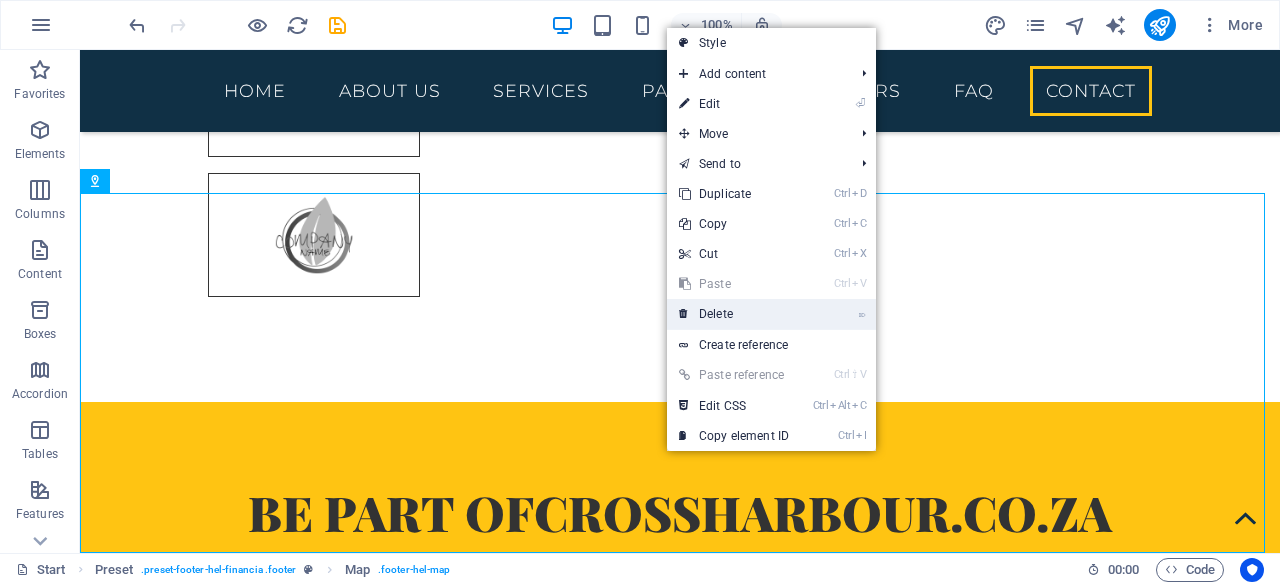 click on "⌦  Delete" at bounding box center (734, 314) 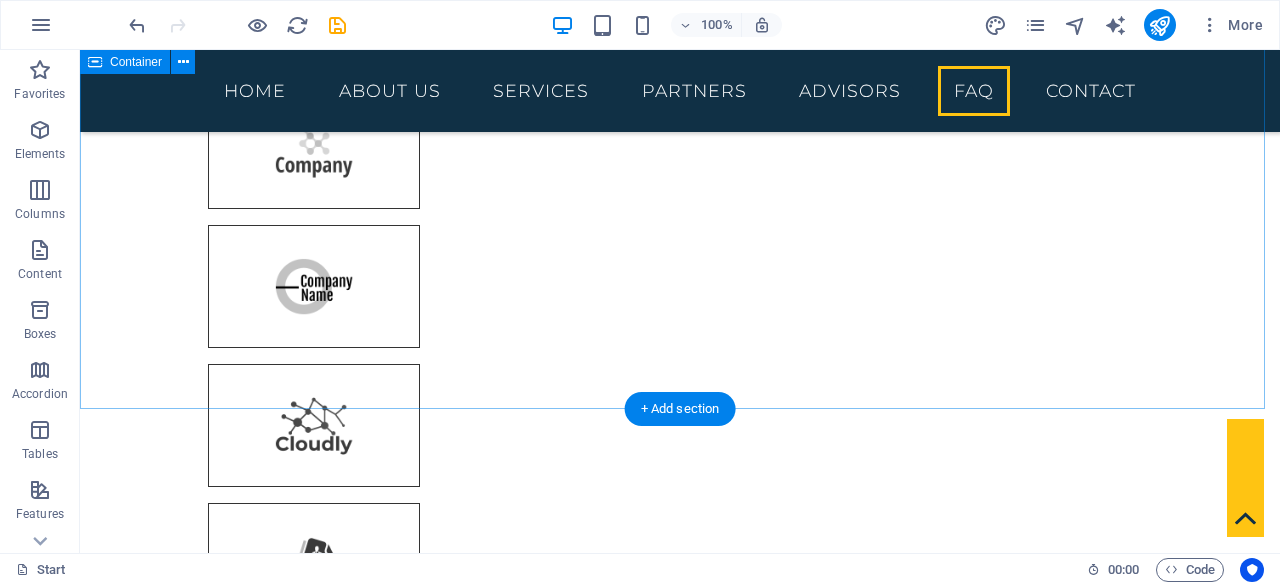 scroll, scrollTop: 6144, scrollLeft: 0, axis: vertical 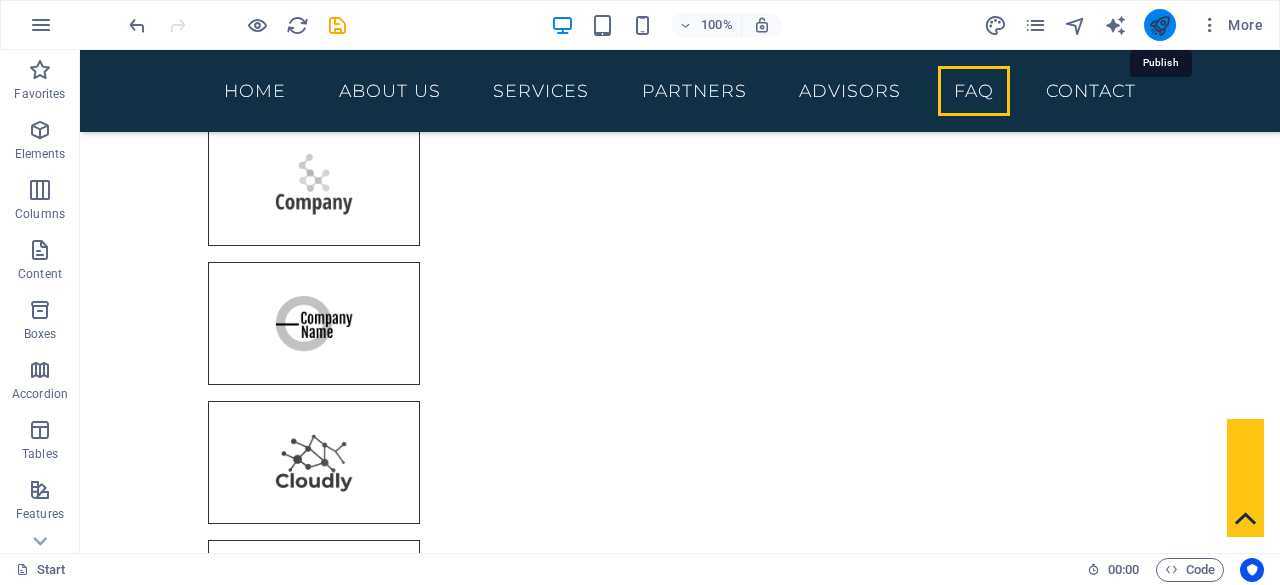 click at bounding box center (1159, 25) 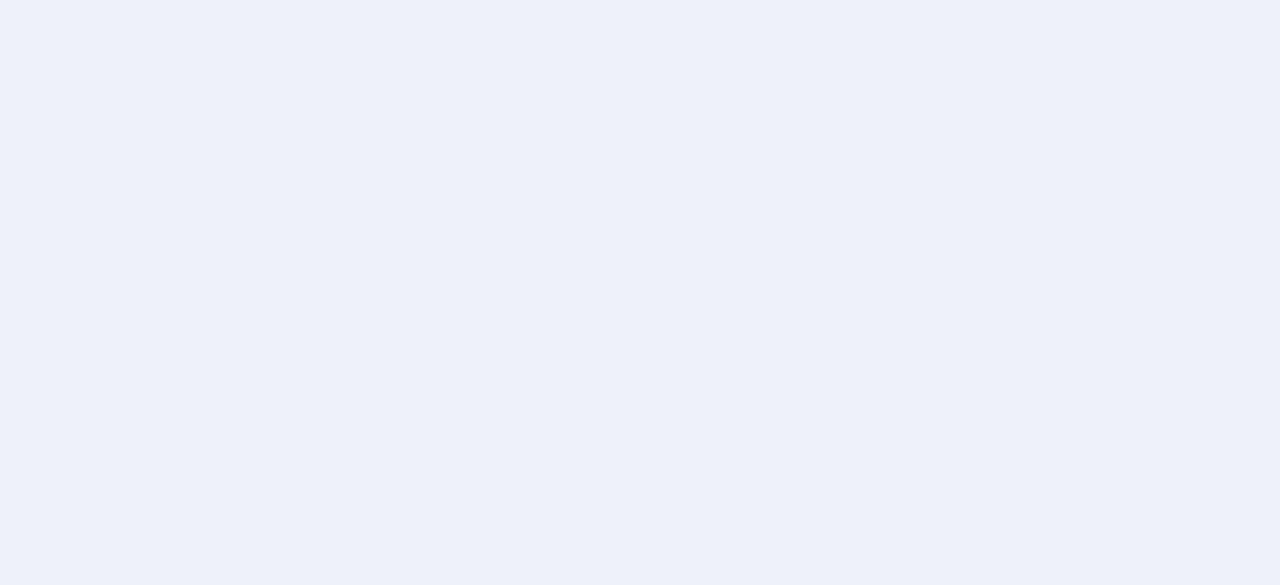 scroll, scrollTop: 0, scrollLeft: 0, axis: both 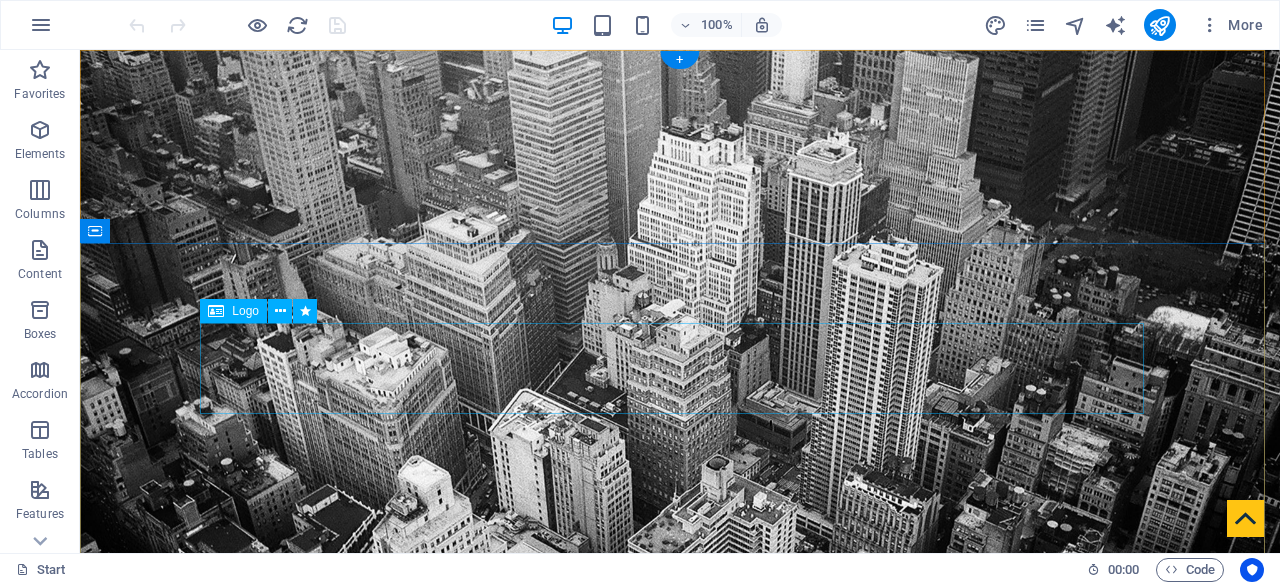 click at bounding box center [680, 1130] 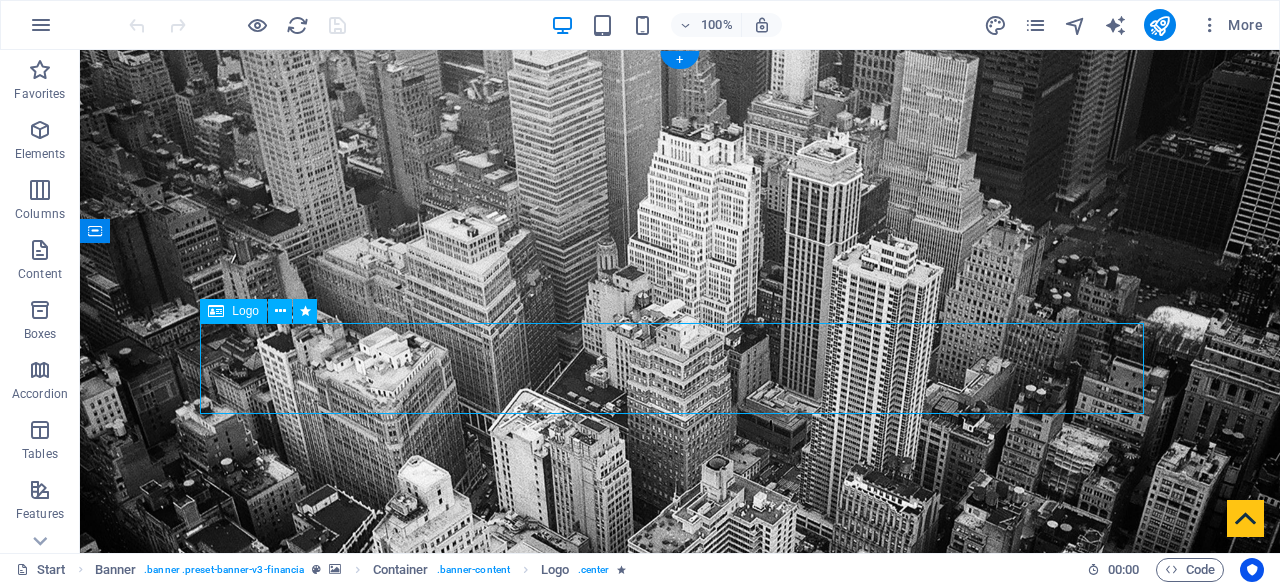 click at bounding box center [680, 1130] 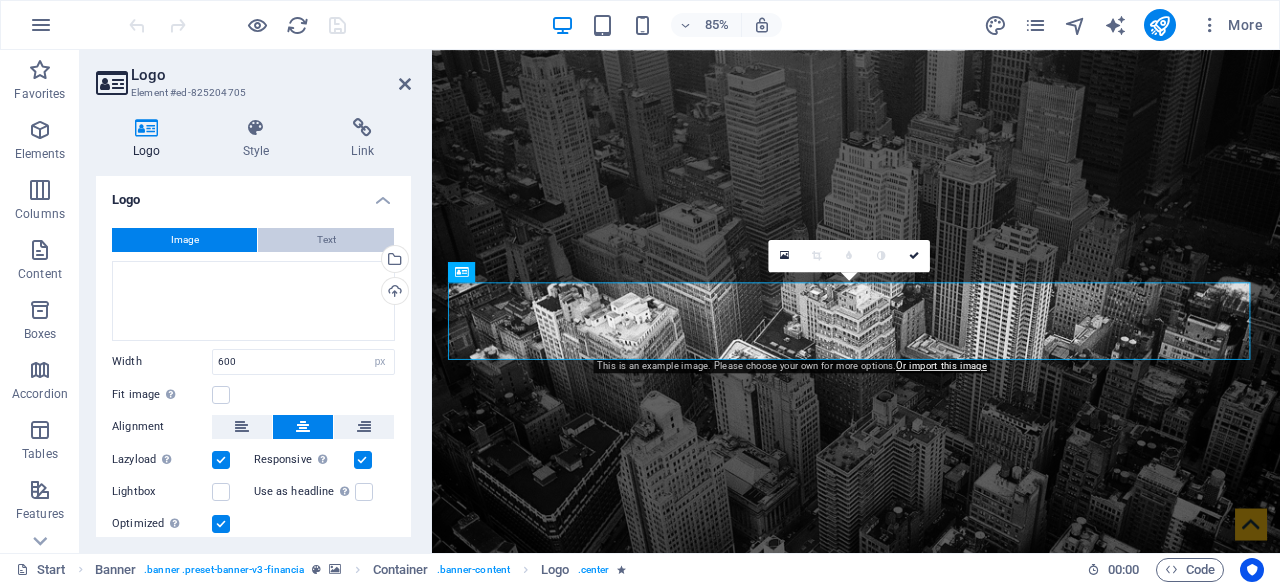click on "Text" at bounding box center [326, 240] 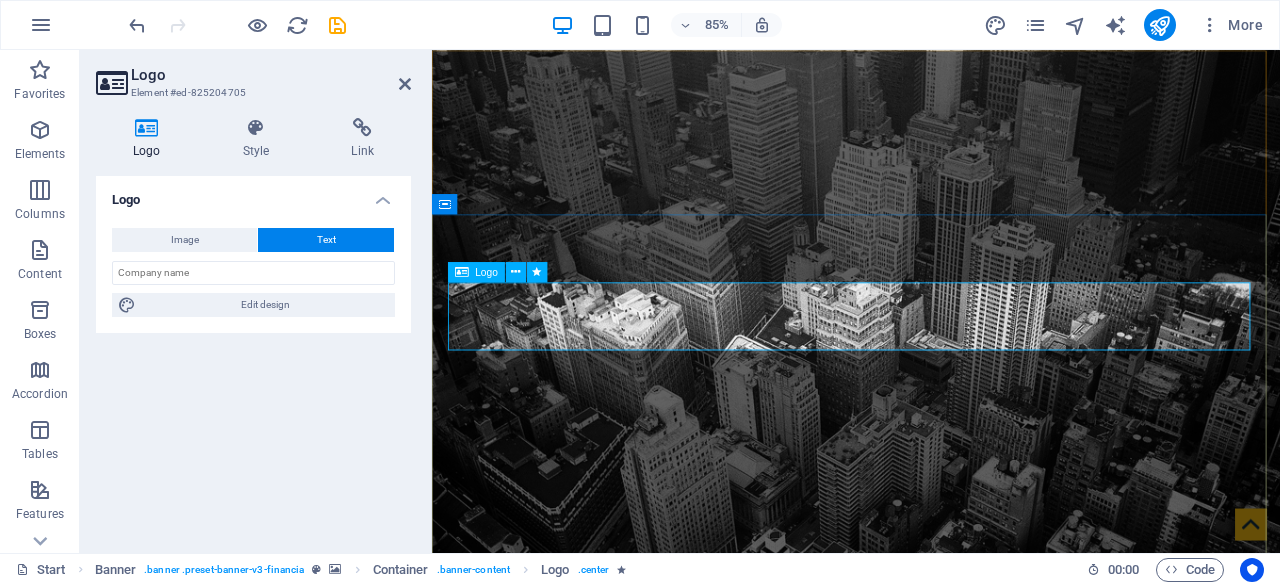 click on "crossharbour.co.za" at bounding box center [931, 1114] 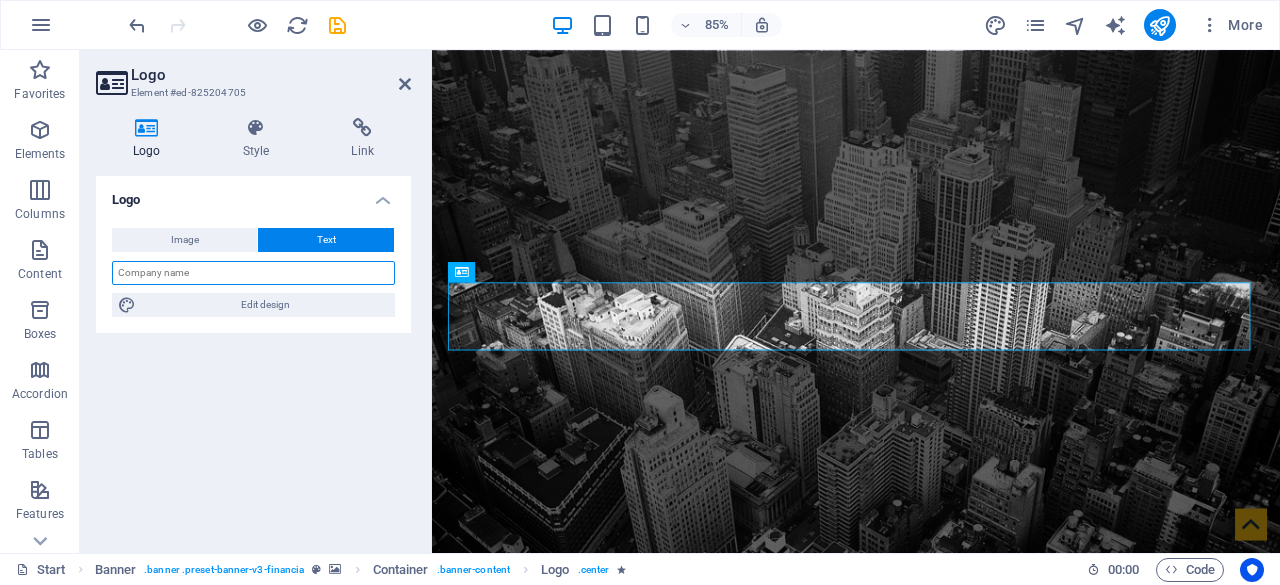 click at bounding box center [253, 273] 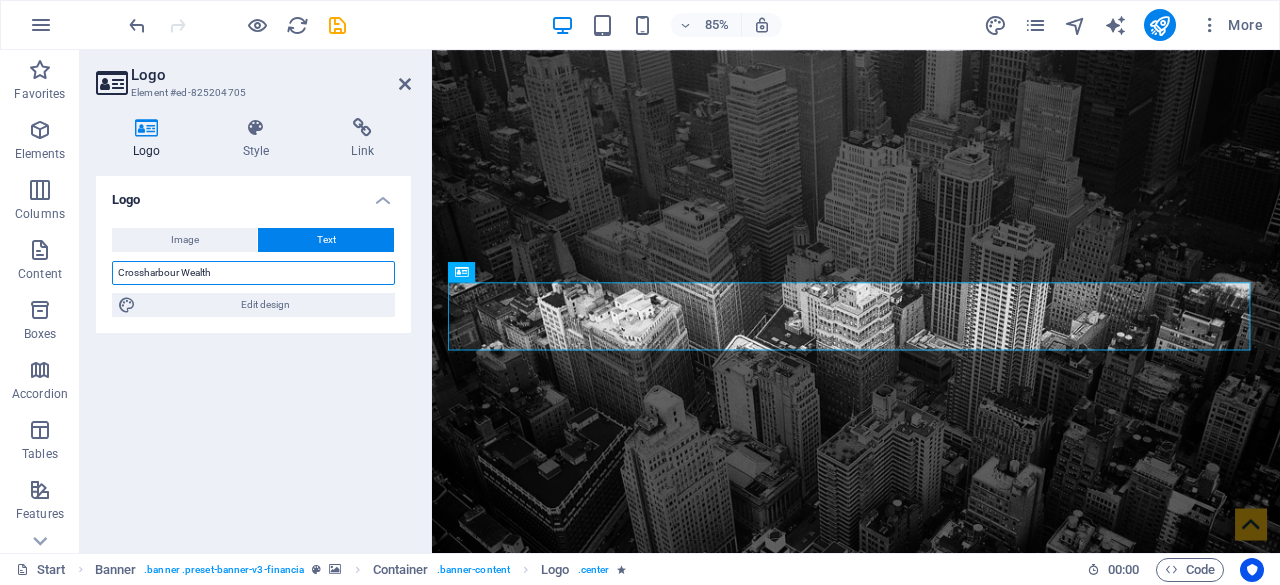 type on "Crossharbour Wealth" 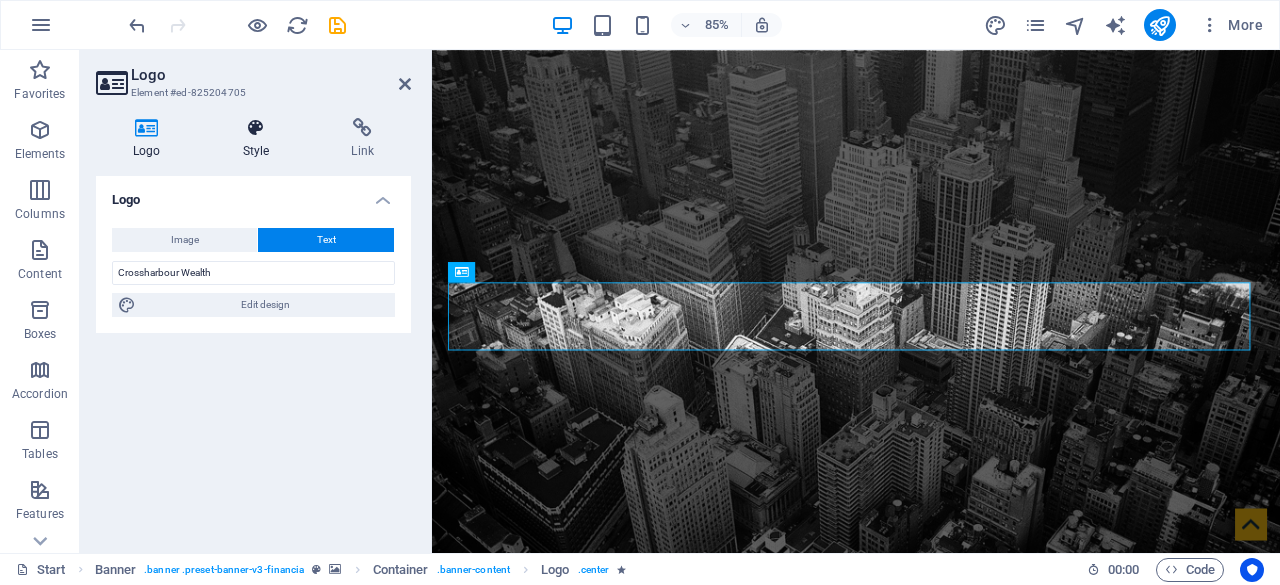 click on "Style" at bounding box center [260, 139] 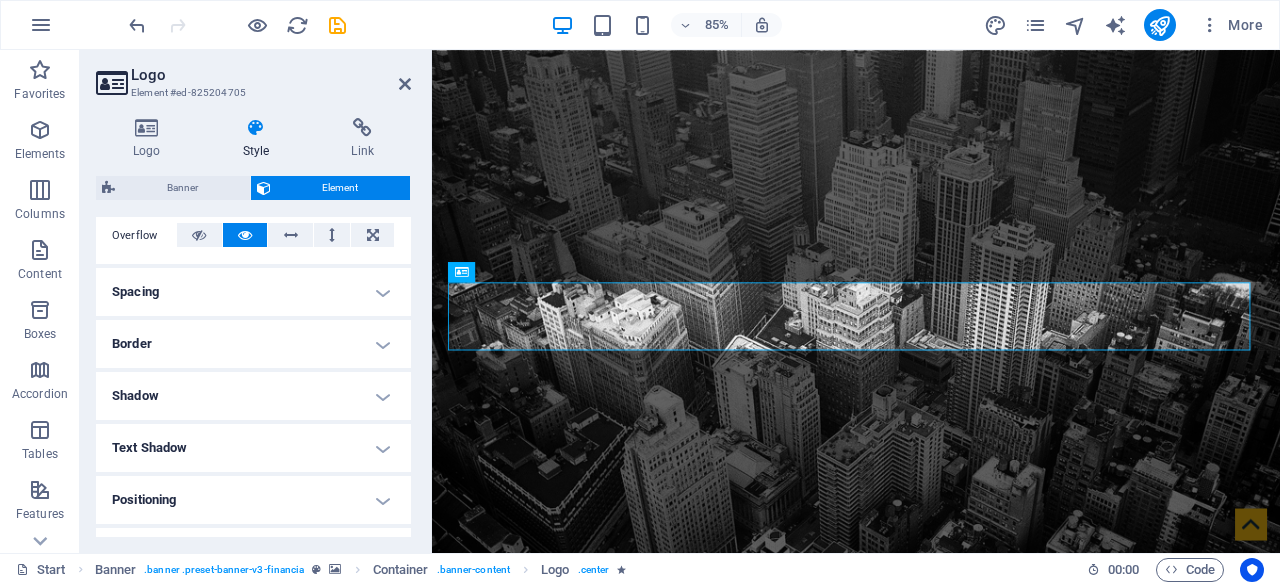 scroll, scrollTop: 0, scrollLeft: 0, axis: both 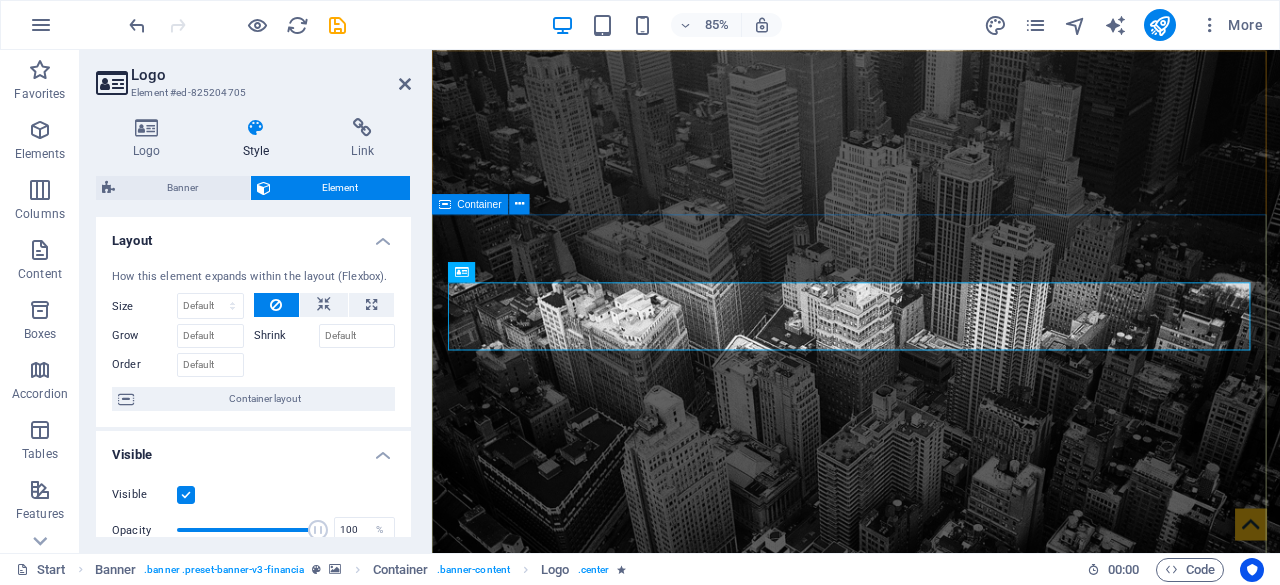 click on "Crossharbour Wealth Finance Service in  Washington, DC" at bounding box center [931, 1265] 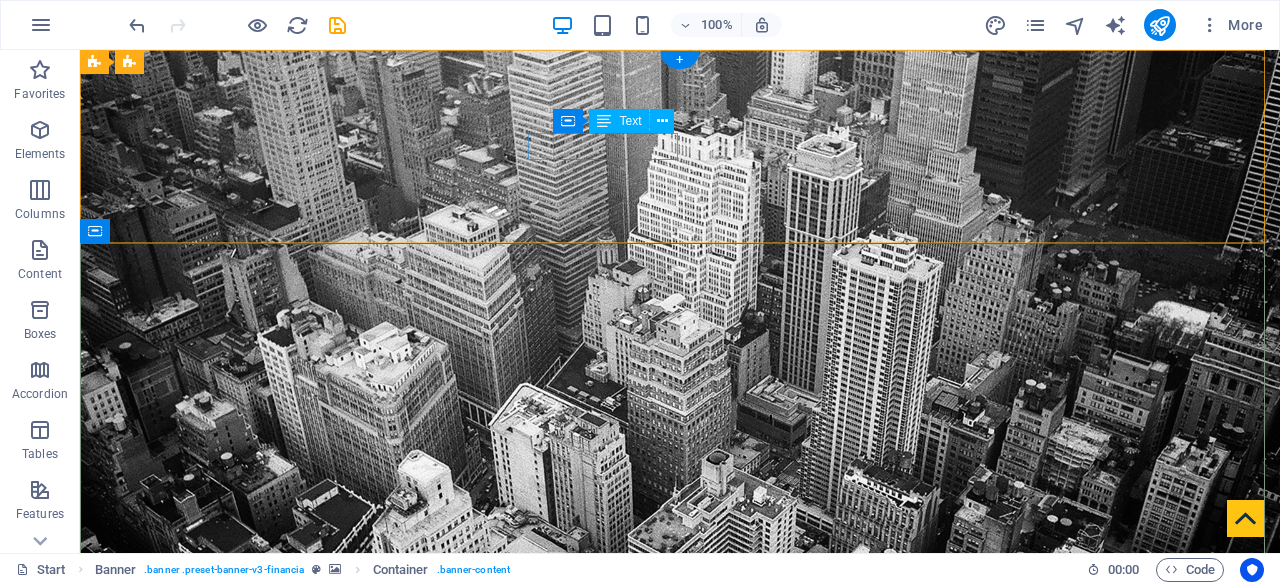 click on "+1-123-456-7890" at bounding box center [672, 934] 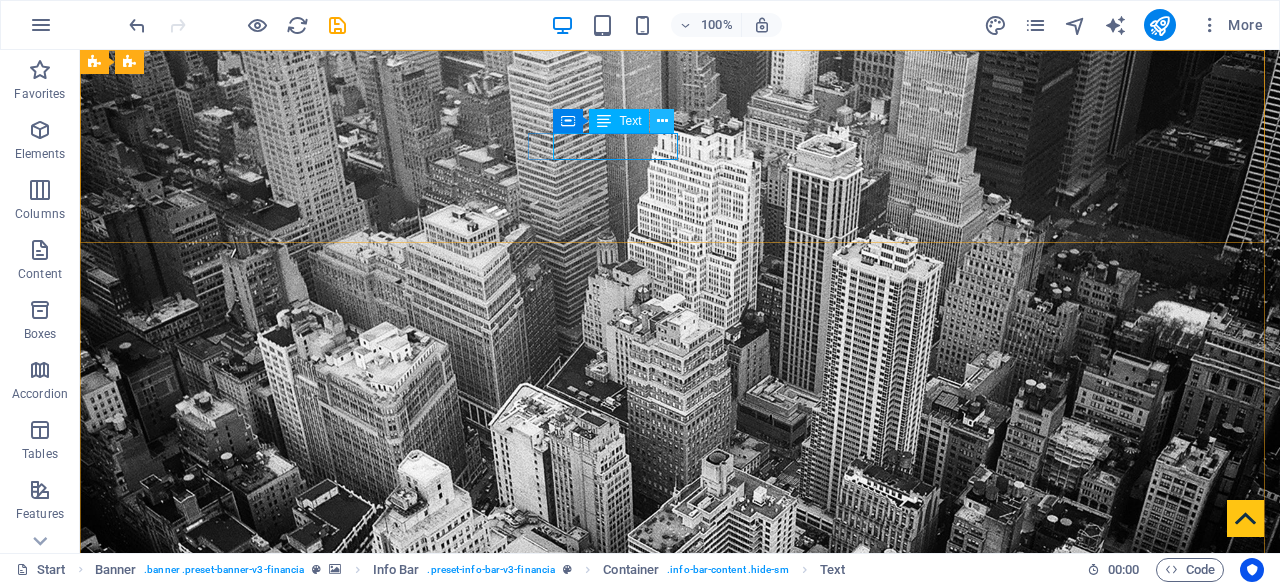 click at bounding box center [662, 121] 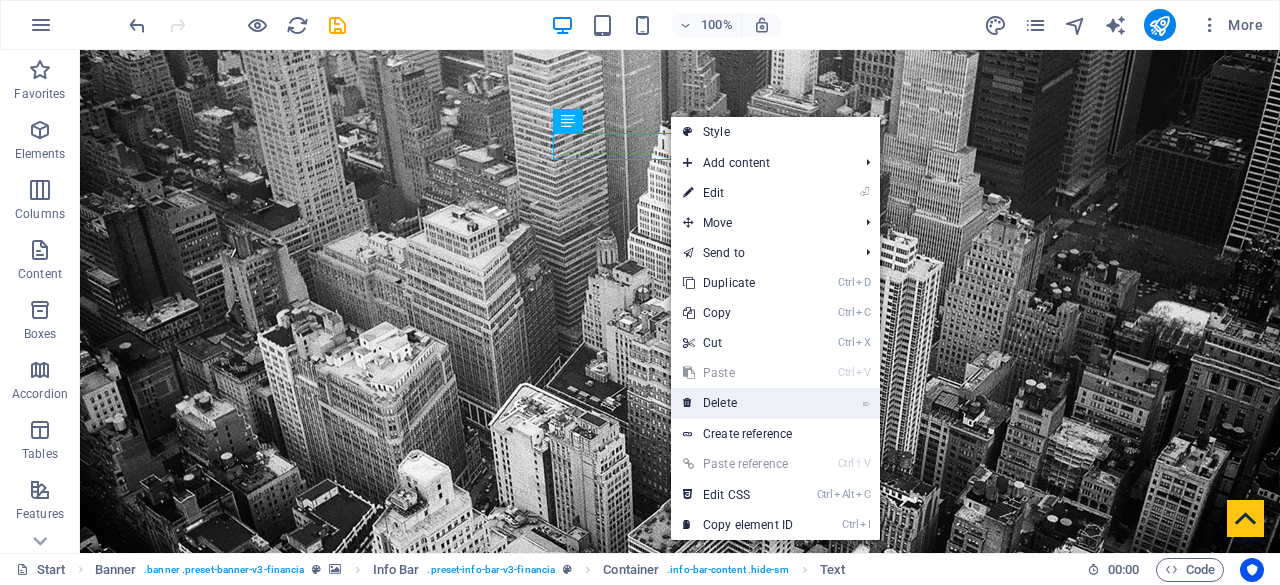 click on "⌦  Delete" at bounding box center (738, 403) 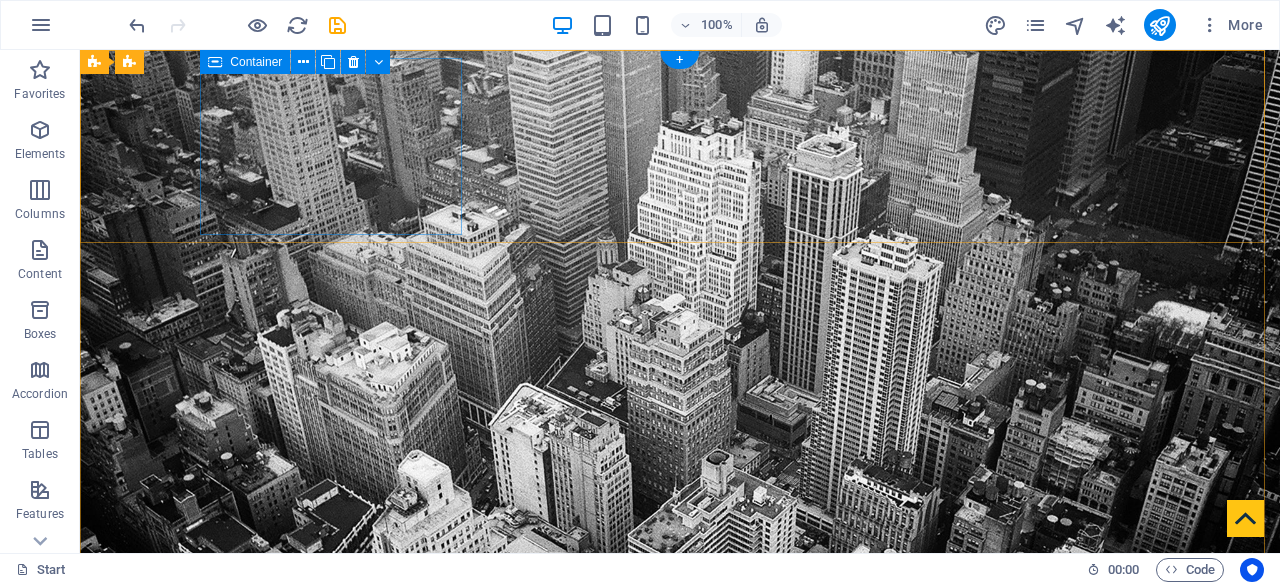 click on "Drop content here or  Add elements  Paste clipboard" at bounding box center [672, 834] 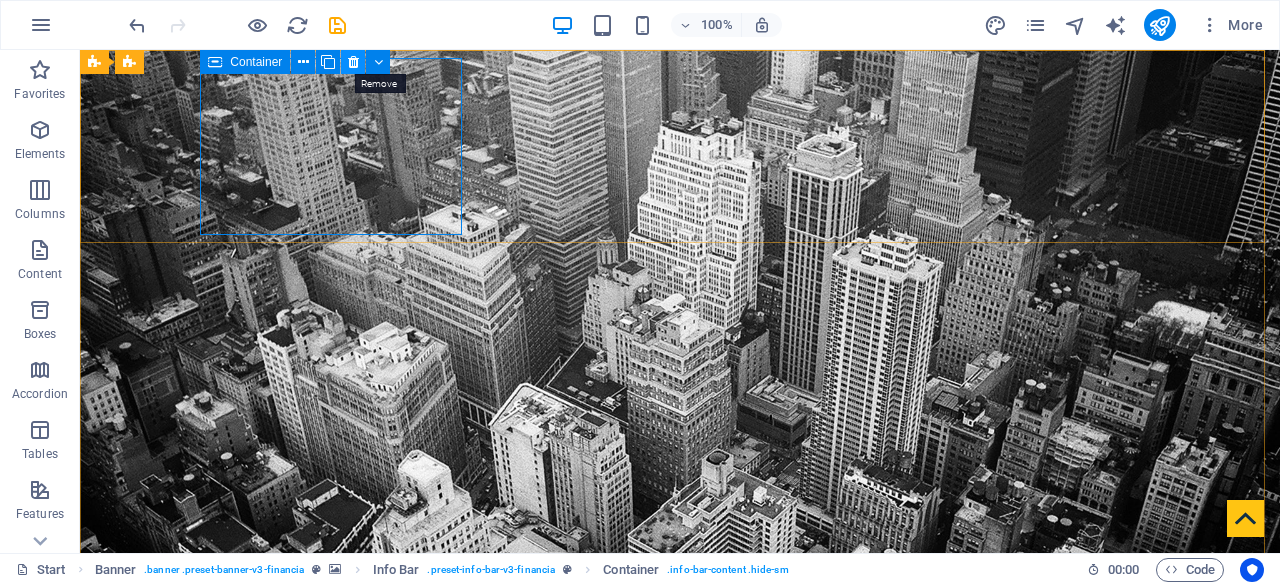 click at bounding box center [353, 62] 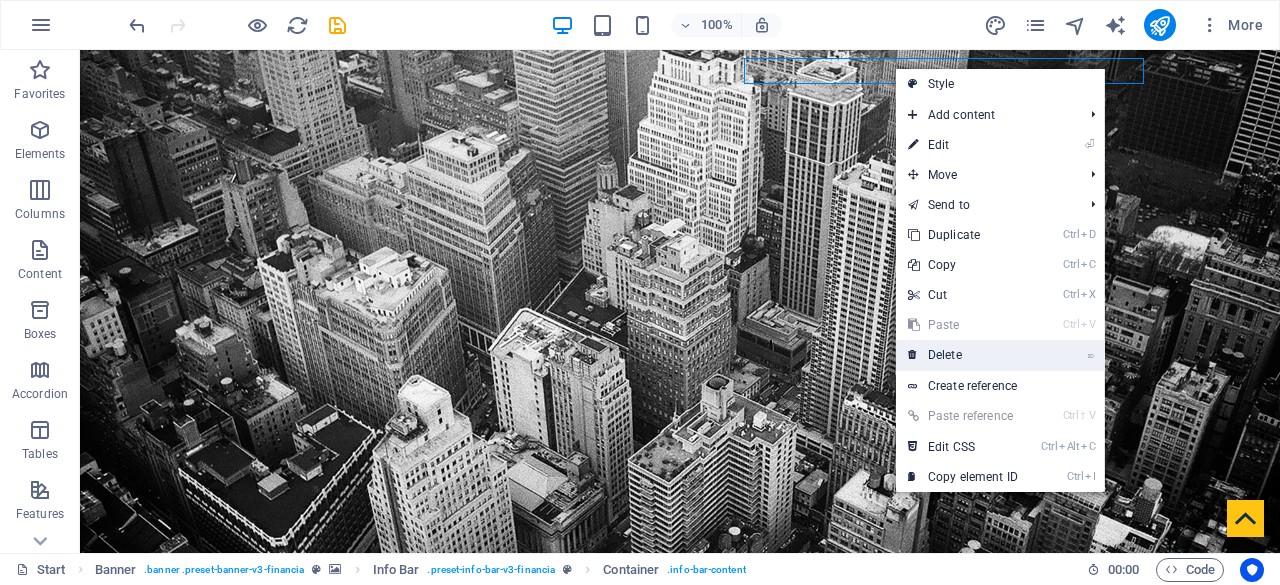click on "⌦  Delete" at bounding box center (963, 355) 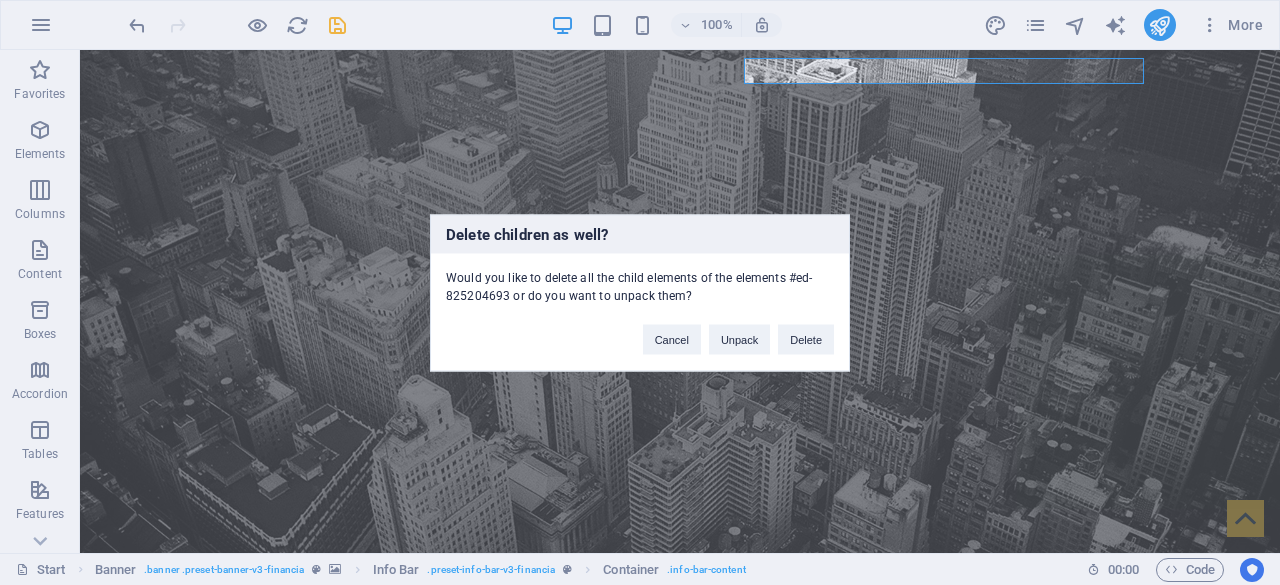 drag, startPoint x: 710, startPoint y: 336, endPoint x: 576, endPoint y: 297, distance: 139.56003 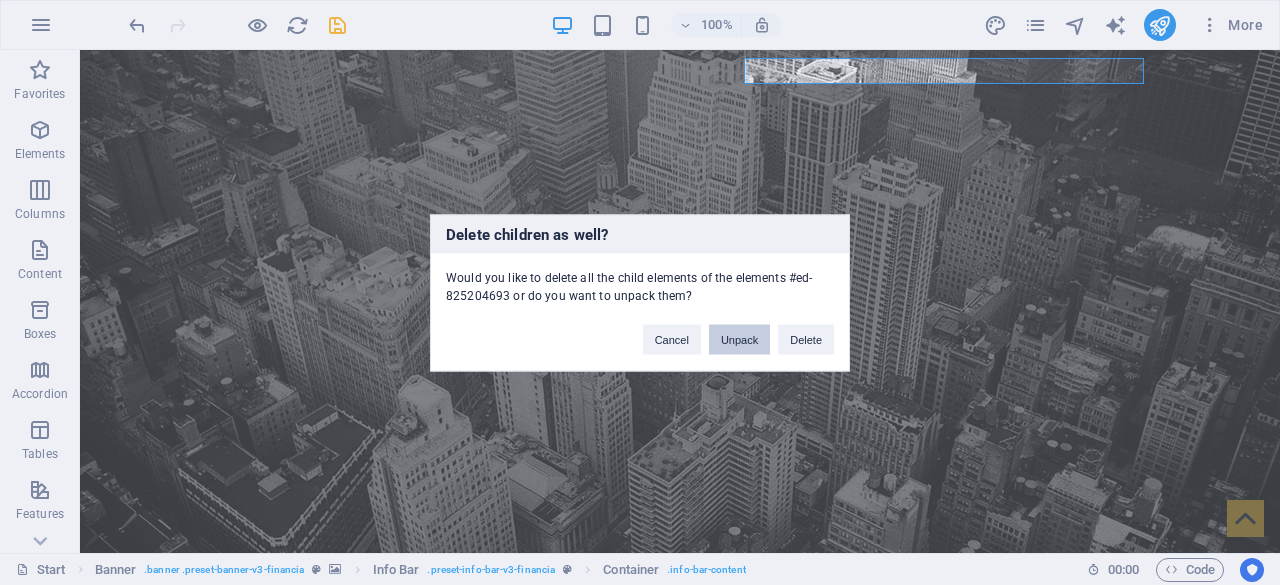 click on "Unpack" at bounding box center (739, 339) 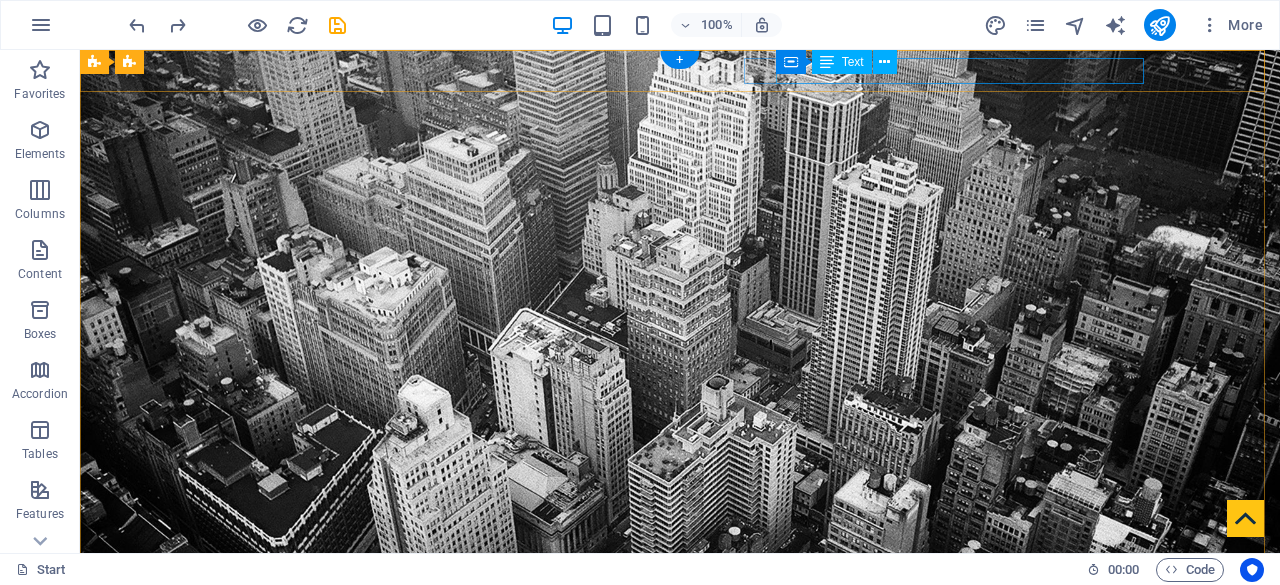 click on "[EMAIL]" at bounding box center (683, 654) 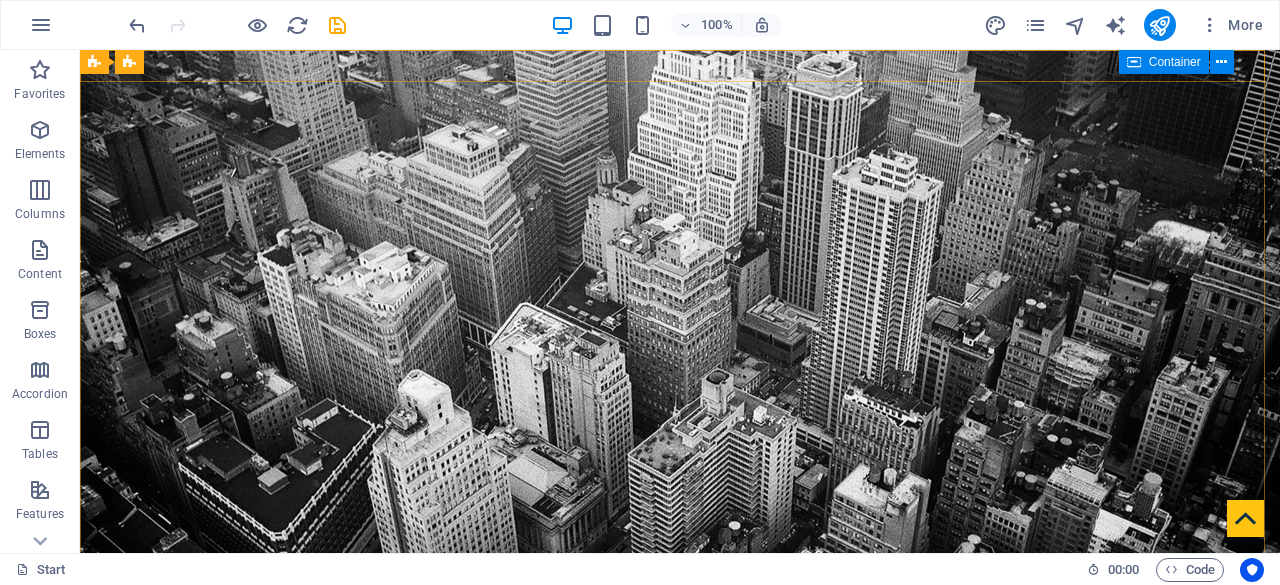 click at bounding box center [1134, 62] 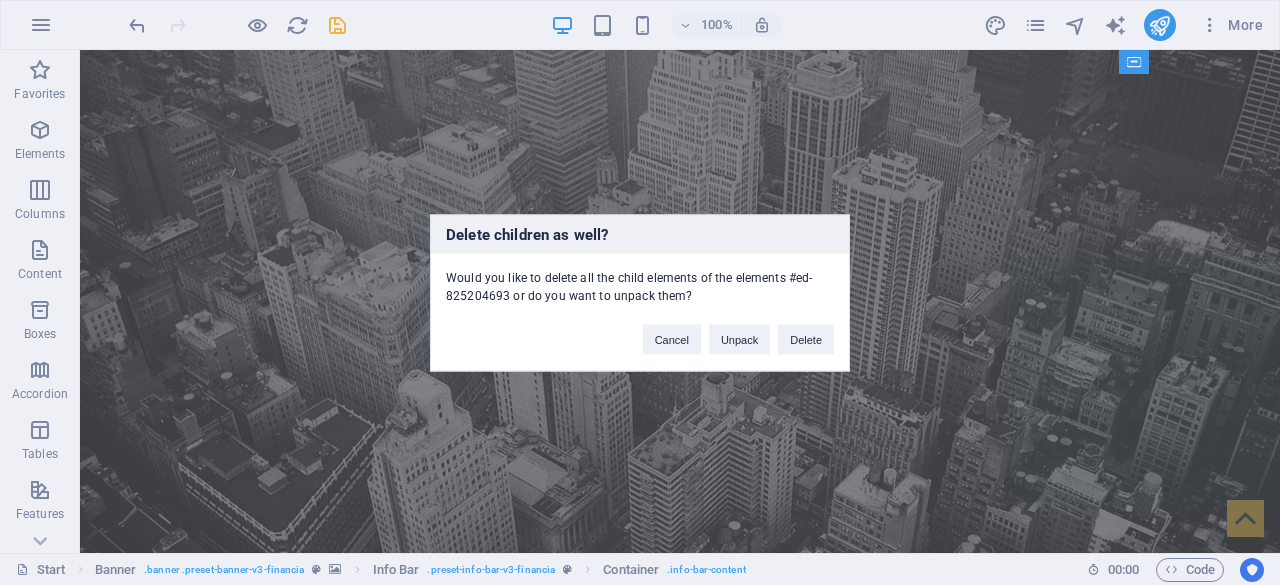 type 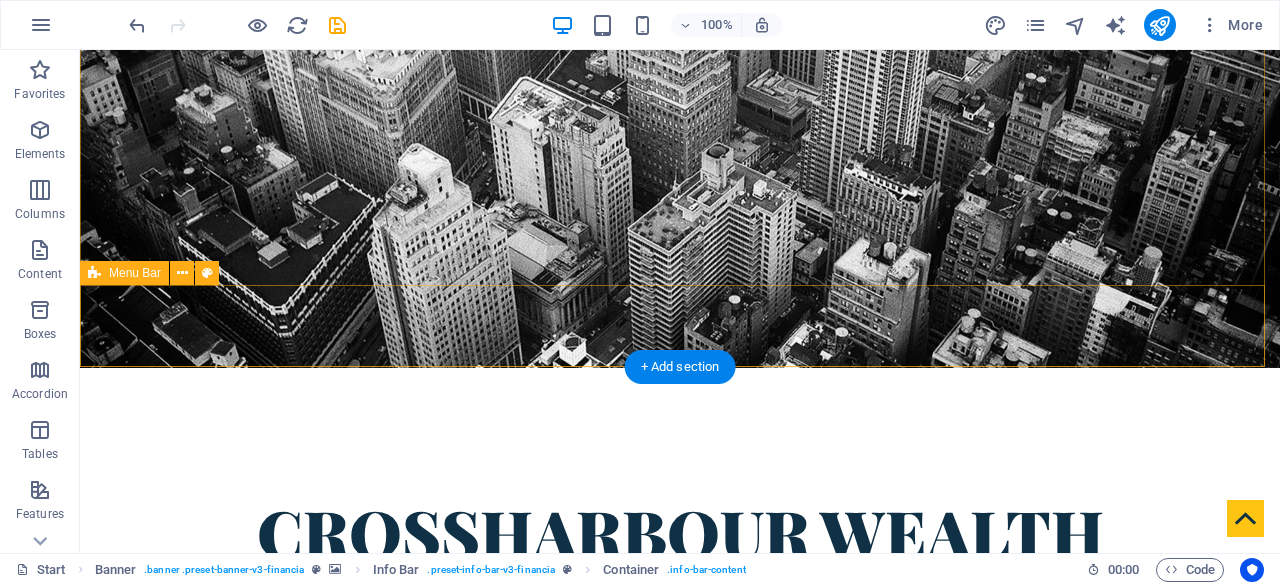 scroll, scrollTop: 227, scrollLeft: 0, axis: vertical 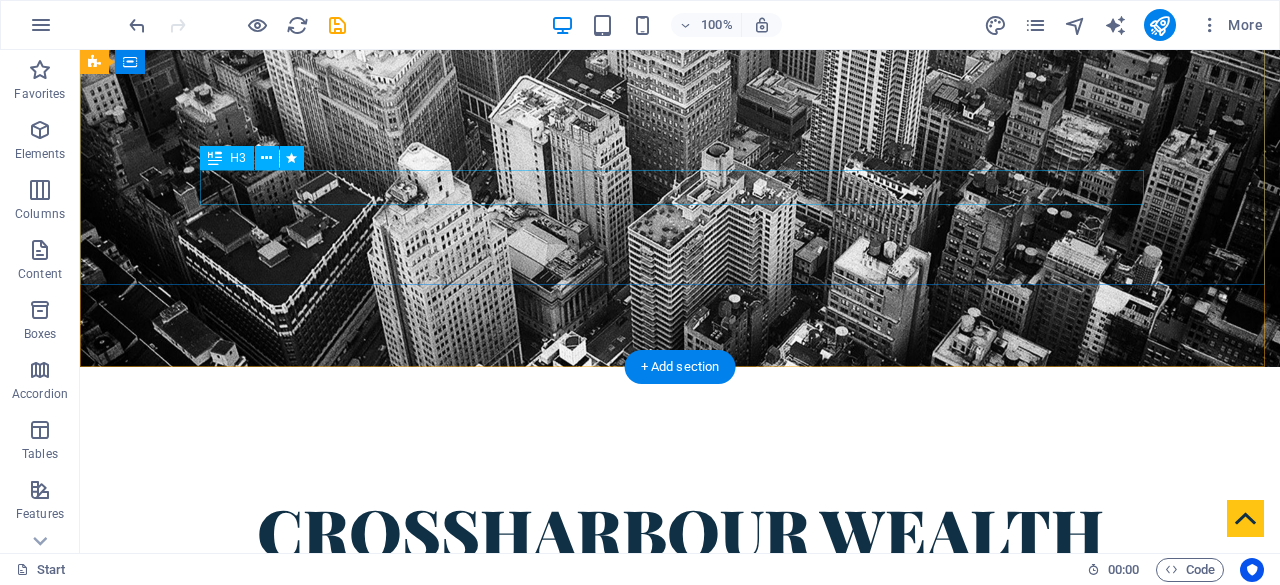 click on "Finance Service in [CITY], [STATE]" at bounding box center (680, 856) 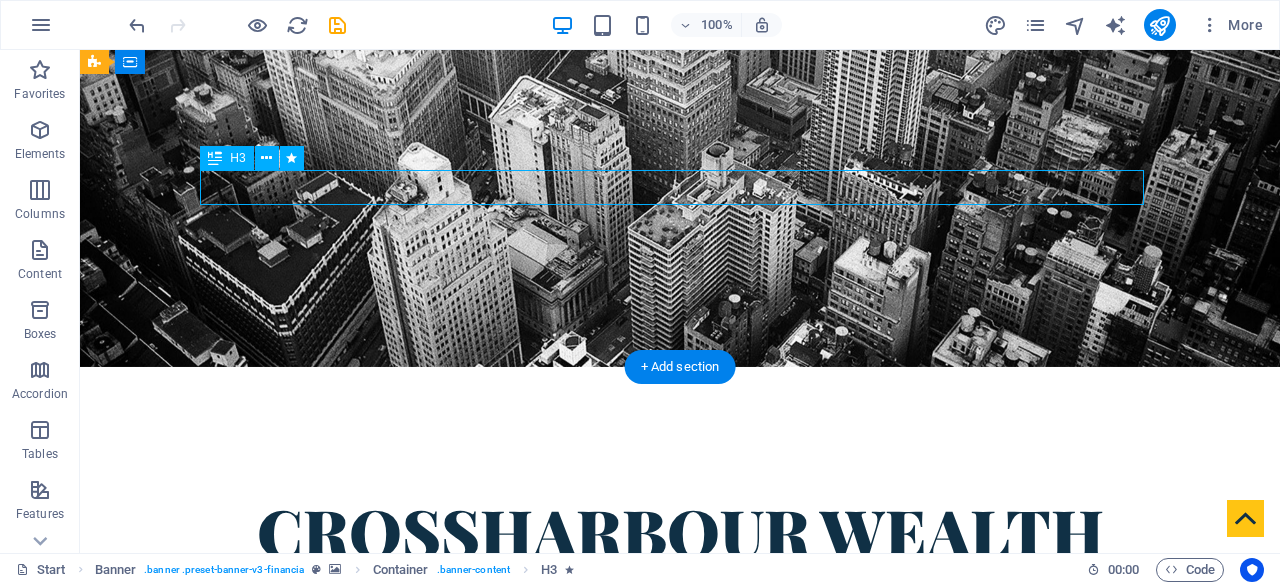 scroll, scrollTop: 0, scrollLeft: 0, axis: both 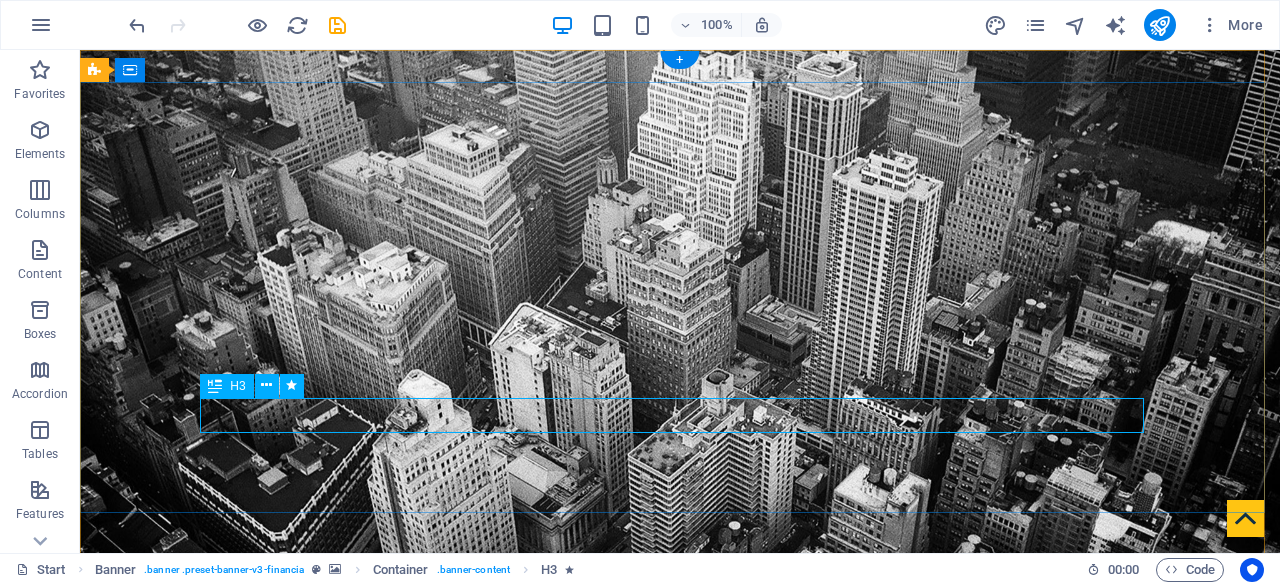 click on "Finance Service in [CITY], [STATE]" at bounding box center [680, 1083] 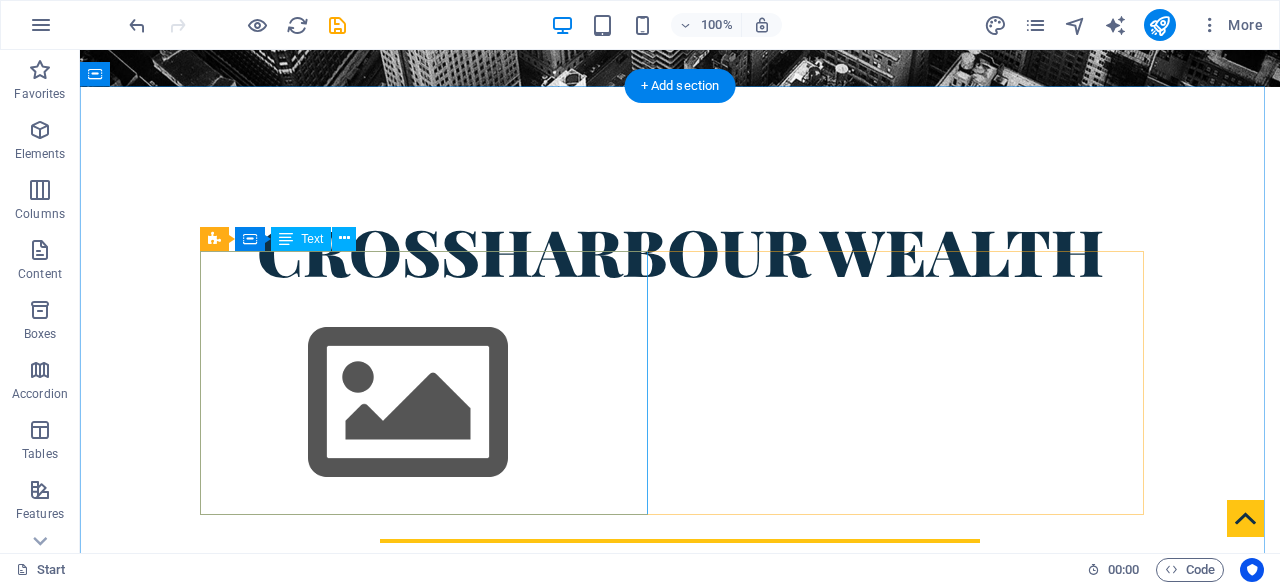 scroll, scrollTop: 473, scrollLeft: 0, axis: vertical 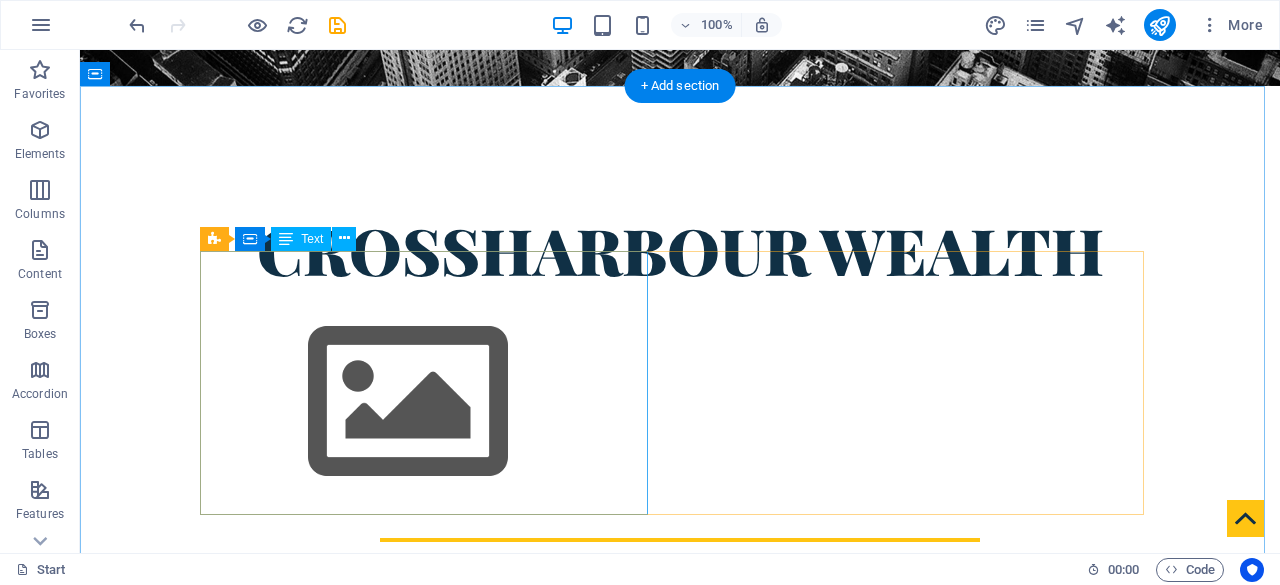 click on "Lorem ipsum dolor sit amet, consectetuer adipiscing elit. Aenean commodo ligula eget dolor. Aenean massa. Cum sociis natoque penatibus et magnis dis parturient montes, nascetur ridiculus mus. Donec quam felis ultricies nec pellentesque eu, pretium quis, sem.  Nulla consequat massa quis enim. Donec pede justo, fringilla vel aliquet nec, vulputate eget, arcu. In enim justo, rhoncus ut imperdiet a venenatis vitae justo. Nullam dictum felis eu pede mollis pretium." at bounding box center (680, 964) 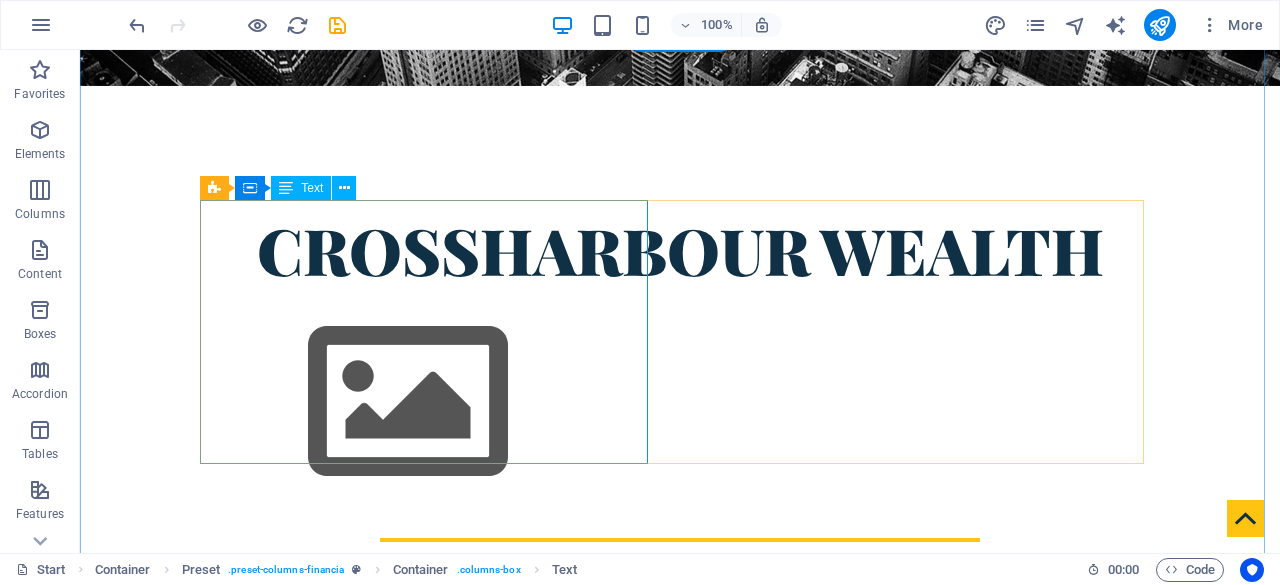 scroll, scrollTop: 526, scrollLeft: 0, axis: vertical 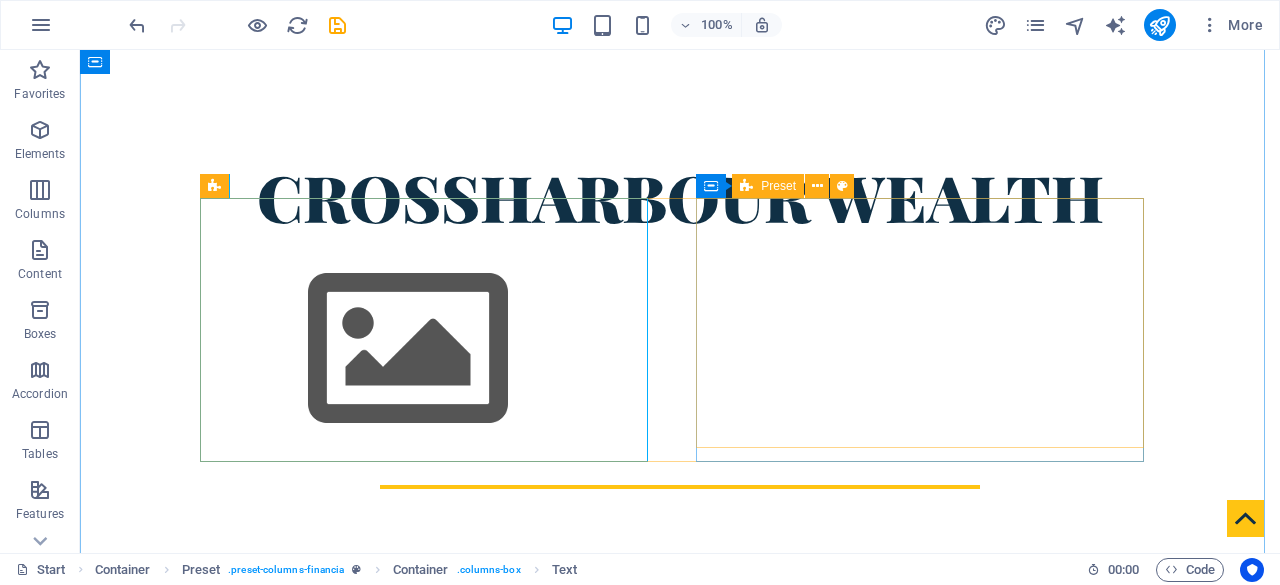 click on "Strategy Planning  80%
Investment Planning  100%
Consulting Service  70%
Stock Trading  85%
Tax Planning 60%" at bounding box center (680, 1205) 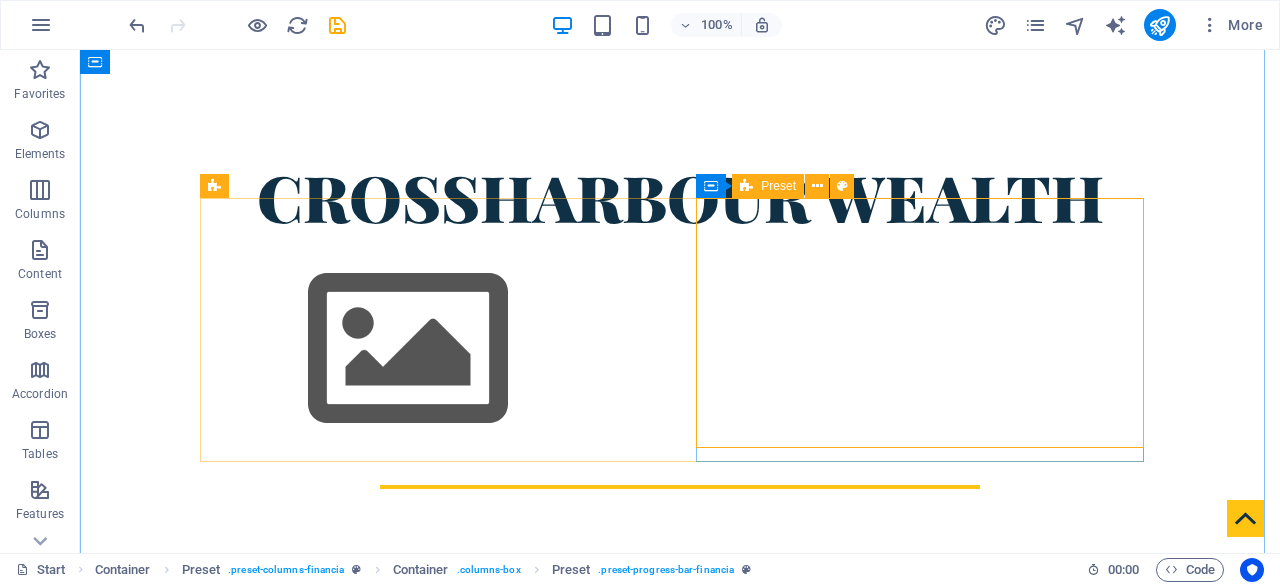 click on "Strategy Planning  80%
Investment Planning  100%
Consulting Service  70%
Stock Trading  85%
Tax Planning 60%" at bounding box center (680, 1205) 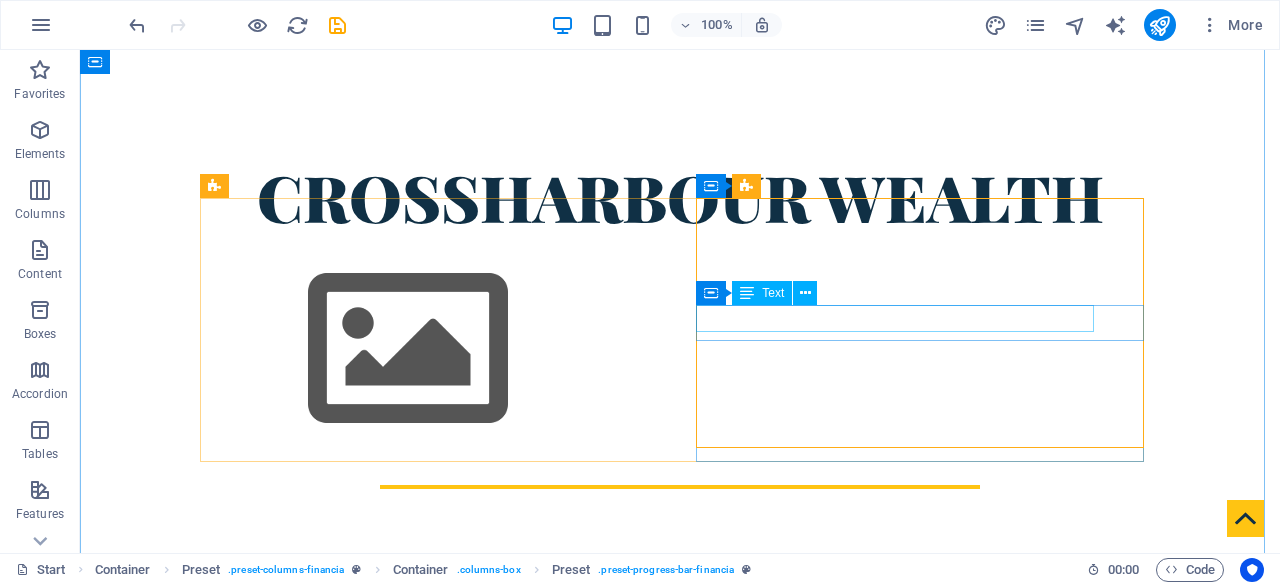 click on "Consulting Service" at bounding box center (680, 1187) 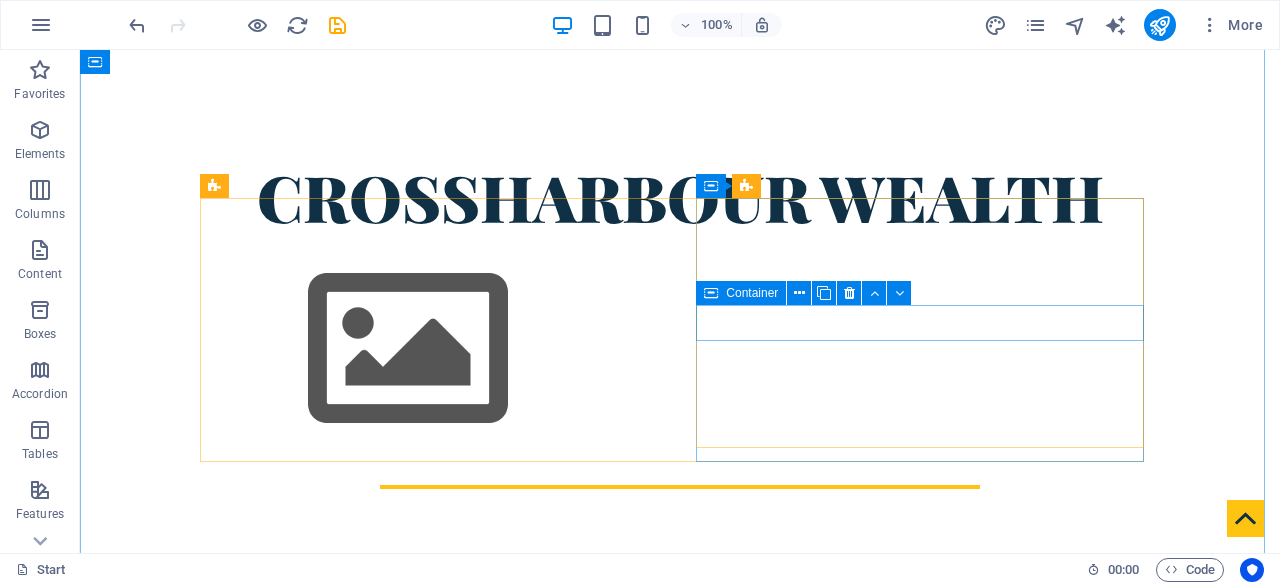 click on "70%" at bounding box center [680, 1192] 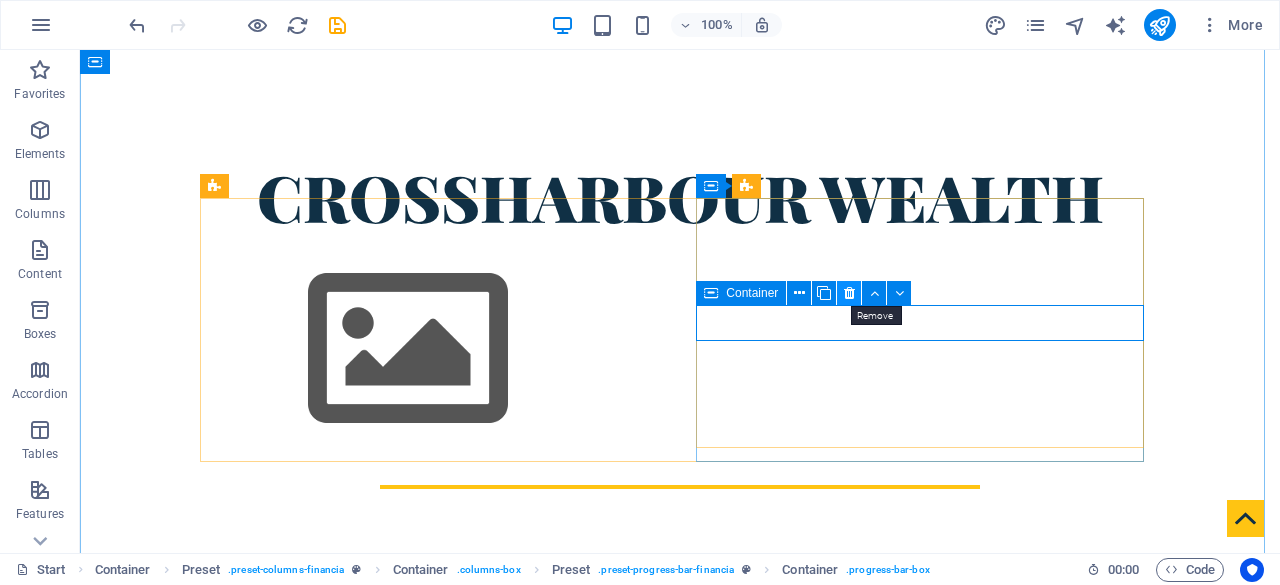 click at bounding box center (849, 293) 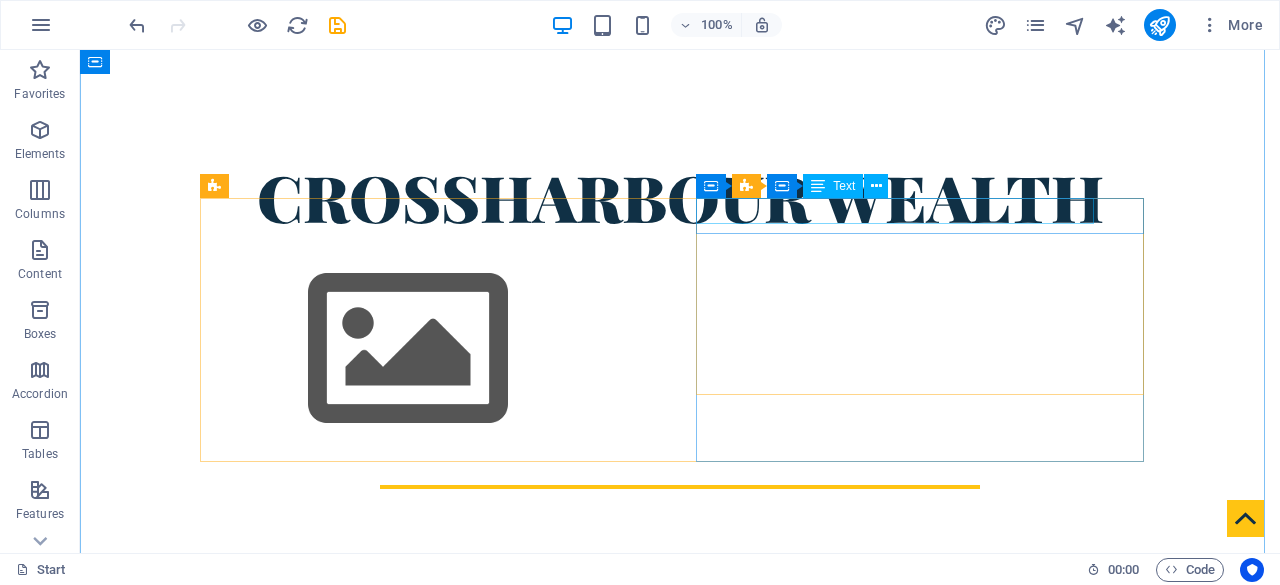 drag, startPoint x: 886, startPoint y: 413, endPoint x: 753, endPoint y: 218, distance: 236.03813 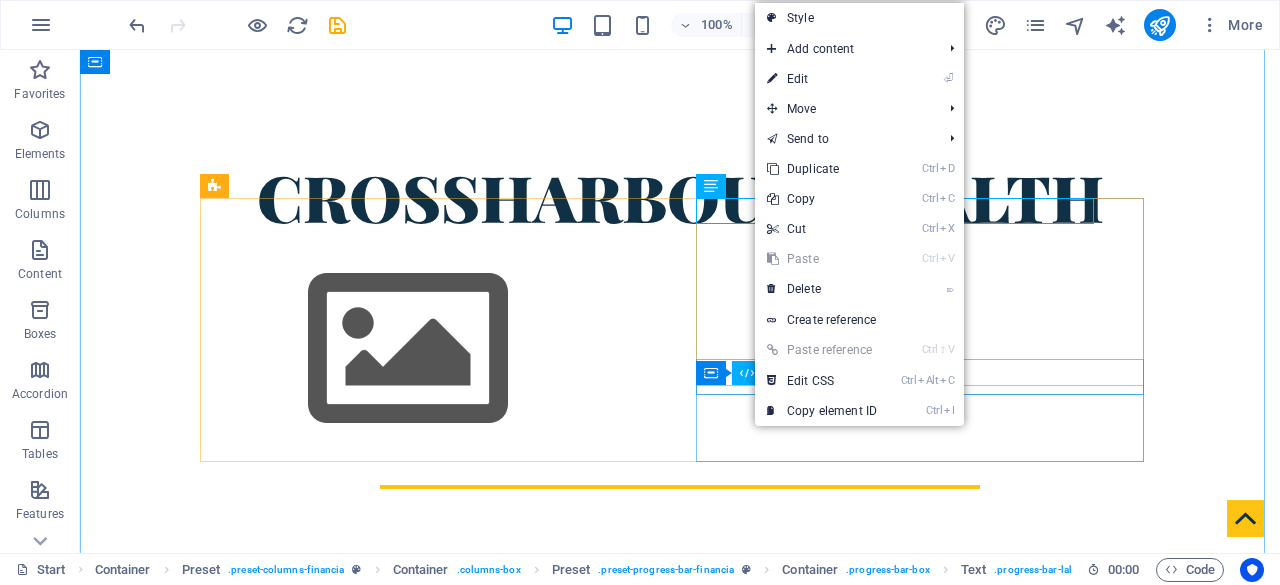 click at bounding box center (680, 1312) 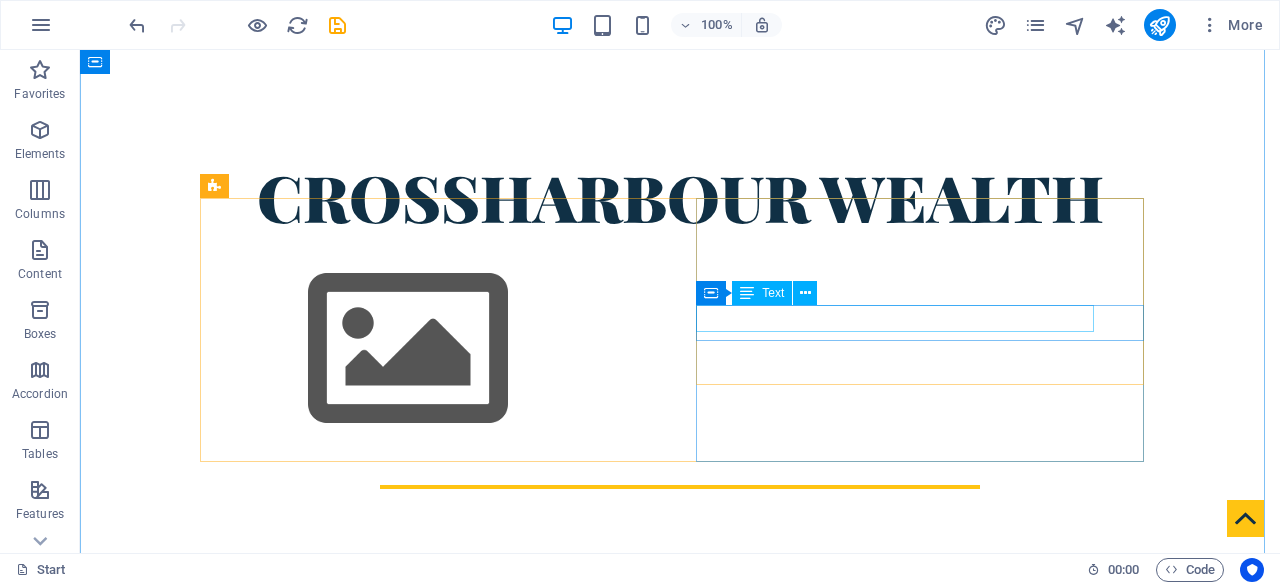 click on "Stock Trading" at bounding box center [680, 1187] 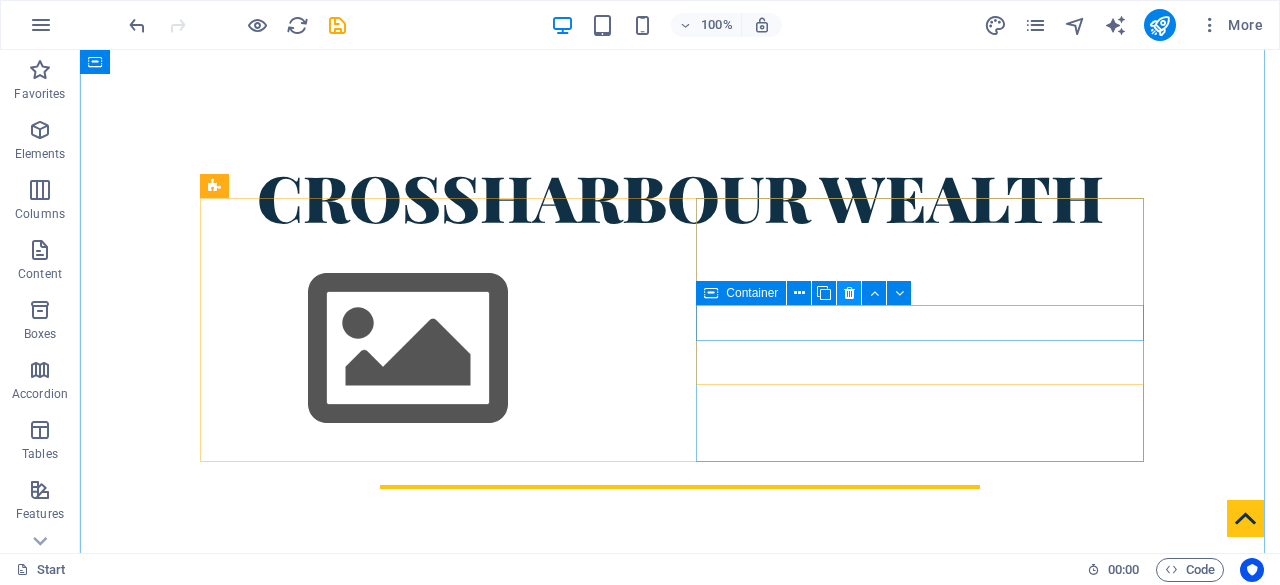 click at bounding box center (849, 293) 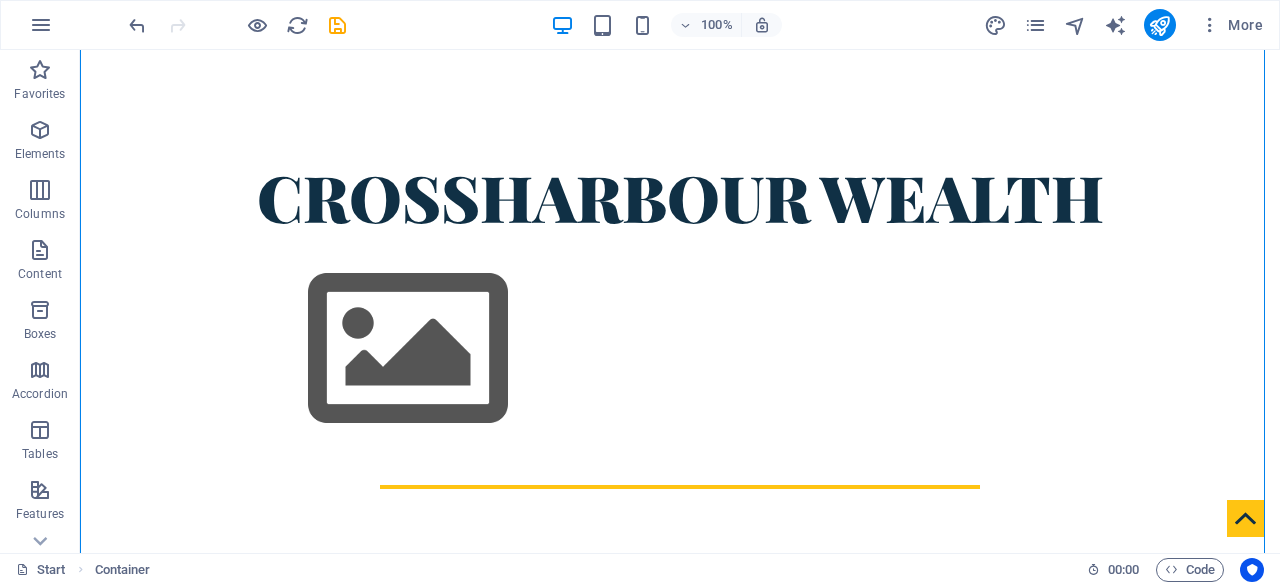 drag, startPoint x: 872, startPoint y: 364, endPoint x: 740, endPoint y: 203, distance: 208.19463 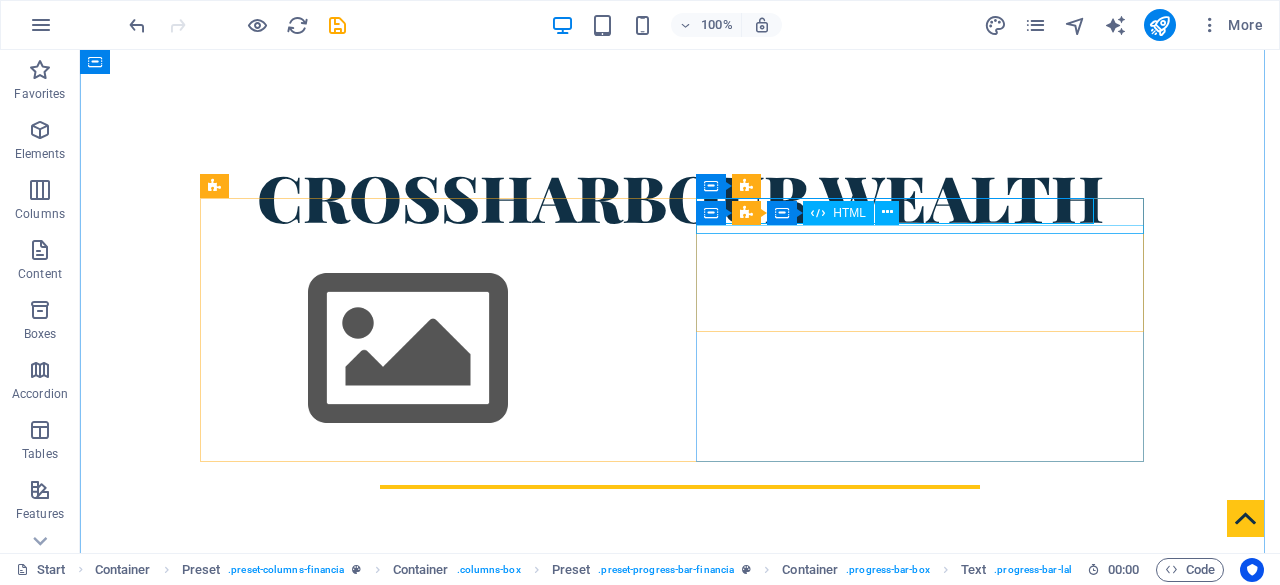 click on "Strategy Planning  80%
Investment Planning  100%
Tax Planning 60%" at bounding box center (680, 1120) 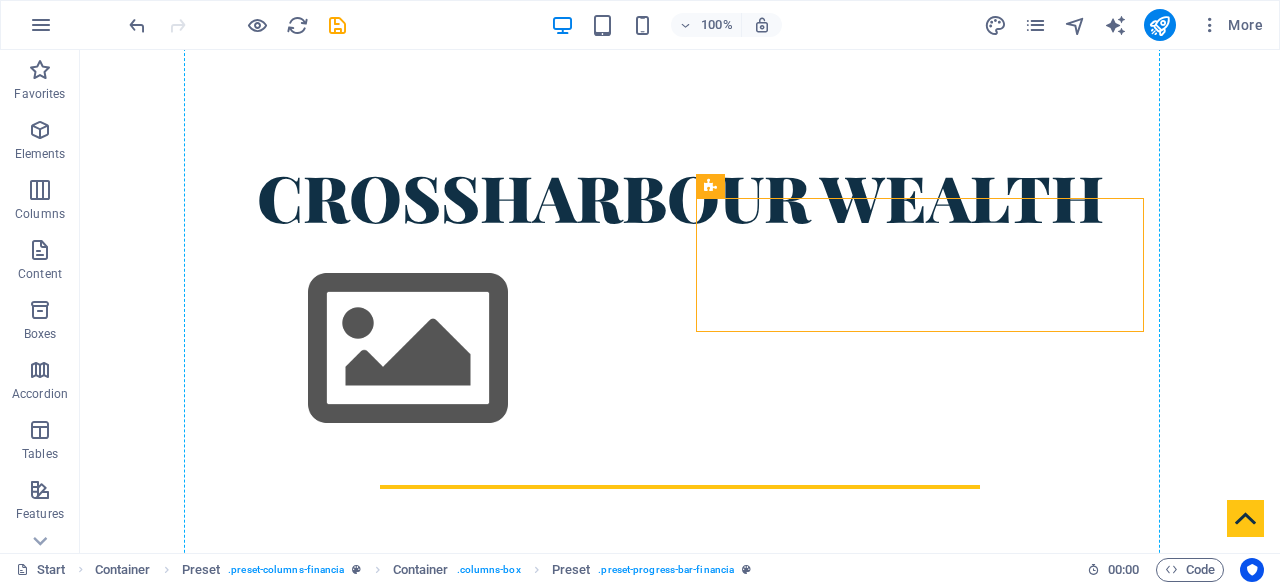 drag, startPoint x: 750, startPoint y: 243, endPoint x: 690, endPoint y: 224, distance: 62.936478 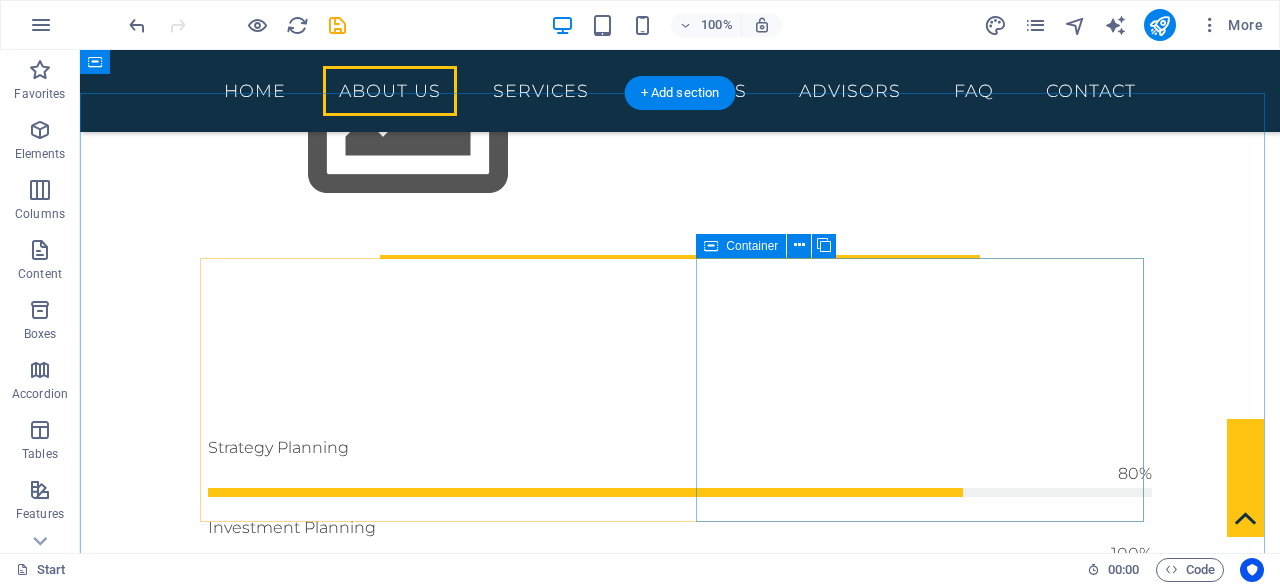 scroll, scrollTop: 752, scrollLeft: 0, axis: vertical 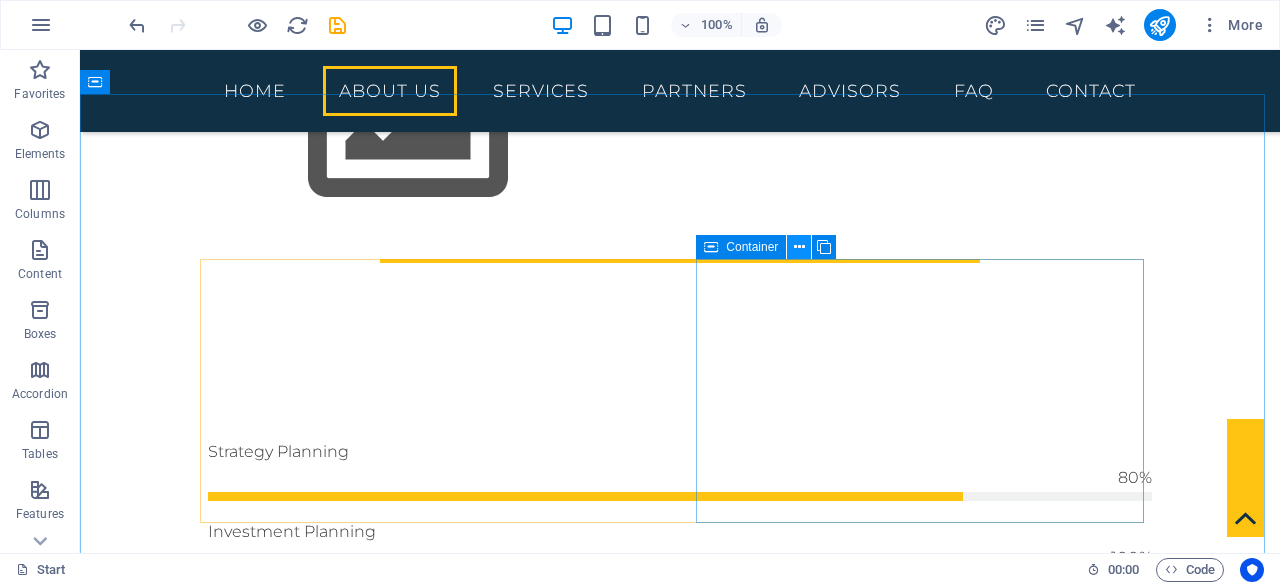 click at bounding box center [799, 247] 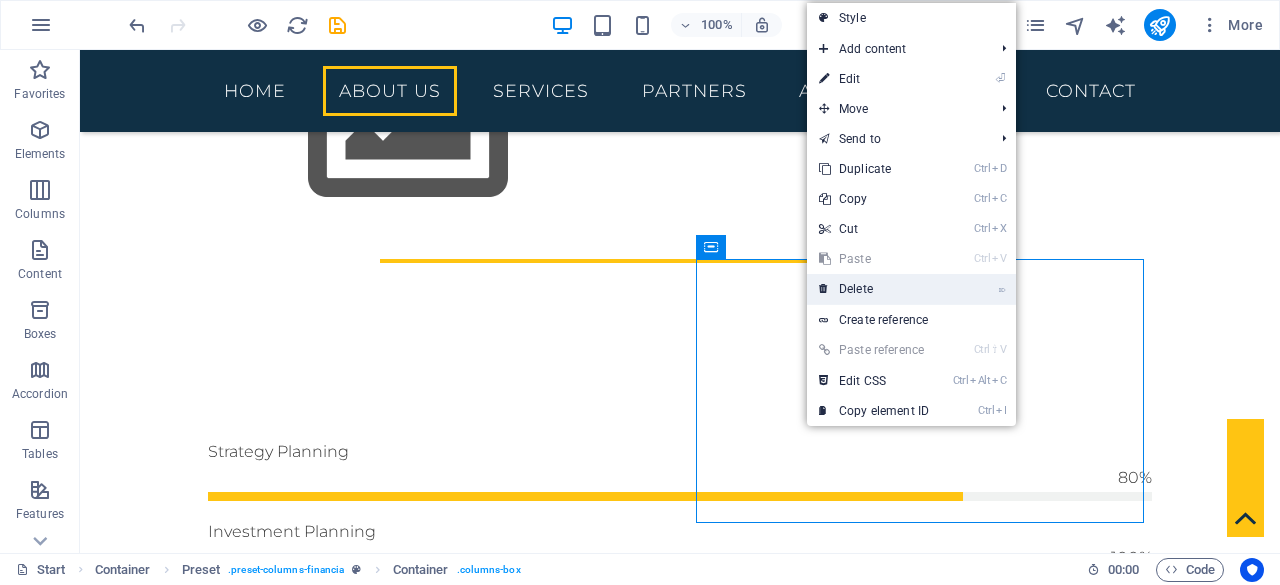 click on "⌦  Delete" at bounding box center (911, 289) 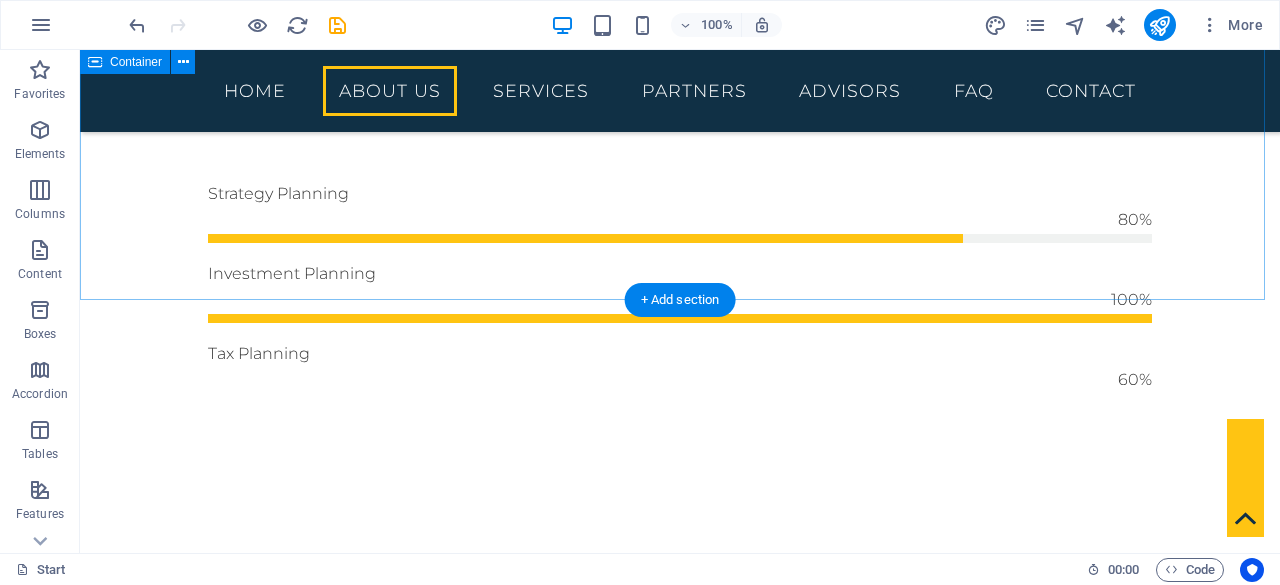 scroll, scrollTop: 1016, scrollLeft: 0, axis: vertical 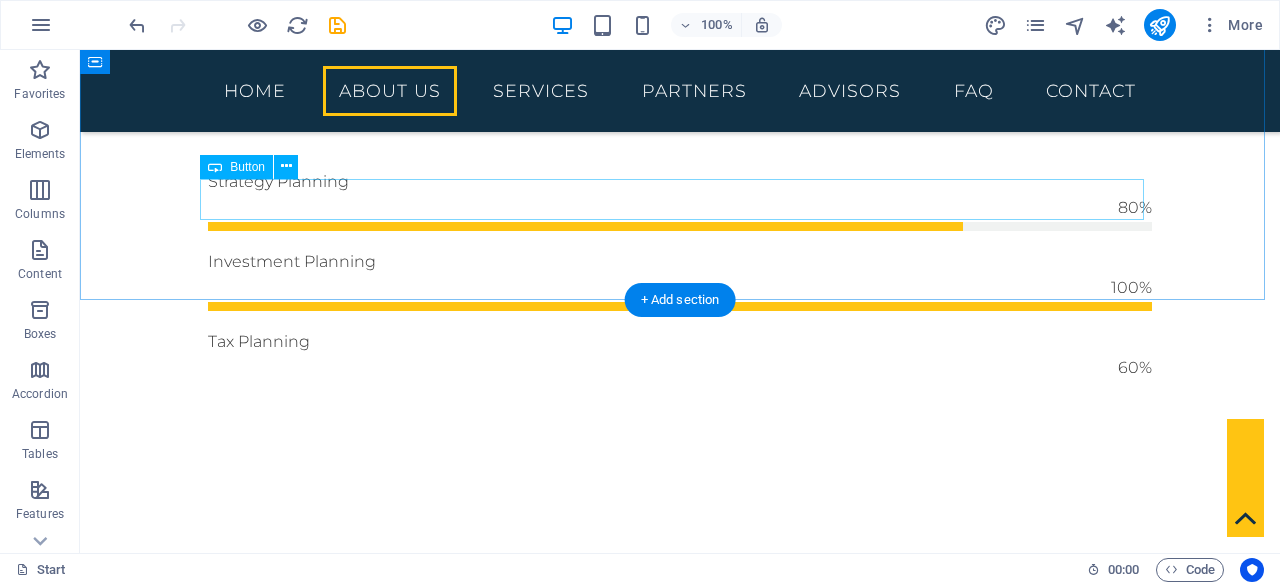 click on "Get in touch" at bounding box center [680, 831] 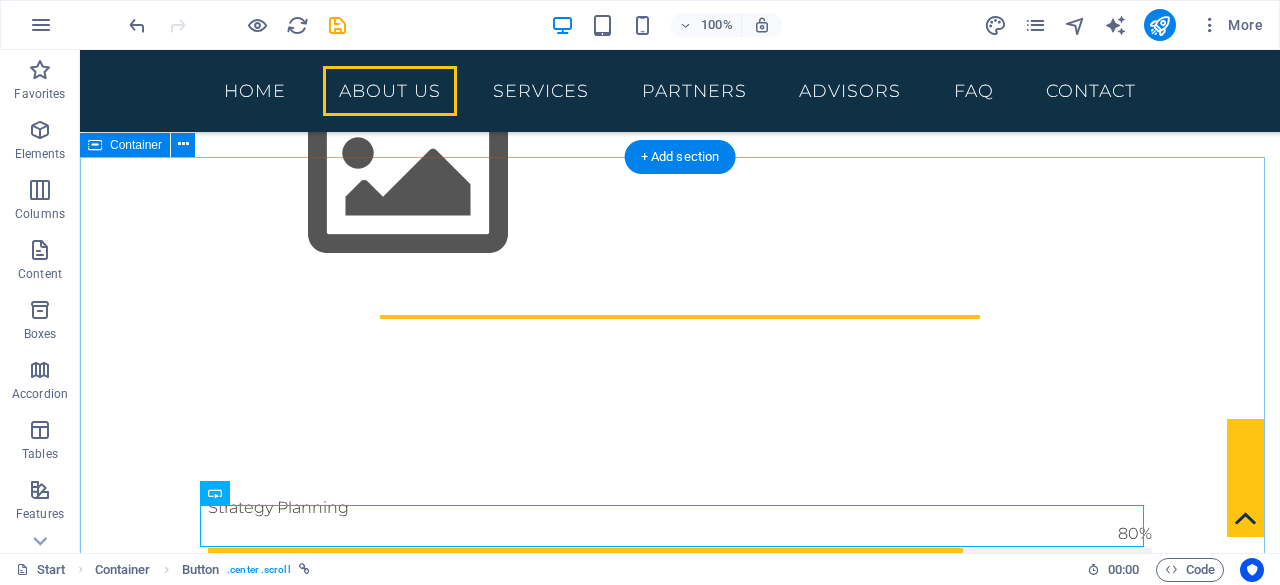 scroll, scrollTop: 690, scrollLeft: 0, axis: vertical 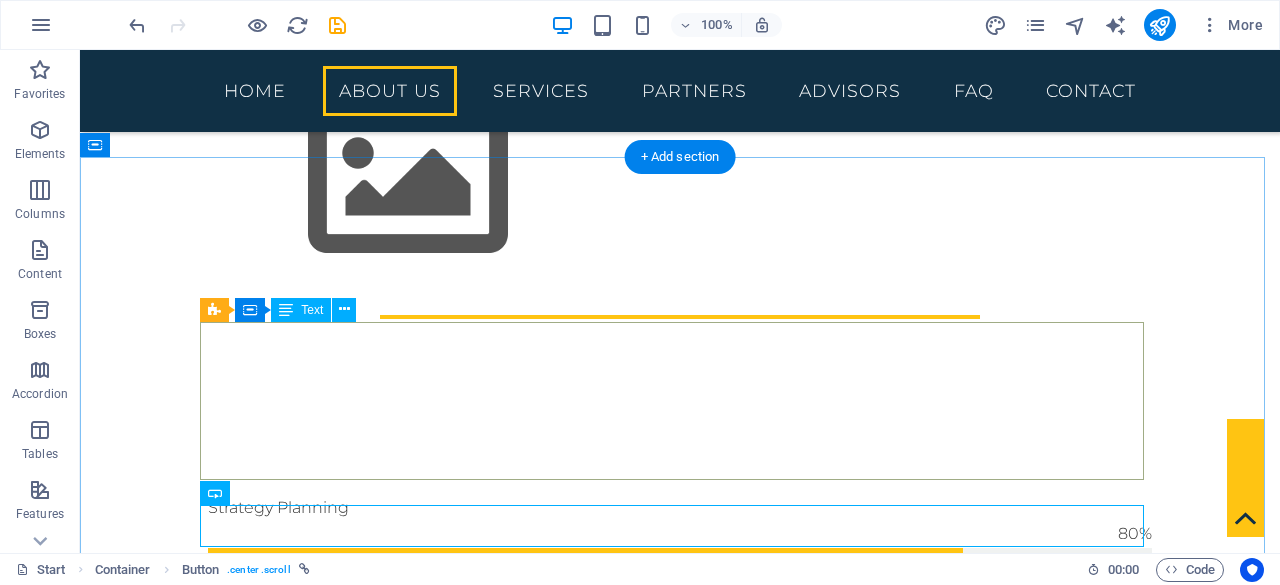click on "Lorem ipsum dolor sit amet, consectetuer adipiscing elit. Aenean commodo ligula eget dolor. Aenean massa. Cum sociis natoque penatibus et magnis dis parturient montes, nascetur ridiculus mus. Donec quam felis ultricies nec pellentesque eu, pretium quis, sem.  Nulla consequat massa quis enim. Donec pede justo, fringilla vel aliquet nec, vulputate eget, arcu. In enim justo, rhoncus ut imperdiet a venenatis vitae justo. Nullam dictum felis eu pede mollis pretium." at bounding box center (680, 1032) 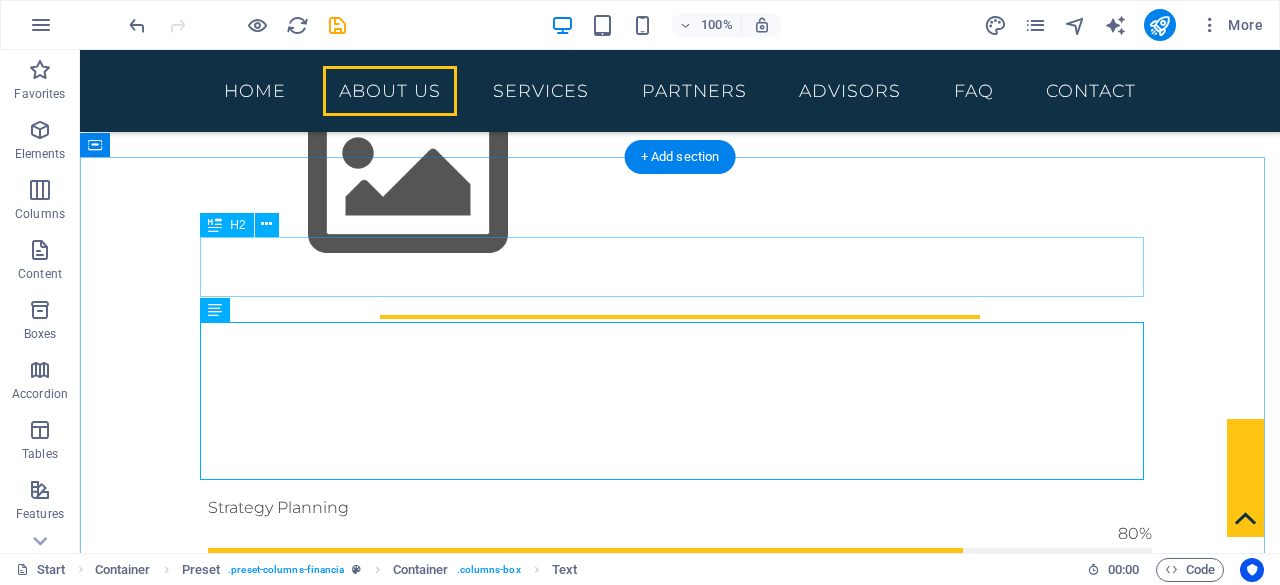 click on "About  crossharbour.co.za" at bounding box center [680, 898] 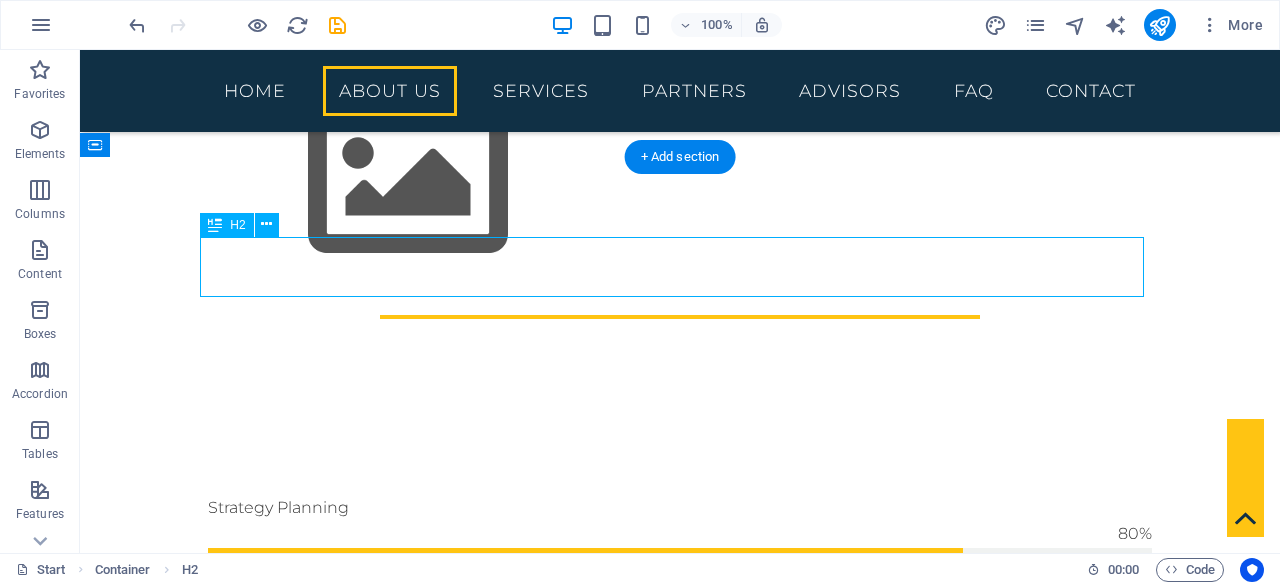 click on "About  crossharbour.co.za" at bounding box center (680, 898) 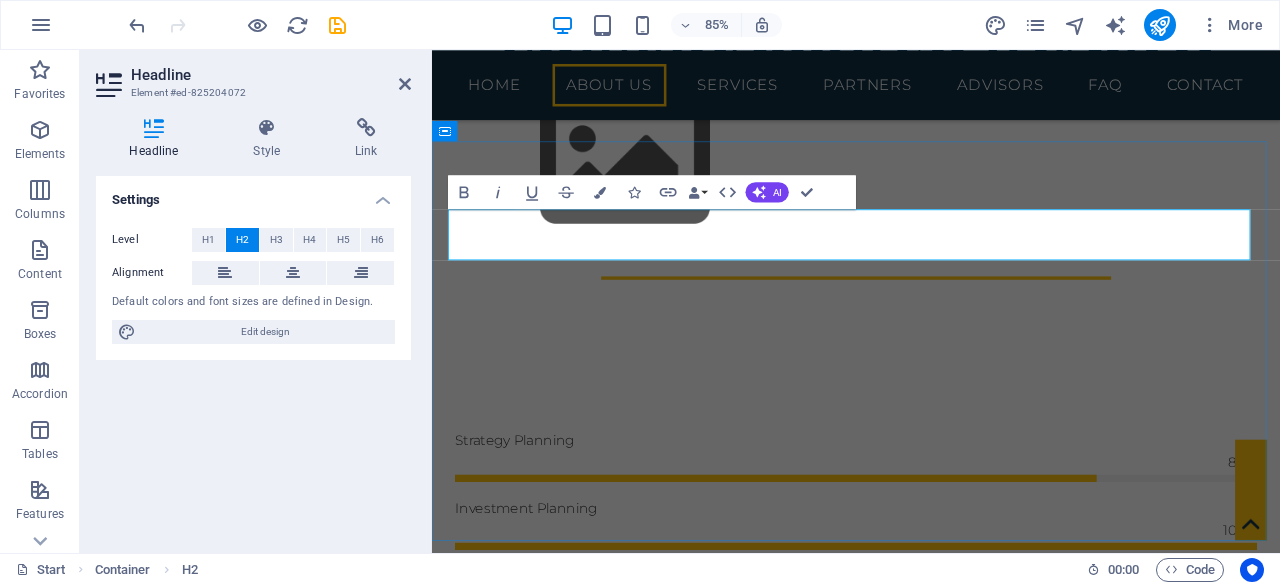 drag, startPoint x: 955, startPoint y: 267, endPoint x: 932, endPoint y: 271, distance: 23.345236 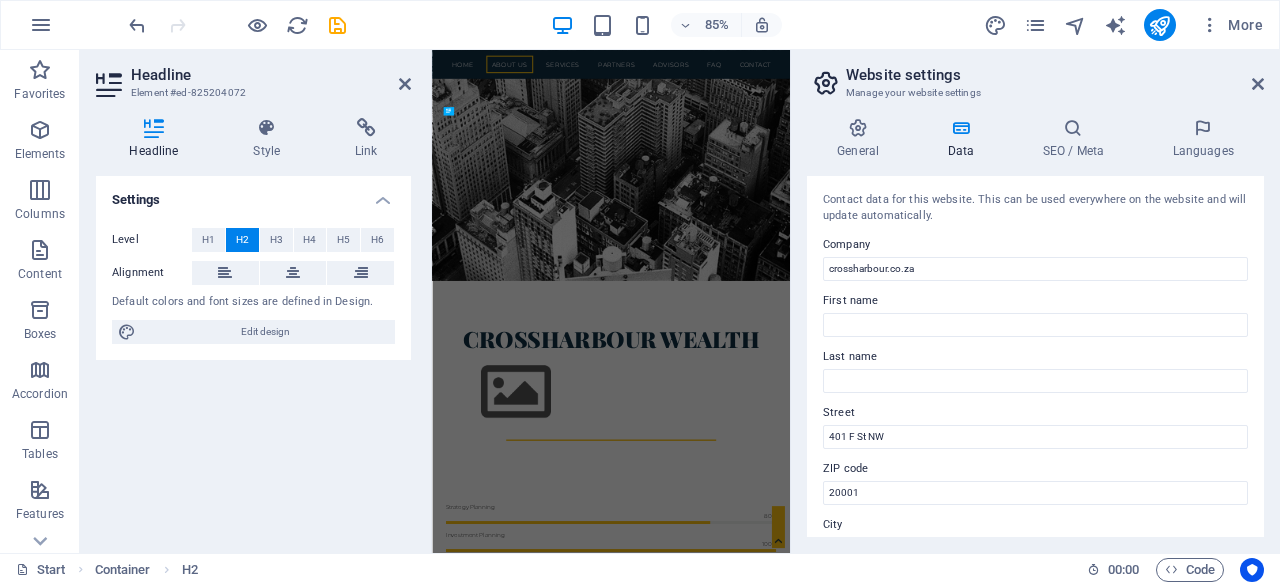 scroll, scrollTop: 1624, scrollLeft: 0, axis: vertical 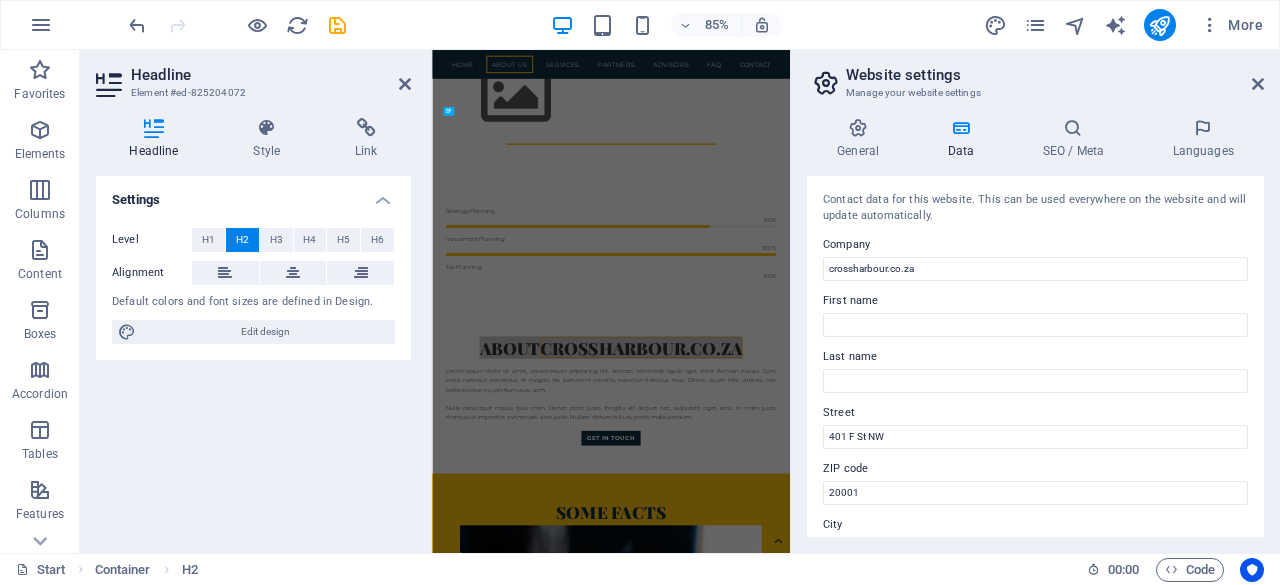 click on "Company" at bounding box center [1035, 245] 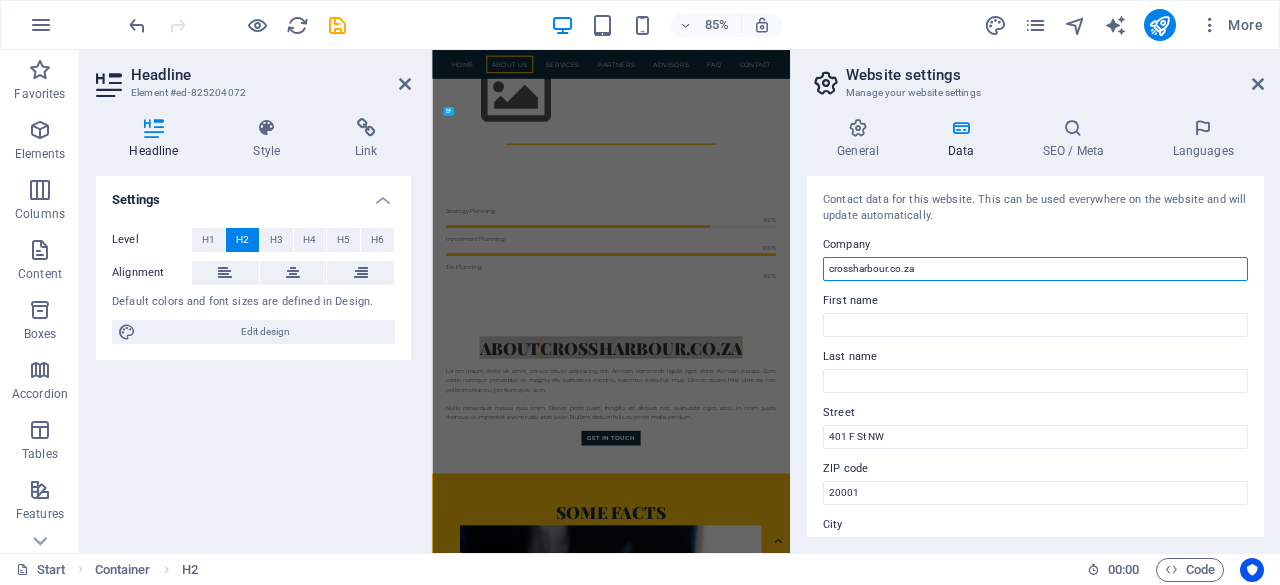 click on "crossharbour.co.za" at bounding box center (1035, 269) 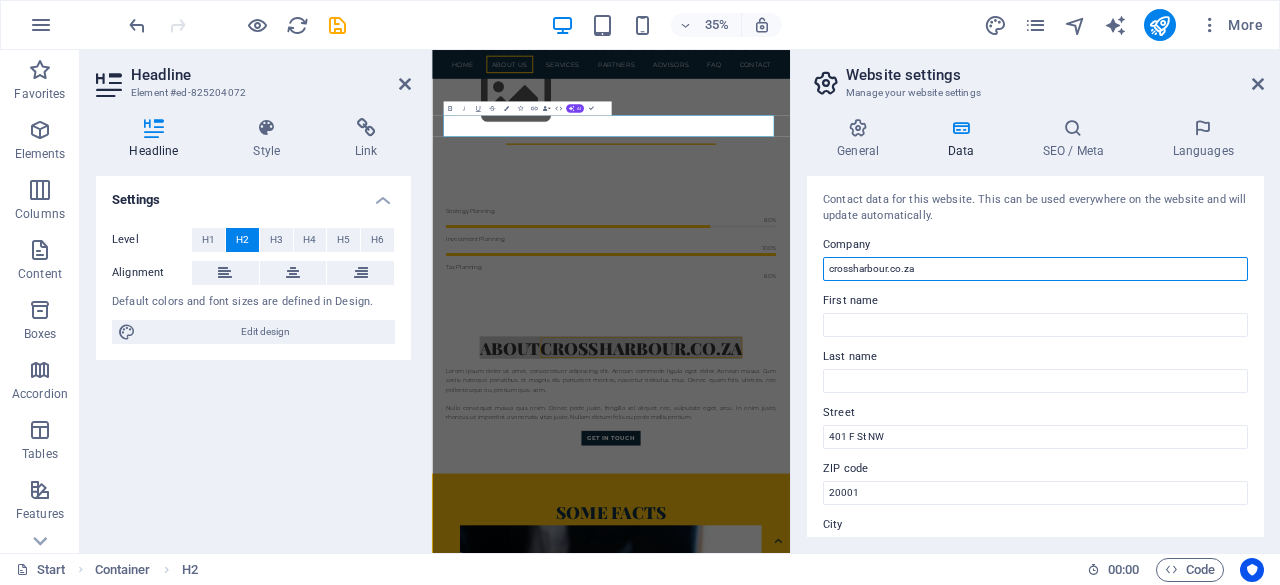 click on "crossharbour.co.za" at bounding box center [1035, 269] 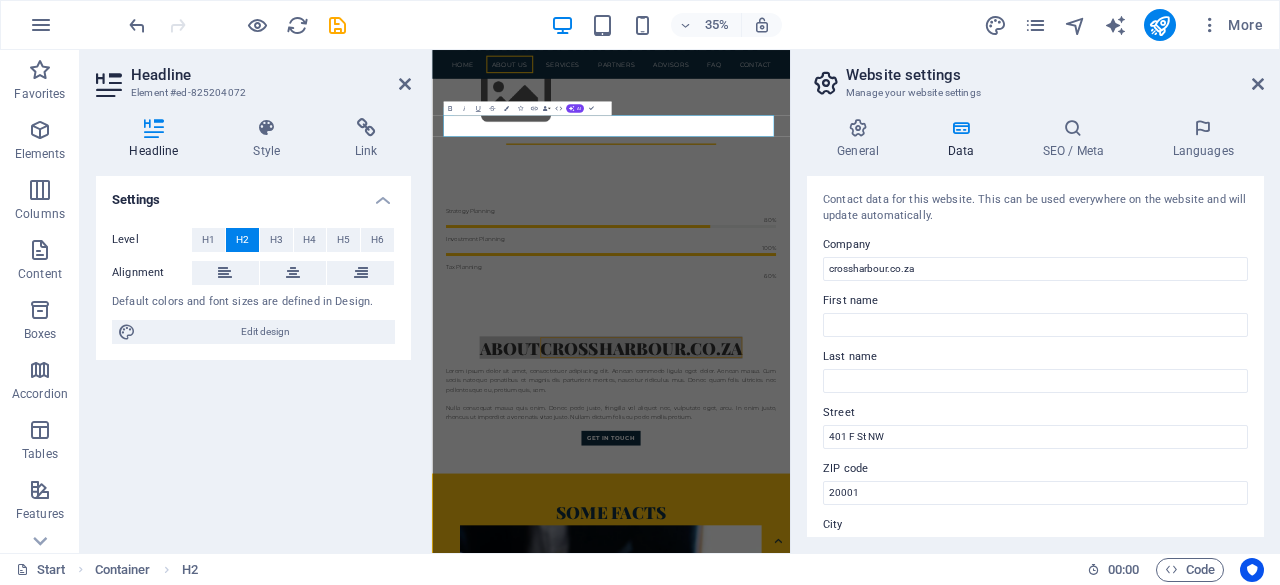 drag, startPoint x: 1369, startPoint y: 331, endPoint x: 982, endPoint y: 671, distance: 515.1398 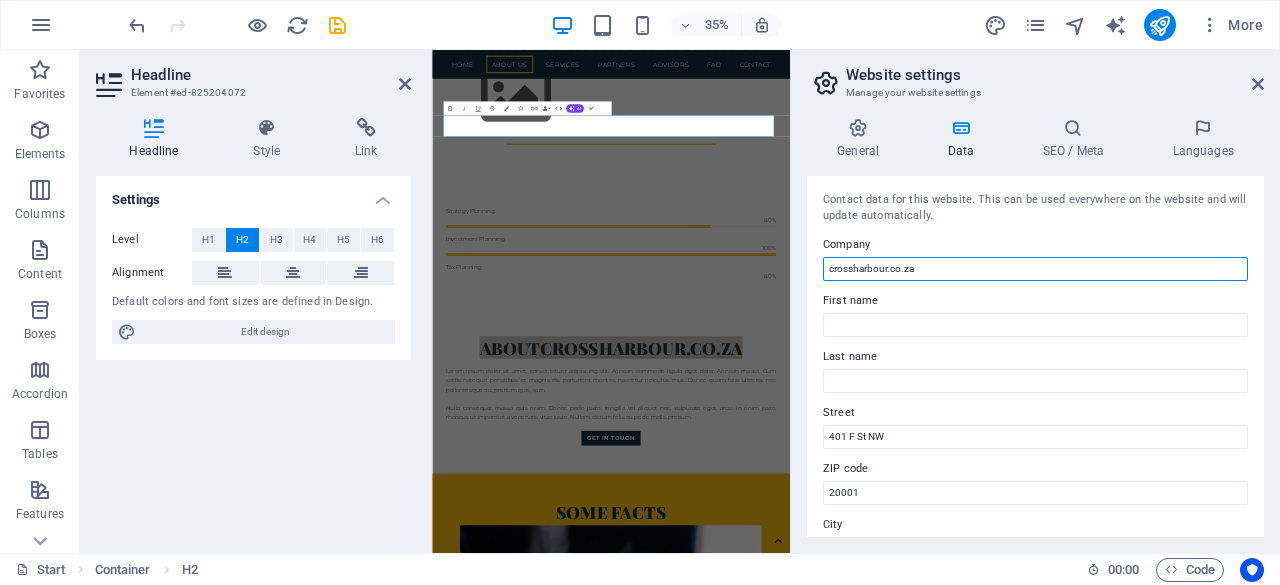 click on "crossharbour.co.za" at bounding box center [1035, 269] 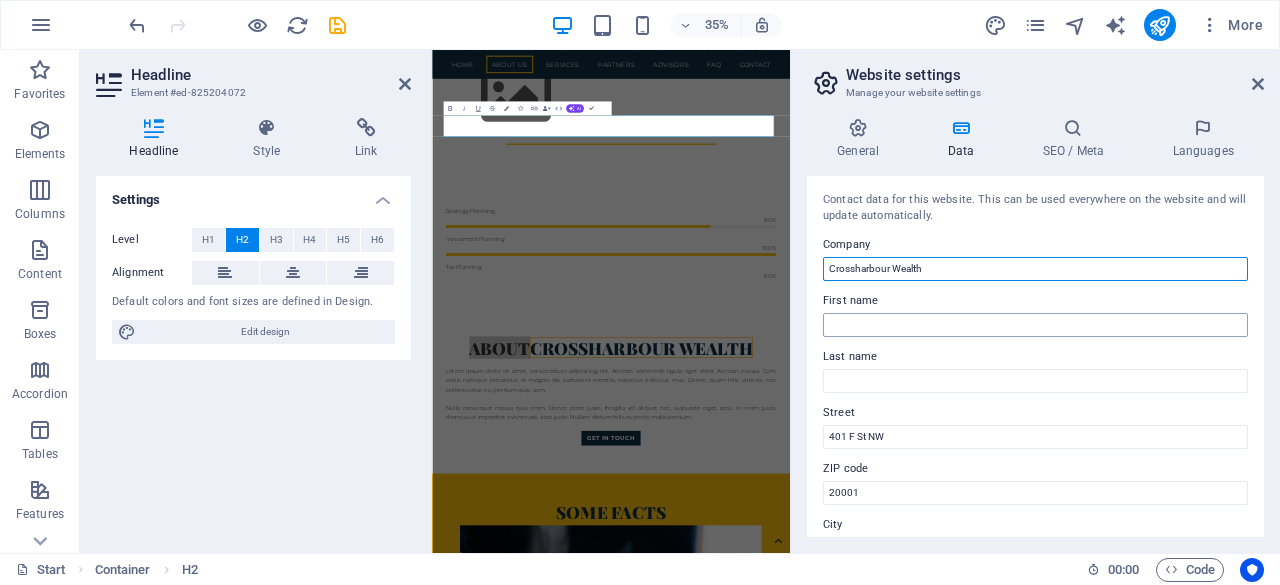 type on "Crossharbour Wealth" 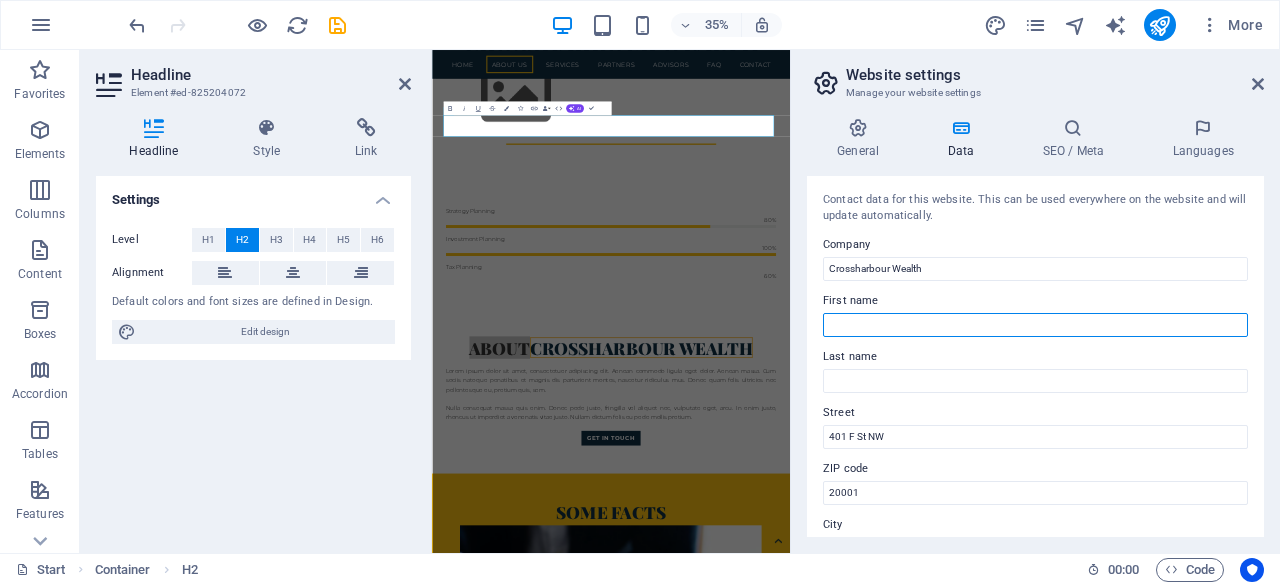 click on "First name" at bounding box center (1035, 325) 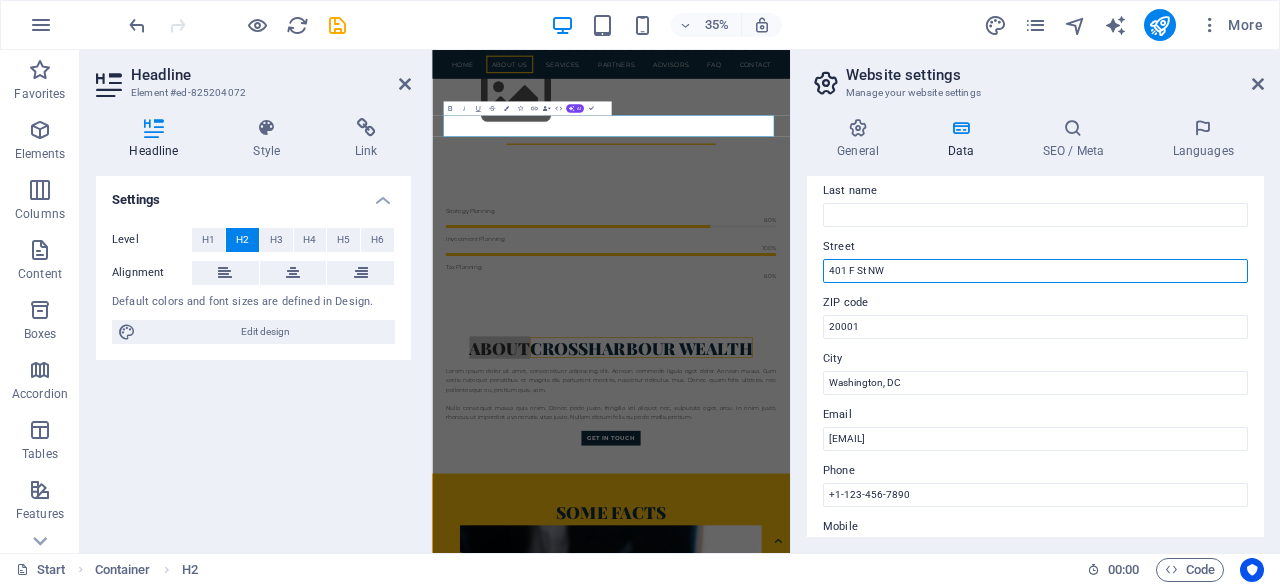 drag, startPoint x: 909, startPoint y: 290, endPoint x: 900, endPoint y: 267, distance: 24.698177 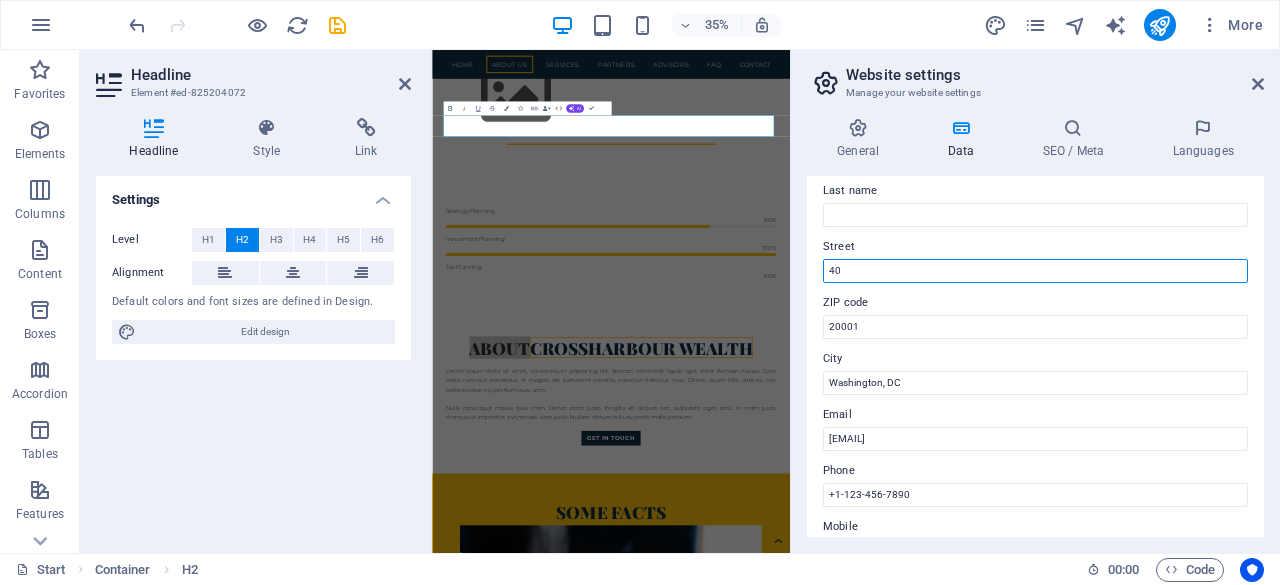 type on "4" 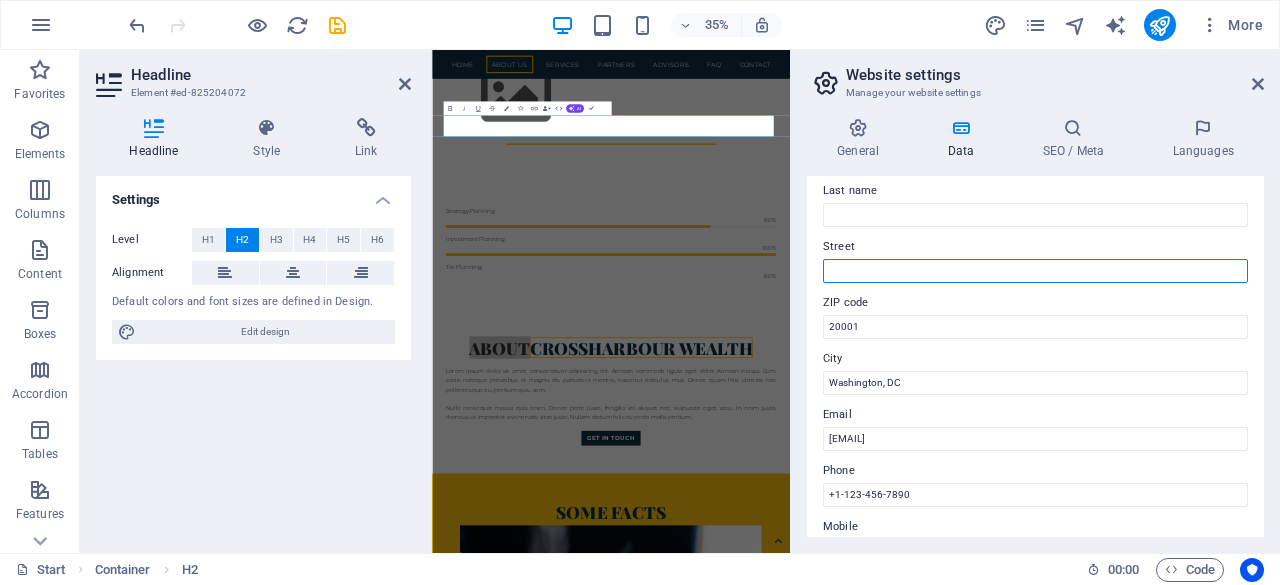 type 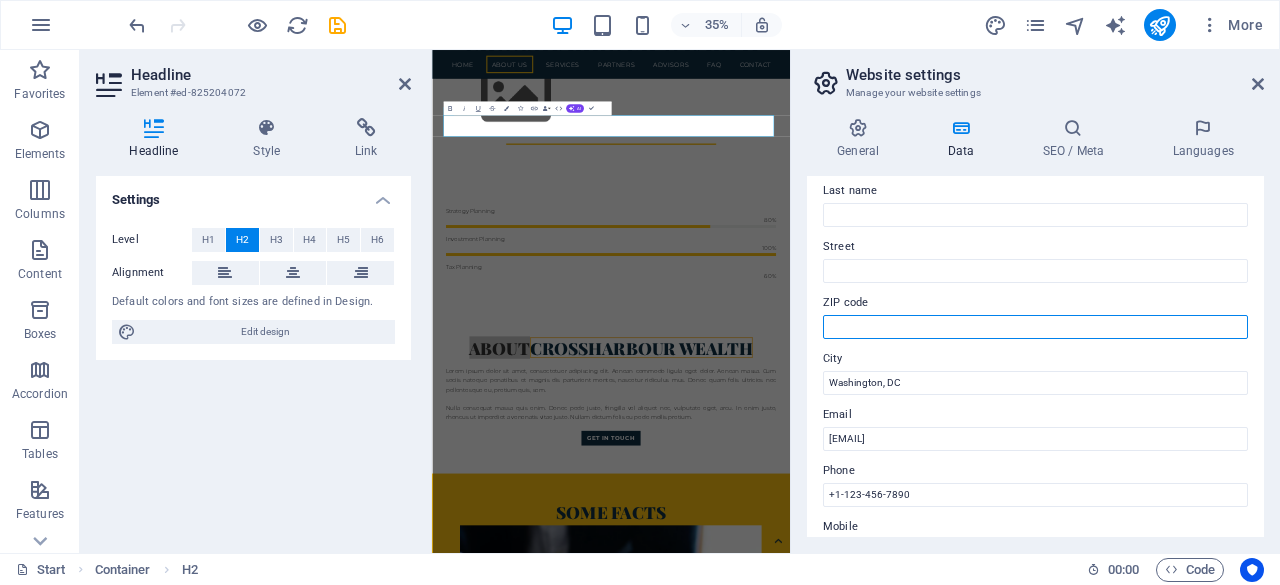 type 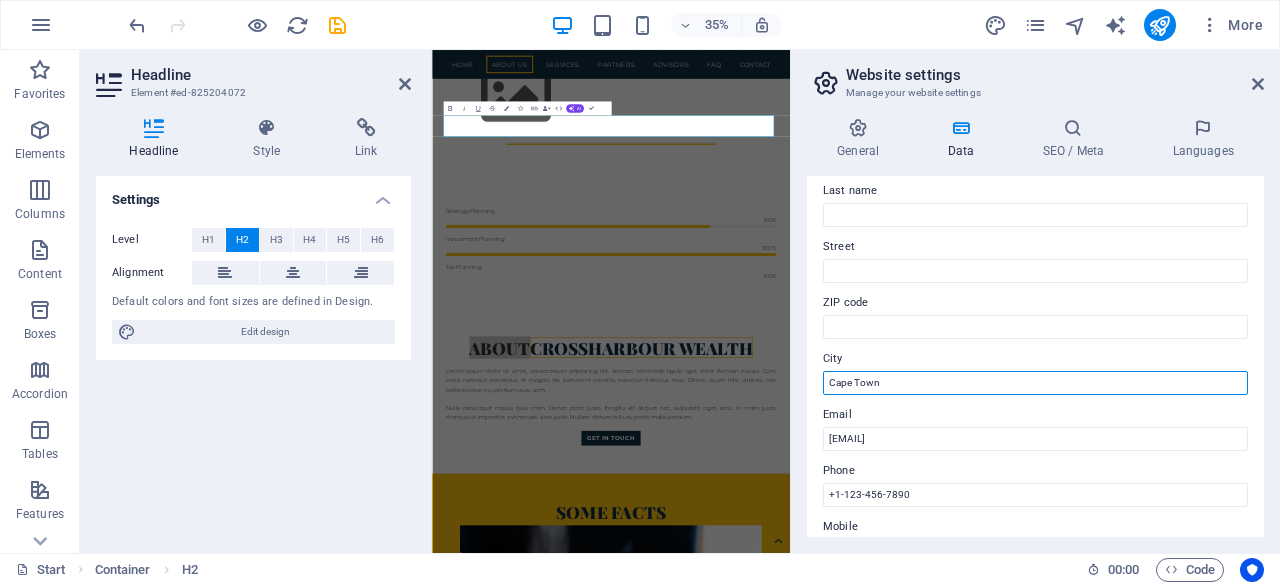 type on "Cape Town" 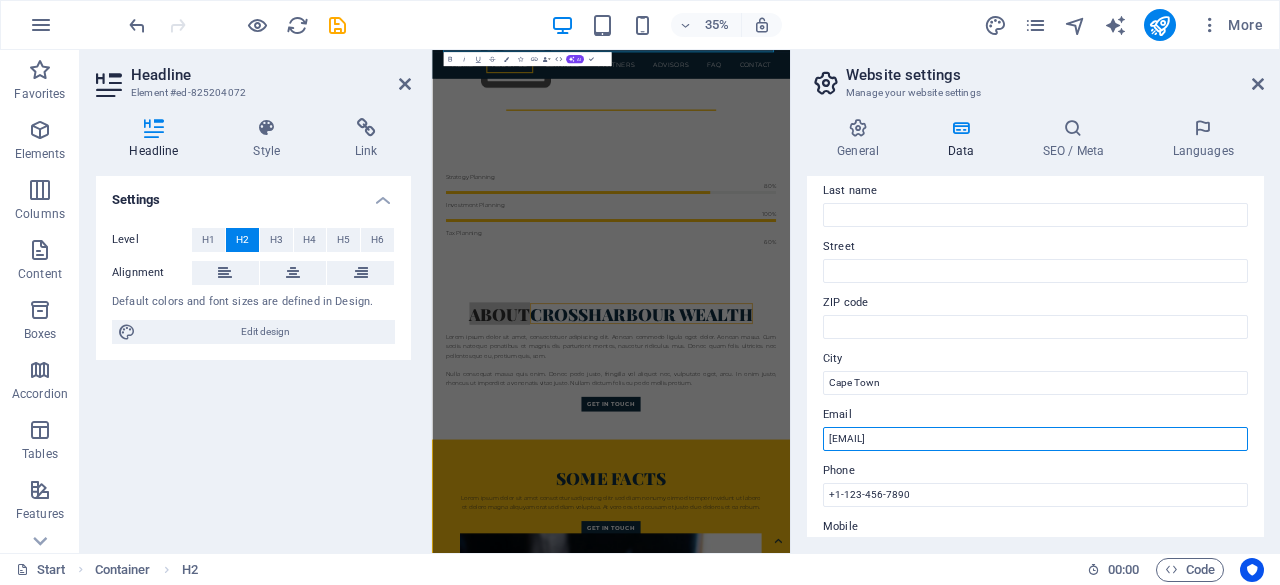 scroll, scrollTop: 1910, scrollLeft: 0, axis: vertical 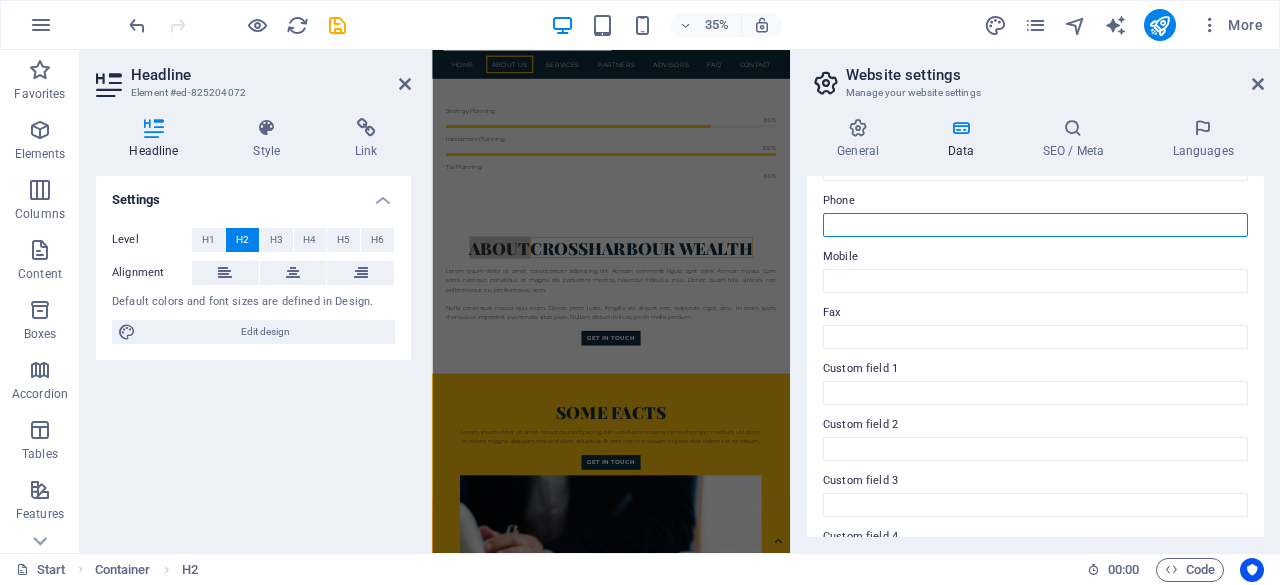 type 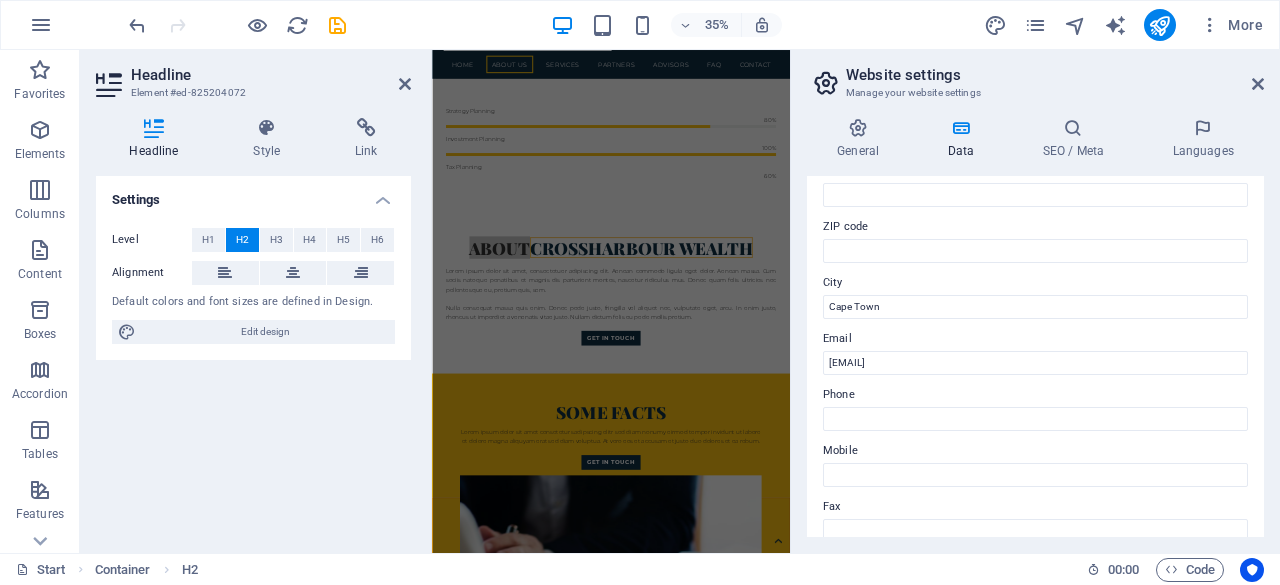 scroll, scrollTop: 599, scrollLeft: 0, axis: vertical 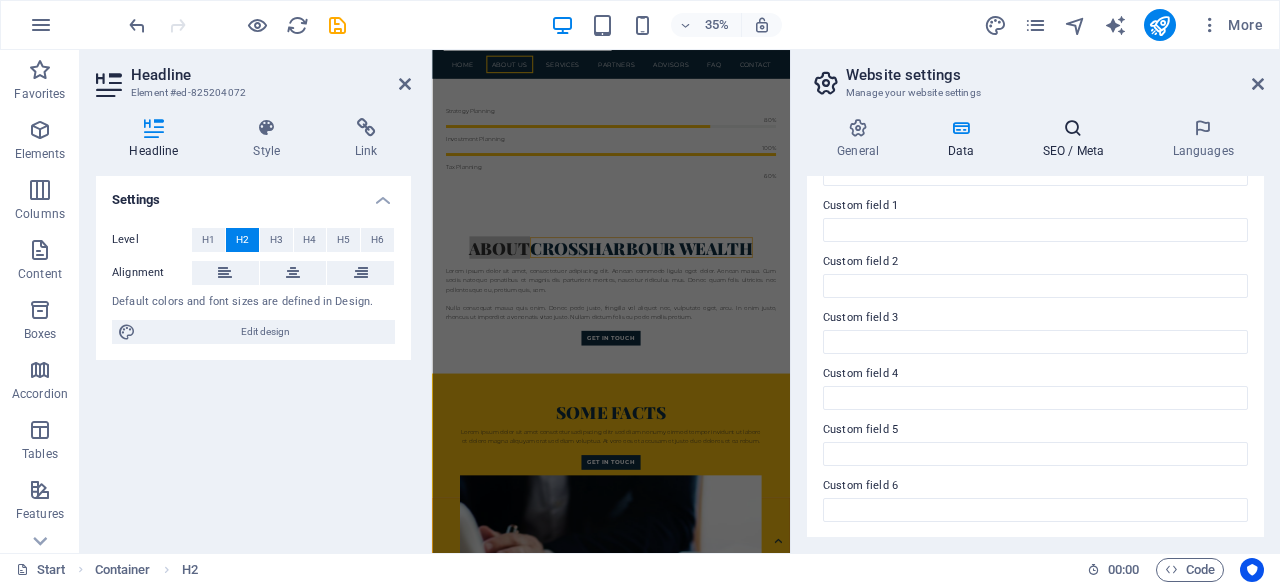 click at bounding box center [1073, 128] 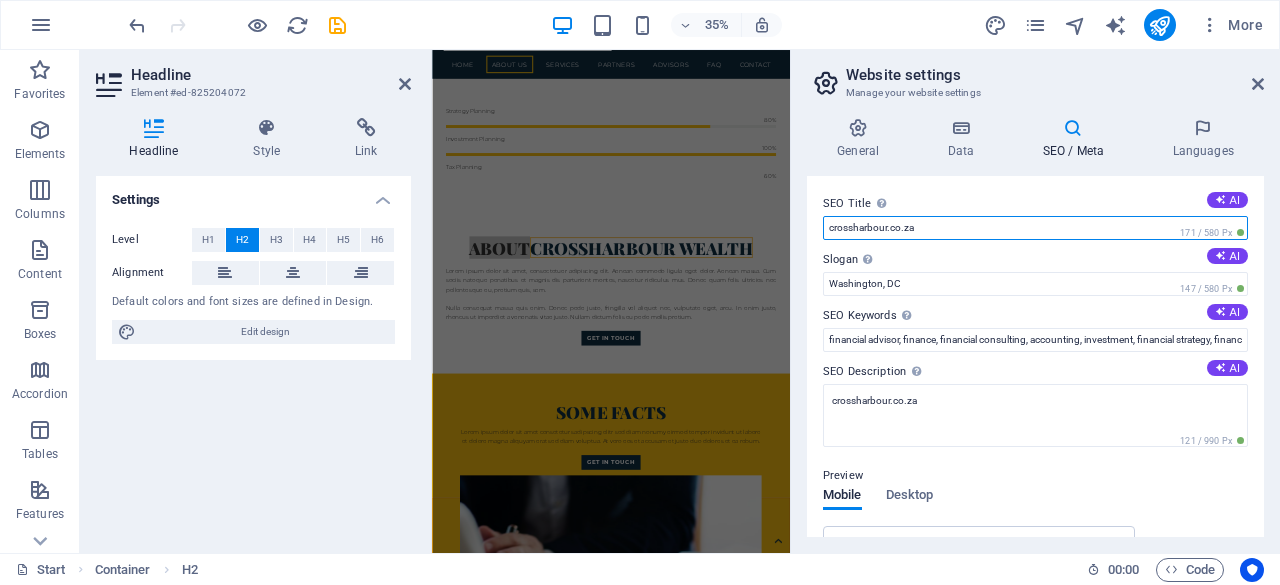 click on "crossharbour.co.za" at bounding box center (1035, 228) 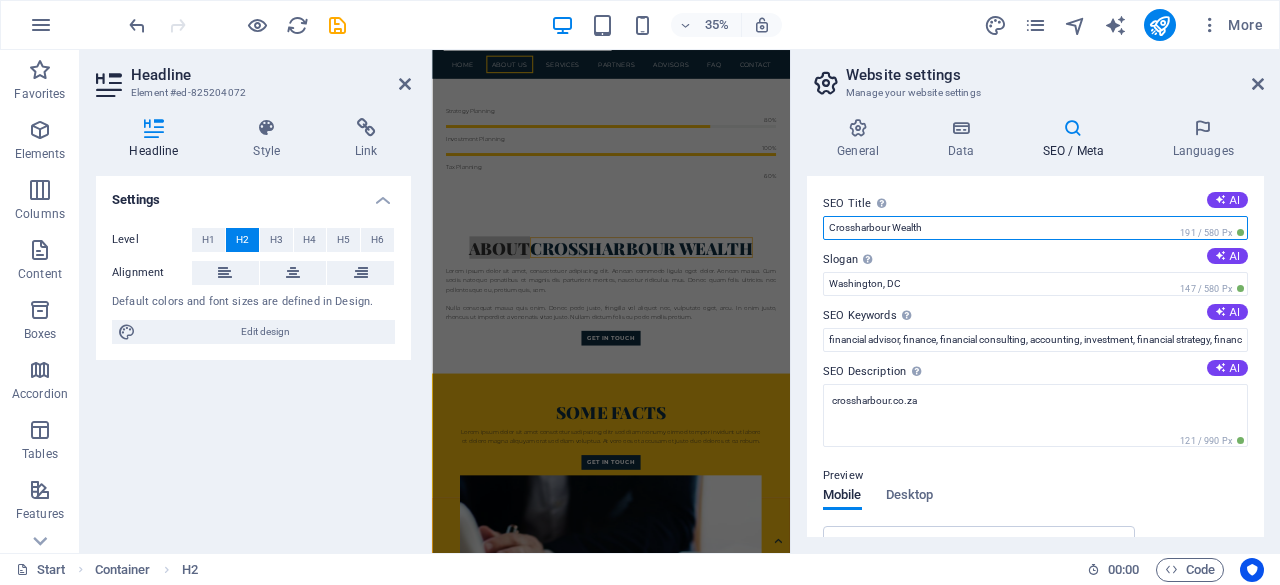type on "Crossharbour Wealth" 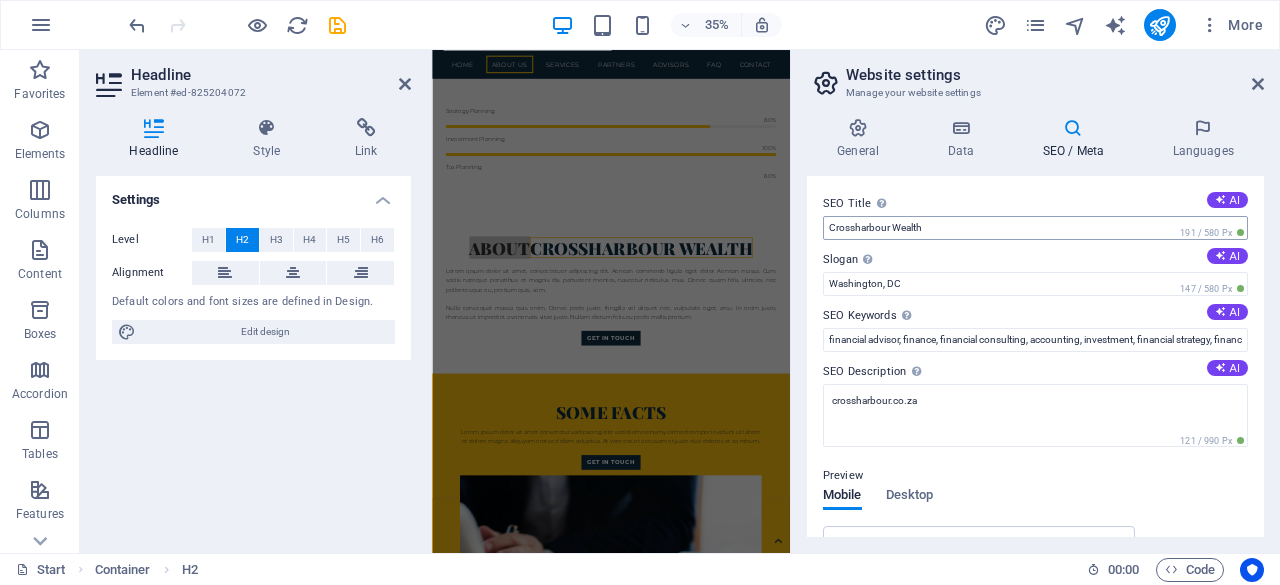 type 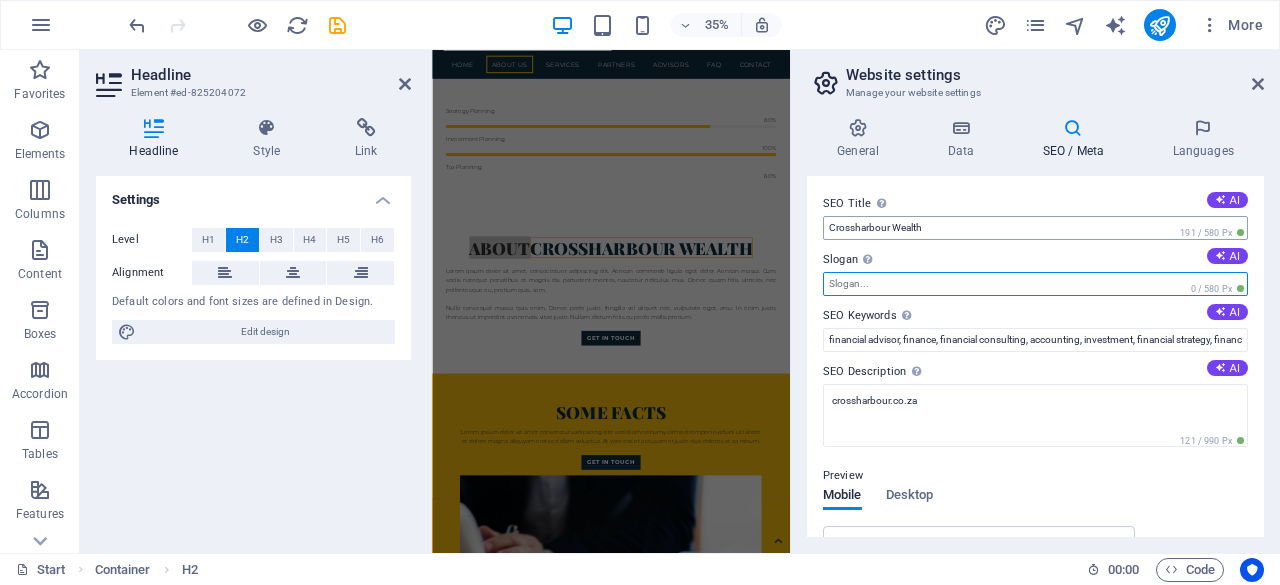 type 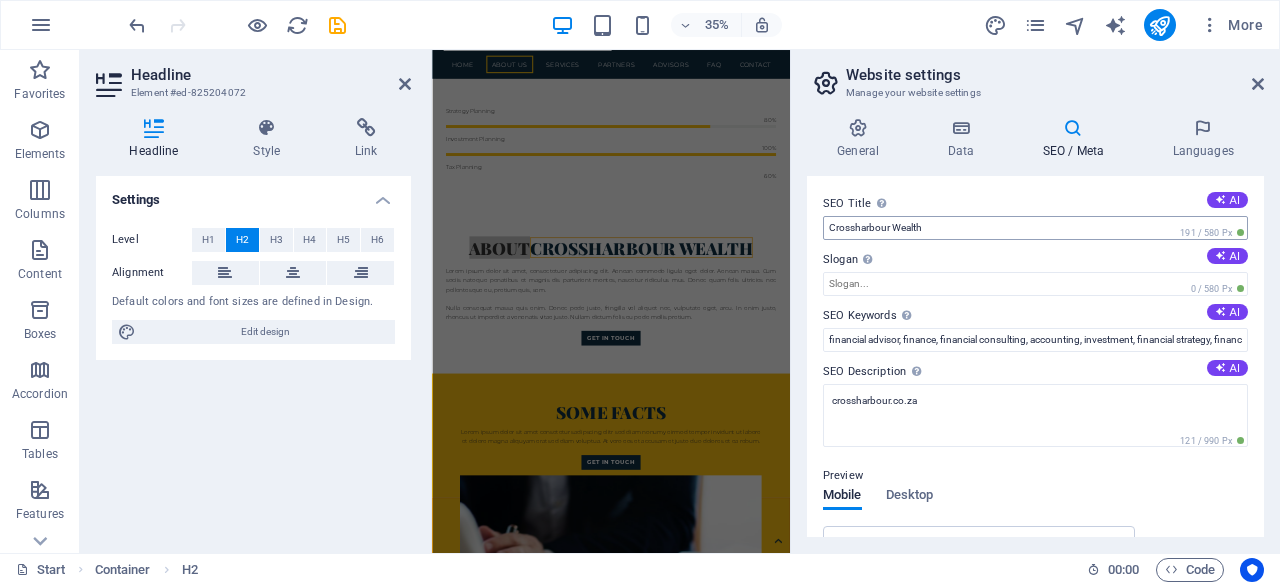 type 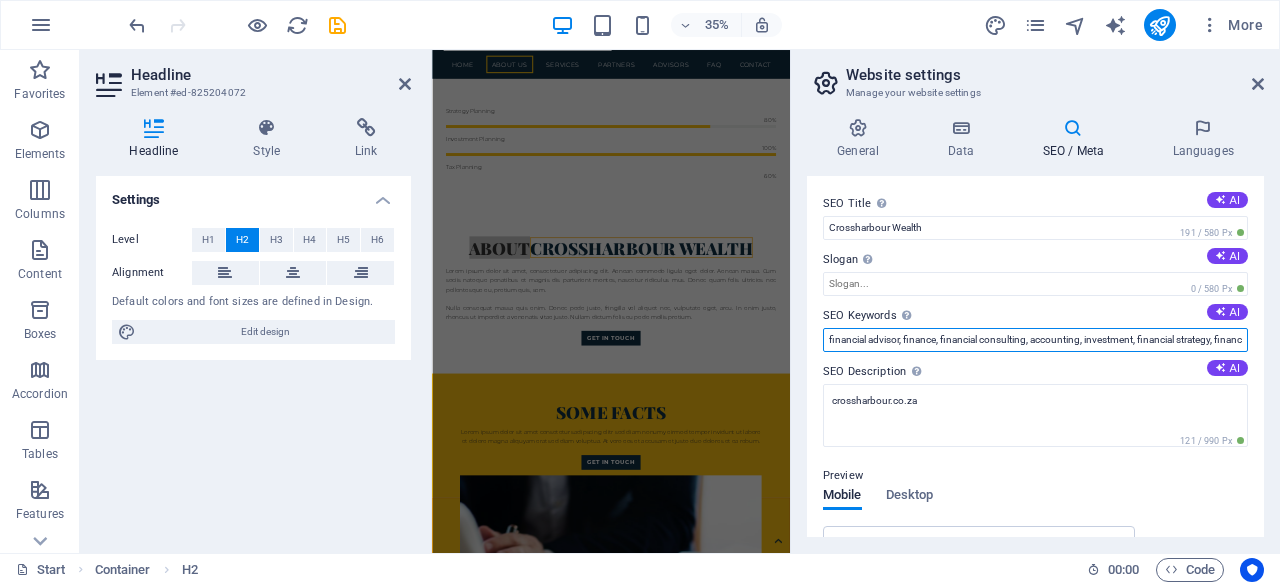 click on "financial advisor, finance, financial consulting, accounting, investment, financial strategy, financial planning, investment strategies, business consulting, consulting, financial services, [EMAIL], [CITY], [STATE]" at bounding box center [1035, 340] 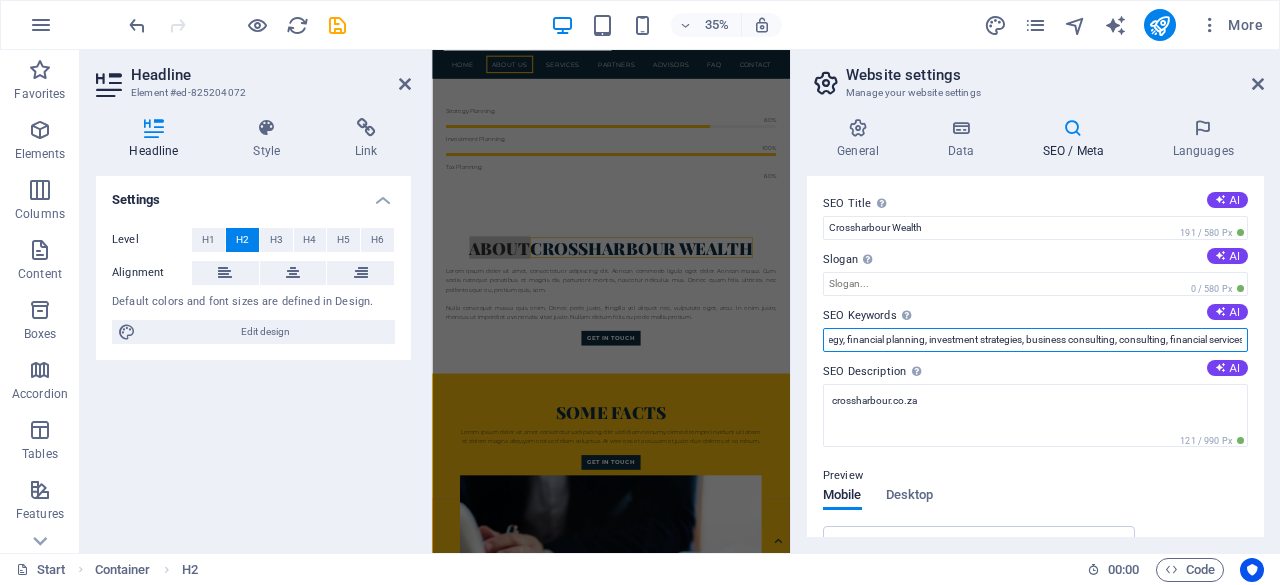 scroll, scrollTop: 0, scrollLeft: 550, axis: horizontal 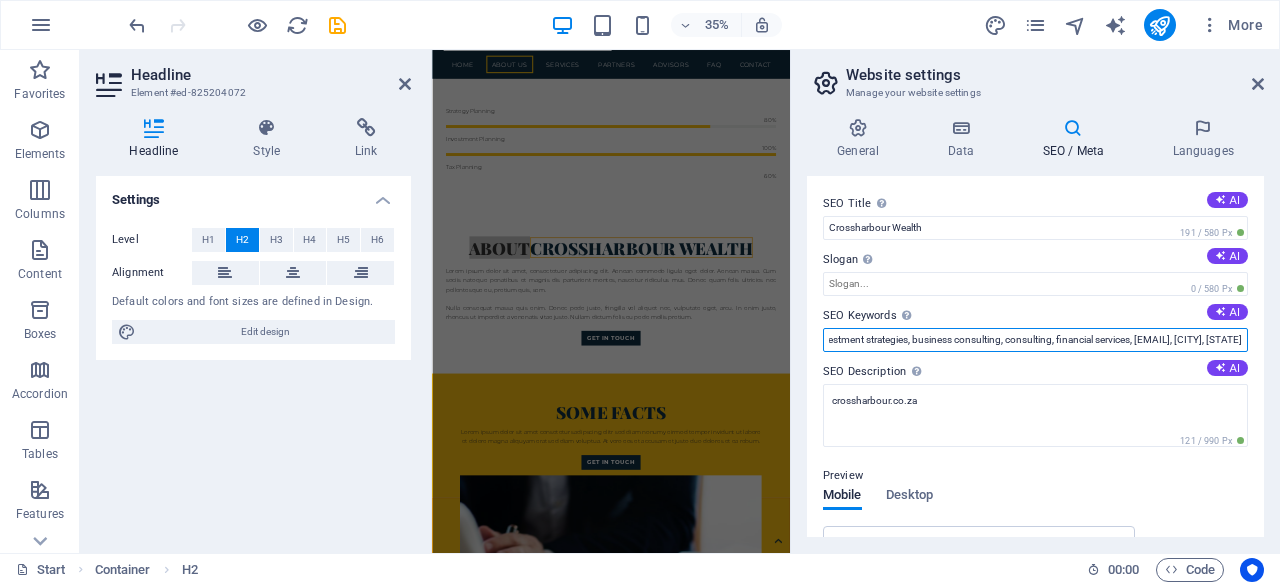 click on "financial advisor, finance, financial consulting, accounting, investment, financial strategy, financial planning, investment strategies, business consulting, consulting, financial services, [EMAIL], [CITY], [STATE]" at bounding box center [1035, 340] 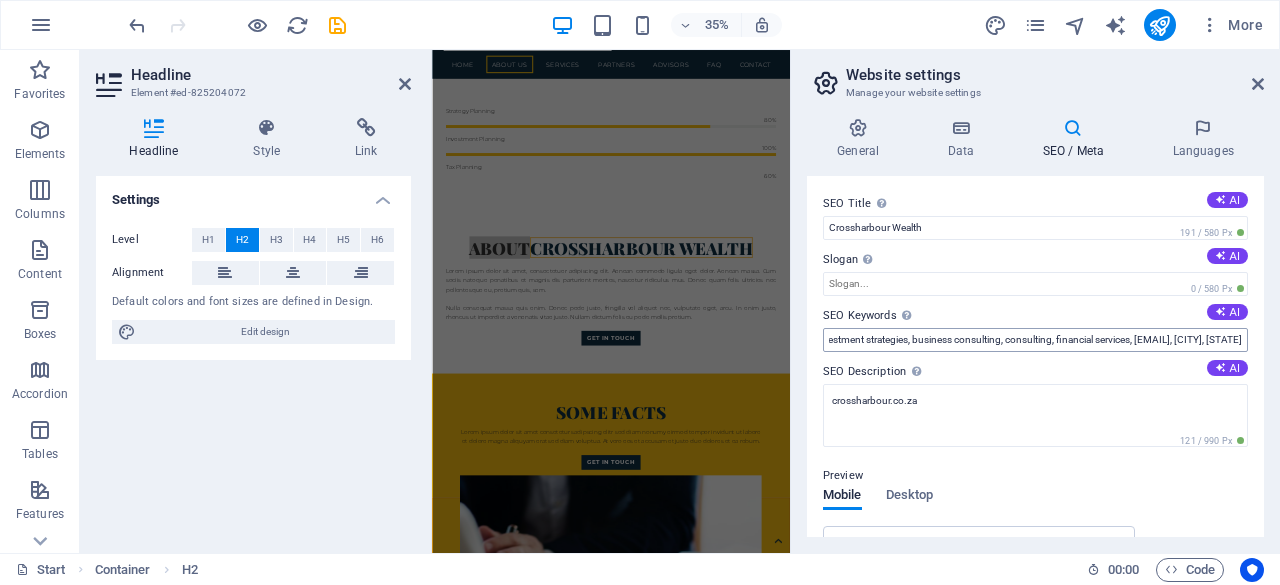 scroll, scrollTop: 0, scrollLeft: 0, axis: both 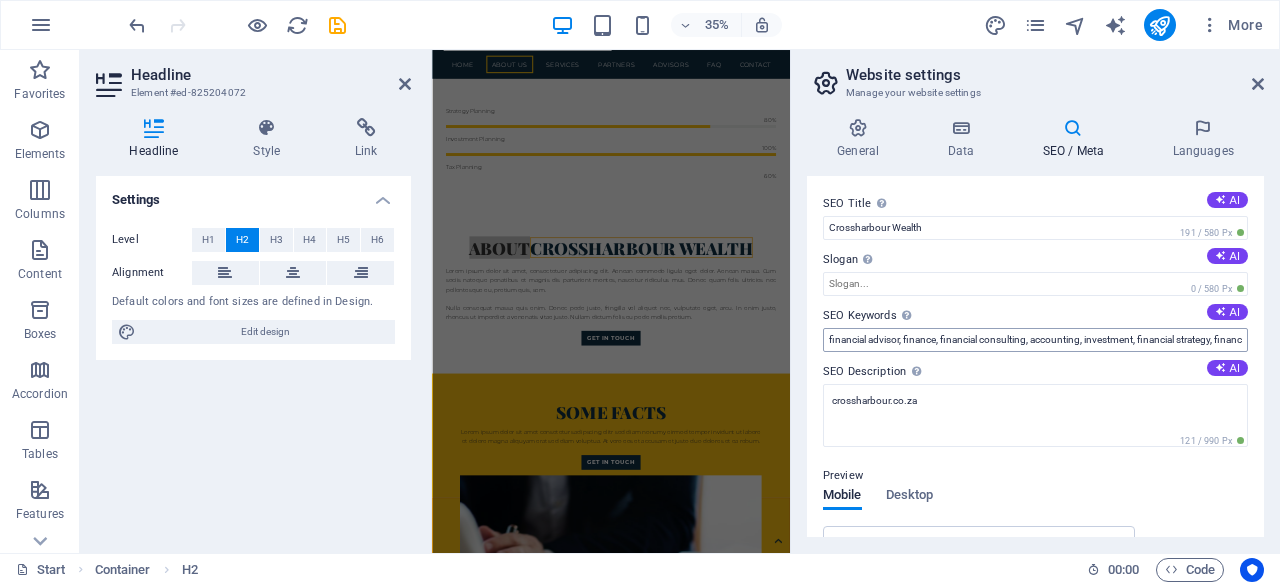 type 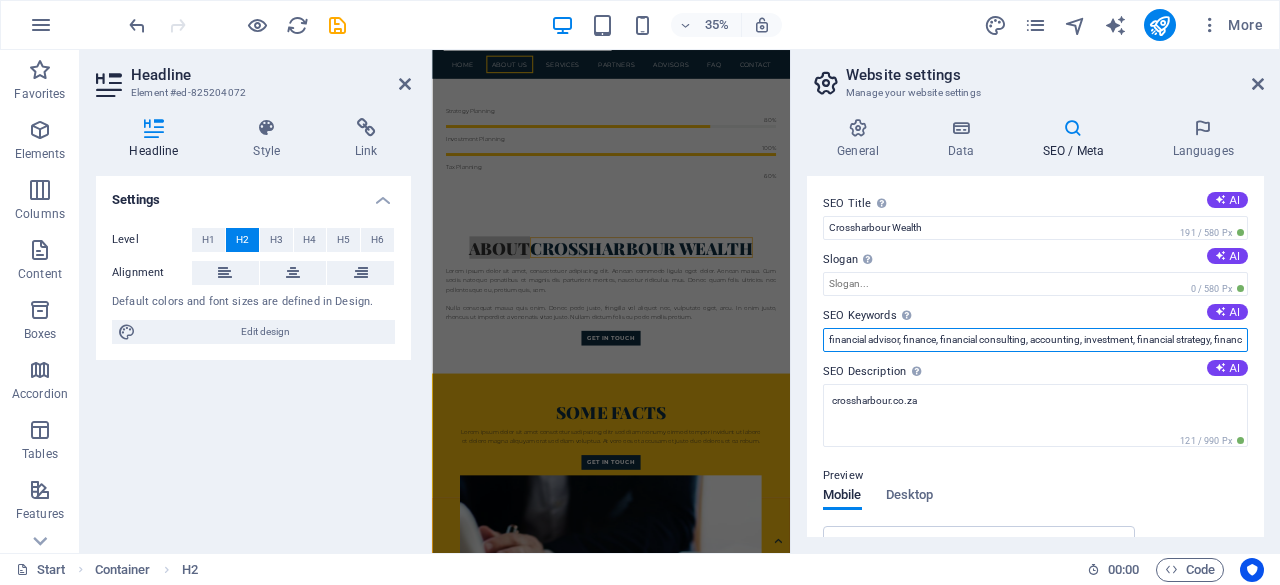 click on "financial advisor, finance, financial consulting, accounting, investment, financial strategy, financial planning, investment strategies, business consulting, consulting, financial services, [EMAIL], [CITY], [STATE]" at bounding box center [1035, 340] 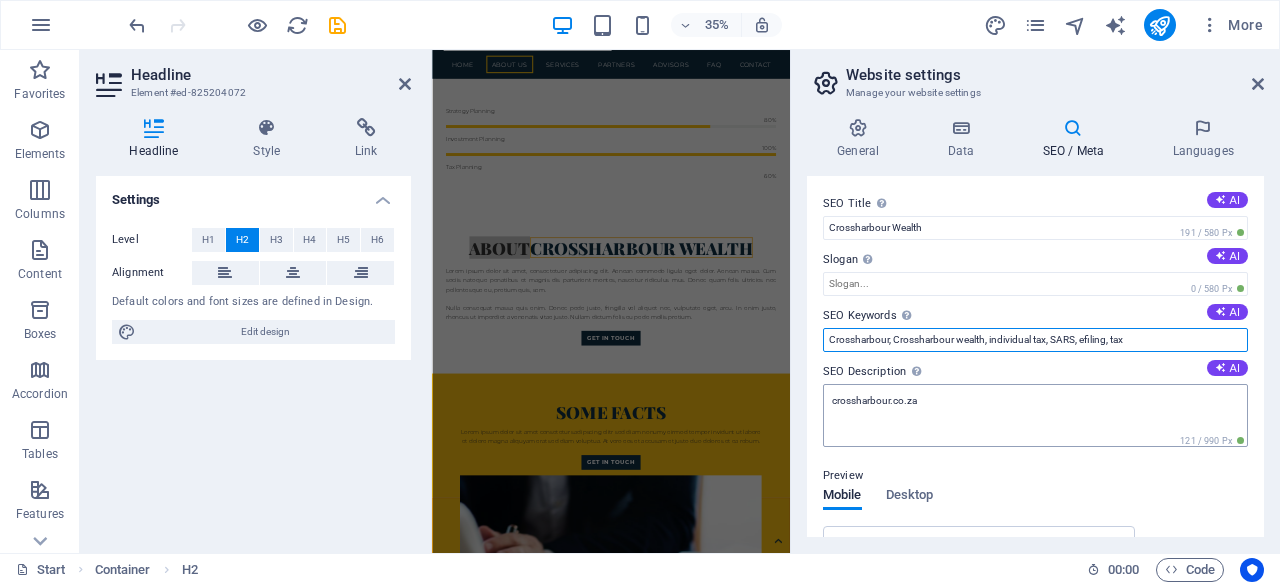 type on "Crossharbour, Crossharbour wealth, individual tax, SARS, efiling, tax" 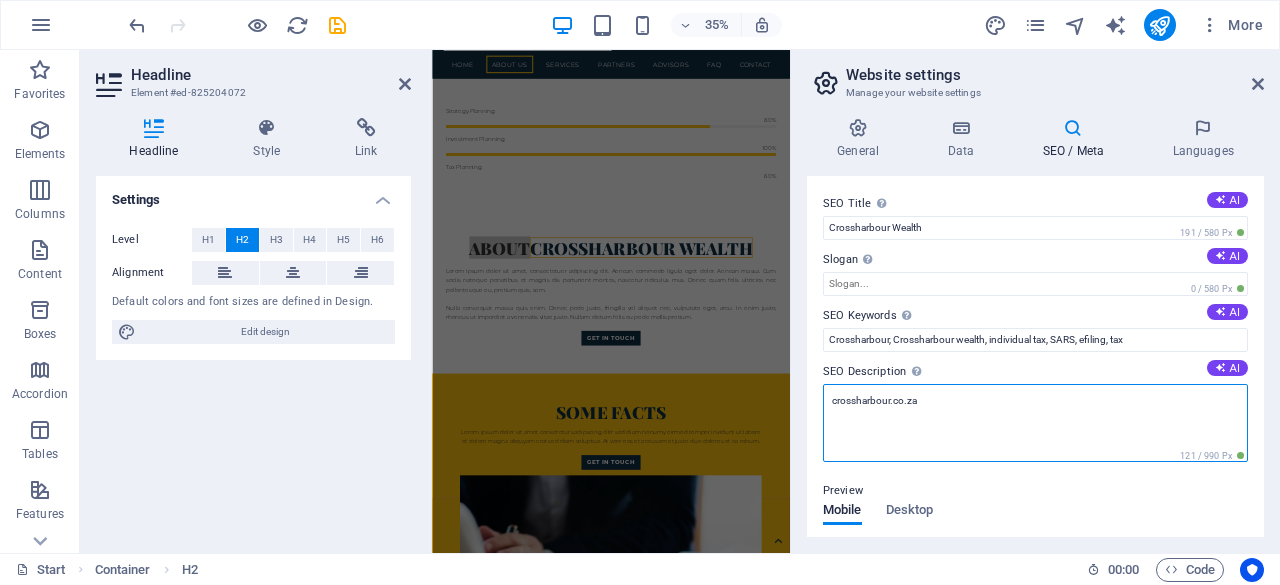 drag, startPoint x: 1356, startPoint y: 457, endPoint x: 875, endPoint y: 755, distance: 565.83124 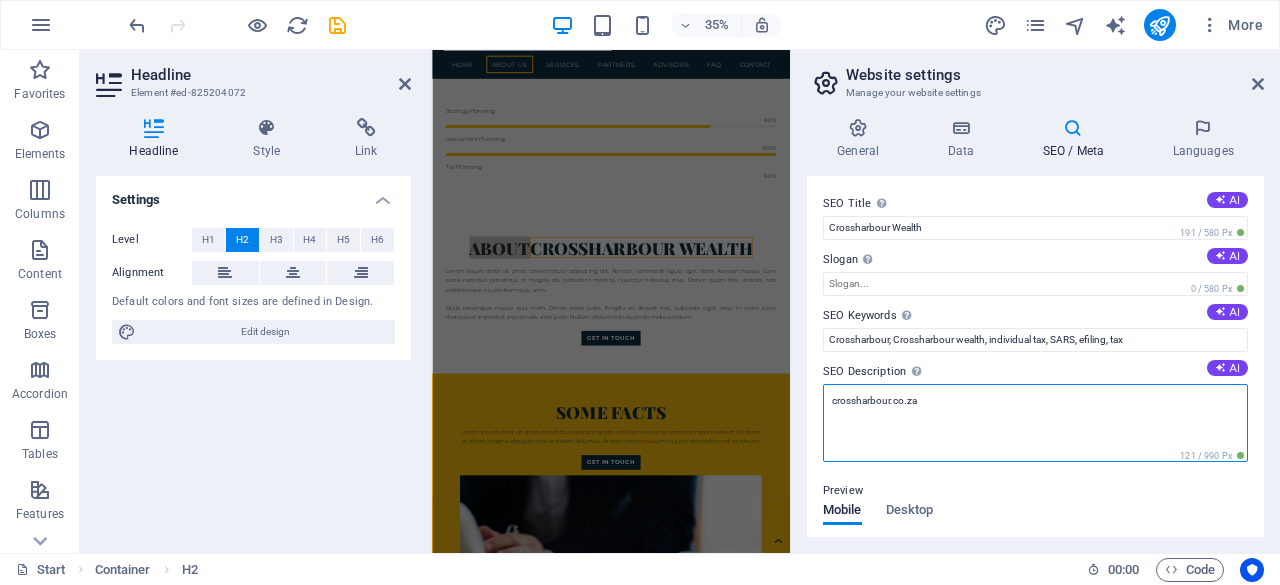 drag, startPoint x: 1390, startPoint y: 439, endPoint x: 1311, endPoint y: 993, distance: 559.6043 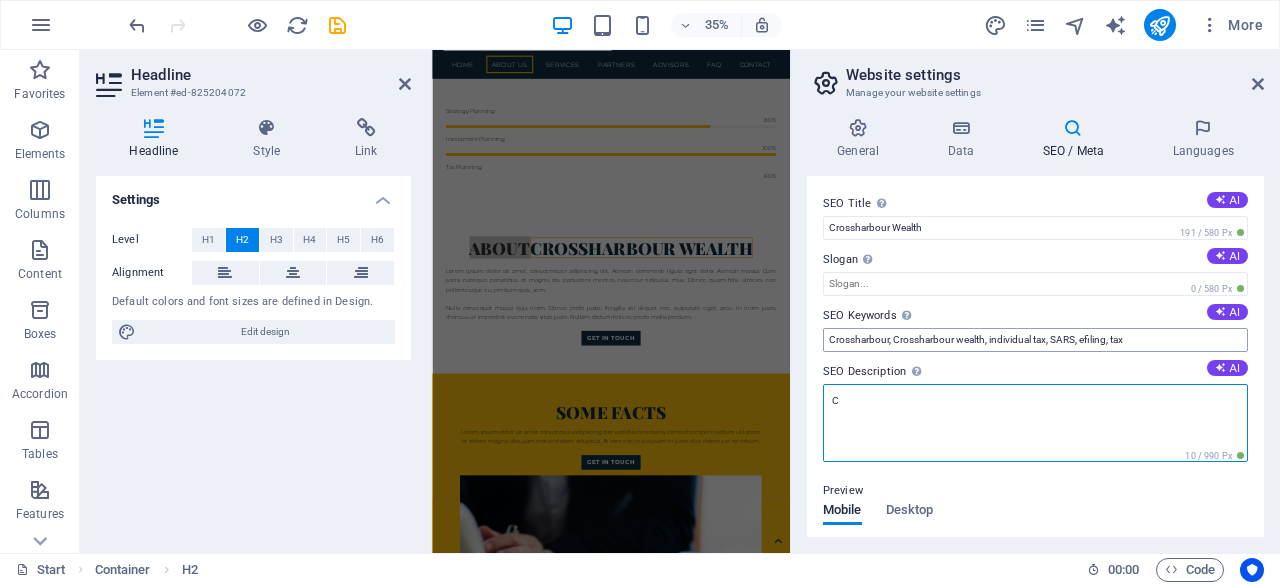type on "C" 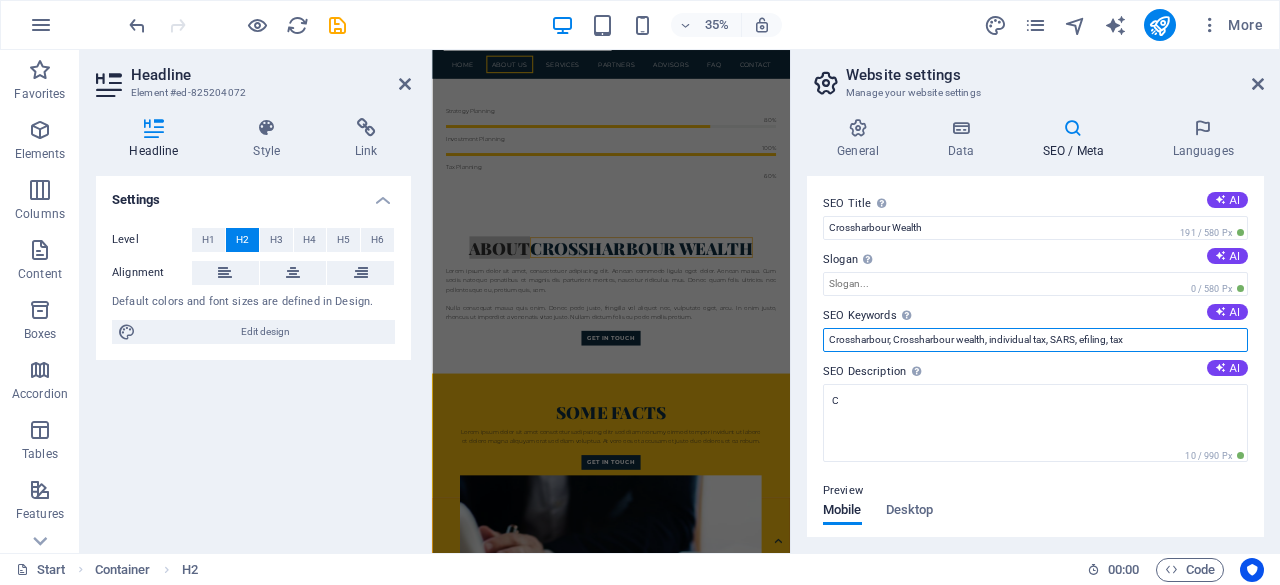 click on "Crossharbour, Crossharbour wealth, individual tax, SARS, efiling, tax" at bounding box center (1035, 340) 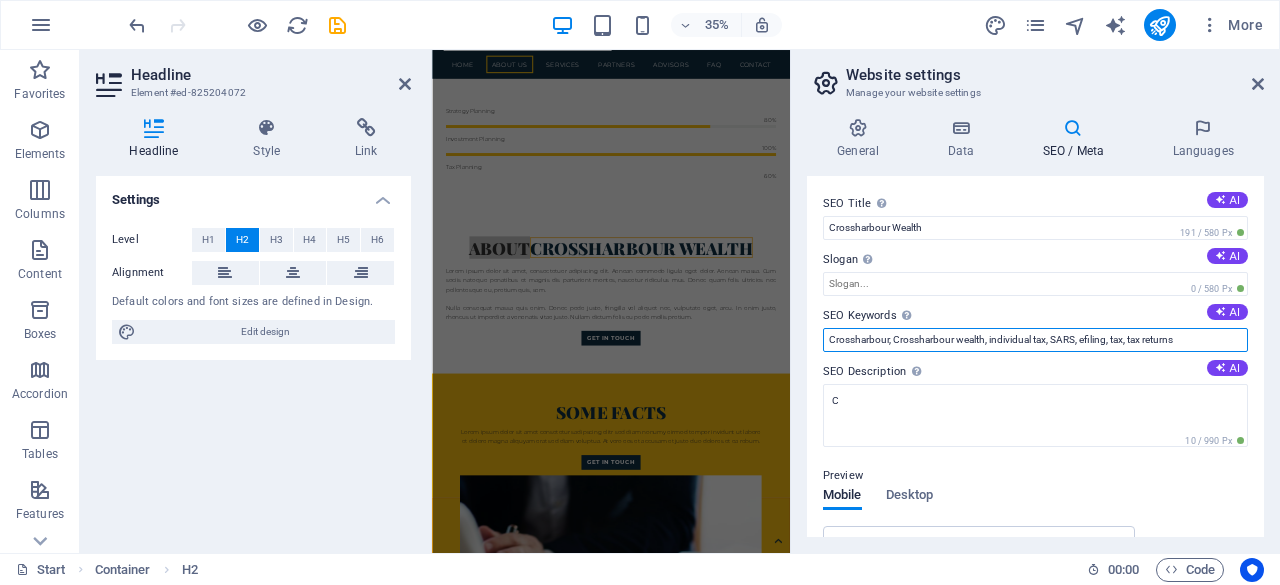 type on "Crossharbour, Crossharbour wealth, individual tax, SARS, efiling, tax, tax returns" 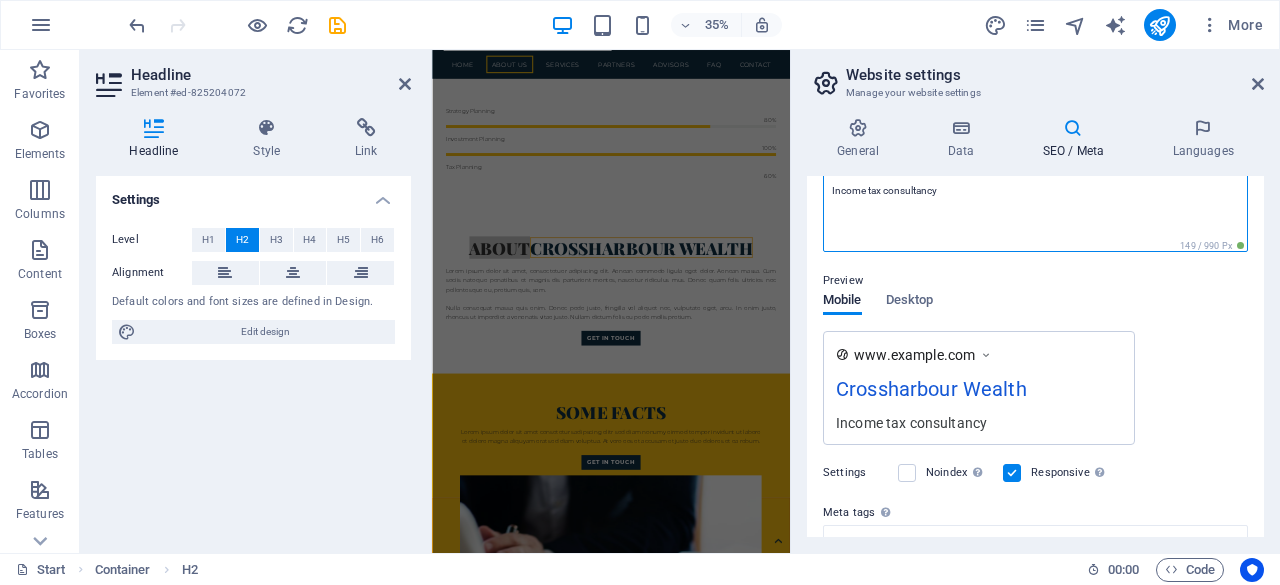 scroll, scrollTop: 212, scrollLeft: 0, axis: vertical 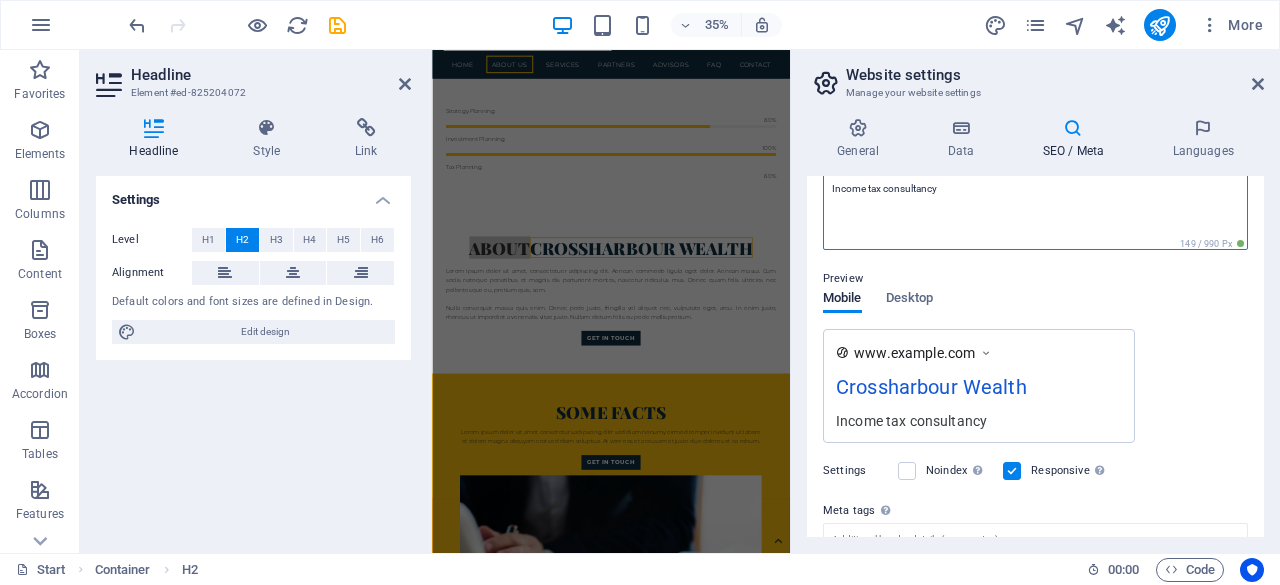 type on "Income tax consultancy" 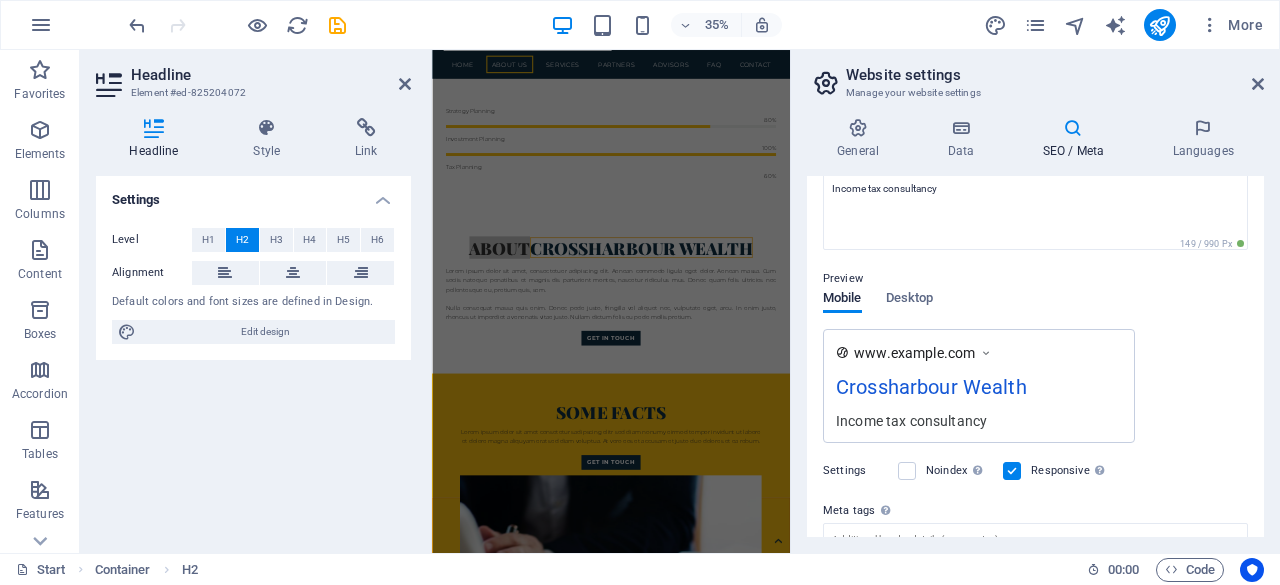 click on "Preview Mobile Desktop www.example.com Crossharbour Wealth Income tax consultancy" at bounding box center [1035, 347] 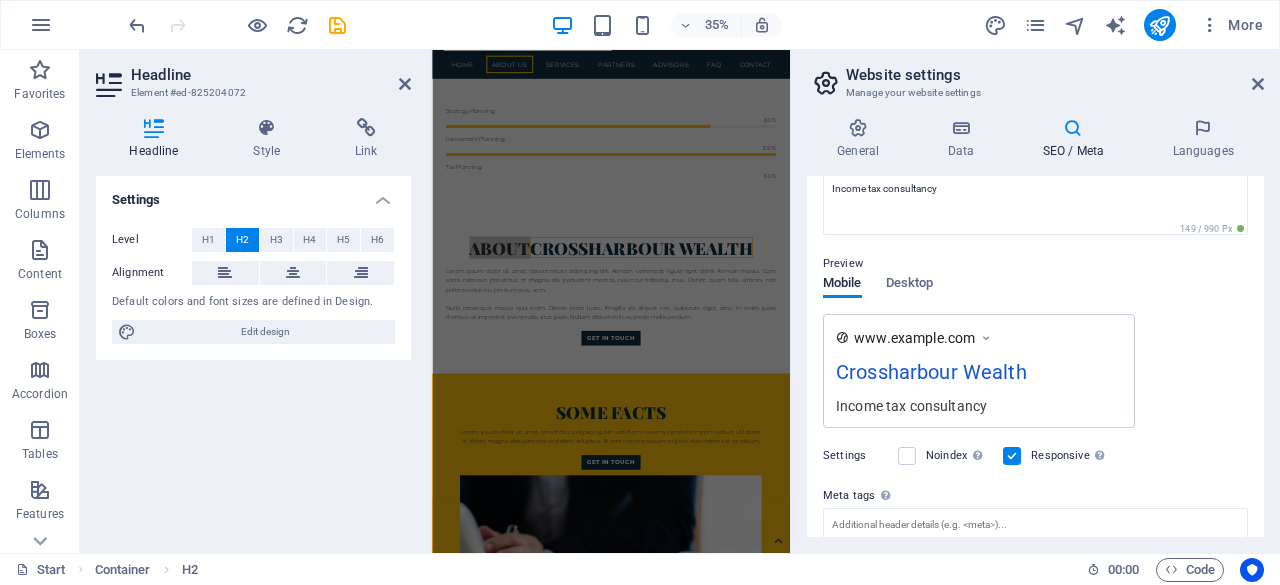 click on "Mobile Desktop" at bounding box center [878, 295] 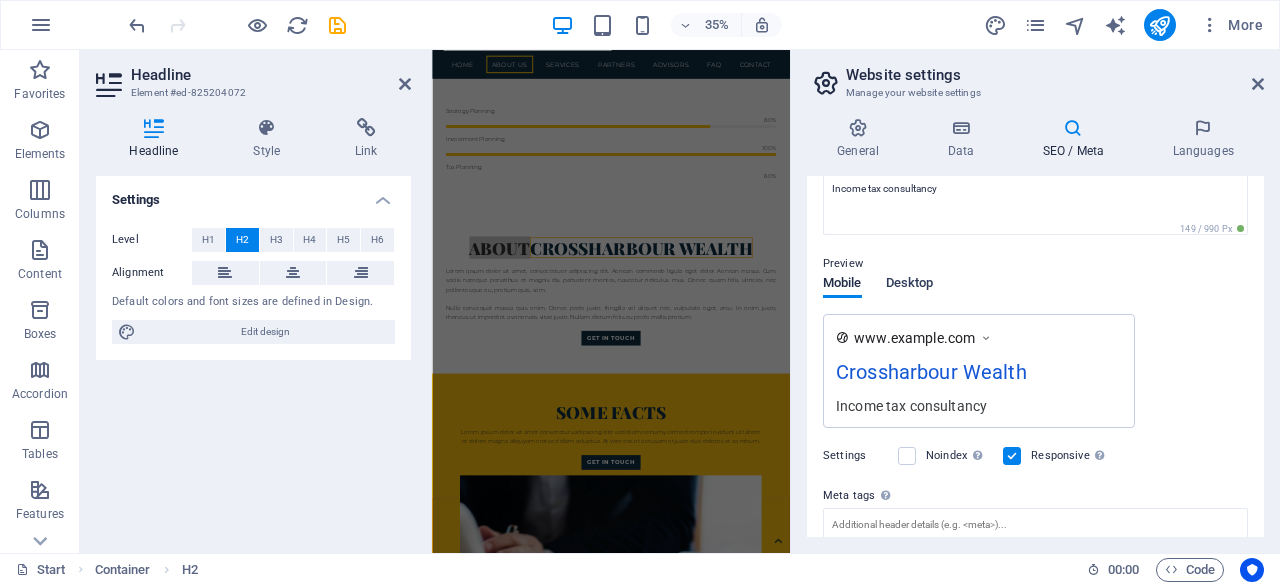 click on "Desktop" at bounding box center [910, 285] 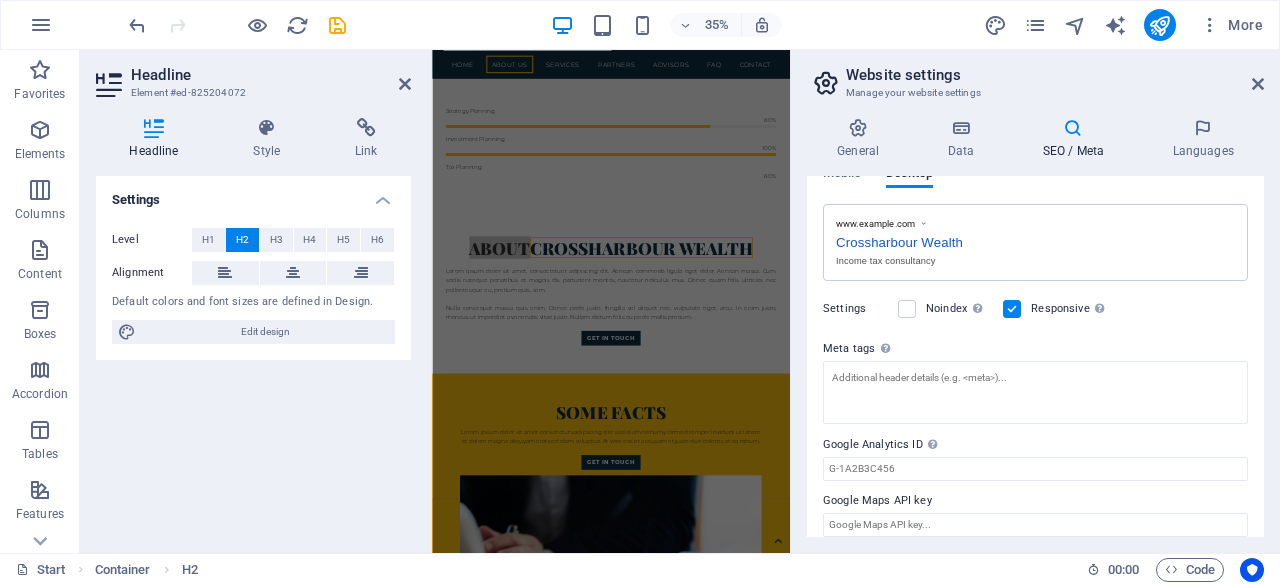 scroll, scrollTop: 336, scrollLeft: 0, axis: vertical 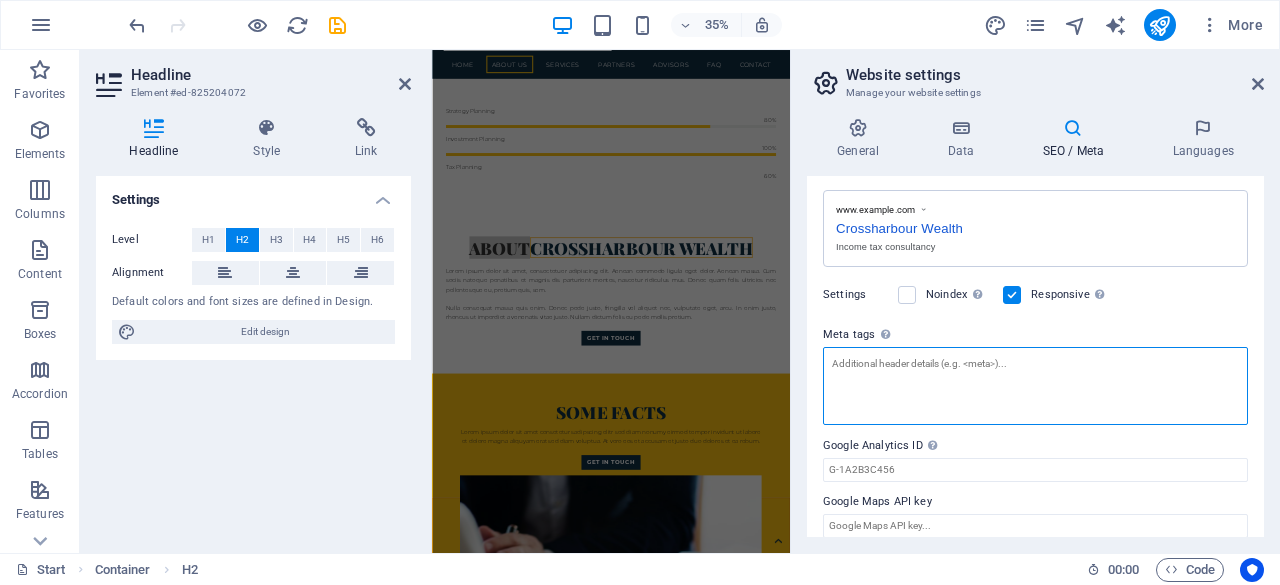 click on "Meta tags Enter HTML code here that will be placed inside the  tags of your website. Please note that your website may not function if you include code with errors." at bounding box center (1035, 386) 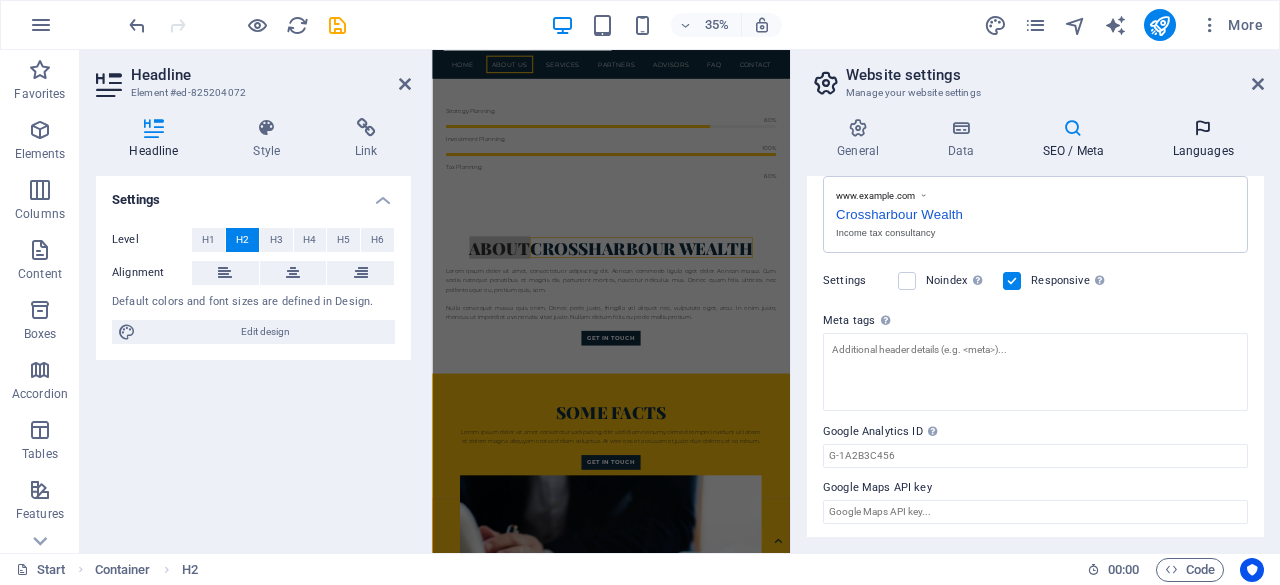 click at bounding box center [1203, 128] 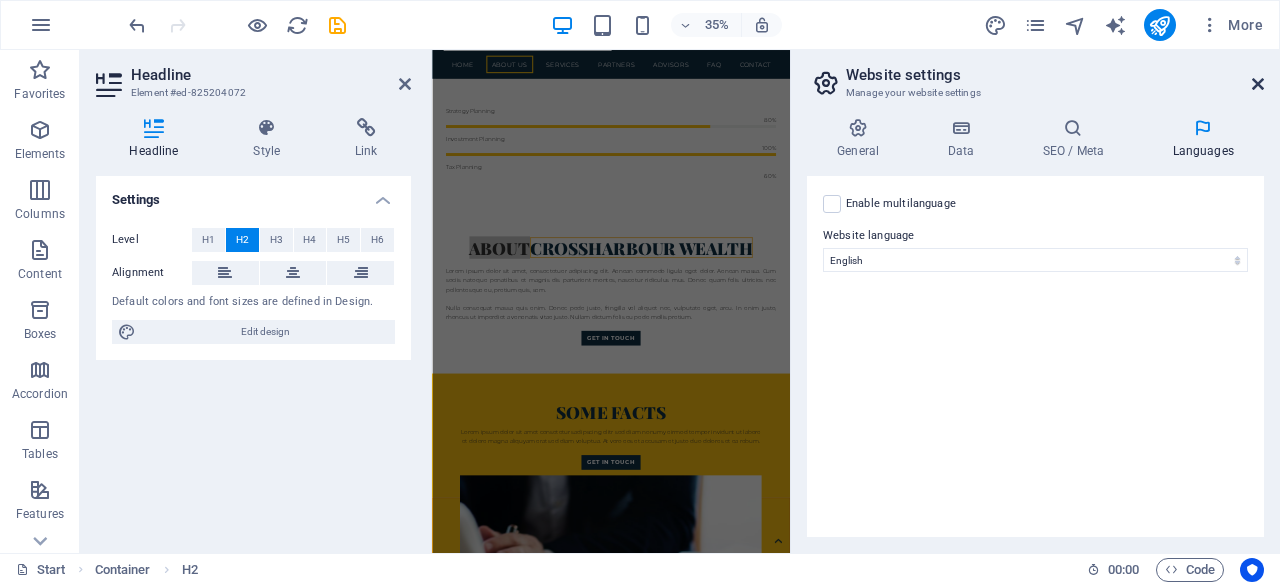 click at bounding box center [1258, 84] 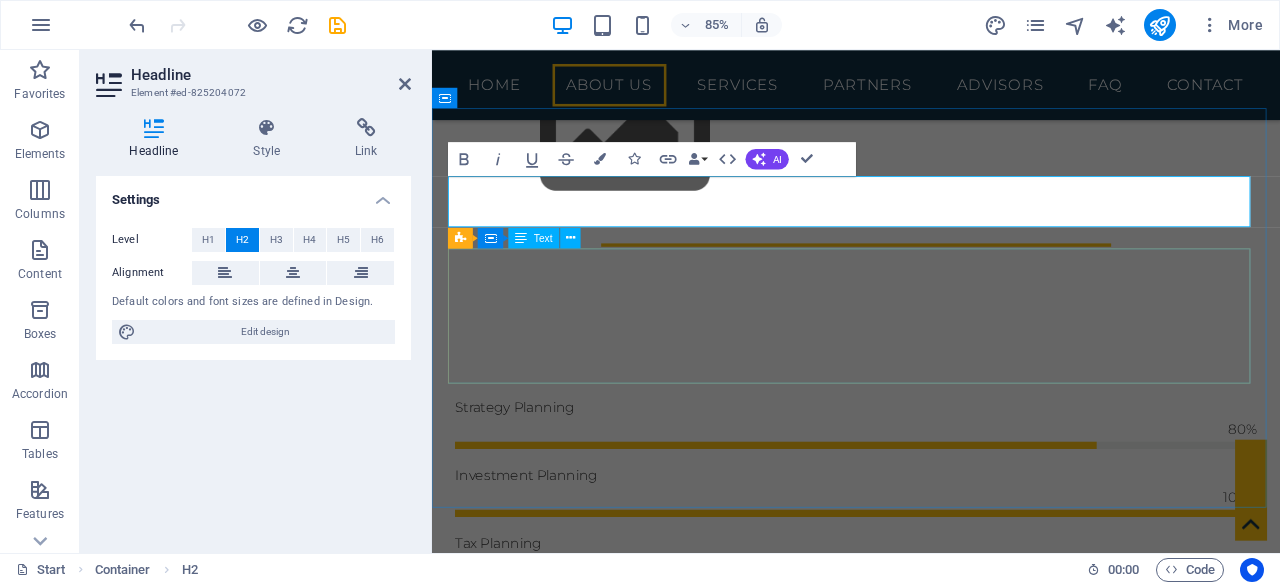 click on "Lorem ipsum dolor sit amet, consectetuer adipiscing elit. Aenean commodo ligula eget dolor. Aenean massa. Cum sociis natoque penatibus et magnis dis parturient montes, nascetur ridiculus mus. Donec quam felis ultricies nec pellentesque eu, pretium quis, sem.  Nulla consequat massa quis enim. Donec pede justo, fringilla vel aliquet nec, vulputate eget, arcu. In enim justo, rhoncus ut imperdiet a venenatis vitae justo. Nullam dictum felis eu pede mollis pretium." at bounding box center (931, 994) 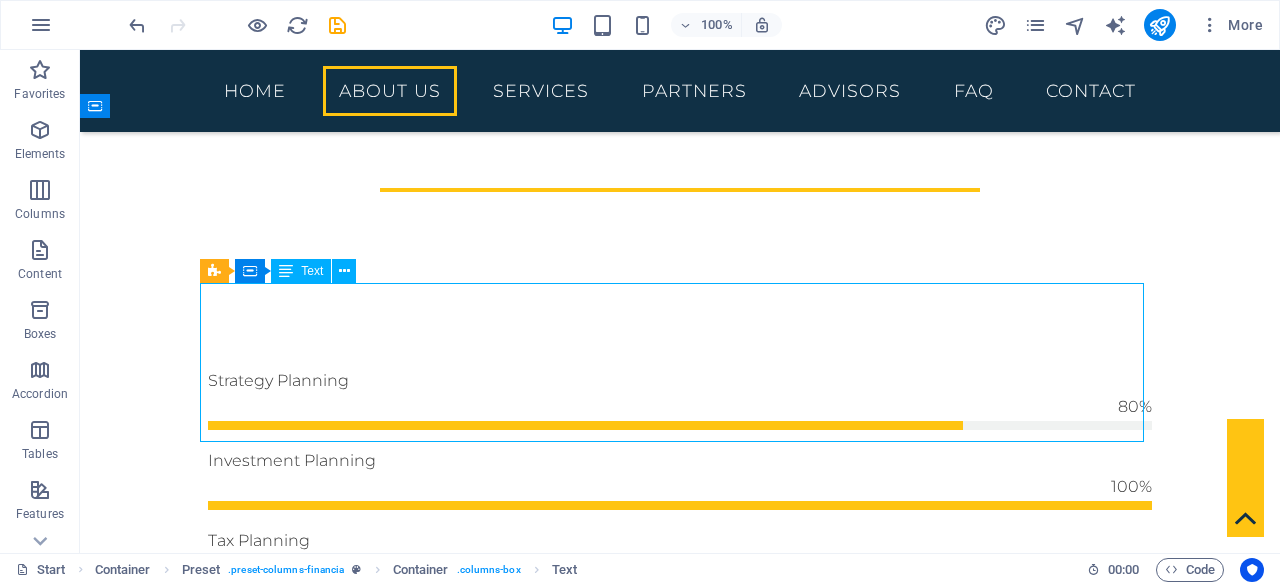 scroll, scrollTop: 728, scrollLeft: 0, axis: vertical 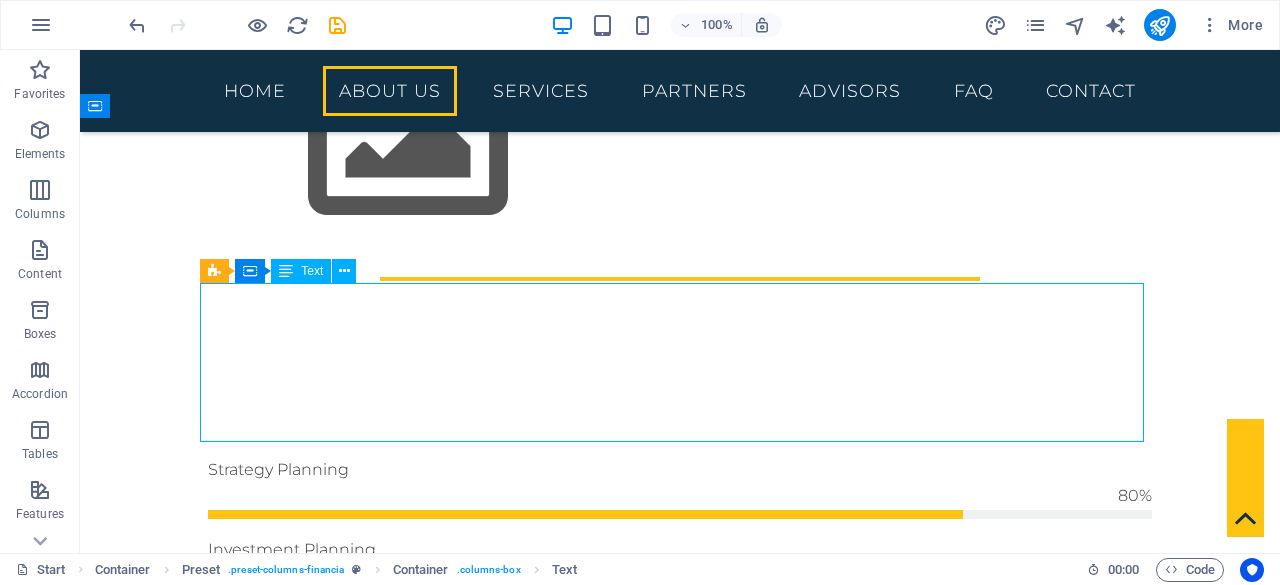 click on "Lorem ipsum dolor sit amet, consectetuer adipiscing elit. Aenean commodo ligula eget dolor. Aenean massa. Cum sociis natoque penatibus et magnis dis parturient montes, nascetur ridiculus mus. Donec quam felis ultricies nec pellentesque eu, pretium quis, sem.  Nulla consequat massa quis enim. Donec pede justo, fringilla vel aliquet nec, vulputate eget, arcu. In enim justo, rhoncus ut imperdiet a venenatis vitae justo. Nullam dictum felis eu pede mollis pretium." at bounding box center [680, 994] 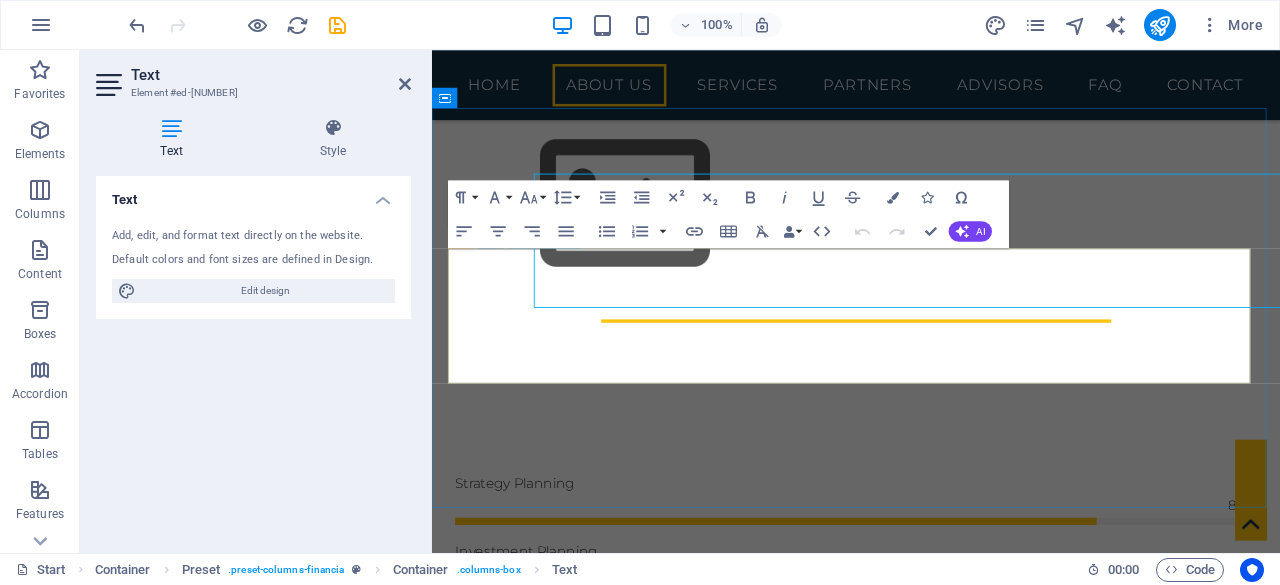 scroll, scrollTop: 817, scrollLeft: 0, axis: vertical 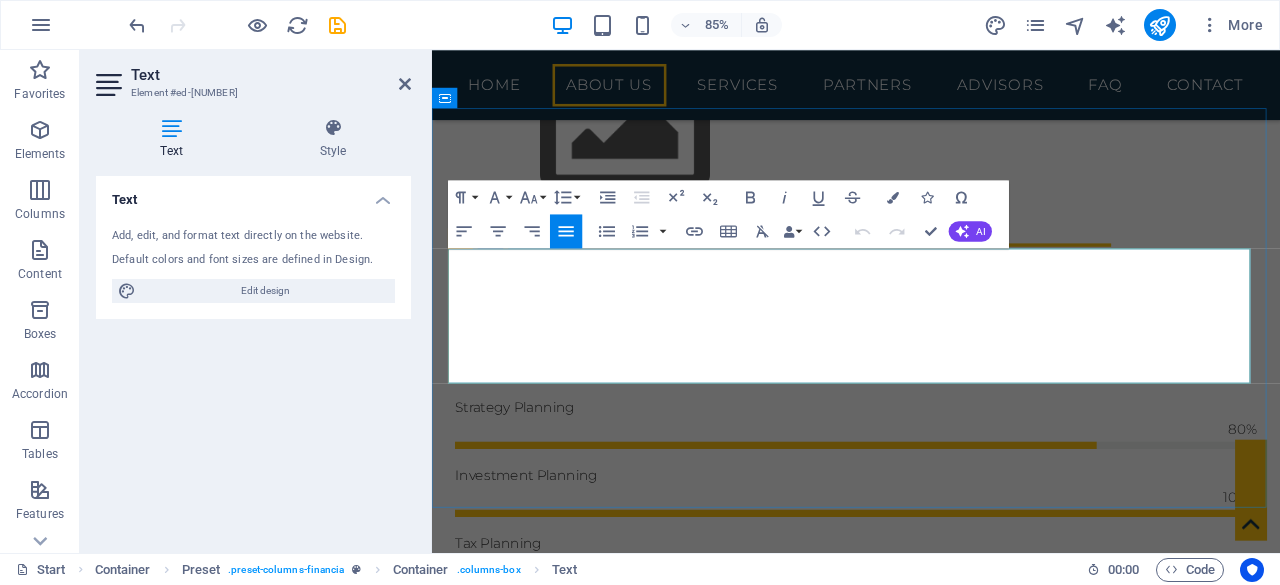 click on "Lorem ipsum dolor sit amet, consectetuer adipiscing elit. Aenean commodo ligula eget dolor. Aenean massa. Cum sociis natoque penatibus et magnis dis parturient montes, nascetur ridiculus mus. Donec quam felis ultricies nec pellentesque eu, pretium quis, sem." at bounding box center (931, 954) 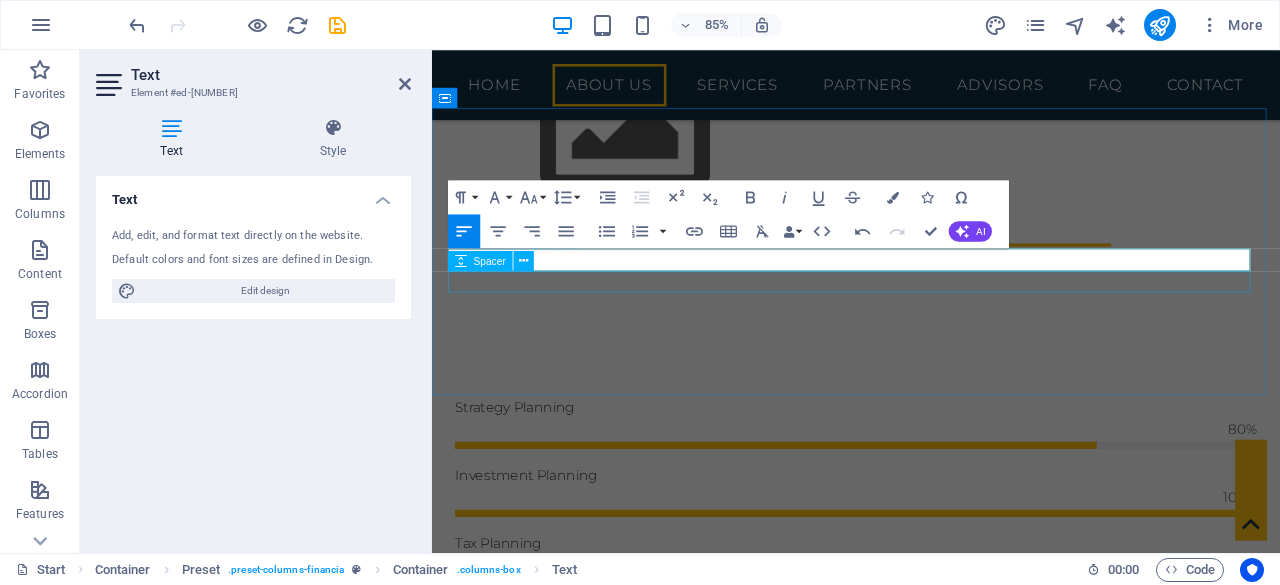 click at bounding box center (931, 953) 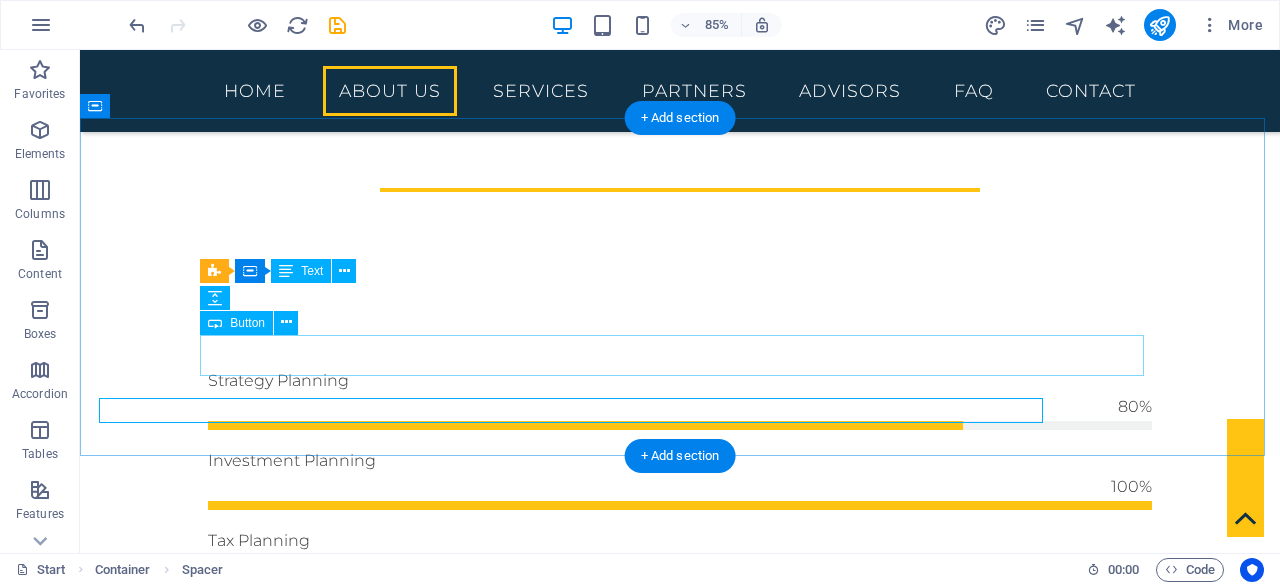 scroll, scrollTop: 728, scrollLeft: 0, axis: vertical 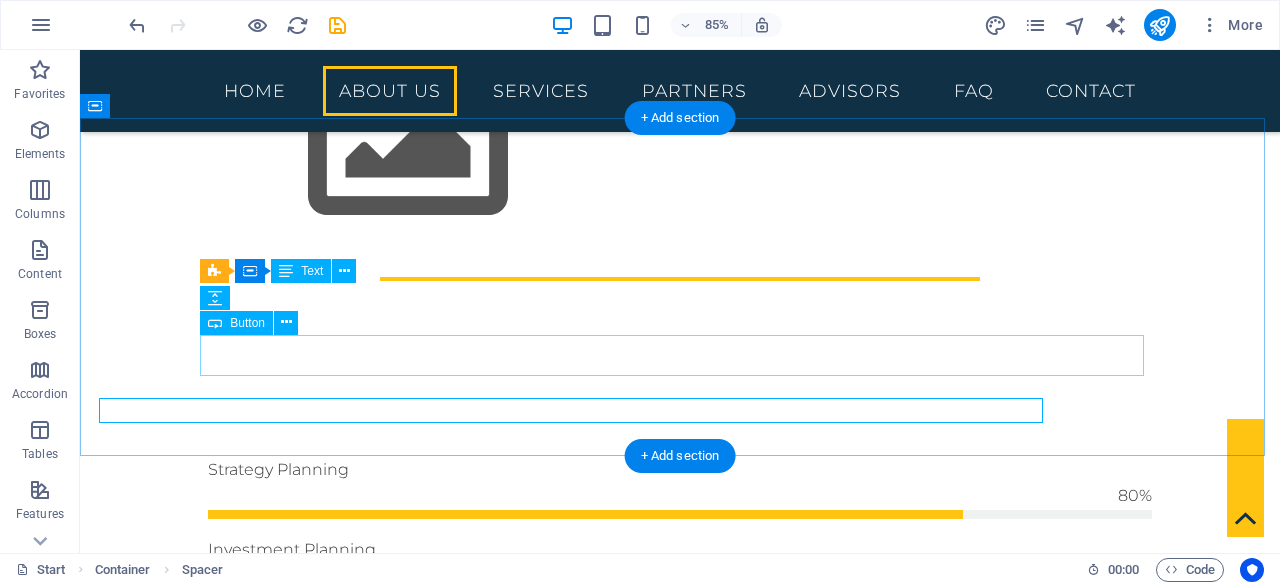 click on "Get in touch" at bounding box center [680, 987] 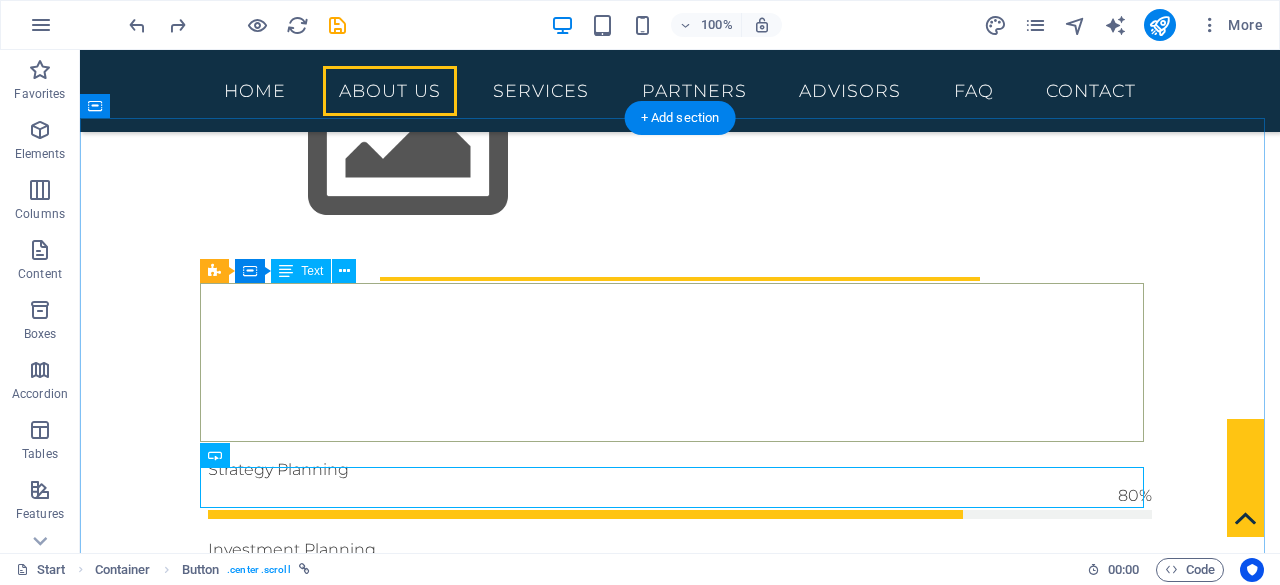 click on "Lorem ipsum dolor sit amet, consectetuer adipiscing elit. Aenean commodo ligula eget dolor. Aenean massa. Cum sociis natoque penatibus et magnis dis parturient montes, nascetur ridiculus mus. Donec quam felis ultricies nec pellentesque eu, pretium quis, sem.  Nulla consequat massa quis enim. Donec pede justo, fringilla vel aliquet nec, vulputate eget, arcu. In enim justo, rhoncus ut imperdiet a venenatis vitae justo. Nullam dictum felis eu pede mollis pretium." at bounding box center (680, 994) 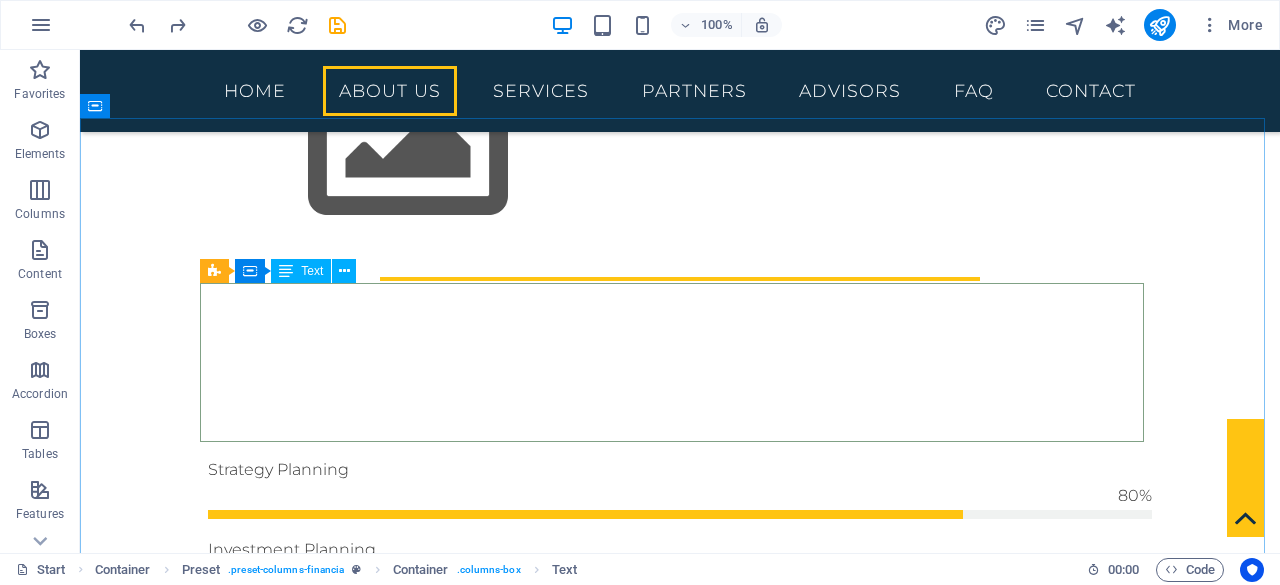 click at bounding box center [286, 271] 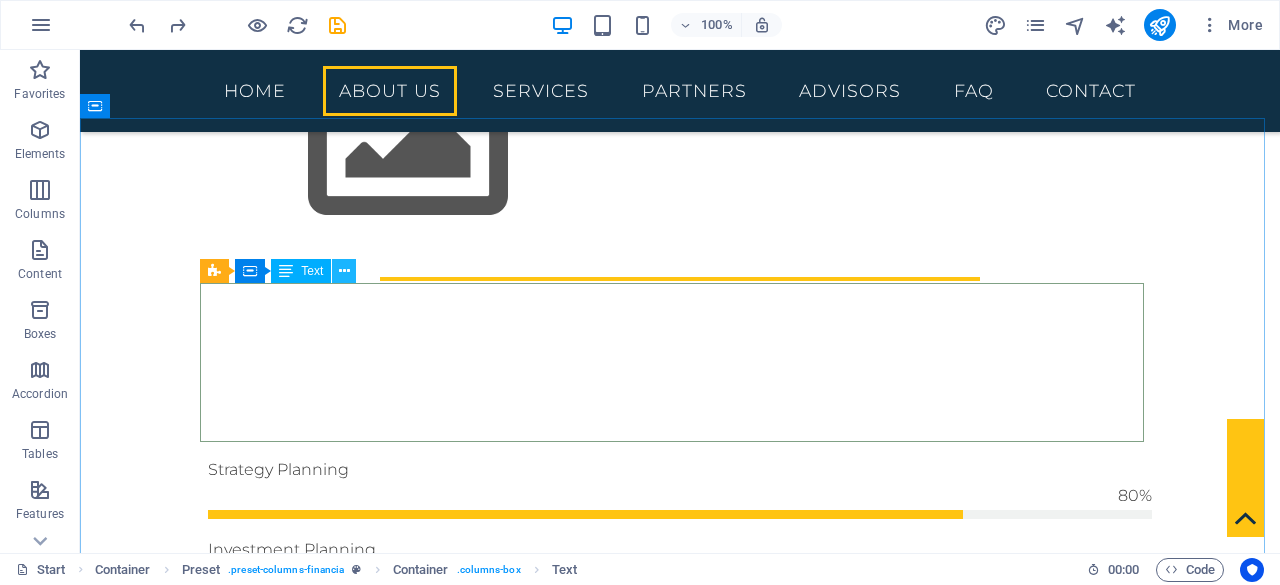 click at bounding box center [344, 271] 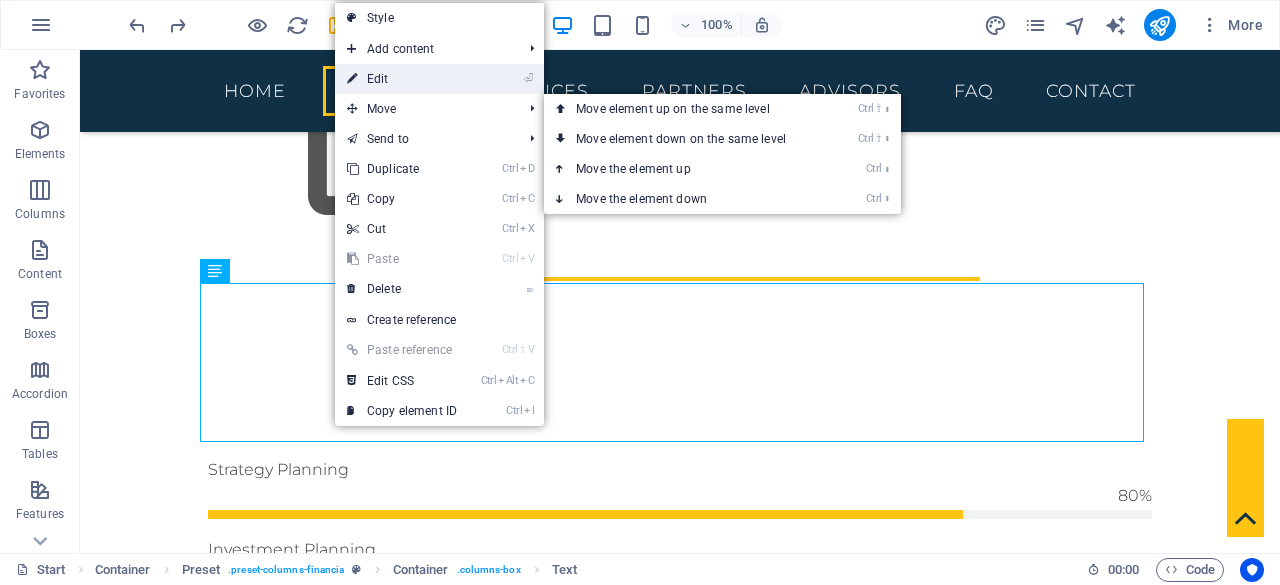 click on "⏎  Edit" at bounding box center (402, 79) 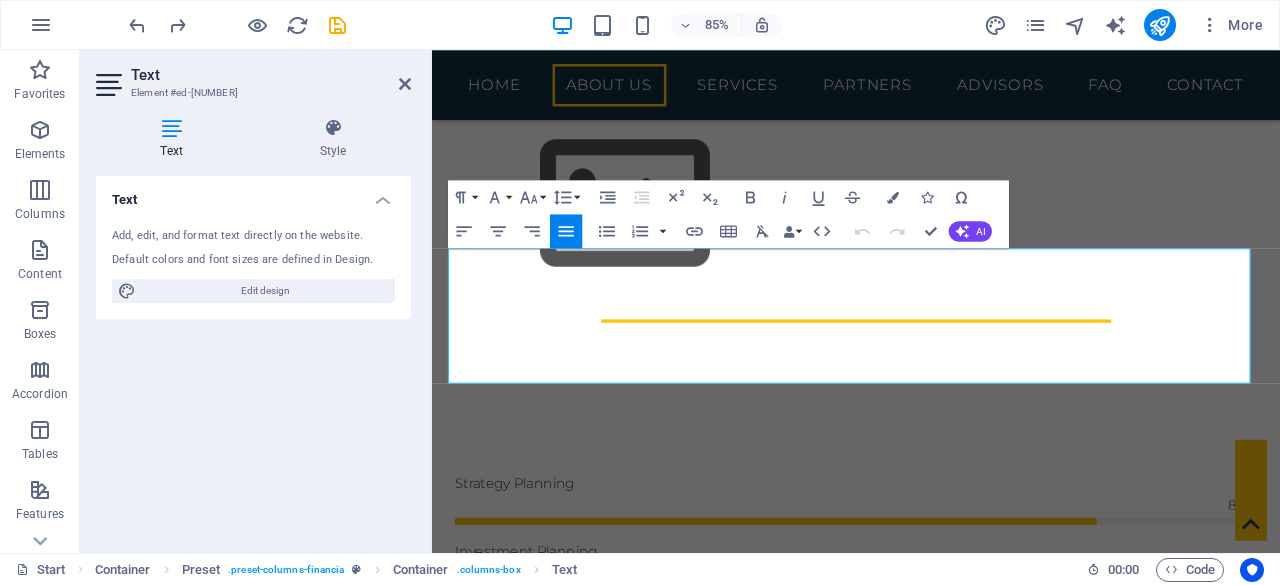 scroll, scrollTop: 817, scrollLeft: 0, axis: vertical 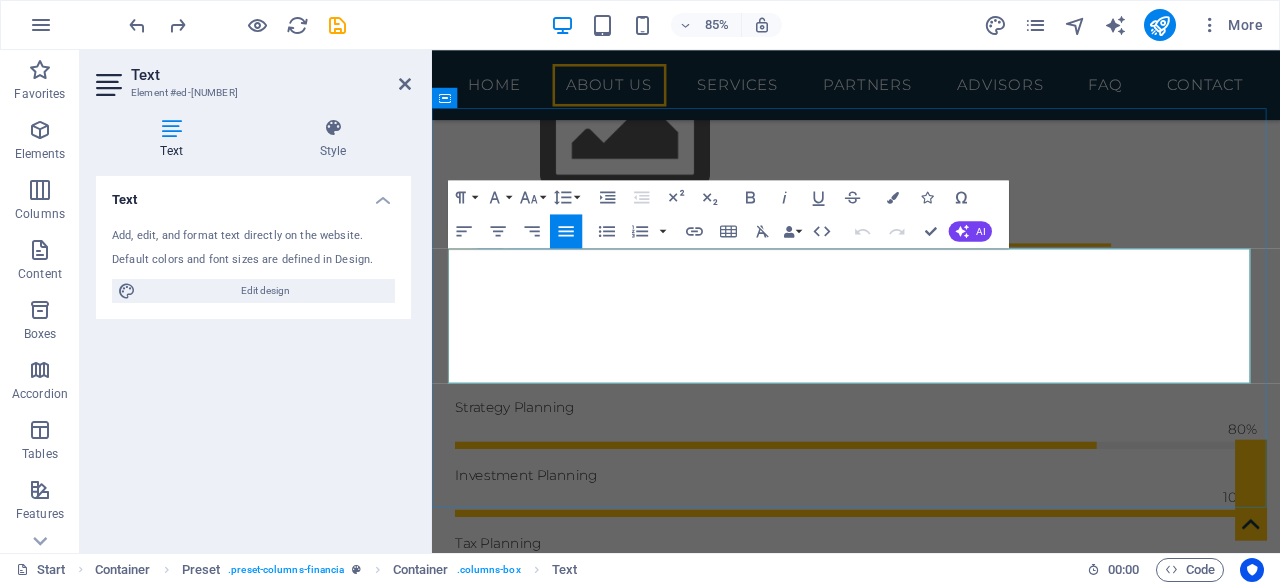 click on "Lorem ipsum dolor sit amet, consectetuer adipiscing elit. Aenean commodo ligula eget dolor. Aenean massa. Cum sociis natoque penatibus et magnis dis parturient montes, nascetur ridiculus mus. Donec quam felis ultricies nec pellentesque eu, pretium quis, sem." at bounding box center (931, 954) 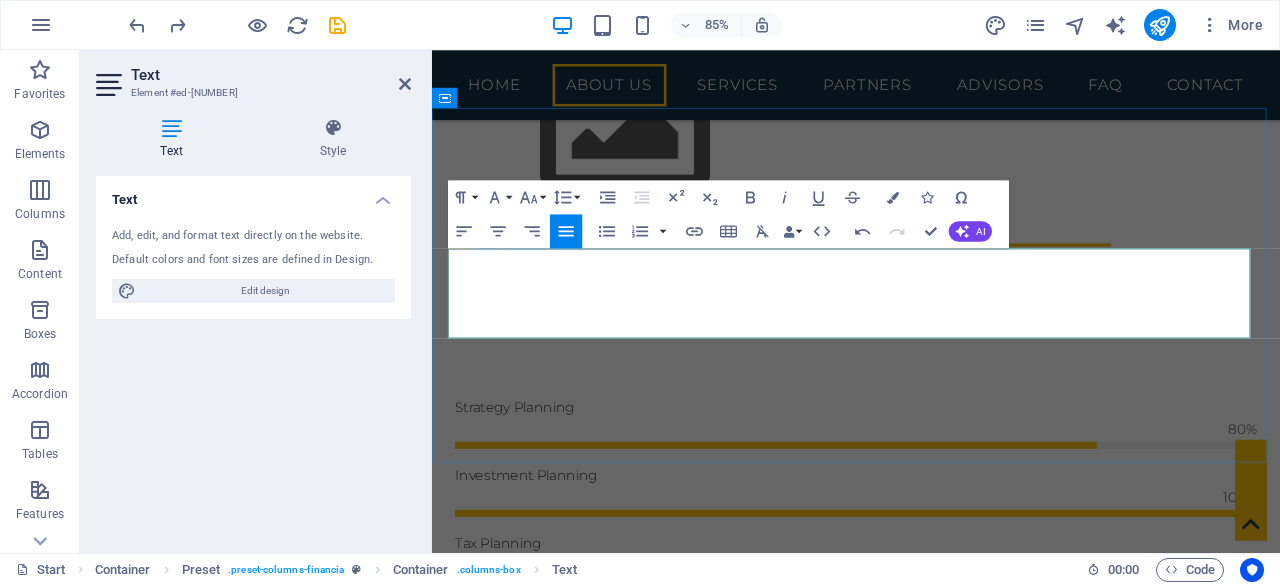 click on "Nulla consequat massa quis enim. Donec pede justo, fringilla vel aliquet nec, vulputate eget, arcu. In enim justo, rhoncus ut imperdiet a venenatis vitae justo. Nullam dictum felis eu pede mollis pretium." at bounding box center (931, 994) 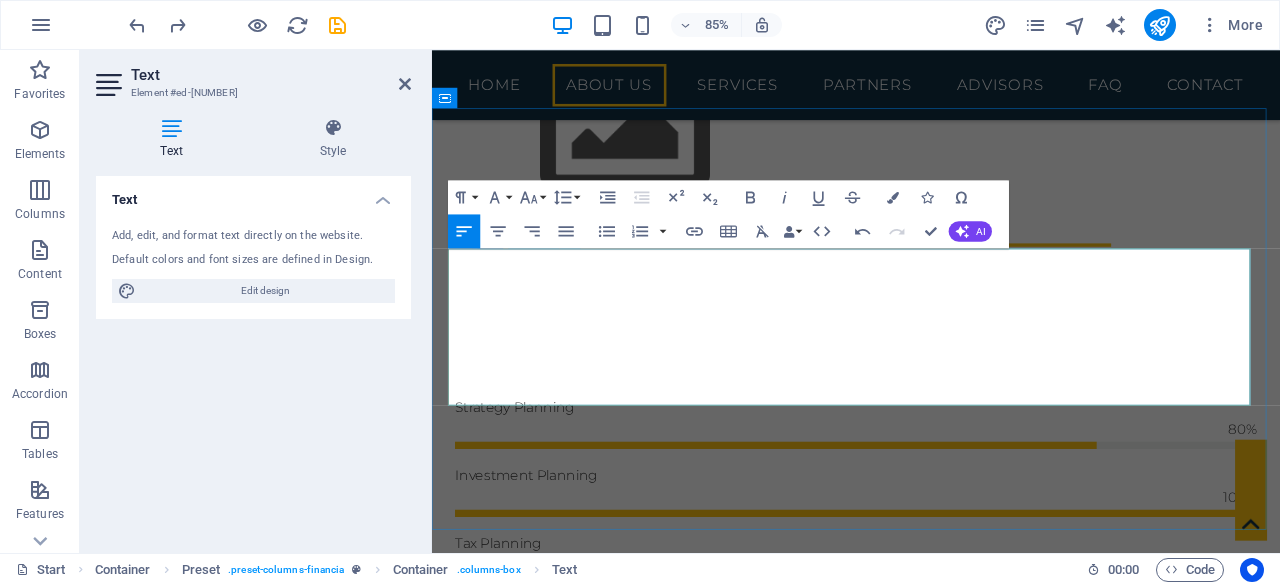click on "Crossharbour Wealth  is a specialist tax consultancy dedicated to helping individuals, business owners, and high-net-worth clients navigate the complex world of taxation with confidence and clarity. Based on a foundation of integrity, expertise, and a deep understanding of the ever-evolving tax landscape, we provide tailored solutions that not only ensure compliance but also unlock strategic opportunities for growth and wealth preservation." at bounding box center [931, 968] 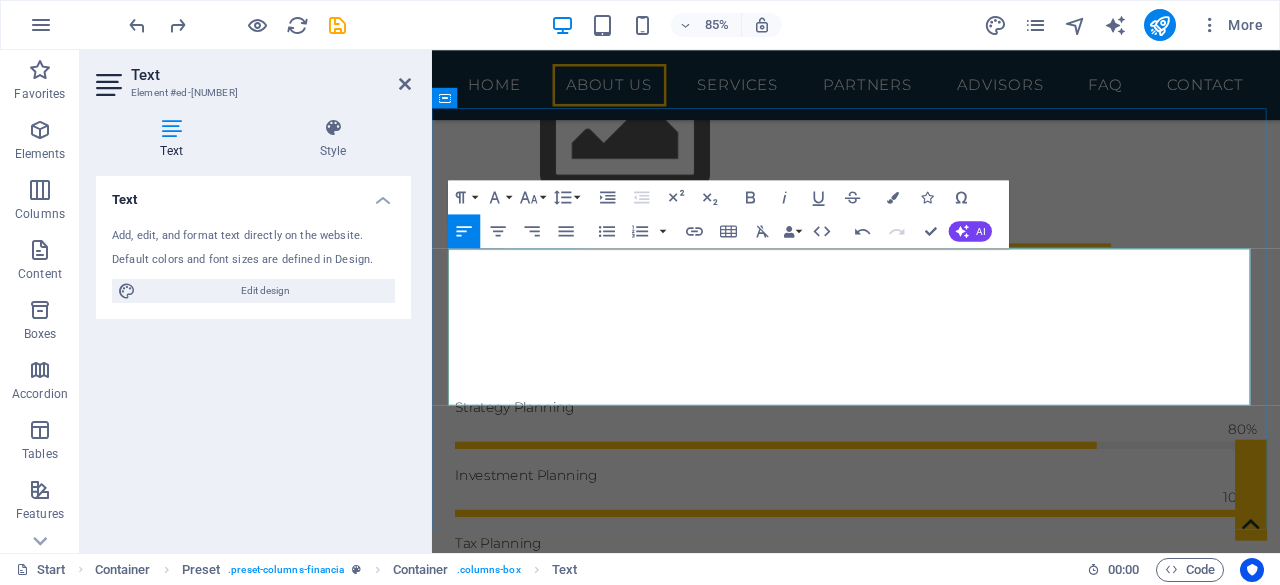 click on "Crossharbour Wealth  is a specialist tax consultancy dedicated to helping individuals, business owners, and high-net-worth clients navigate the complex world of taxation with confidence and clarity. Based on a foundation of integrity, expertise, and a deep understanding of the ever-evolving tax landscape, we provide tailored solutions that not only ensure compliance but also unlock strategic opportunities for growth and wealth preservation." at bounding box center [931, 968] 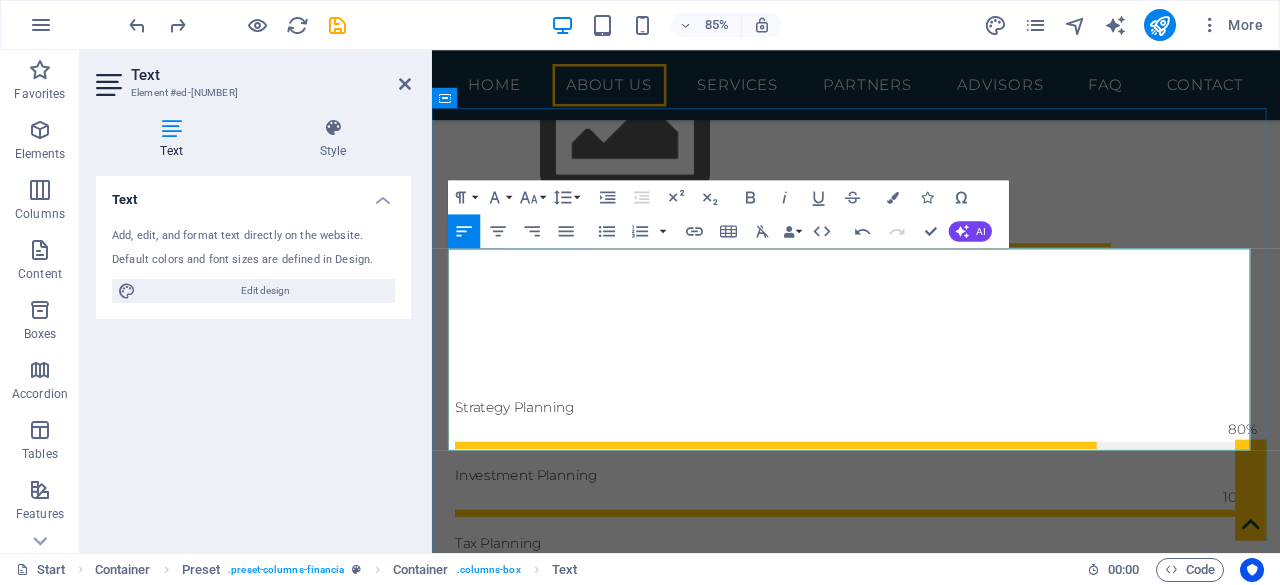 click at bounding box center [931, 981] 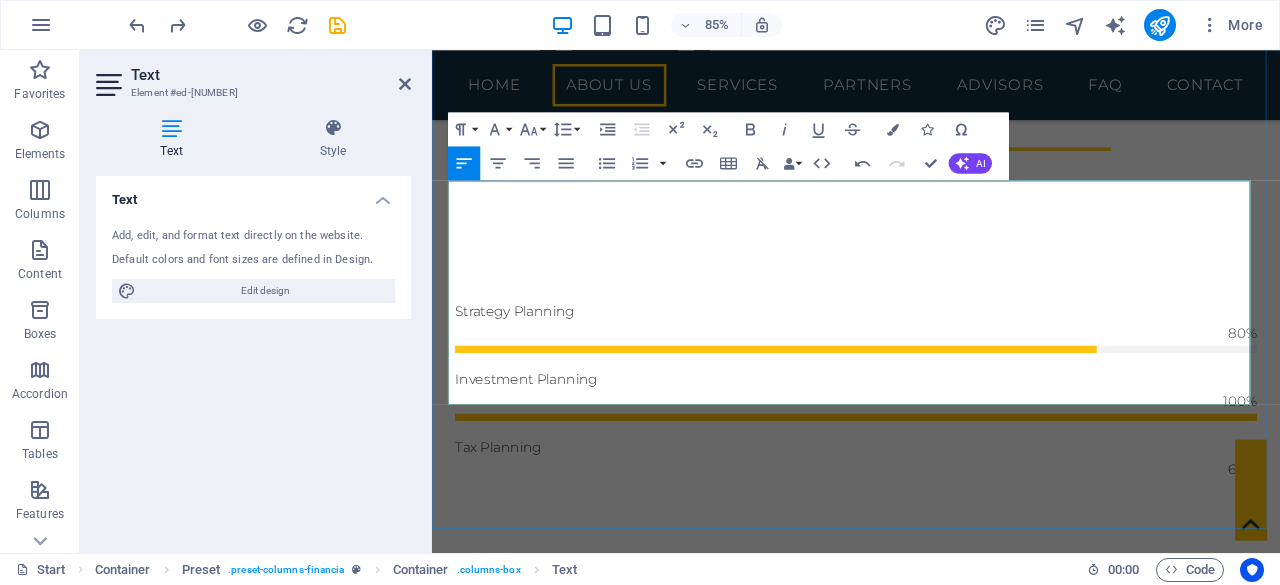scroll, scrollTop: 945, scrollLeft: 0, axis: vertical 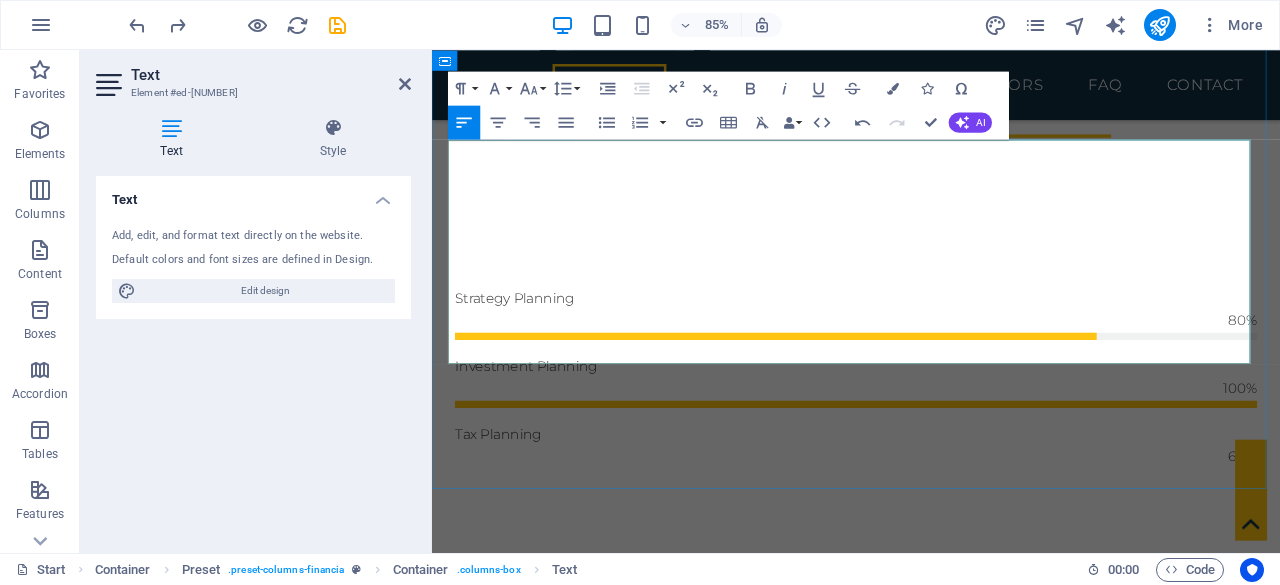 click on "Based on a foundation of integrity, expertise, and a deep understanding of the ever-evolving tax landscape, we provide tailored solutions that not only ensure compliance but also unlock strategic opportunities for growth and wealth preservation." at bounding box center (931, 905) 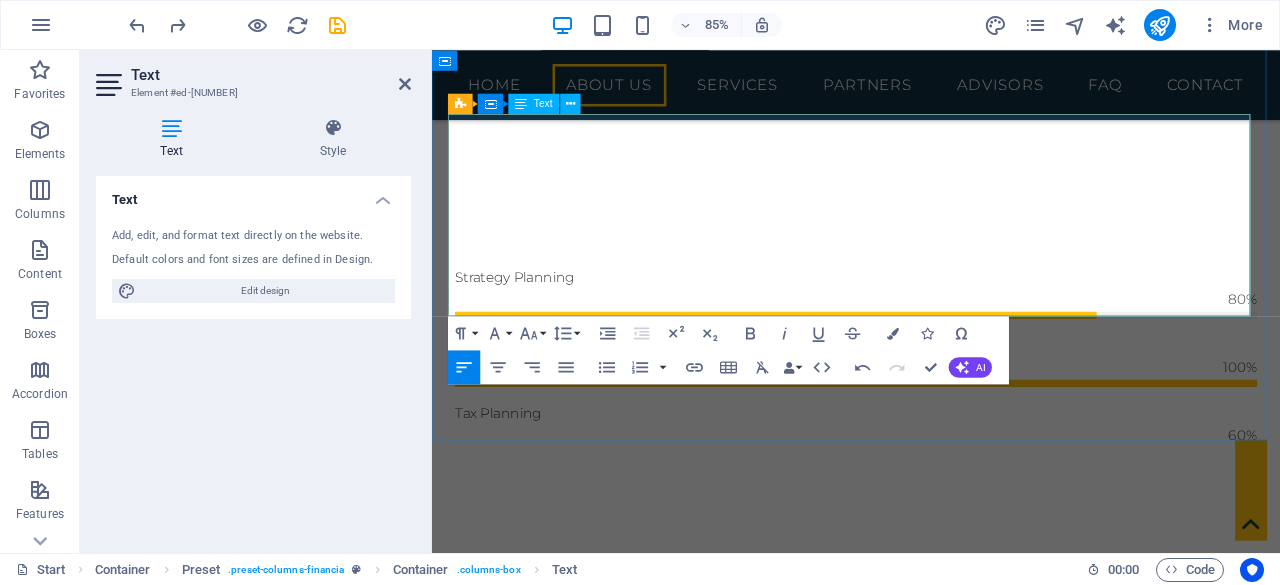 scroll, scrollTop: 957, scrollLeft: 0, axis: vertical 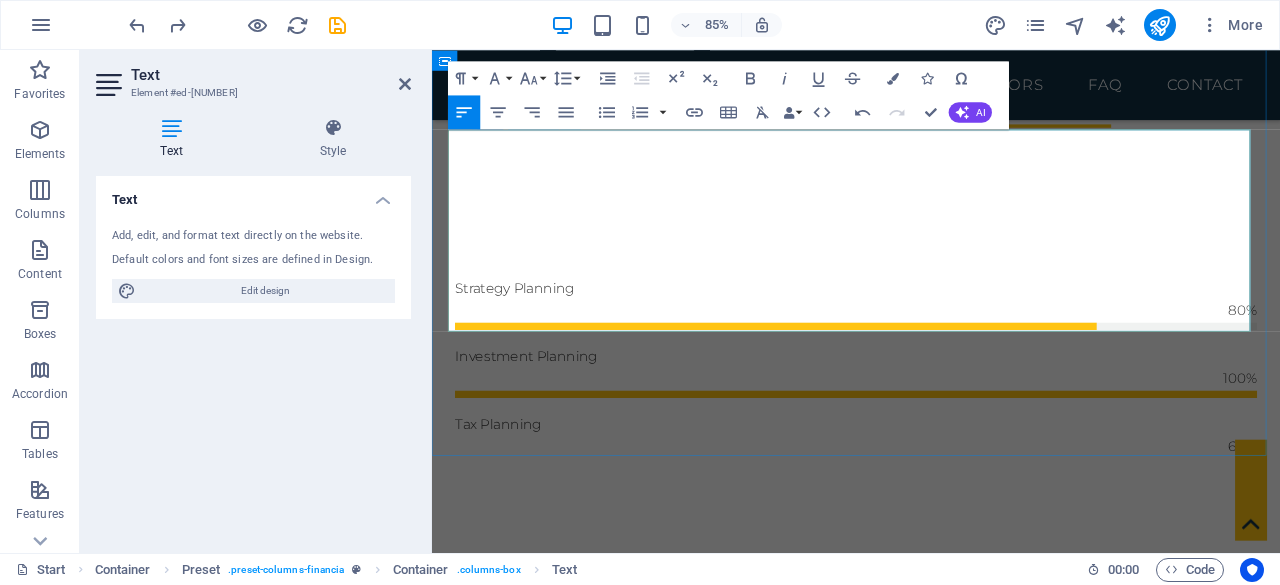drag, startPoint x: 590, startPoint y: 343, endPoint x: 1035, endPoint y: 315, distance: 445.88004 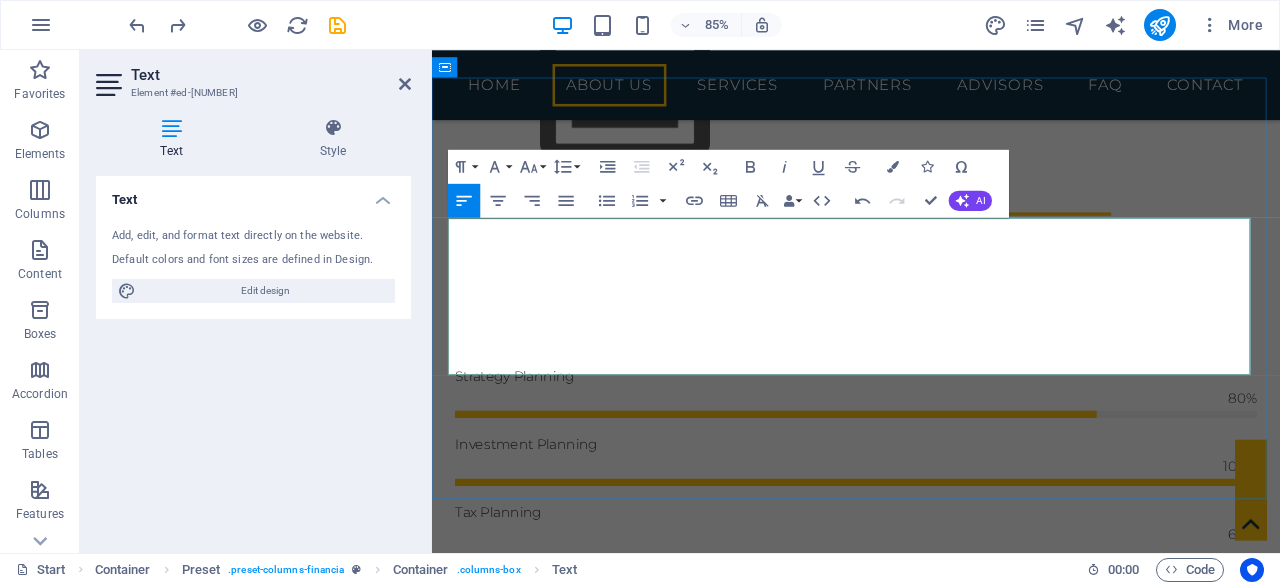 scroll, scrollTop: 857, scrollLeft: 0, axis: vertical 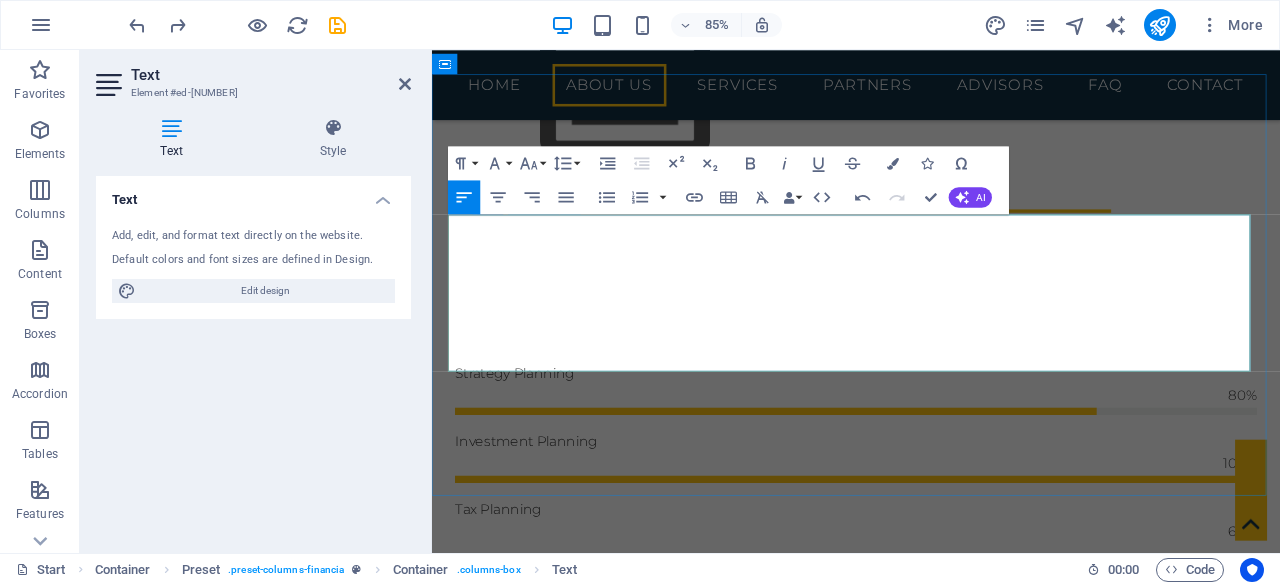 click on "Crossharbour Wealth  is a specialist tax consultancy dedicated to helping individuals navigate the complex world of taxation with confidence and clarity." at bounding box center [931, 901] 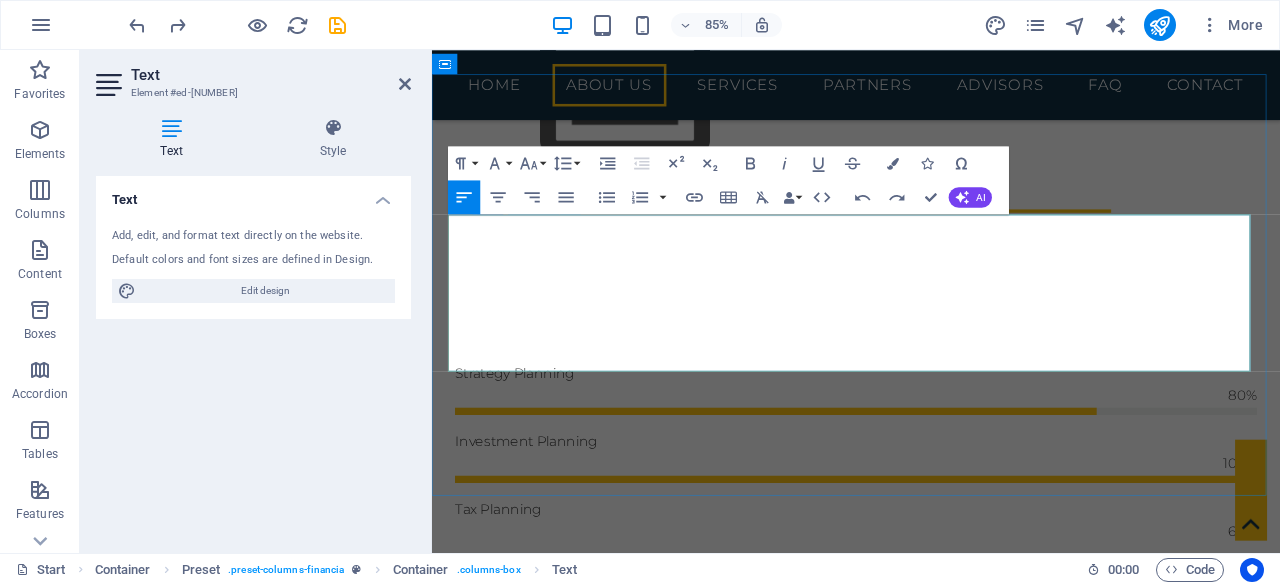 click on "Based on a foundation of integrity, expertise, and a deep understanding of the ever-evolving tax landscape, we provide solutions that not only ensure compliance but also unlock strategic opportunities for growth and wealth preservation." at bounding box center (931, 980) 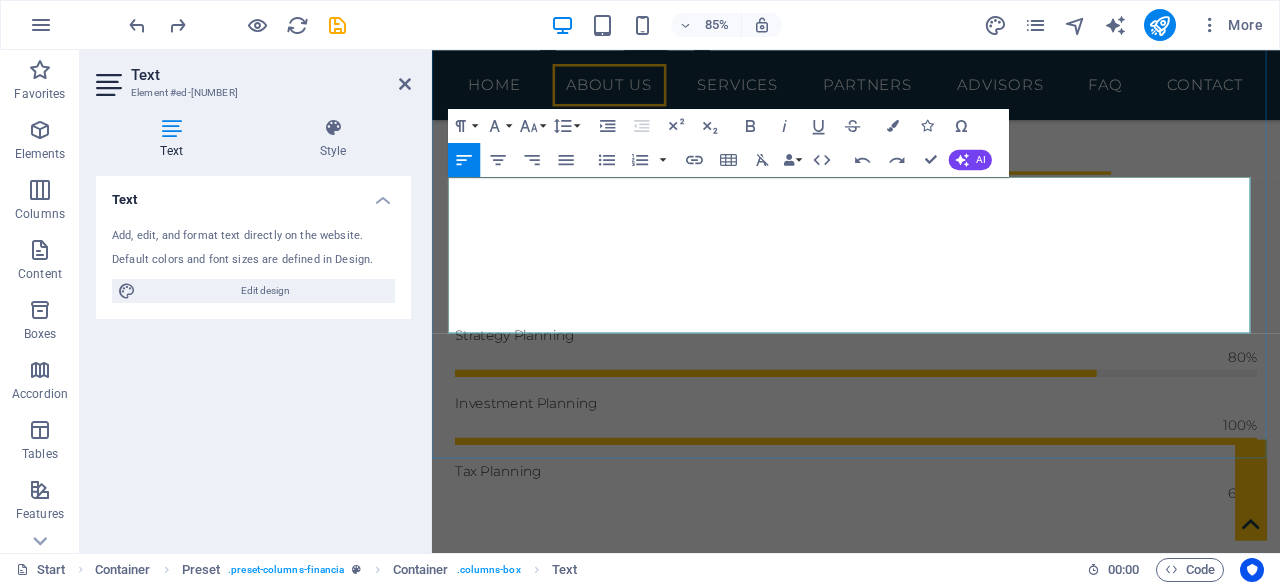 scroll, scrollTop: 903, scrollLeft: 0, axis: vertical 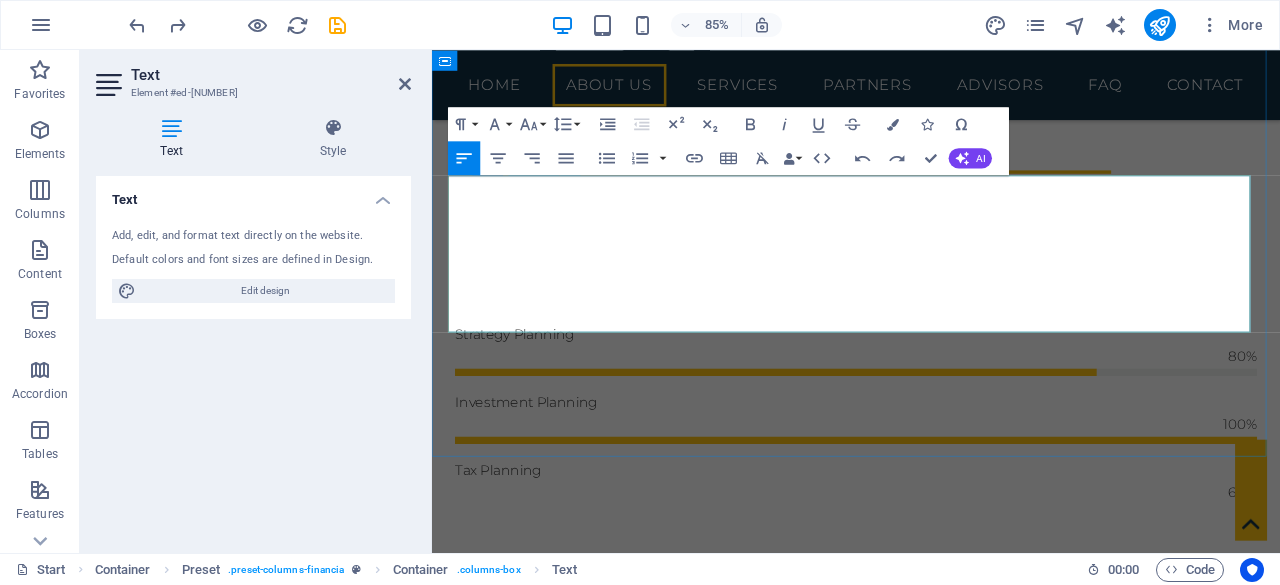 drag, startPoint x: 798, startPoint y: 322, endPoint x: 788, endPoint y: 316, distance: 11.661903 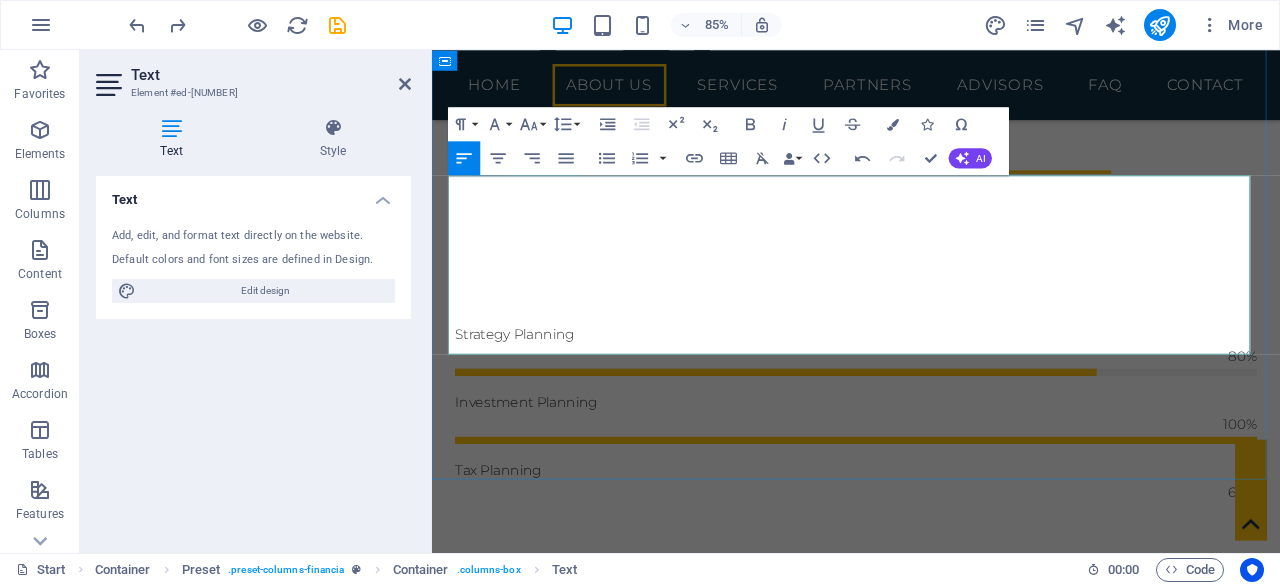 click on "Based on a foundation of integrity, expertise, and a deep understanding of the ever-evolving tax landscape, we provide solutions that not only ensure compliance but also guide you thorugh opportunities for growth and wealth preservation." at bounding box center [931, 947] 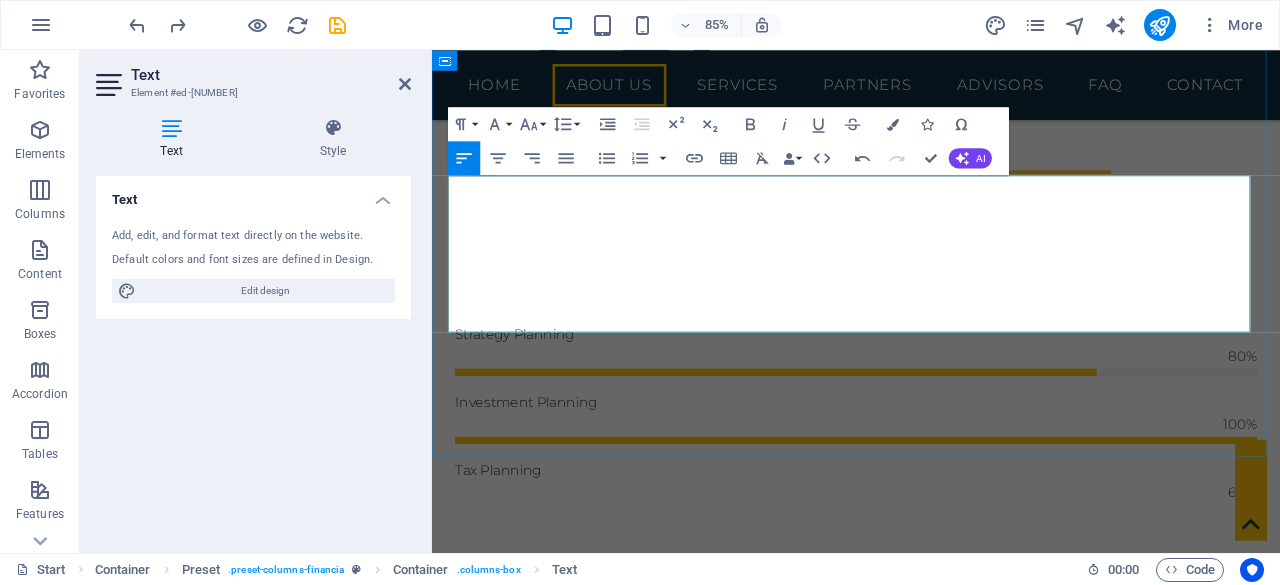 click at bounding box center (931, 974) 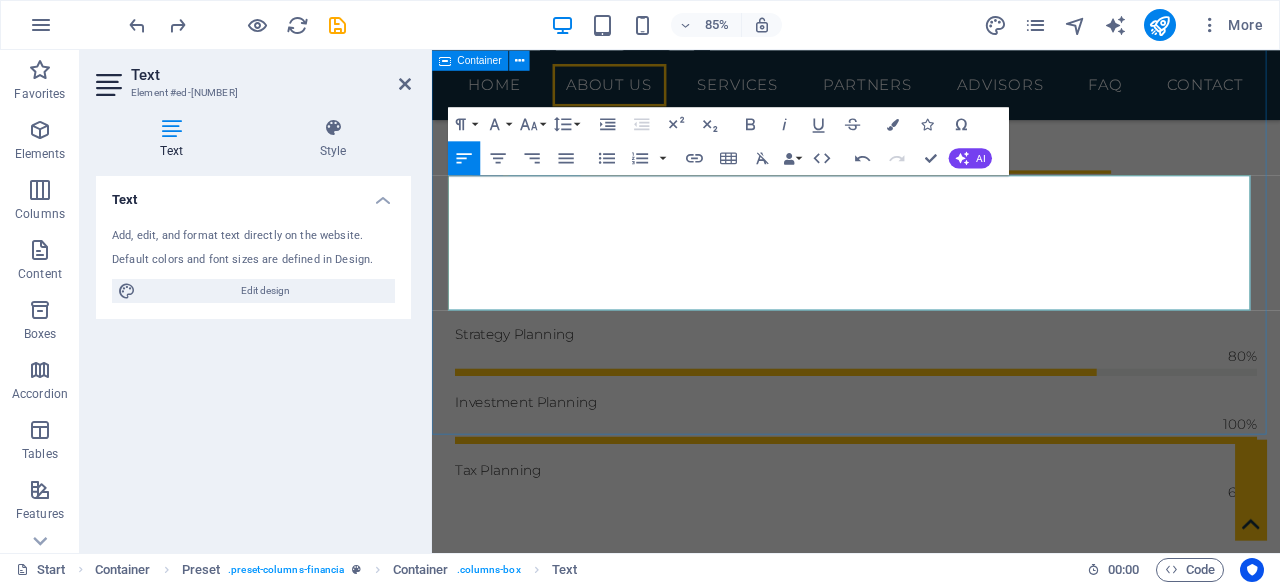 click on "About  Crossharbour Wealth Crossharbour Wealth  is a specialist tax consultancy dedicated to helping individuals navigate the complex world of taxation with confidence and clarity.  Based on a foundation of integrity, expertise, and a deep understanding of the ever-evolving tax landscape, we provide solutions that not only ensure compliance but also support long term financial growth and wealth preservation. Get in touch" at bounding box center (931, 899) 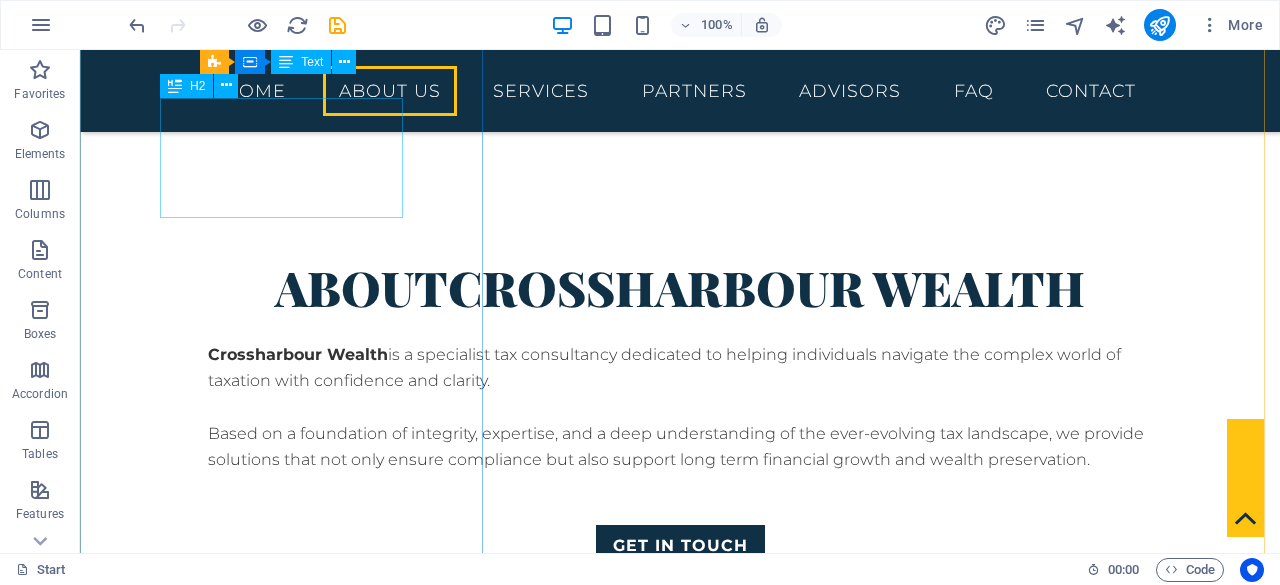 scroll, scrollTop: 1302, scrollLeft: 0, axis: vertical 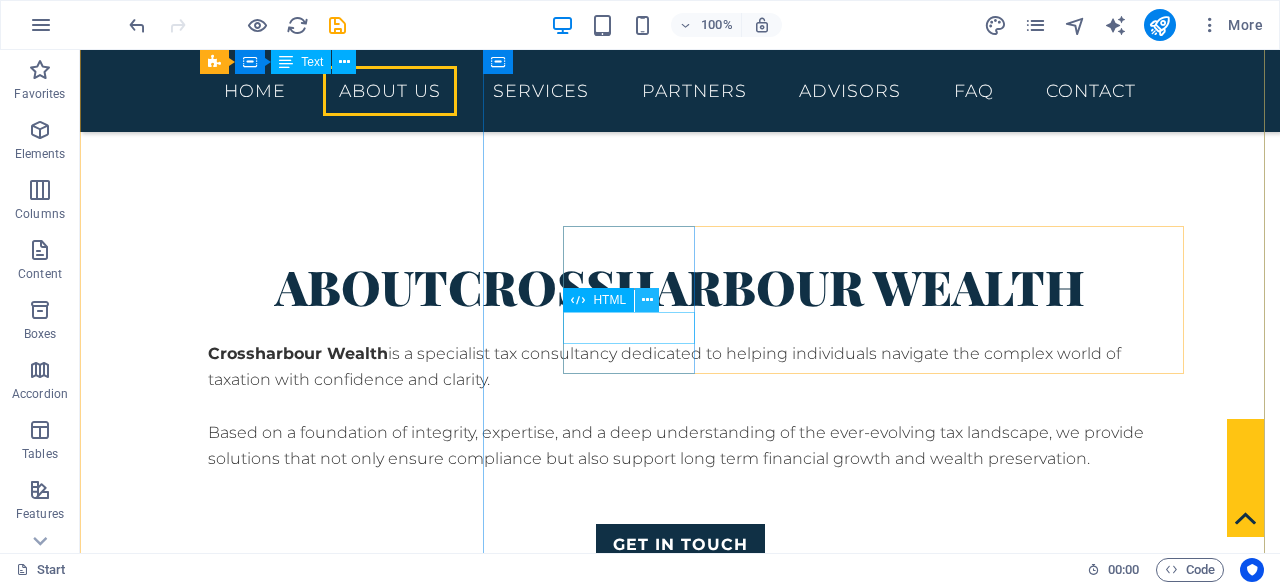 click at bounding box center [647, 300] 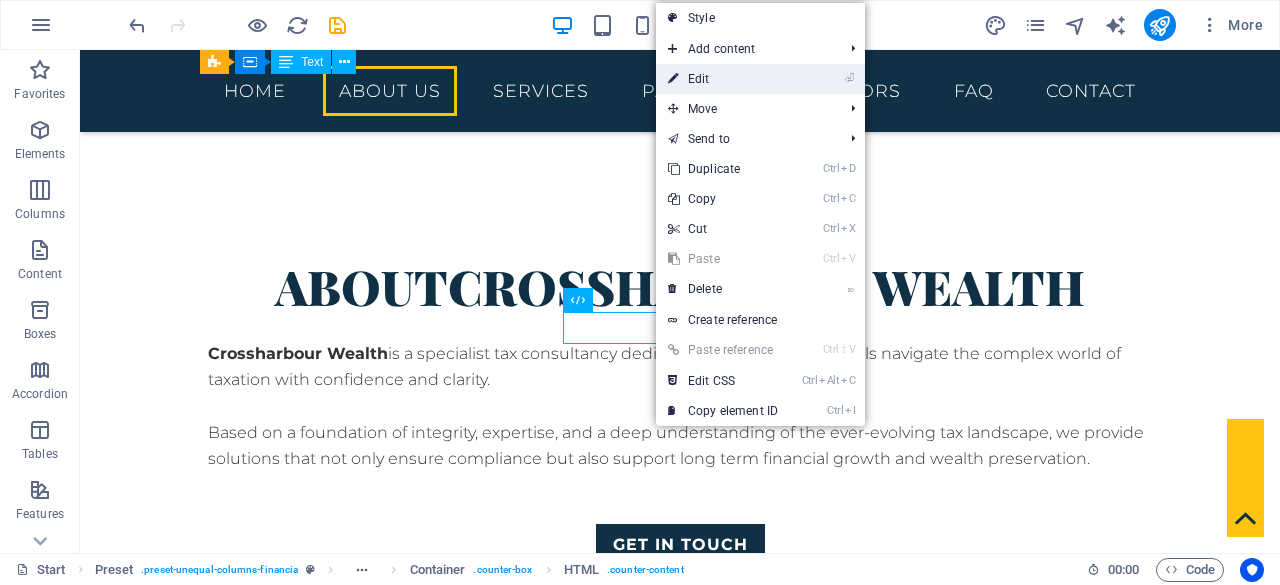 click on "⏎  Edit" at bounding box center [723, 79] 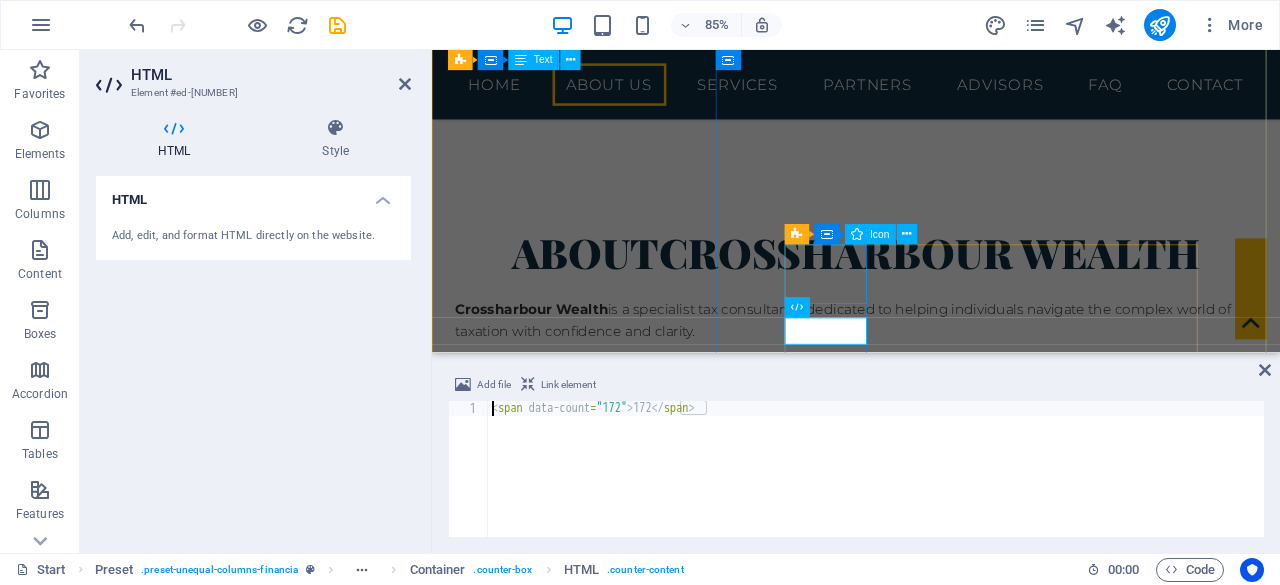 click at bounding box center (931, 1666) 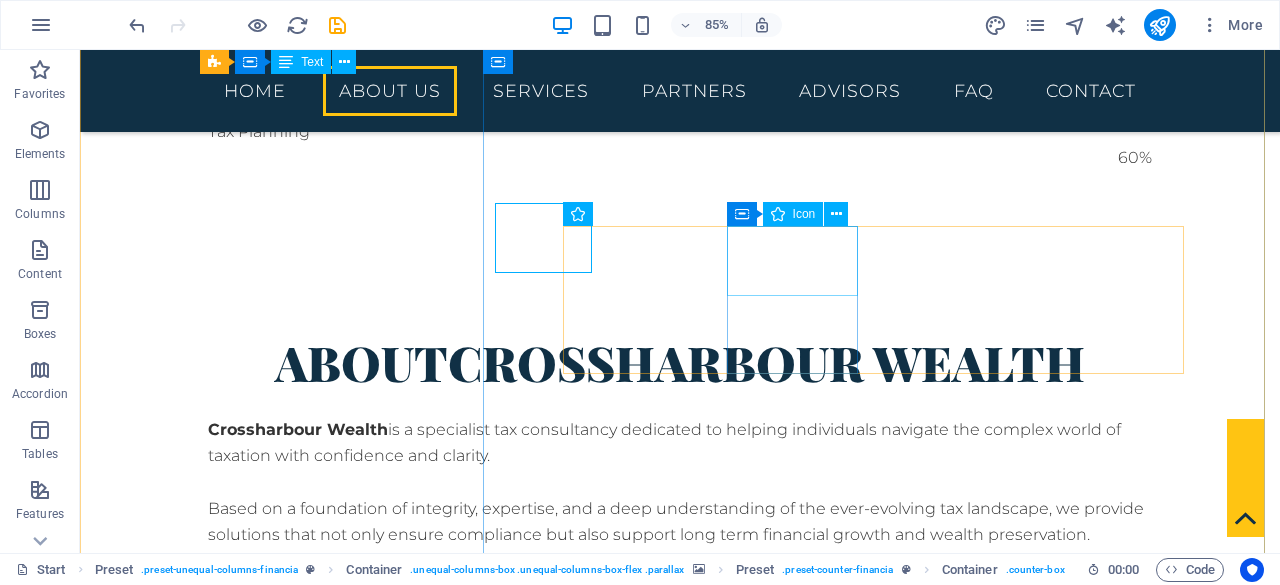 scroll, scrollTop: 1302, scrollLeft: 0, axis: vertical 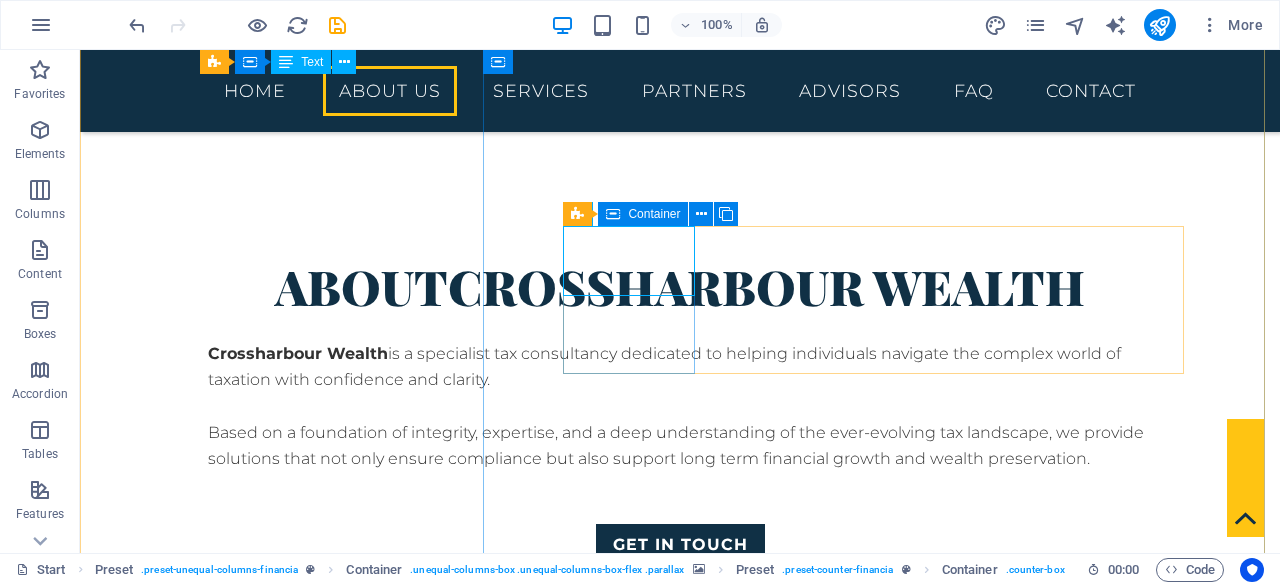 click at bounding box center (613, 214) 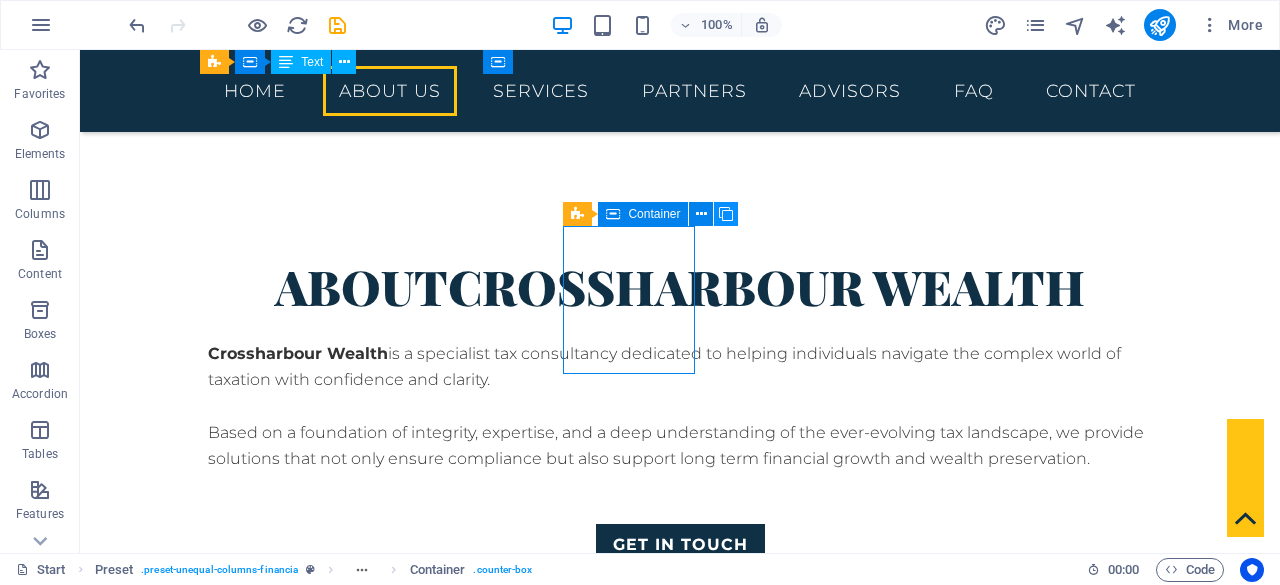 click at bounding box center [726, 214] 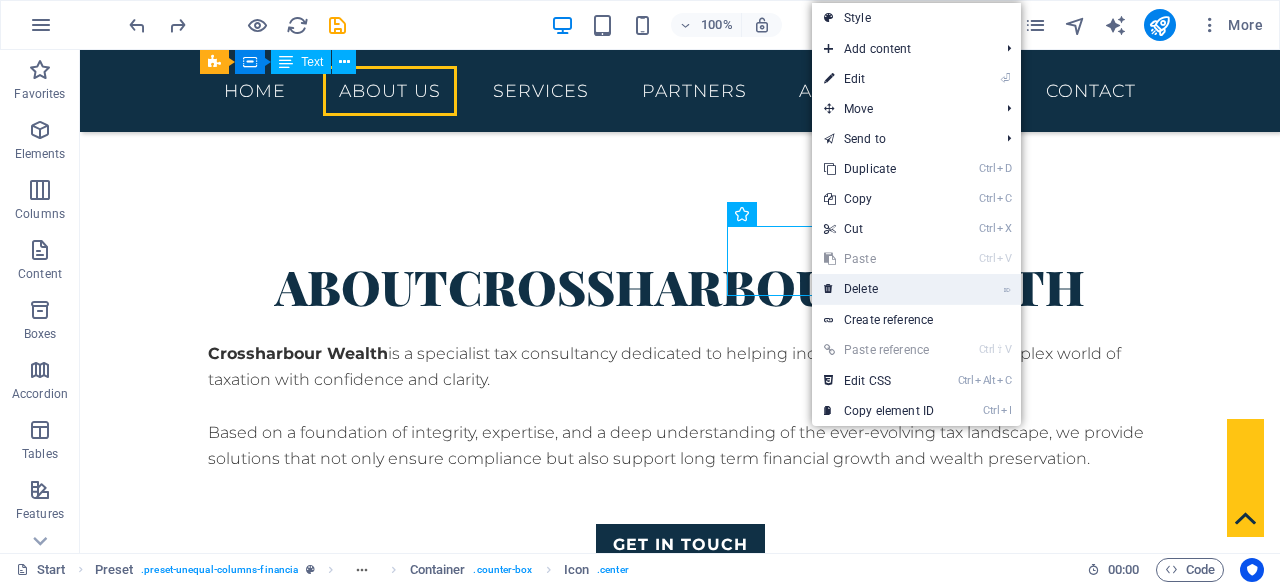 click on "⌦  Delete" at bounding box center [879, 289] 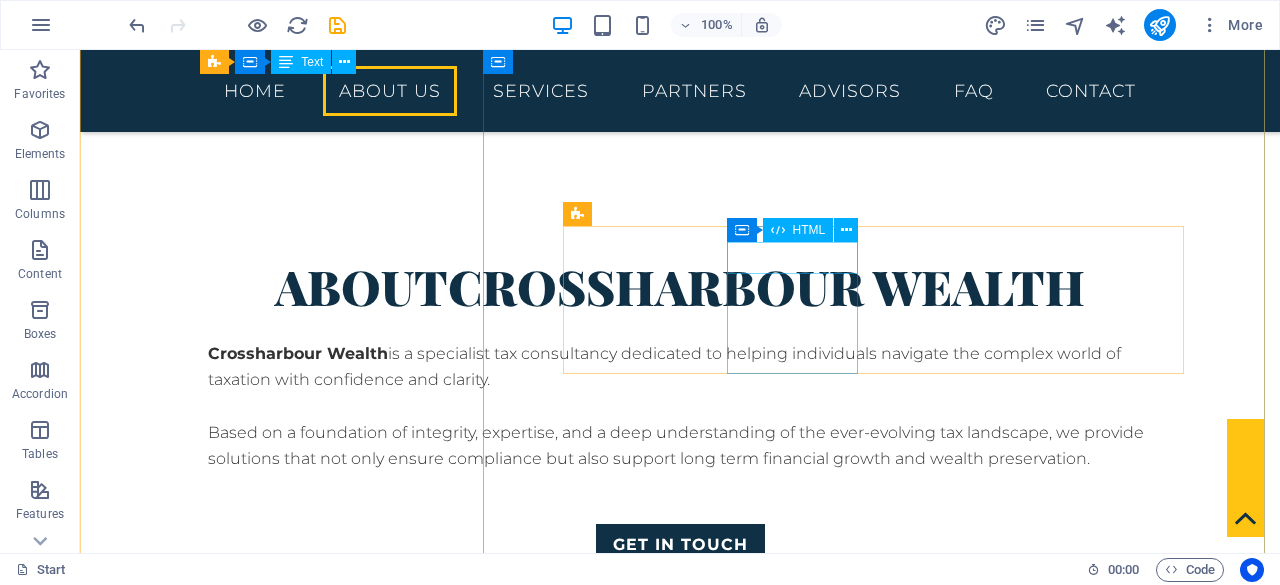 click on "64" at bounding box center [680, 1824] 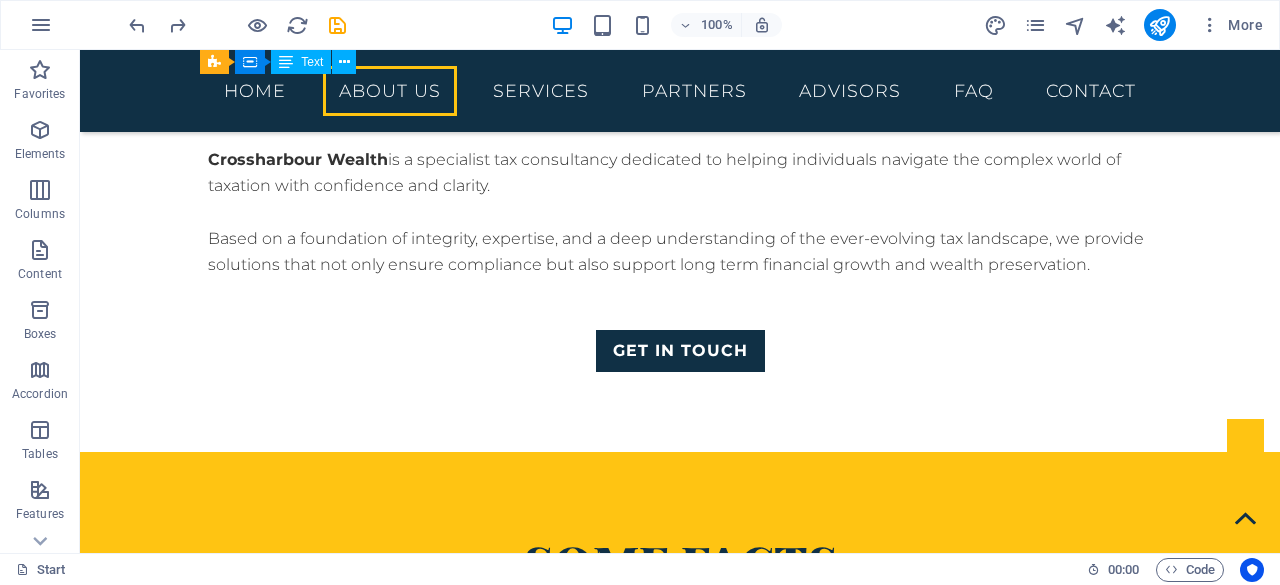 scroll, scrollTop: 1221, scrollLeft: 0, axis: vertical 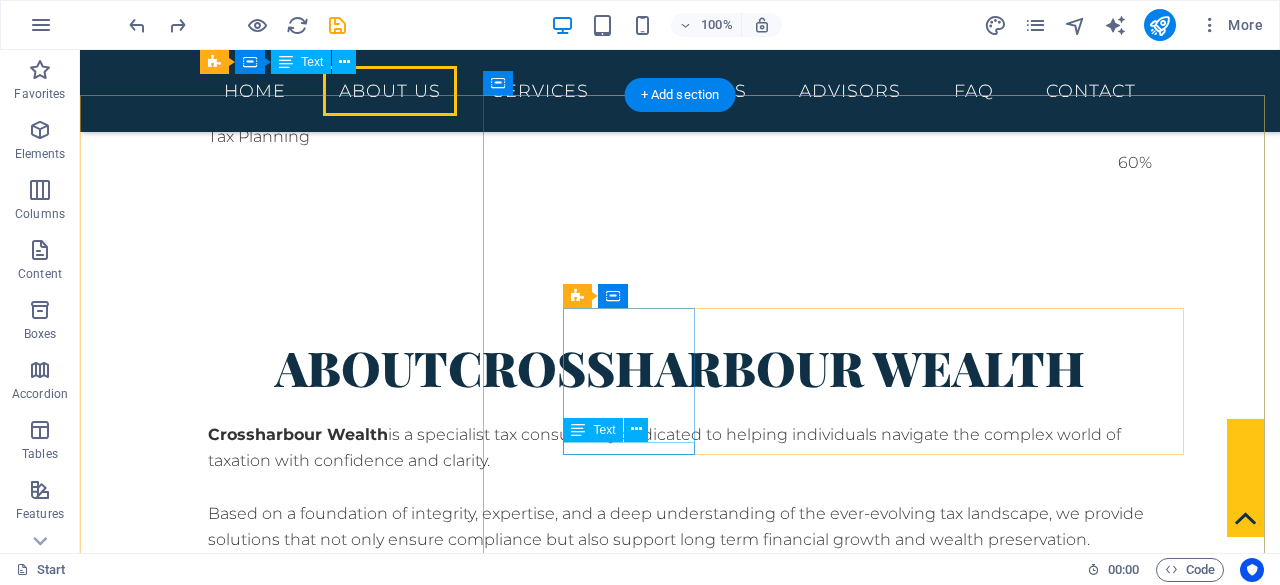 click on "Customers" at bounding box center (680, 1850) 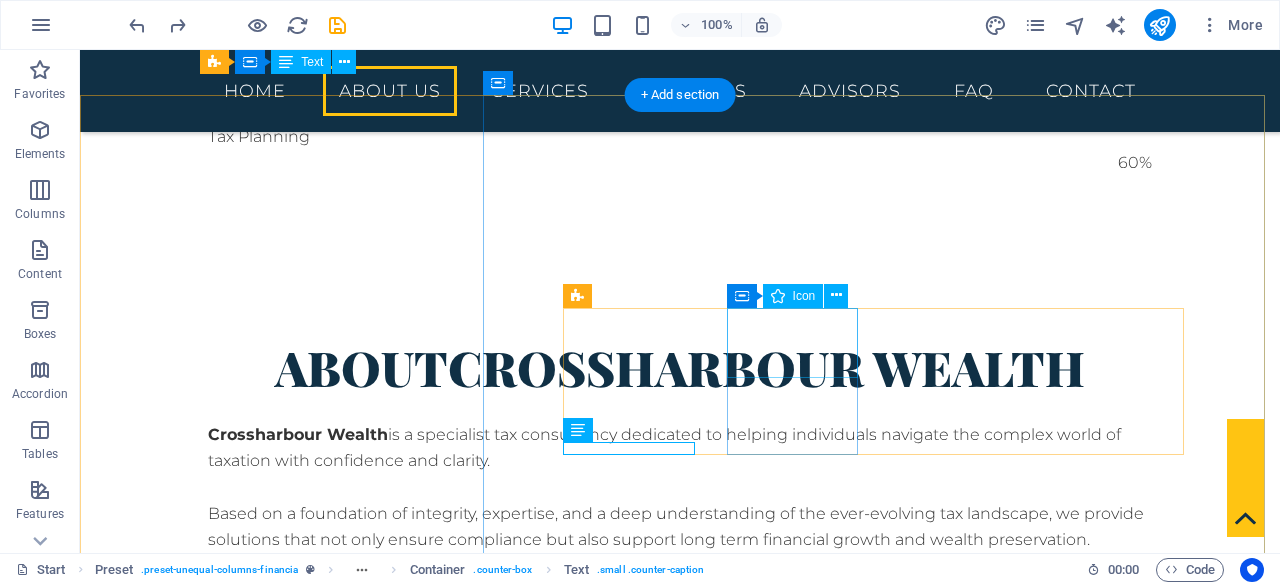 drag, startPoint x: 1225, startPoint y: 257, endPoint x: 783, endPoint y: 348, distance: 451.27042 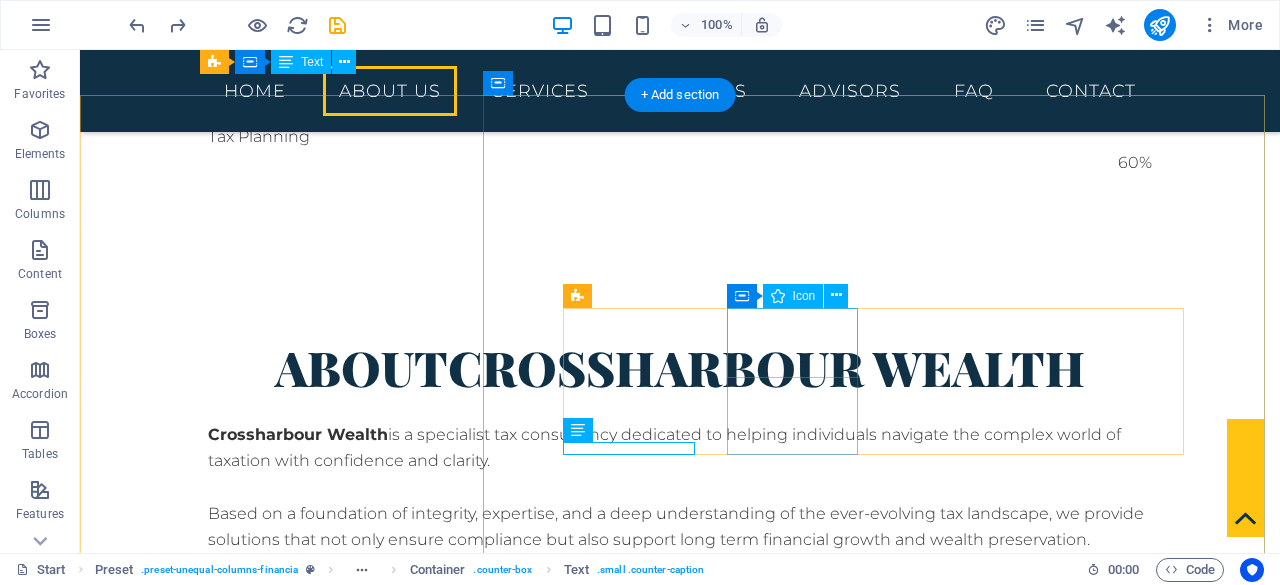 click on "172 Customers 64 Advisors 385 Investments 18 Countries" at bounding box center [680, 1768] 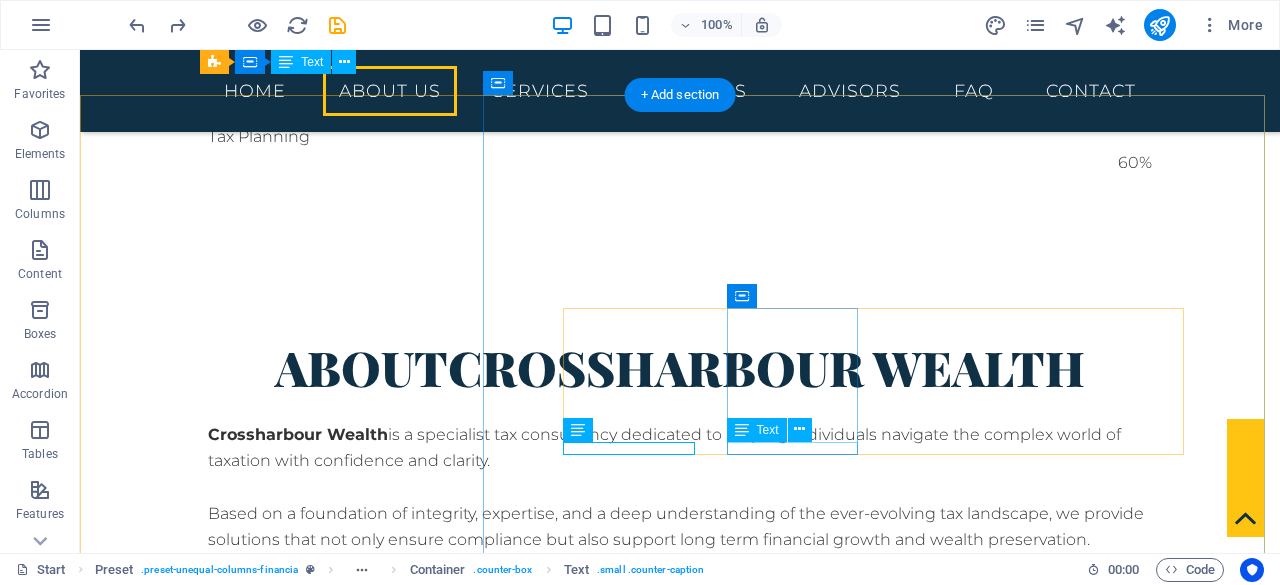 click on "Advisors" at bounding box center [680, 2022] 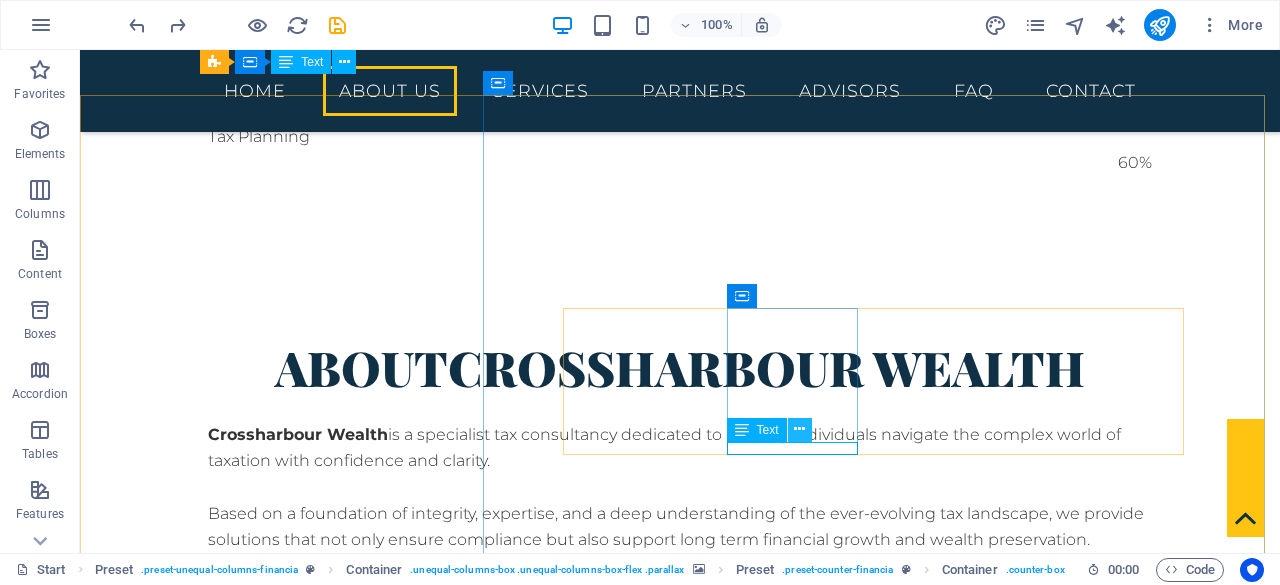 click at bounding box center (799, 429) 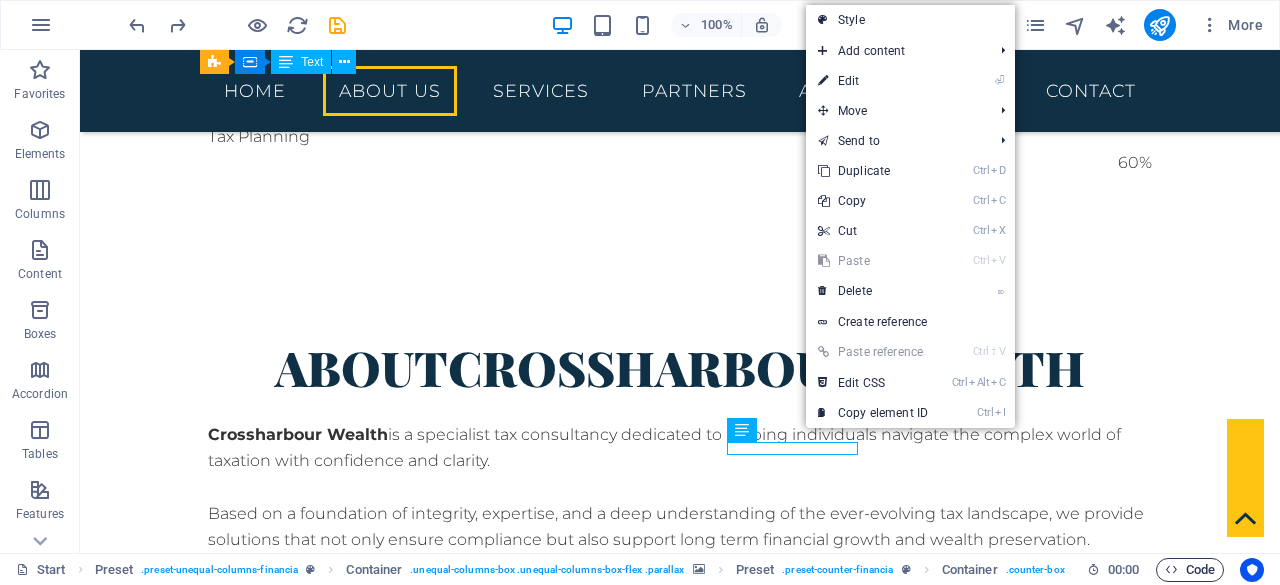 click on "Code" at bounding box center (1190, 570) 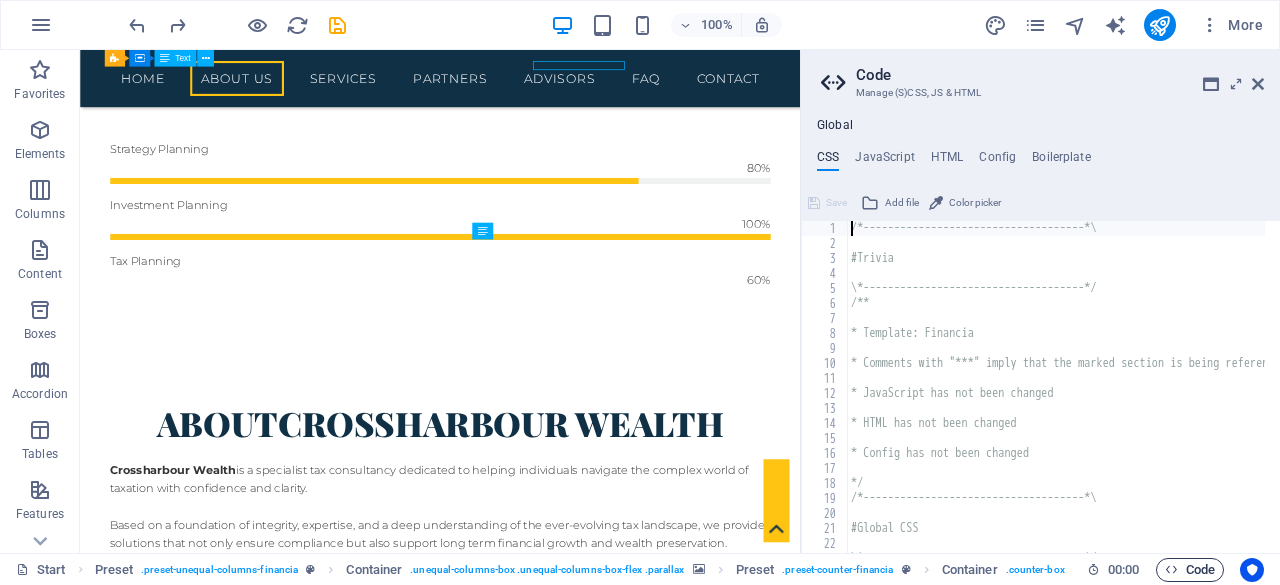 scroll, scrollTop: 1597, scrollLeft: 0, axis: vertical 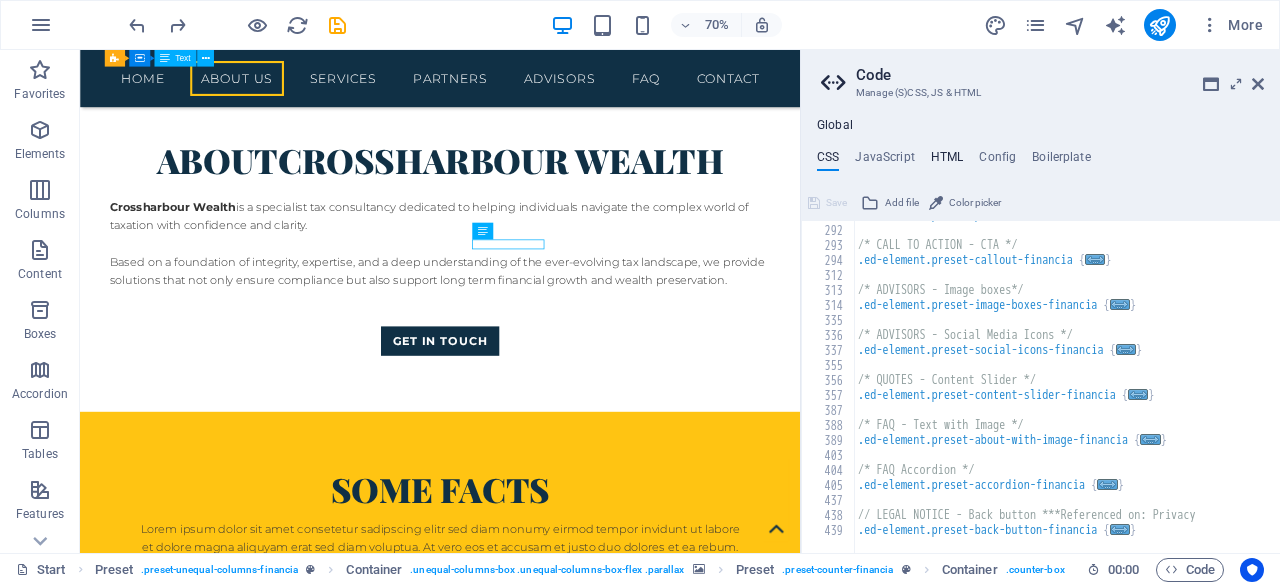 click on "HTML" at bounding box center [947, 161] 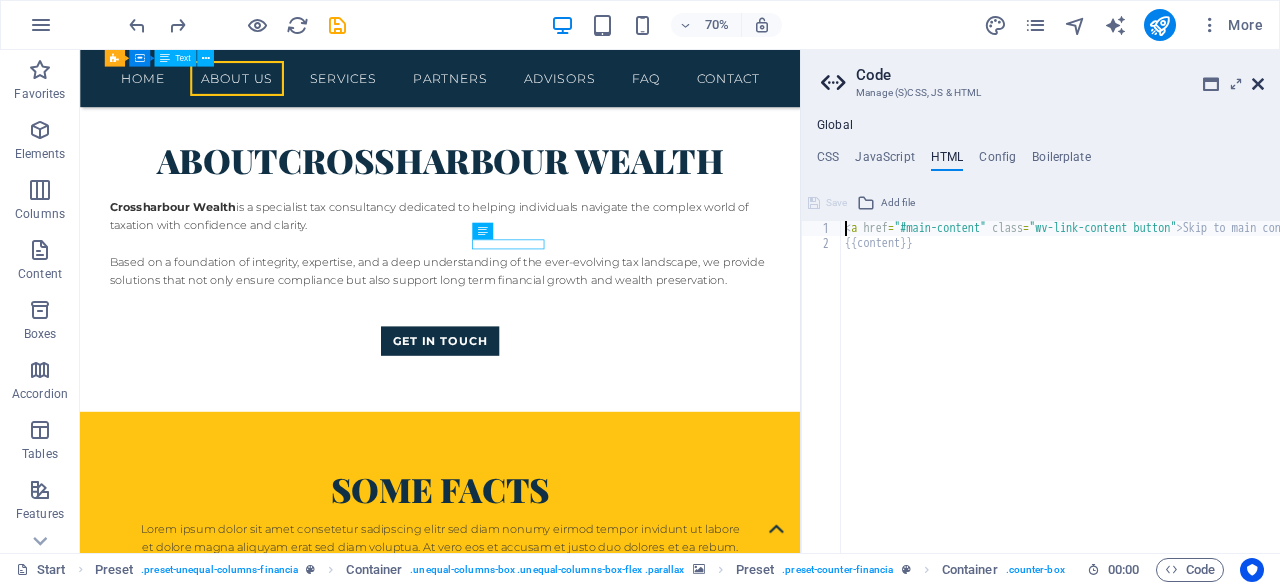 click at bounding box center (1258, 84) 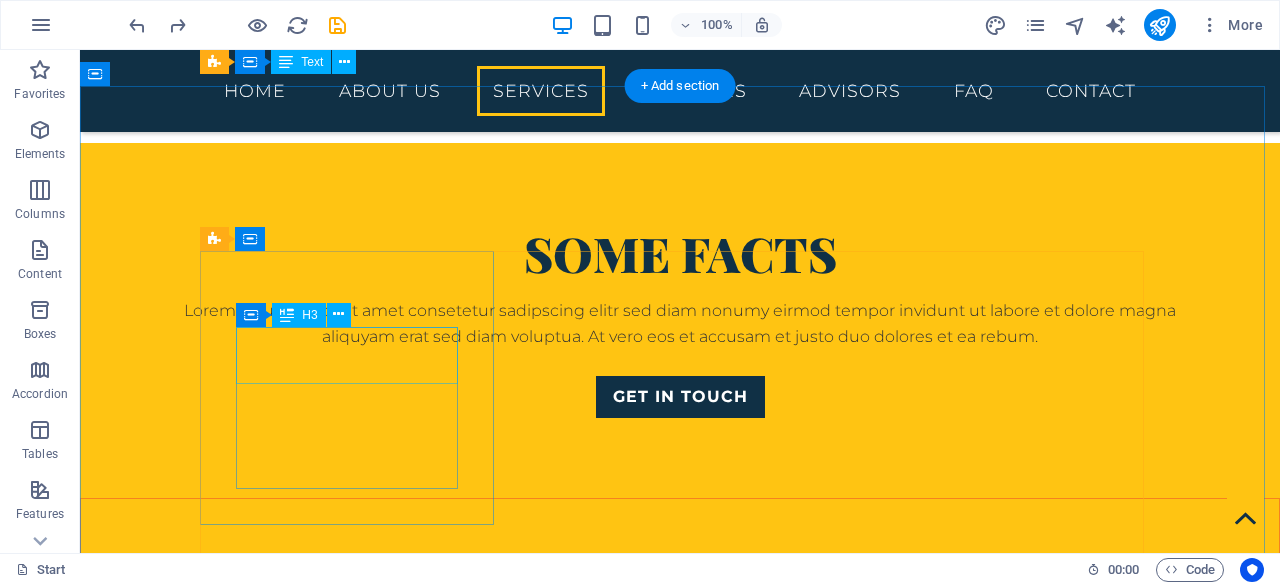 scroll, scrollTop: 1802, scrollLeft: 0, axis: vertical 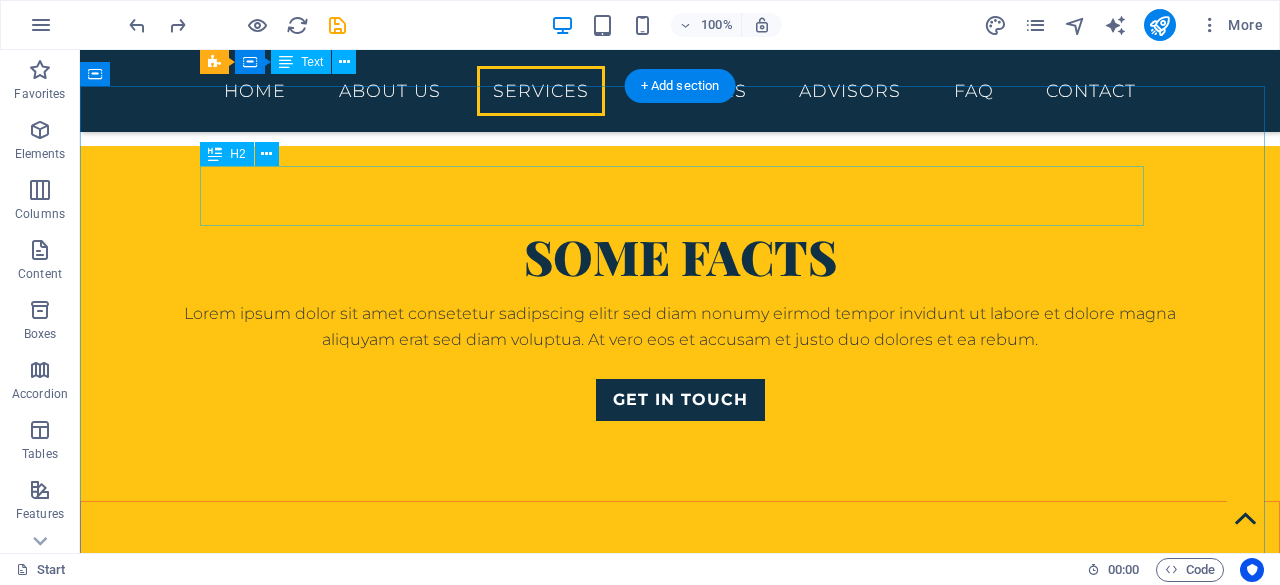 click on "Finance Services" at bounding box center [680, 1983] 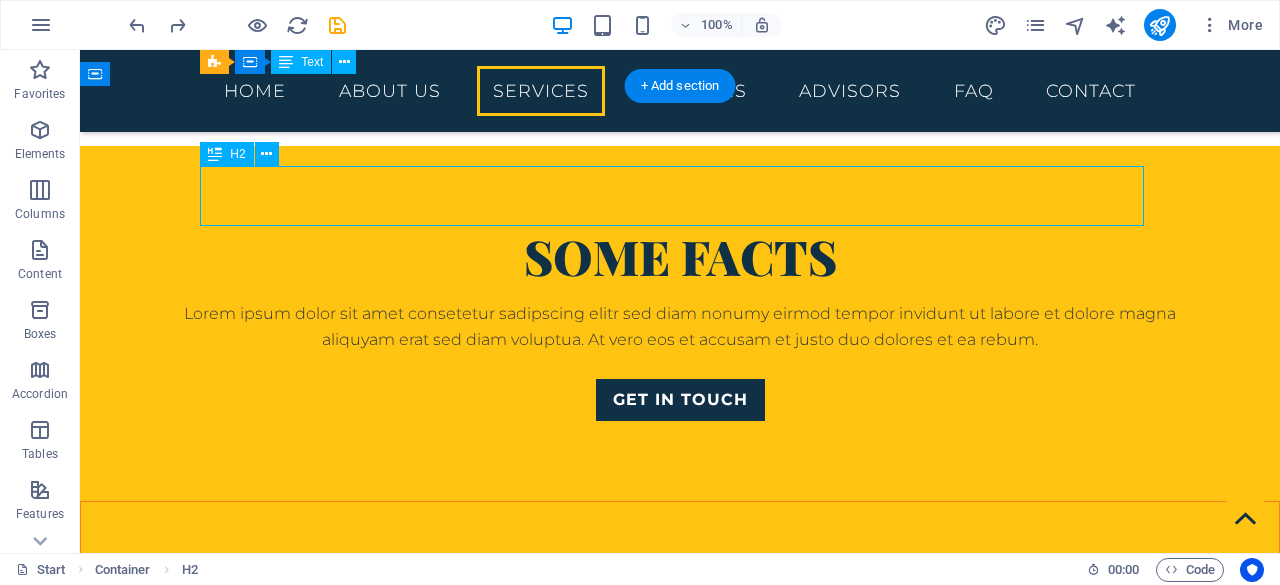 click on "Finance Services" at bounding box center (680, 1983) 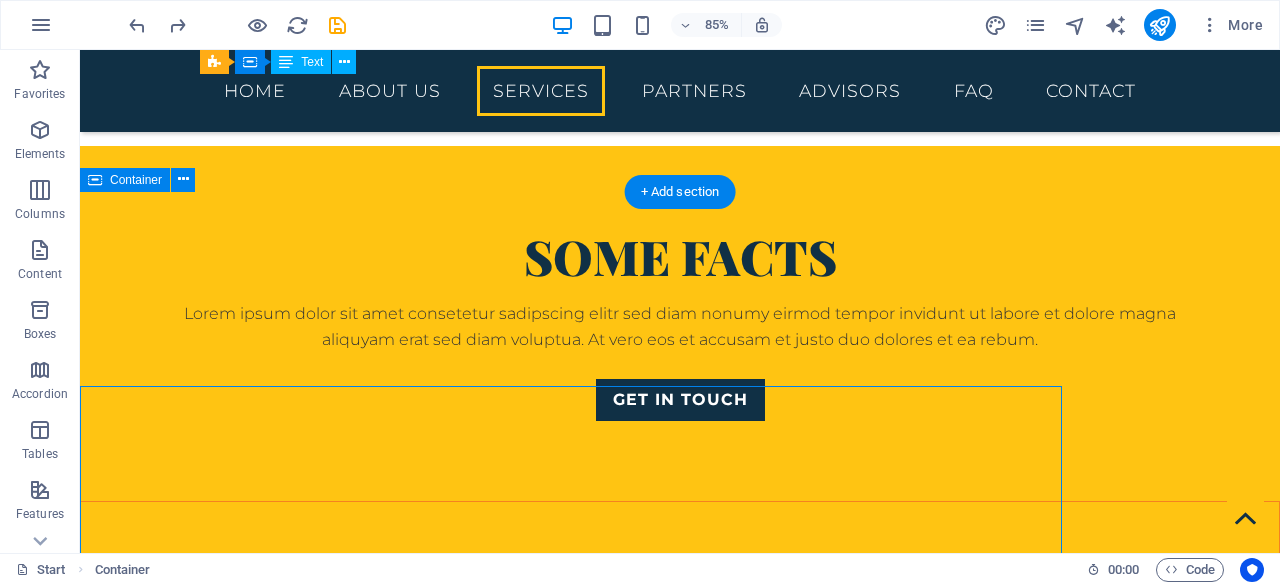 scroll, scrollTop: 1697, scrollLeft: 0, axis: vertical 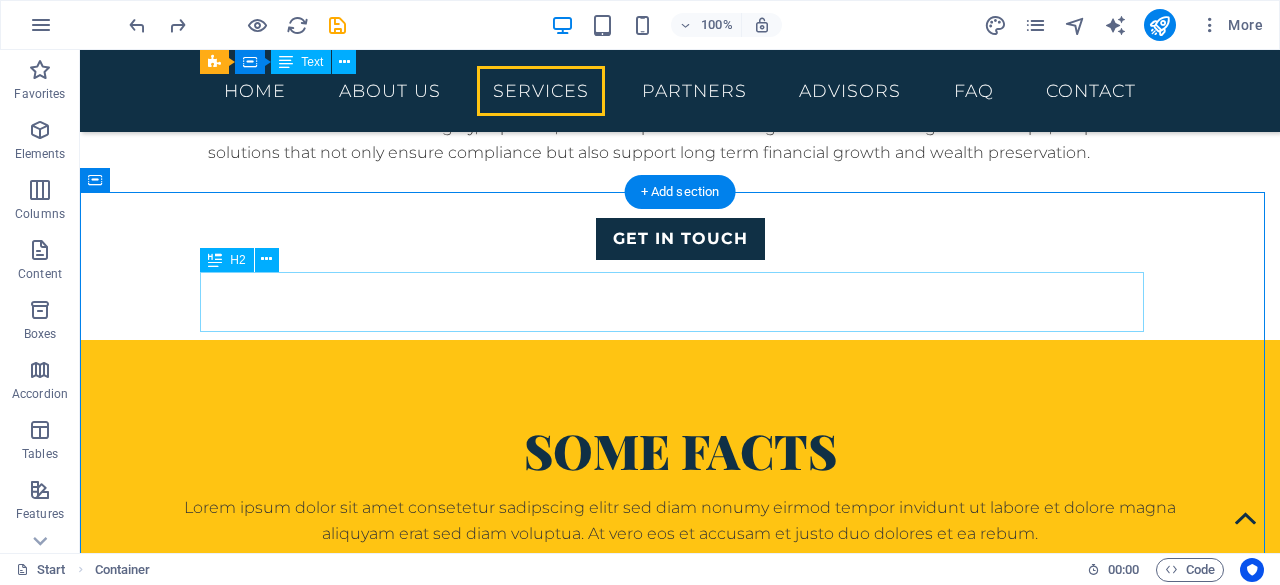 click on "Finance Services" at bounding box center (680, 2274) 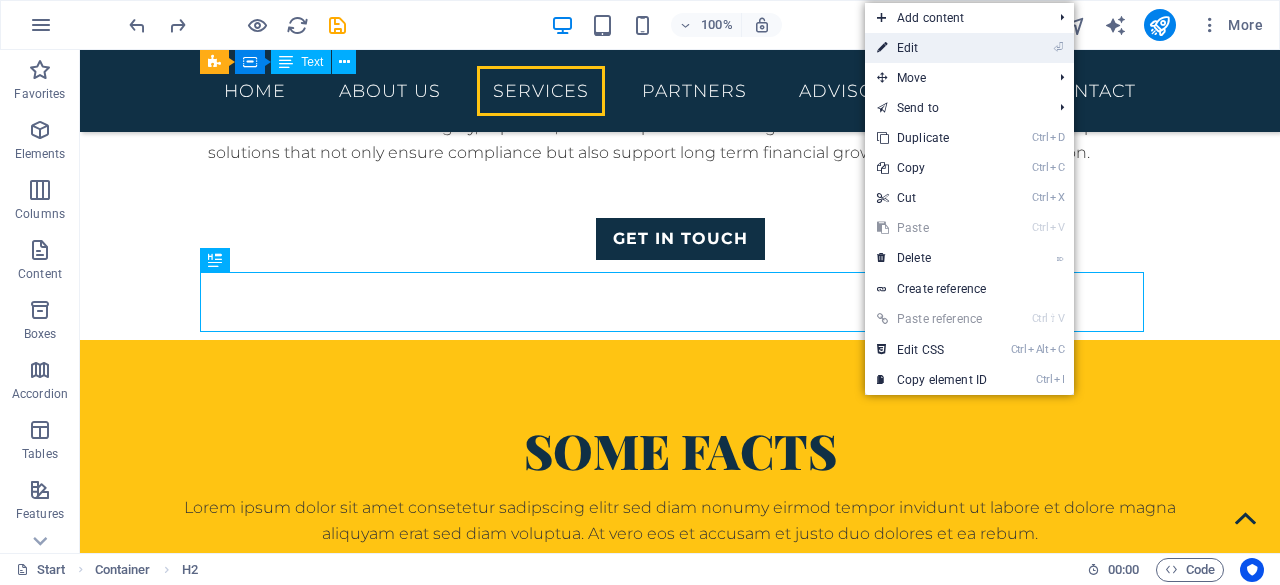 click on "⏎  Edit" at bounding box center (932, 48) 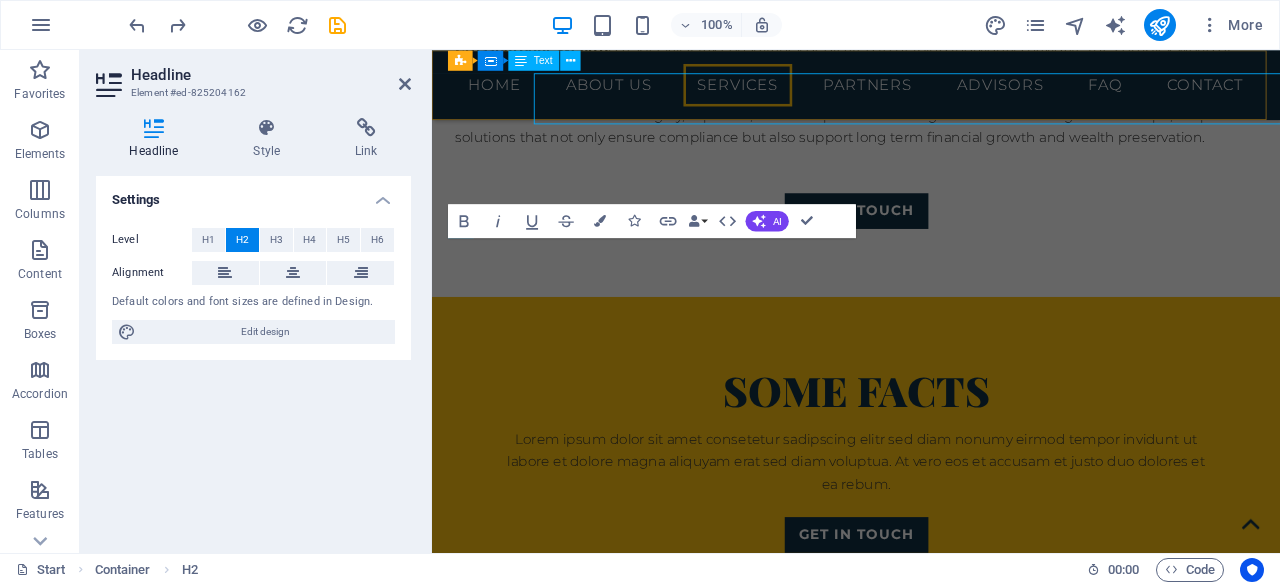 scroll, scrollTop: 1892, scrollLeft: 0, axis: vertical 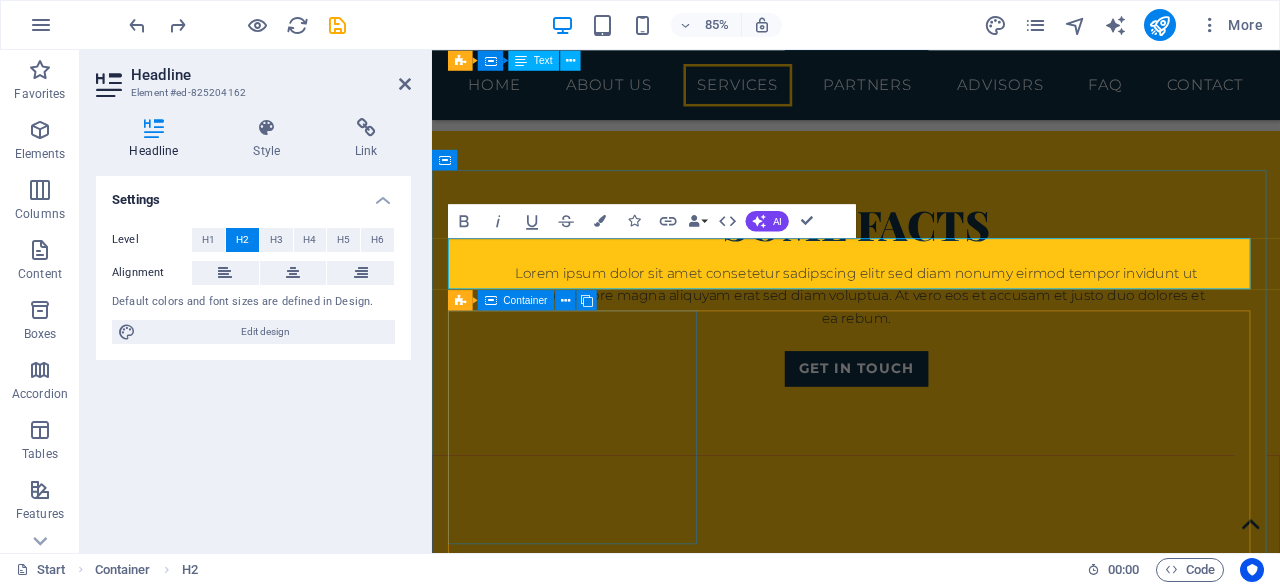 type 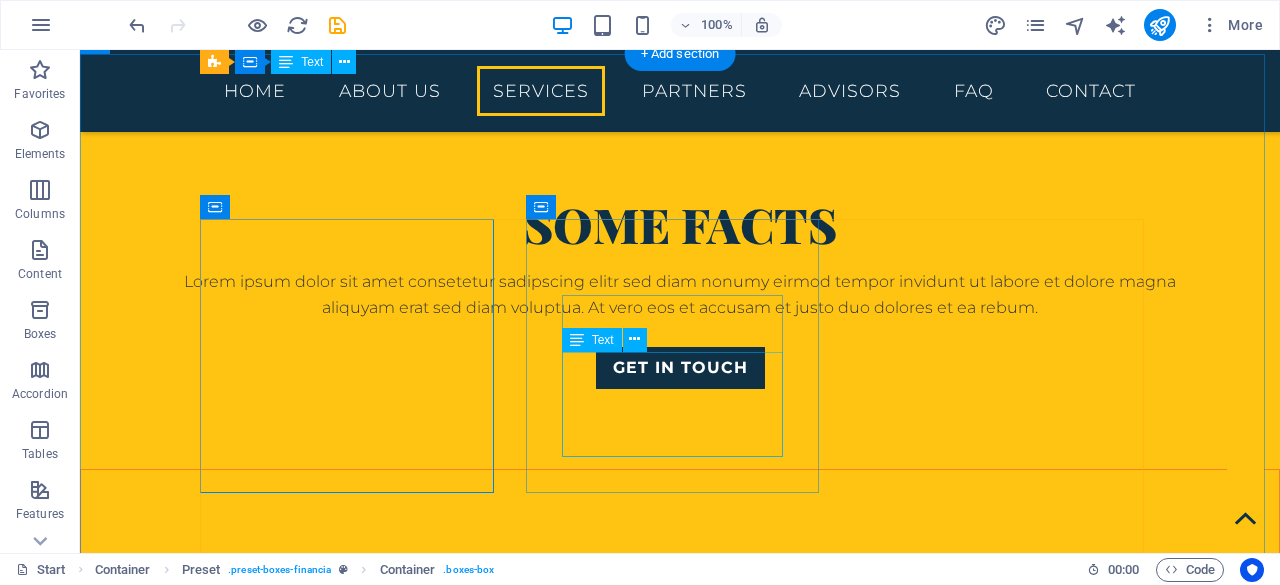 scroll, scrollTop: 1836, scrollLeft: 0, axis: vertical 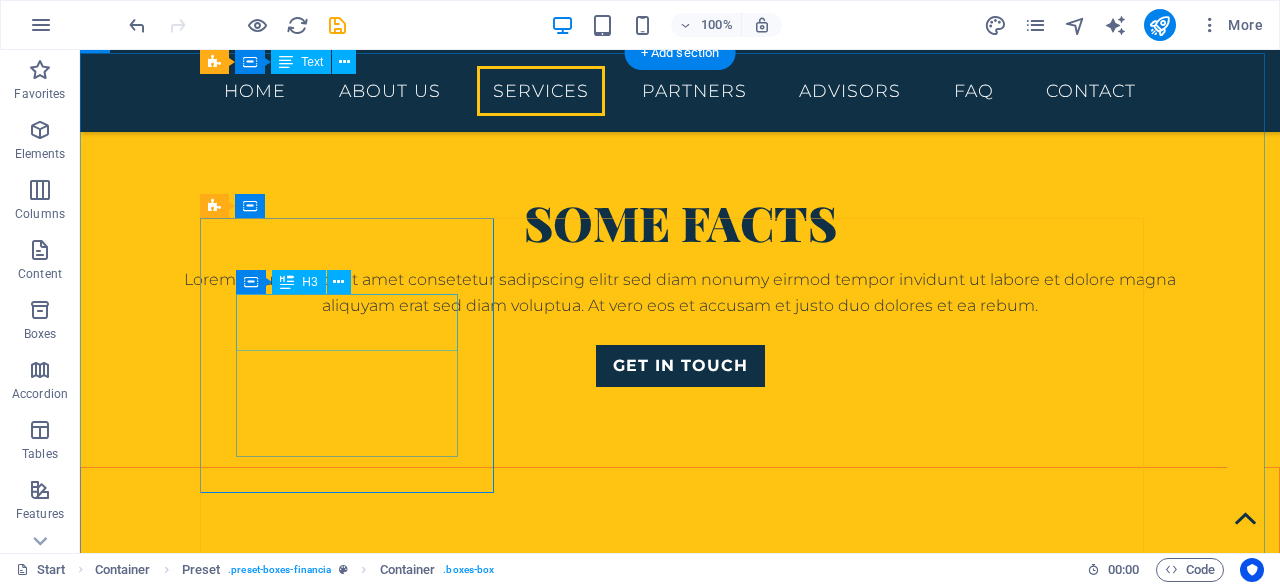 click on "Investment" at bounding box center (680, 2108) 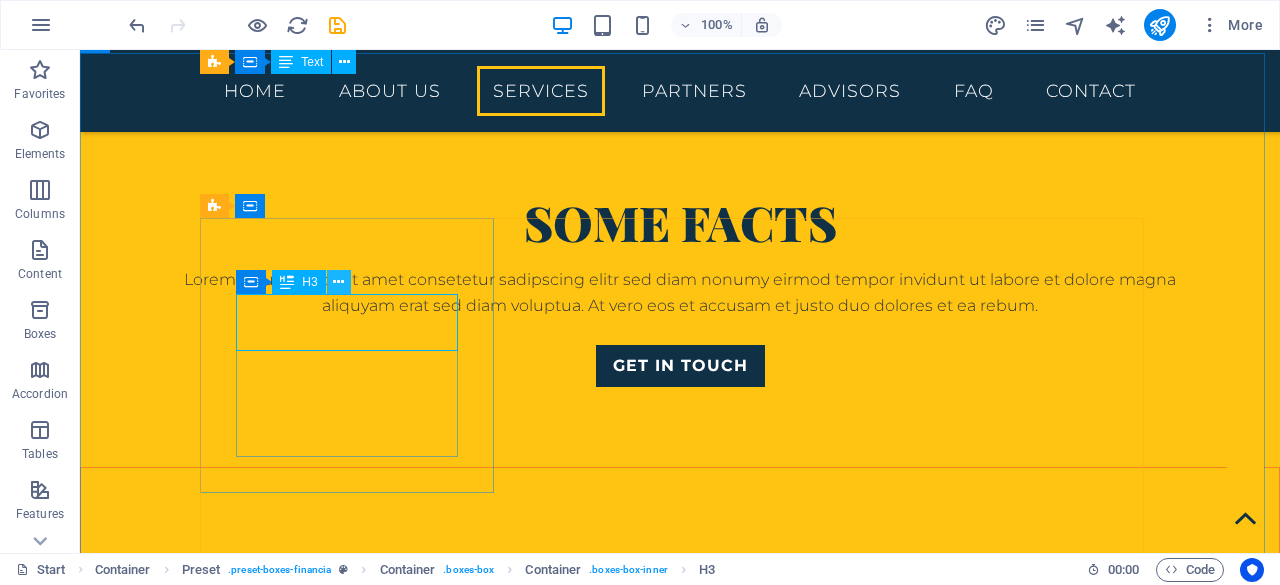 click at bounding box center (338, 282) 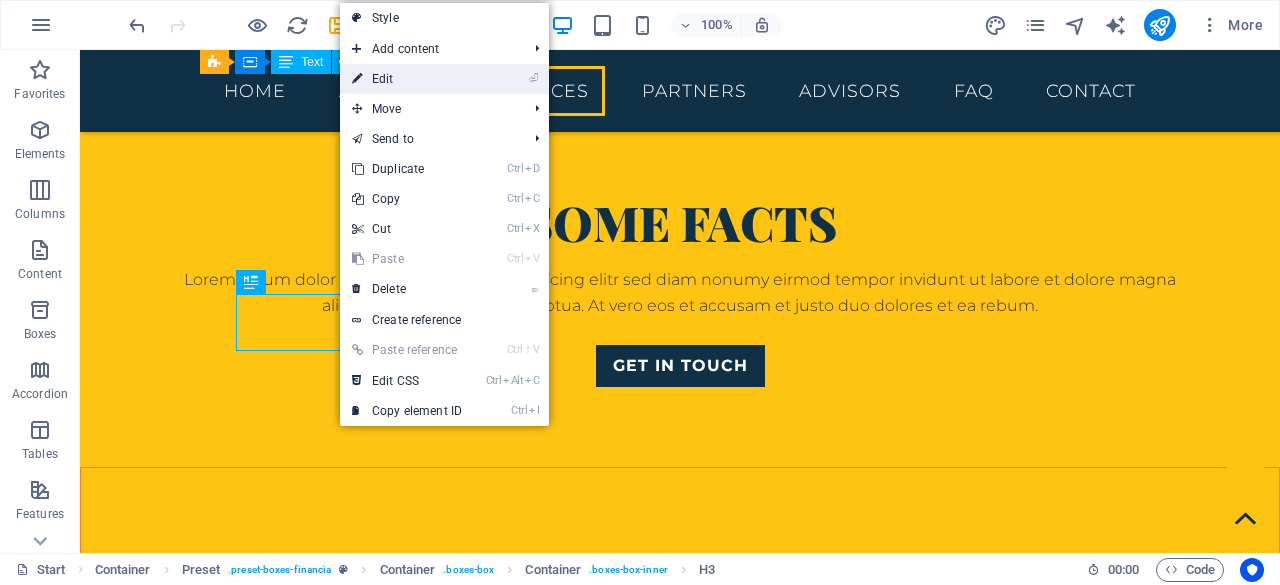 click on "⏎  Edit" at bounding box center [407, 79] 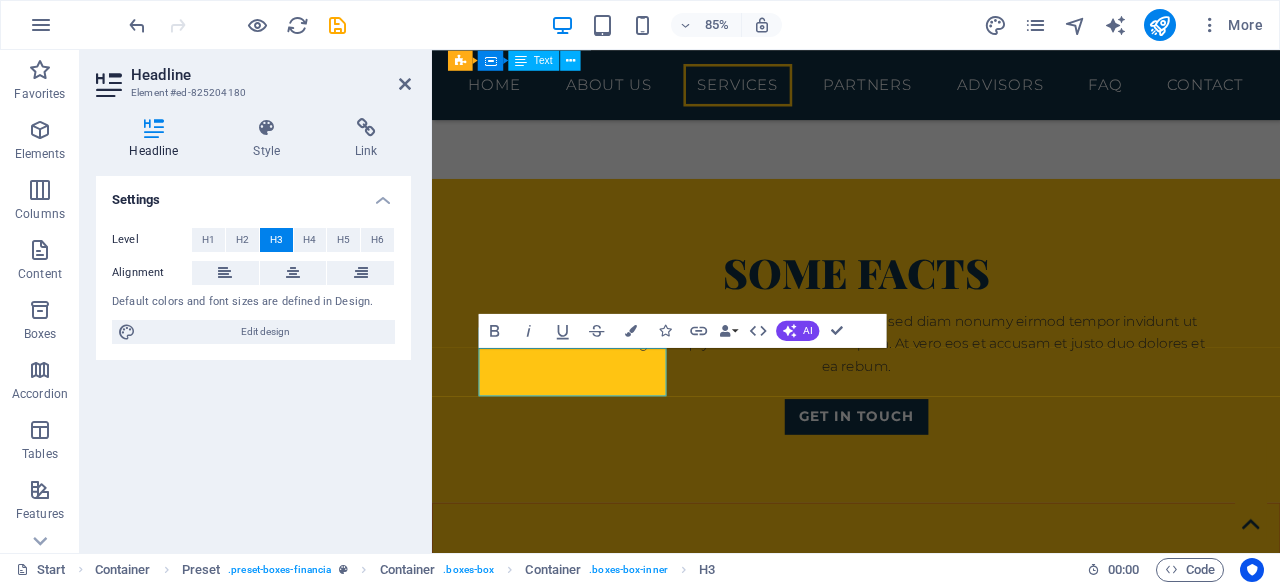 scroll, scrollTop: 1924, scrollLeft: 0, axis: vertical 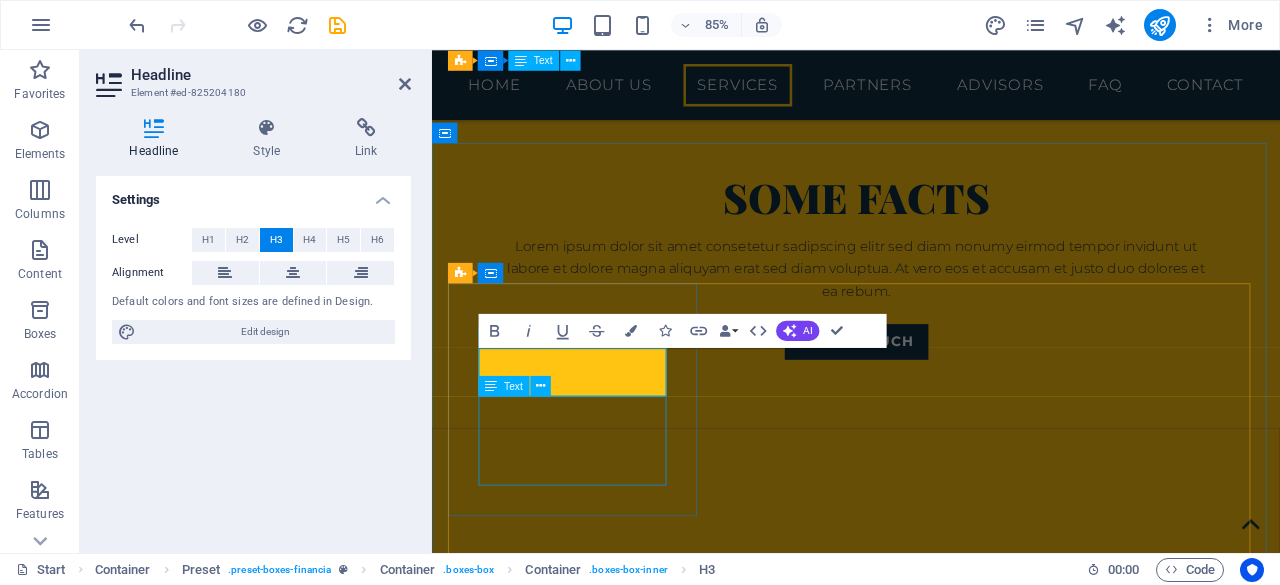 type 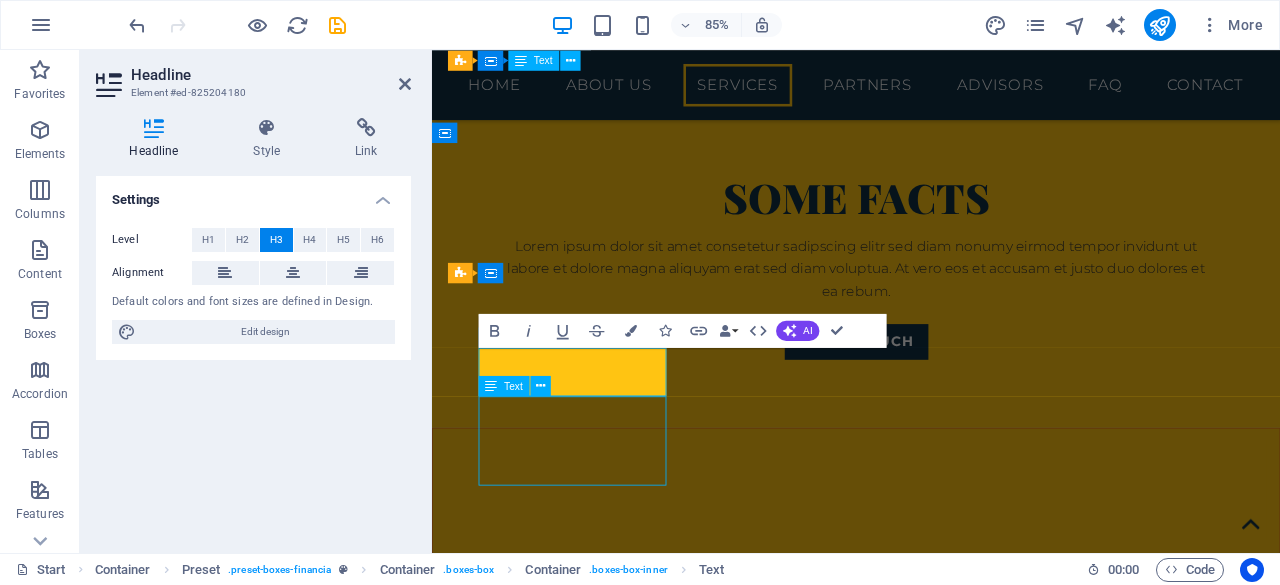 click on "Consulting" at bounding box center [931, 2444] 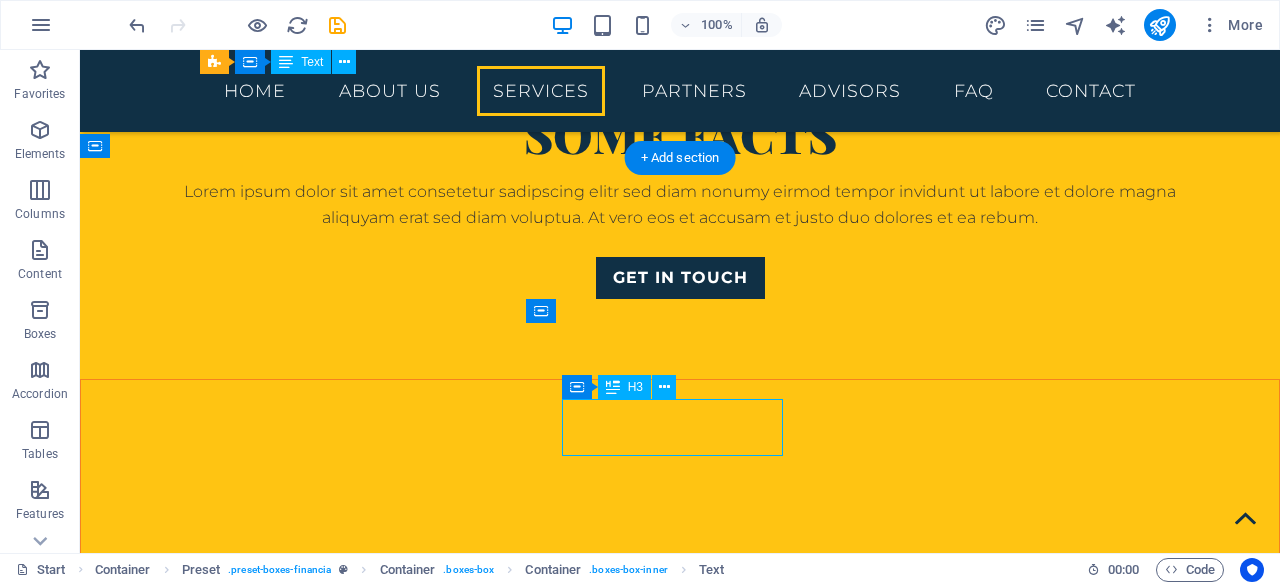 scroll, scrollTop: 1730, scrollLeft: 0, axis: vertical 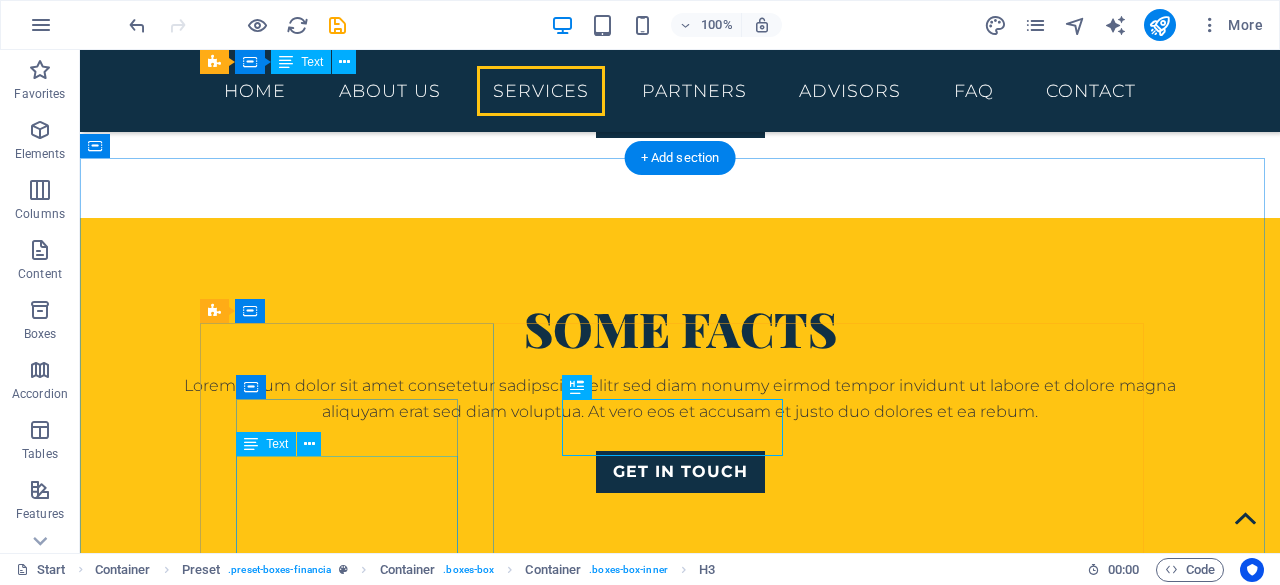 click on "Lorem ipsum dolor sit amet, consectetur adipisicing elit. Veritatis, dolorem!" at bounding box center [680, 2256] 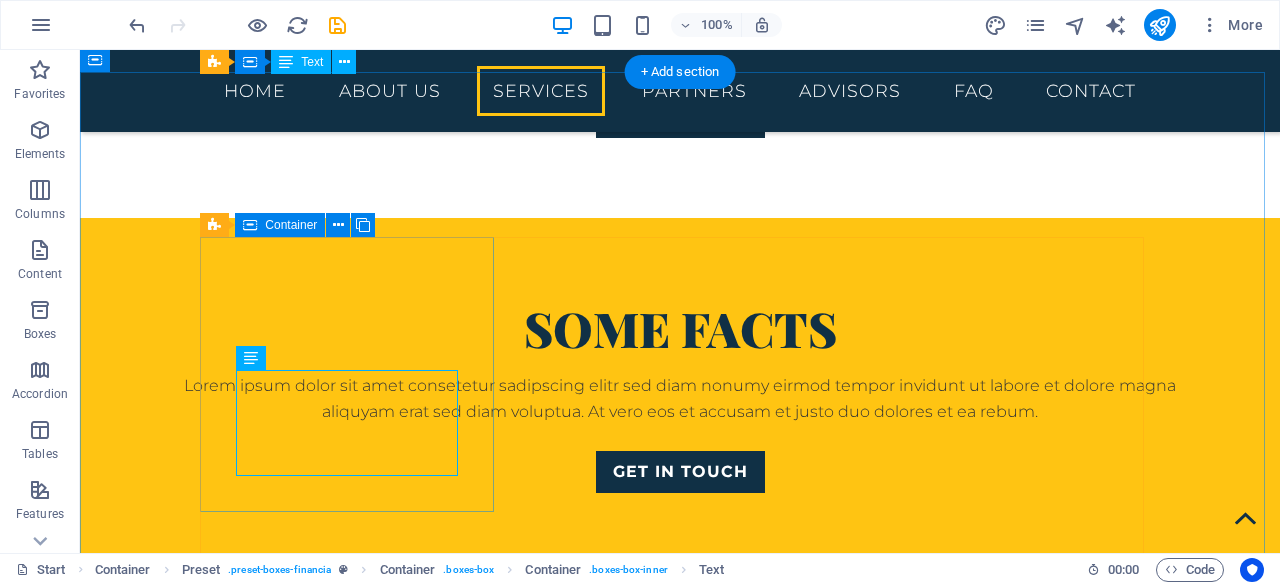 scroll, scrollTop: 1860, scrollLeft: 0, axis: vertical 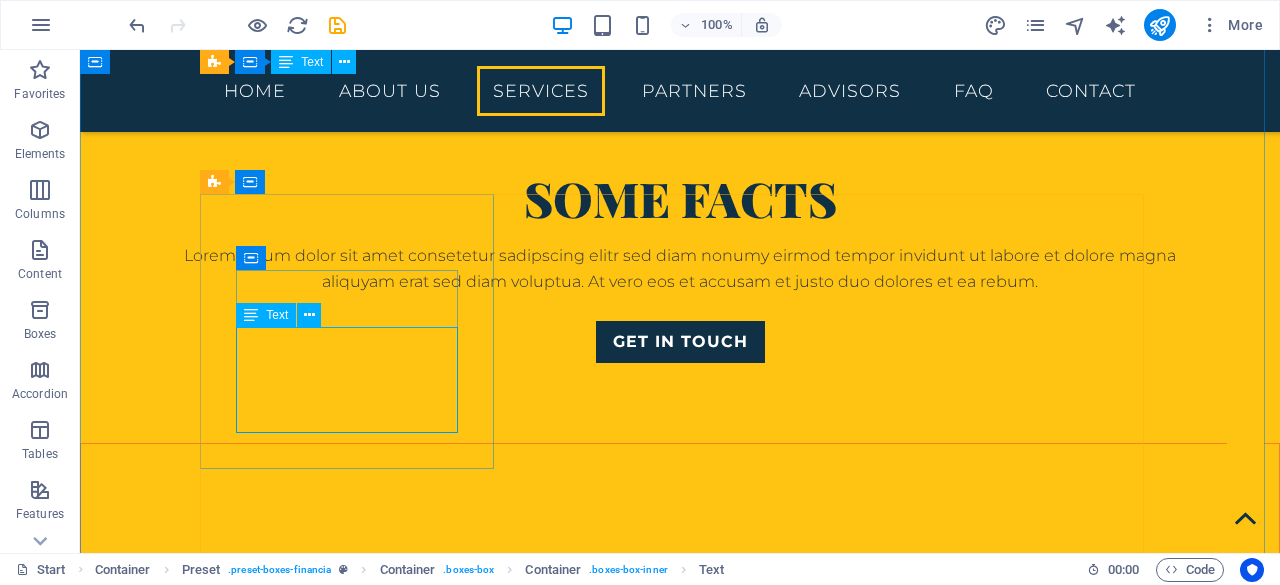 click on "Lorem ipsum dolor sit amet, consectetur adipisicing elit. Veritatis, dolorem!" at bounding box center [680, 2126] 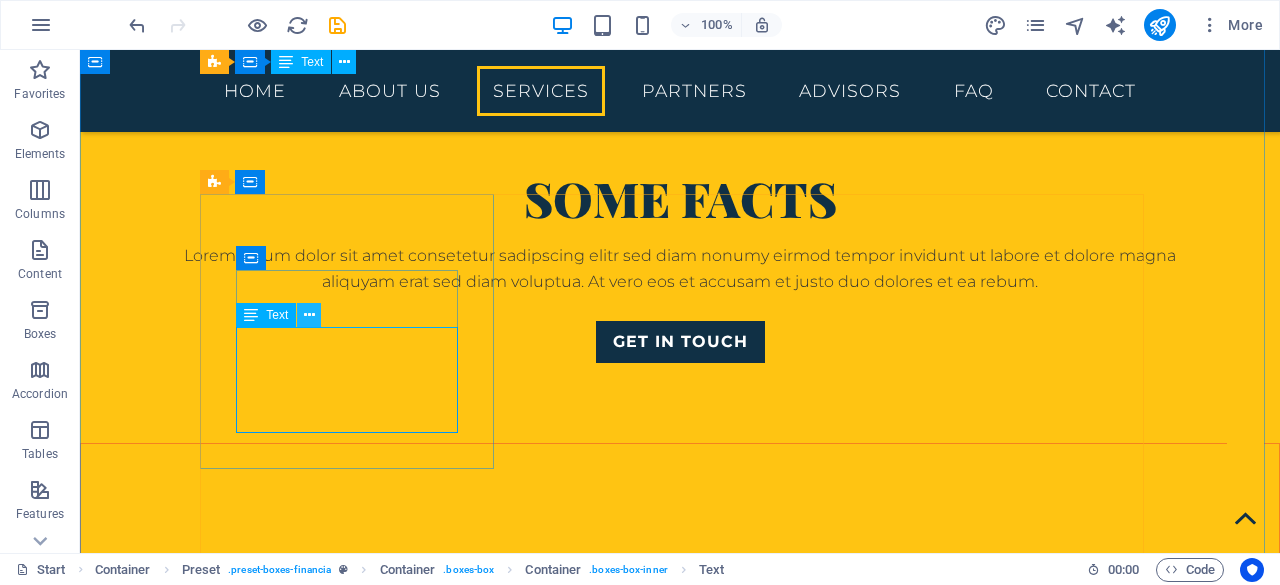 click at bounding box center [309, 315] 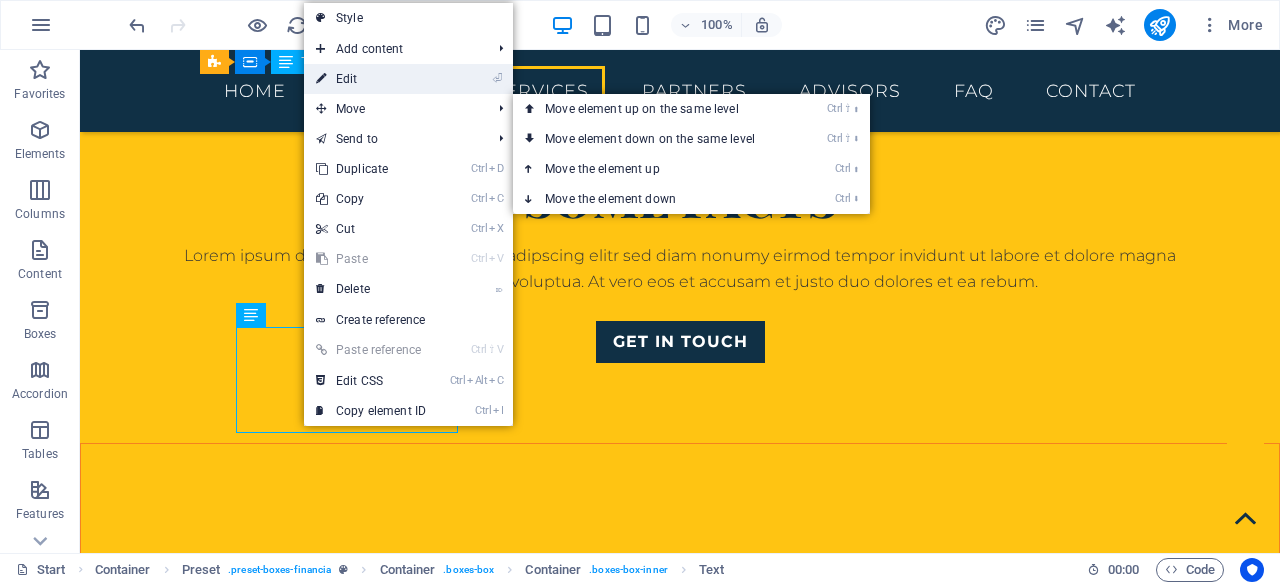 click on "⏎  Edit" at bounding box center (371, 79) 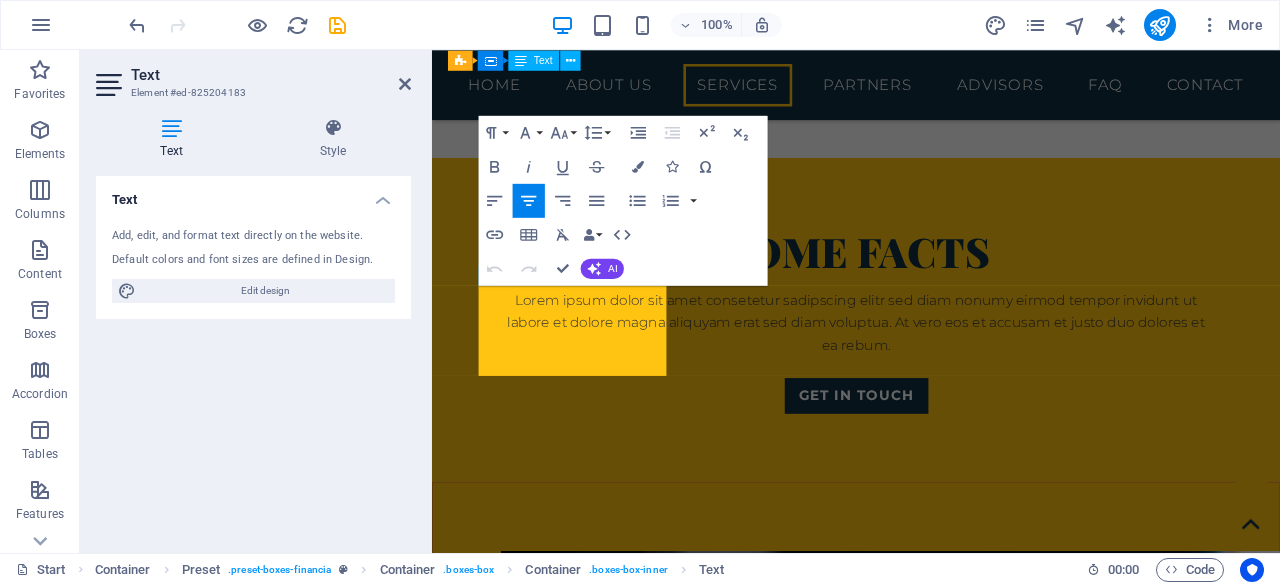 type 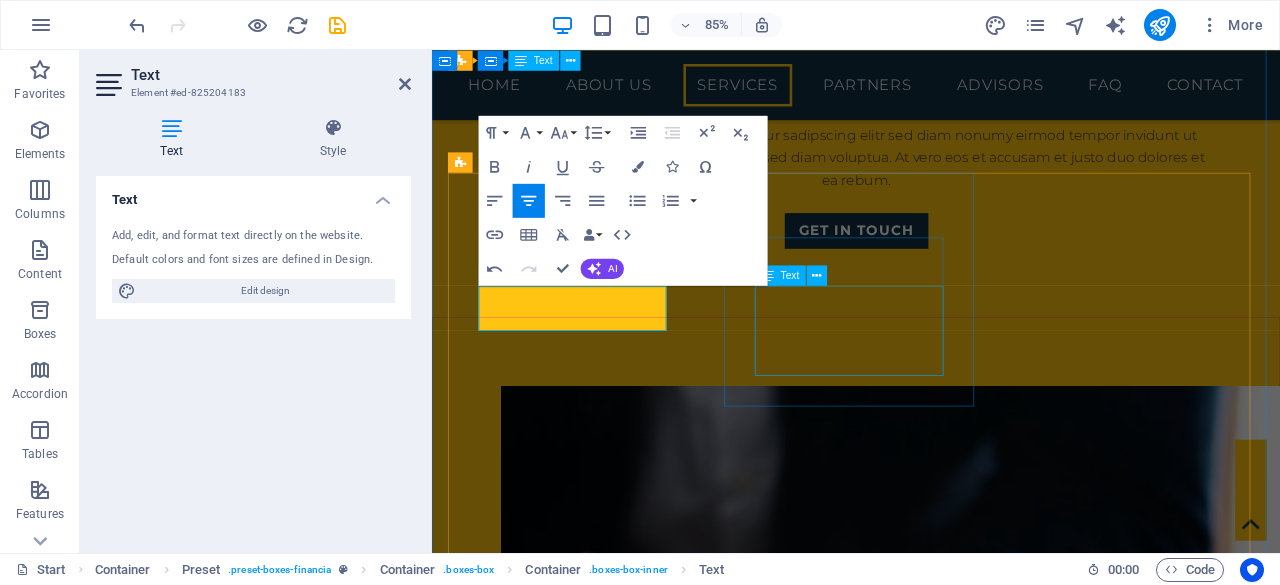 click on "Lorem ipsum dolor sit amet, consectetur adipisicing elit. Veritatis, dolorem!" at bounding box center (931, 2356) 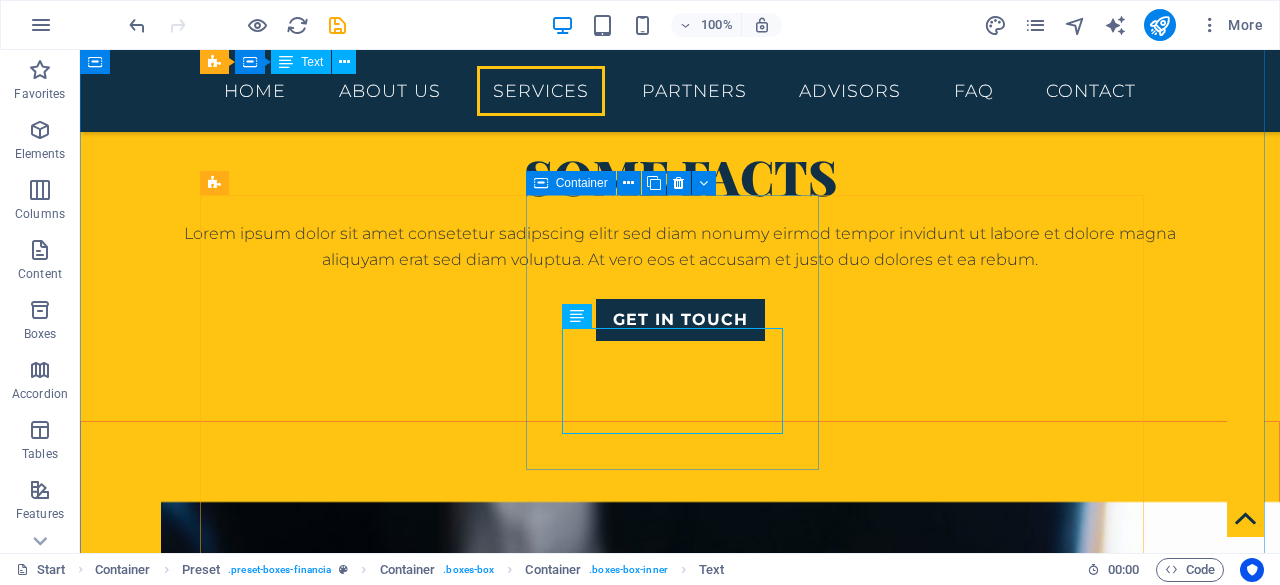 scroll, scrollTop: 1850, scrollLeft: 0, axis: vertical 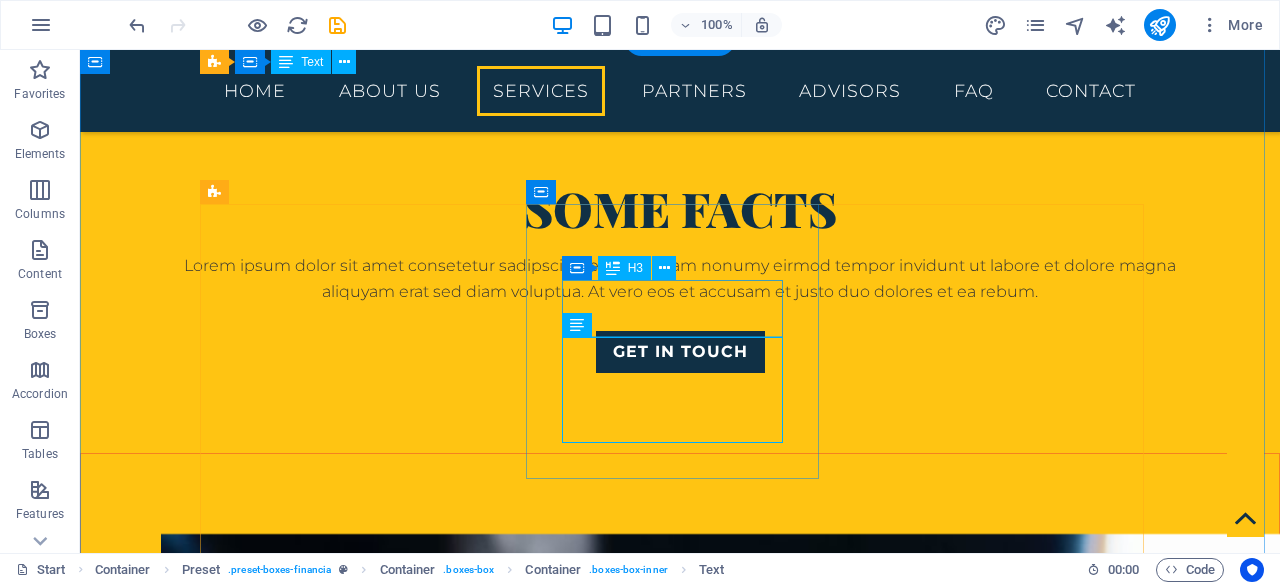 click on "Consulting" at bounding box center [680, 2305] 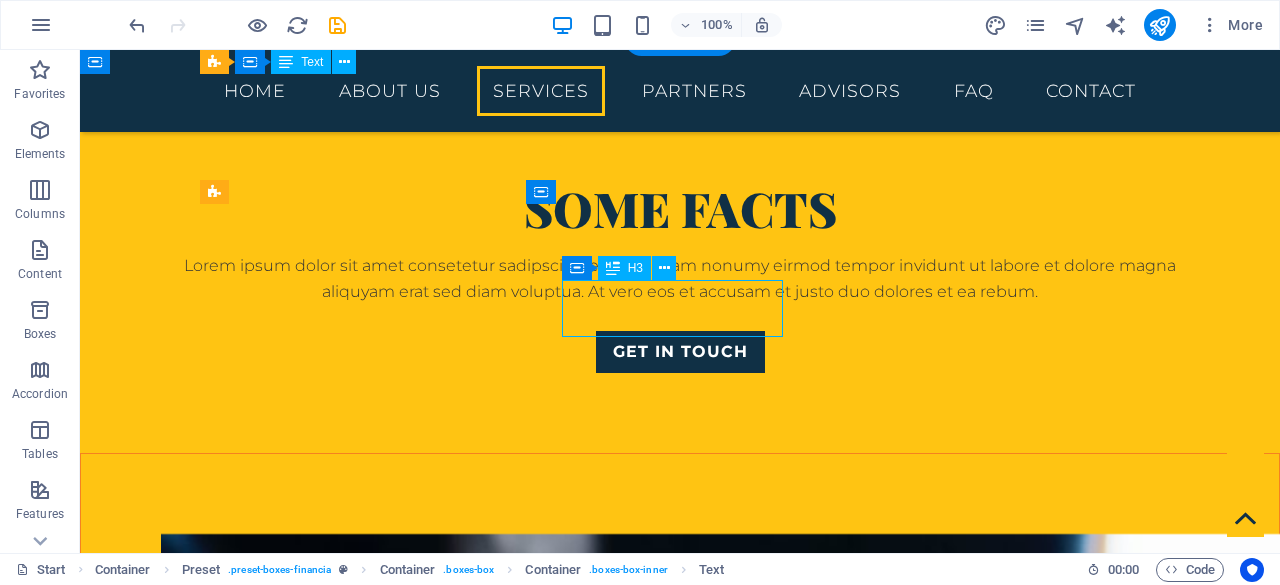 click on "Consulting" at bounding box center (680, 2305) 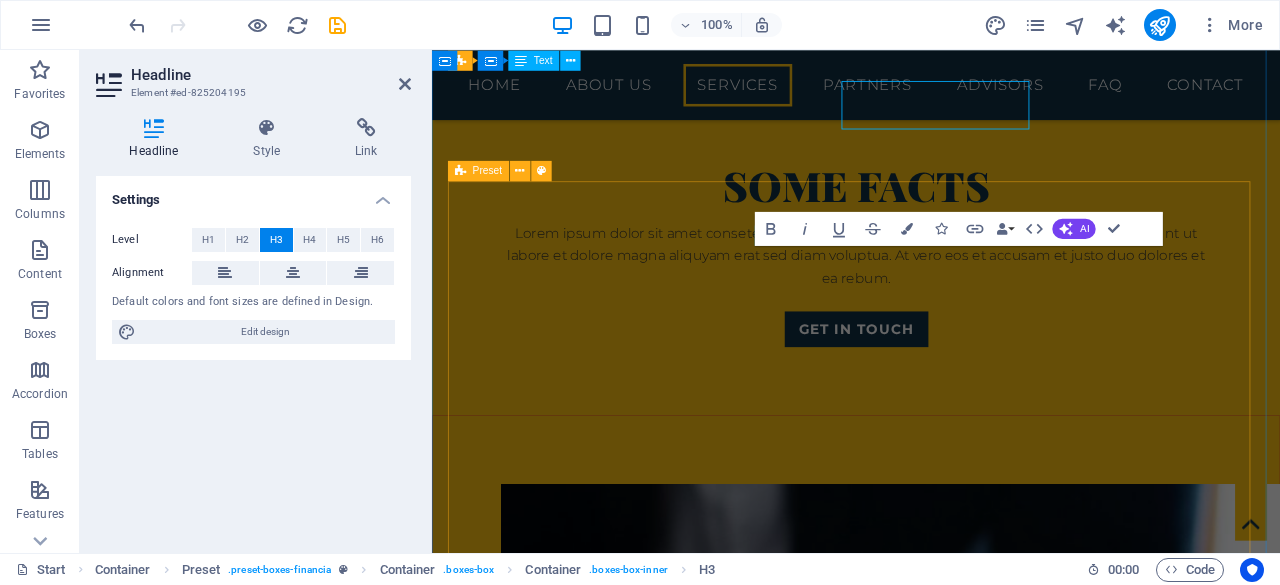 scroll, scrollTop: 2044, scrollLeft: 0, axis: vertical 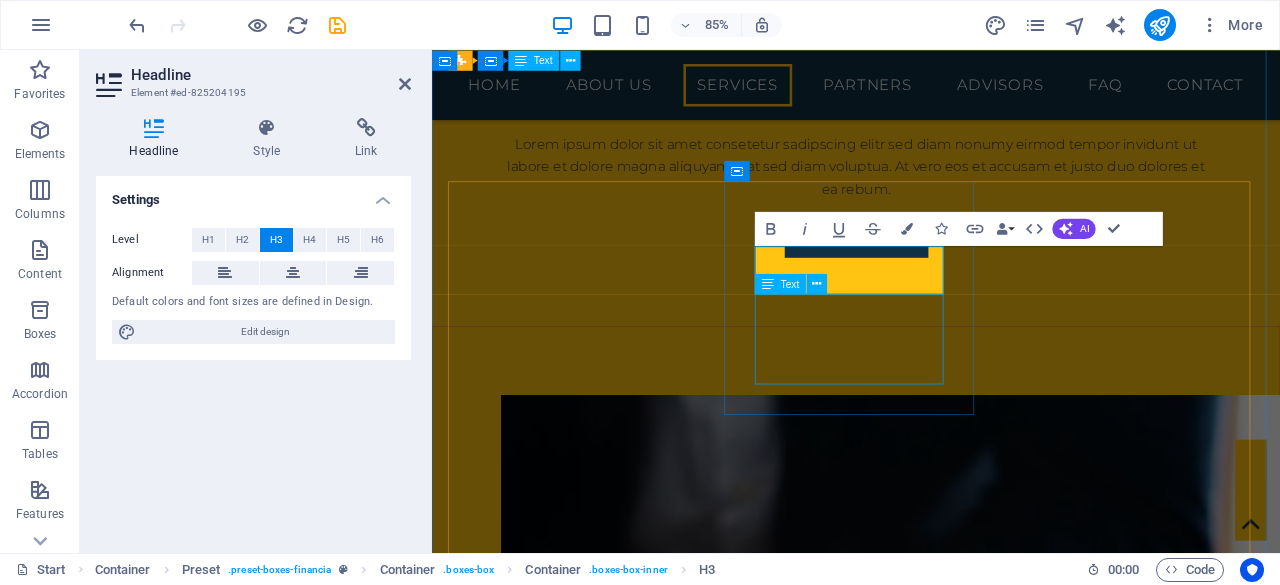 type 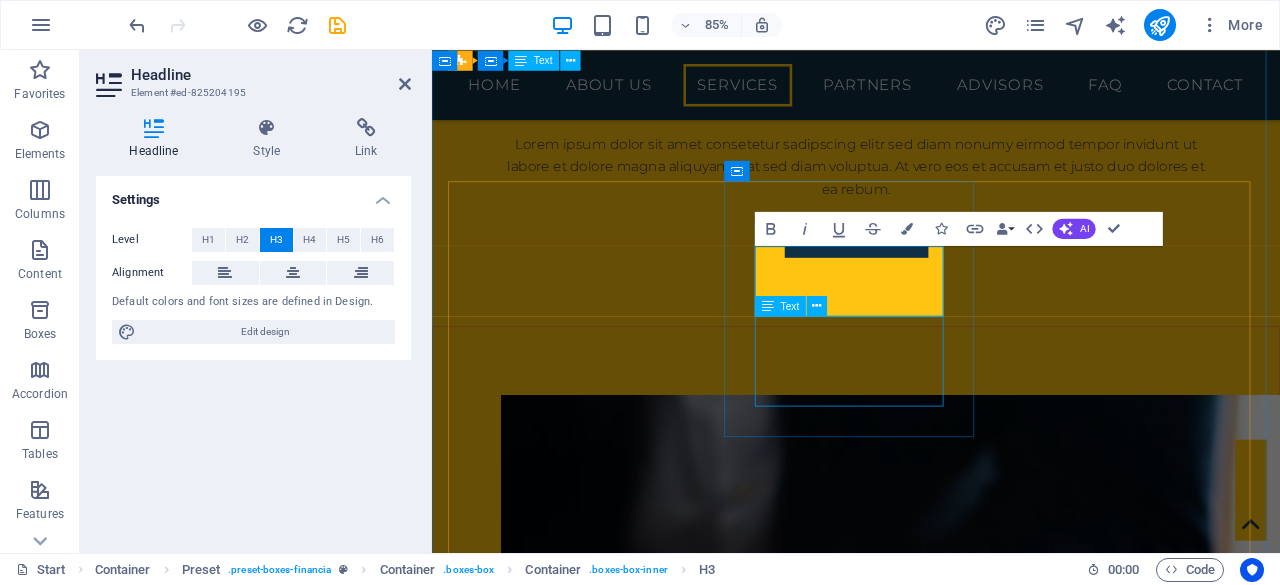 click on "Lorem ipsum dolor sit amet, consectetur adipisicing elit. Veritatis, dolorem!" at bounding box center (931, 2366) 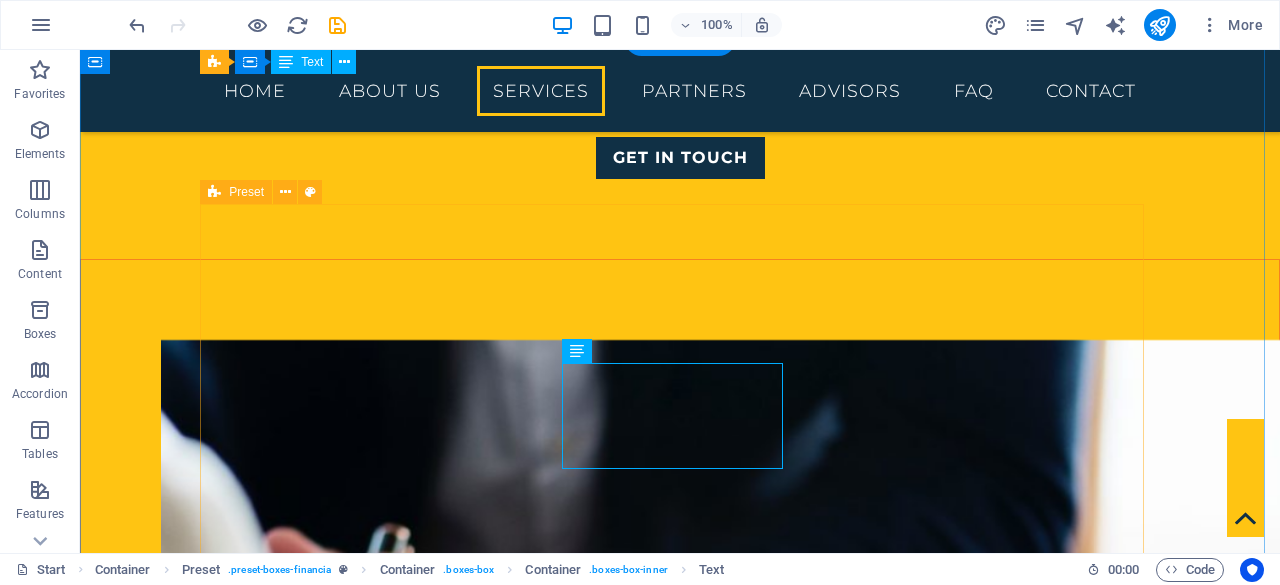 scroll, scrollTop: 1850, scrollLeft: 0, axis: vertical 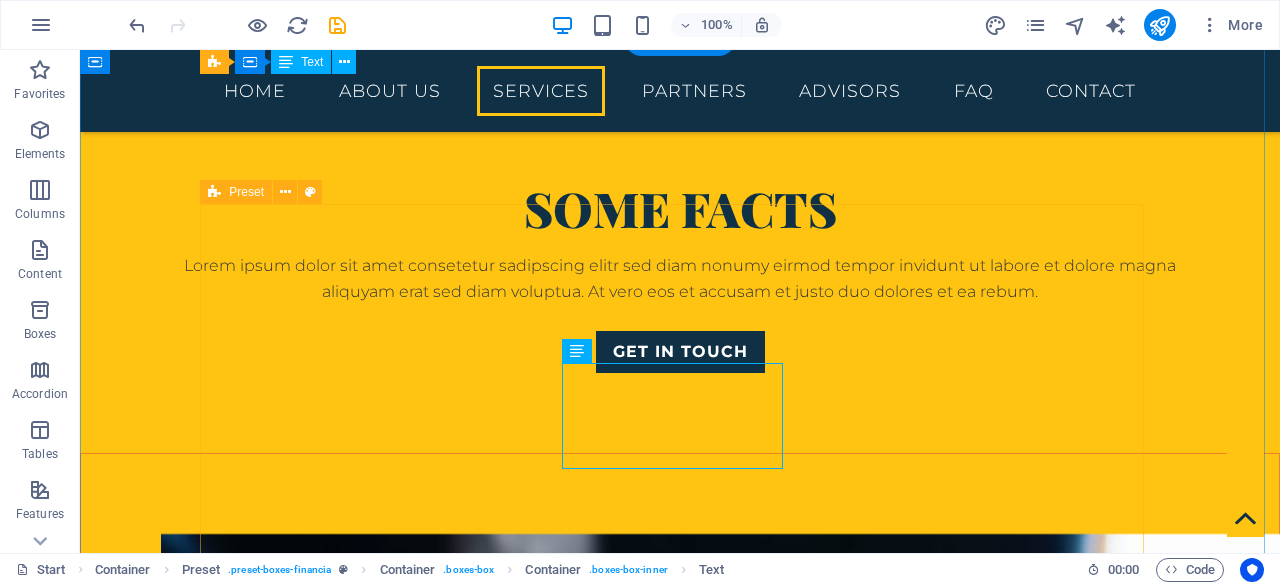 click on "Income Tax Preparation of personal income tax returns Provisional TAx Lorem ipsum dolor sit amet, consectetur adipisicing elit. Veritatis, dolorem! Retirement Lorem ipsum dolor sit amet, consectetur adipisicing elit. Veritatis, dolorem! Strategy Lorem ipsum dolor sit amet, consectetur adipisicing elit. Veritatis, dolorem! Loans Lorem ipsum dolor sit amet, consectetur adipisicing elit. Veritatis, dolorem! Research Lorem ipsum dolor sit amet, consectetur adipisicing elit. Veritatis, dolorem!" at bounding box center [680, 2616] 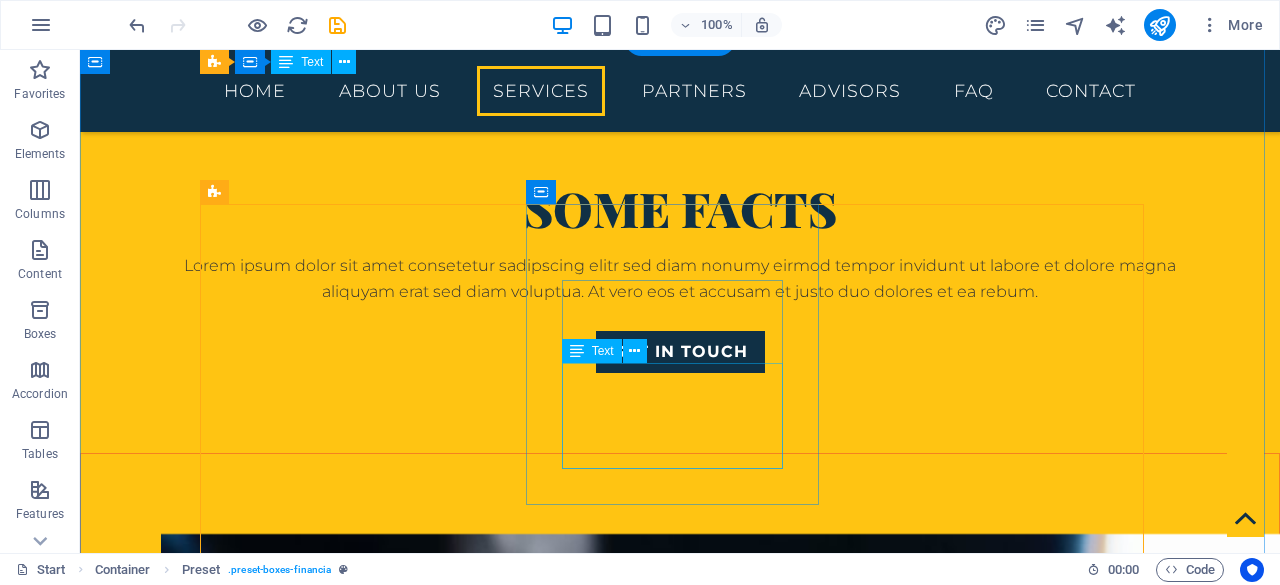 click on "Lorem ipsum dolor sit amet, consectetur adipisicing elit. Veritatis, dolorem!" at bounding box center [680, 2347] 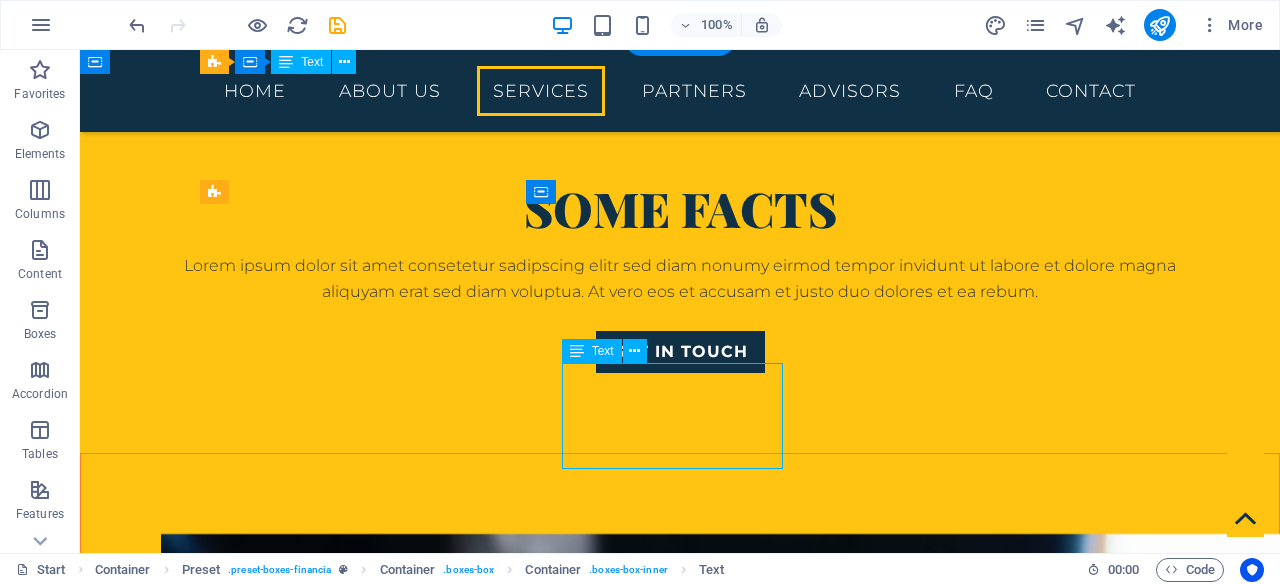 click on "Lorem ipsum dolor sit amet, consectetur adipisicing elit. Veritatis, dolorem!" at bounding box center (680, 2347) 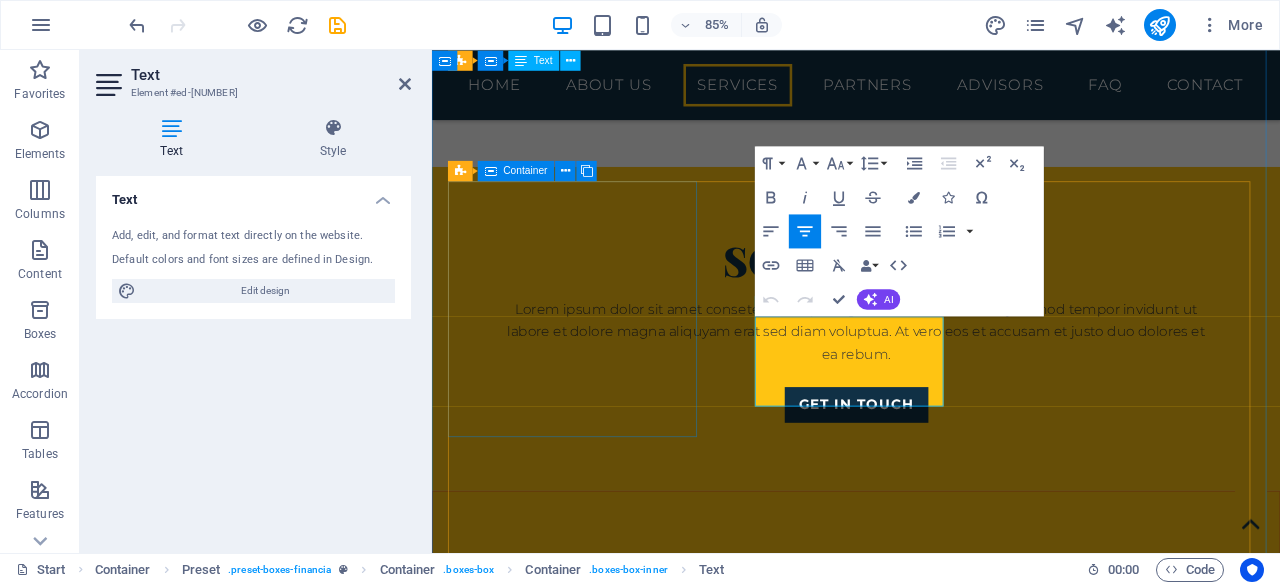 scroll, scrollTop: 2044, scrollLeft: 0, axis: vertical 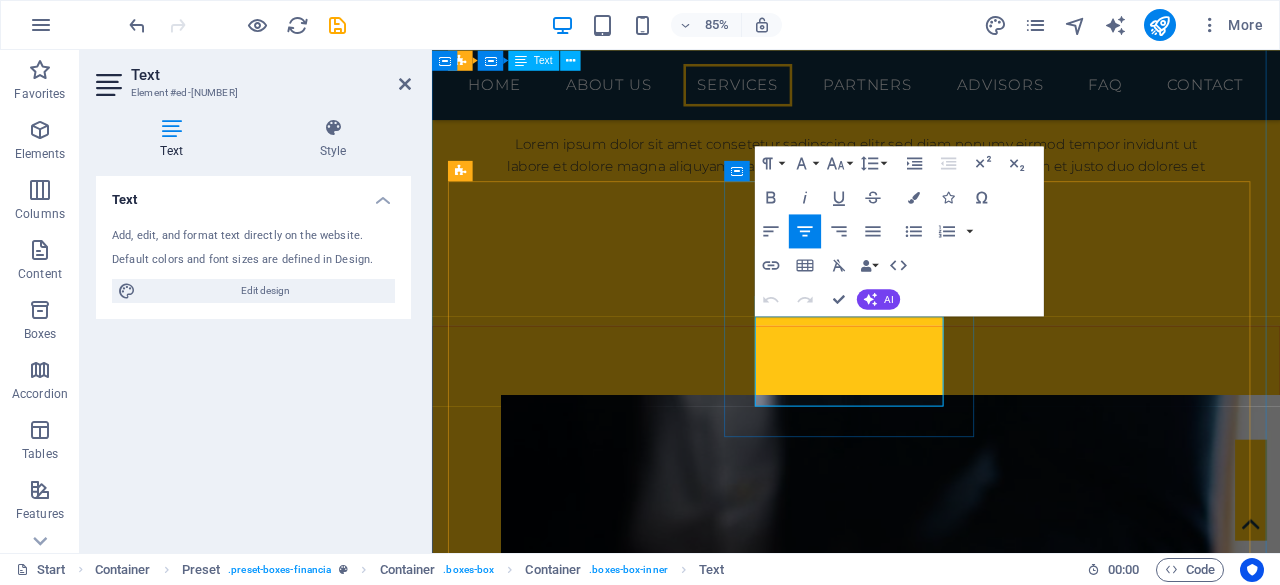 click on "Lorem ipsum dolor sit amet, consectetur adipisicing elit. Veritatis, dolorem!" at bounding box center [931, 2366] 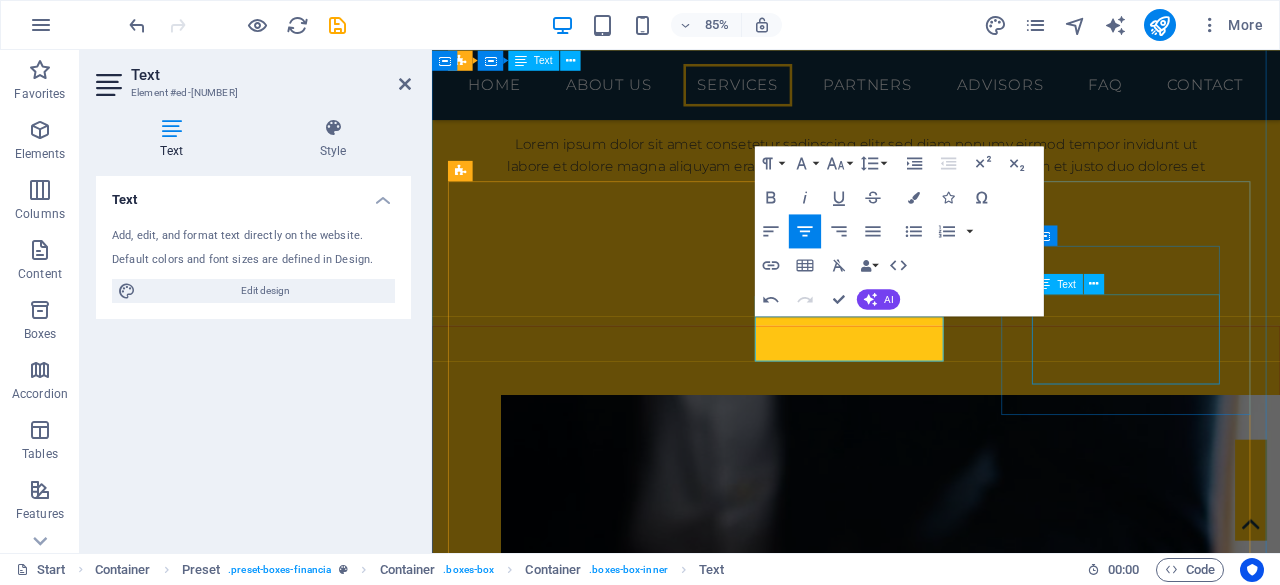 click on "Lorem ipsum dolor sit amet, consectetur adipisicing elit. Veritatis, dolorem!" at bounding box center (931, 2577) 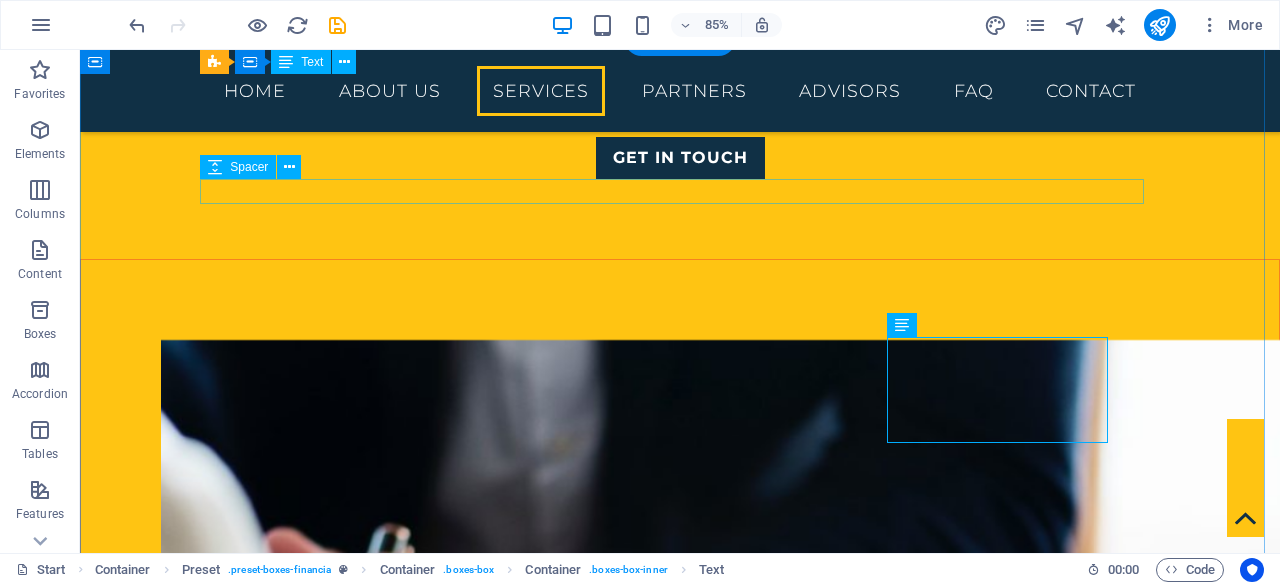 scroll, scrollTop: 1850, scrollLeft: 0, axis: vertical 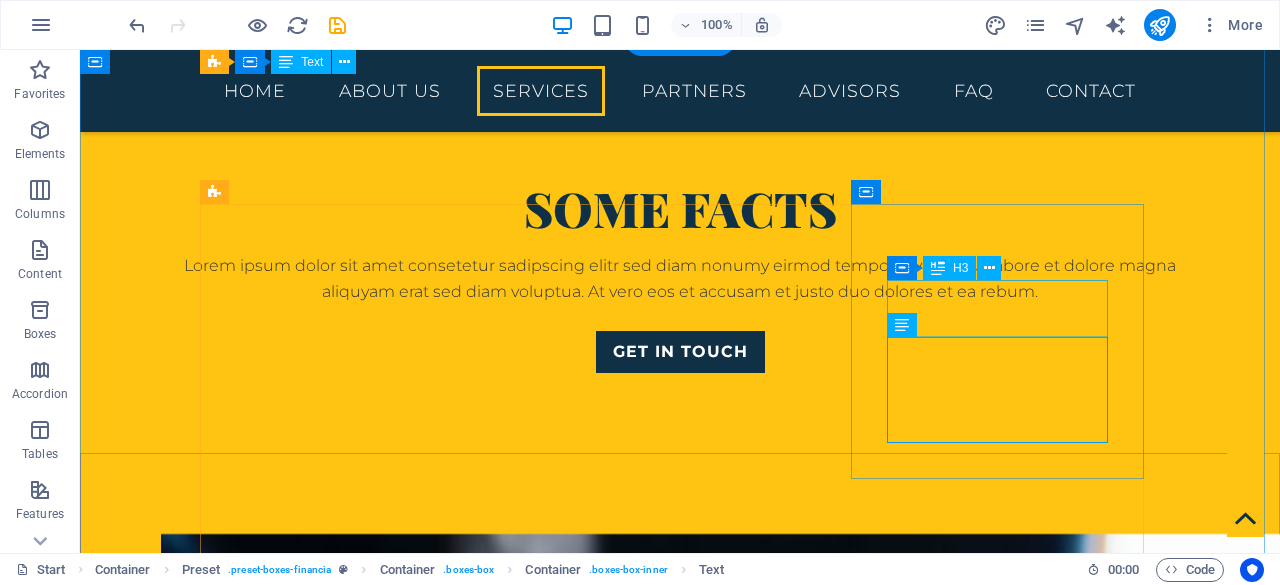 click on "Retirement" at bounding box center (680, 2517) 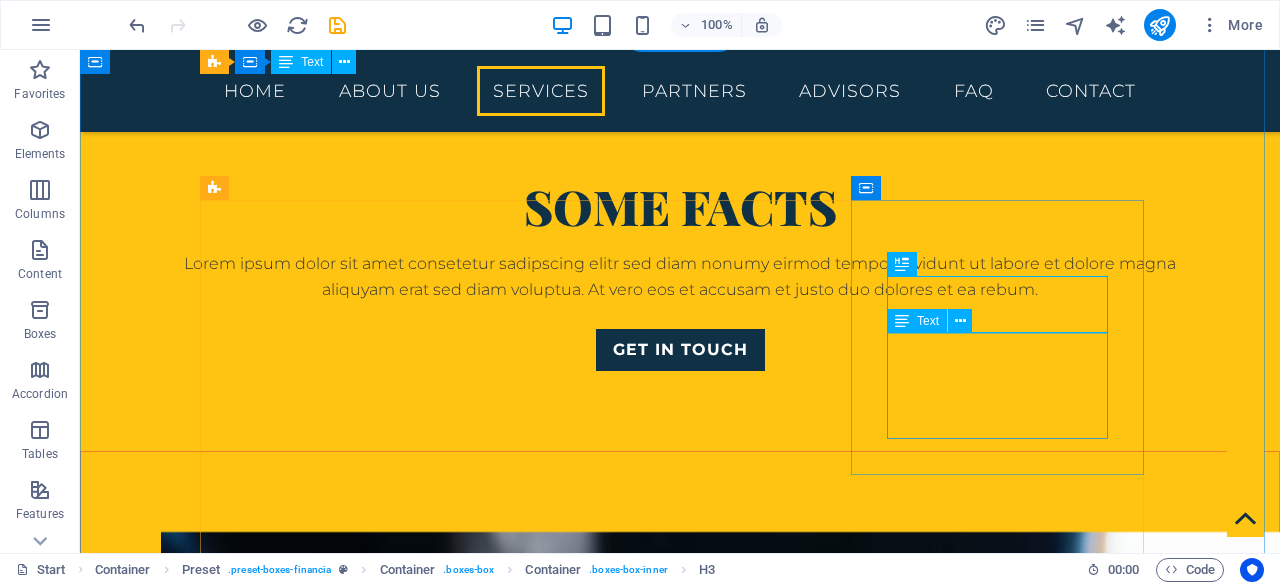 scroll, scrollTop: 1854, scrollLeft: 0, axis: vertical 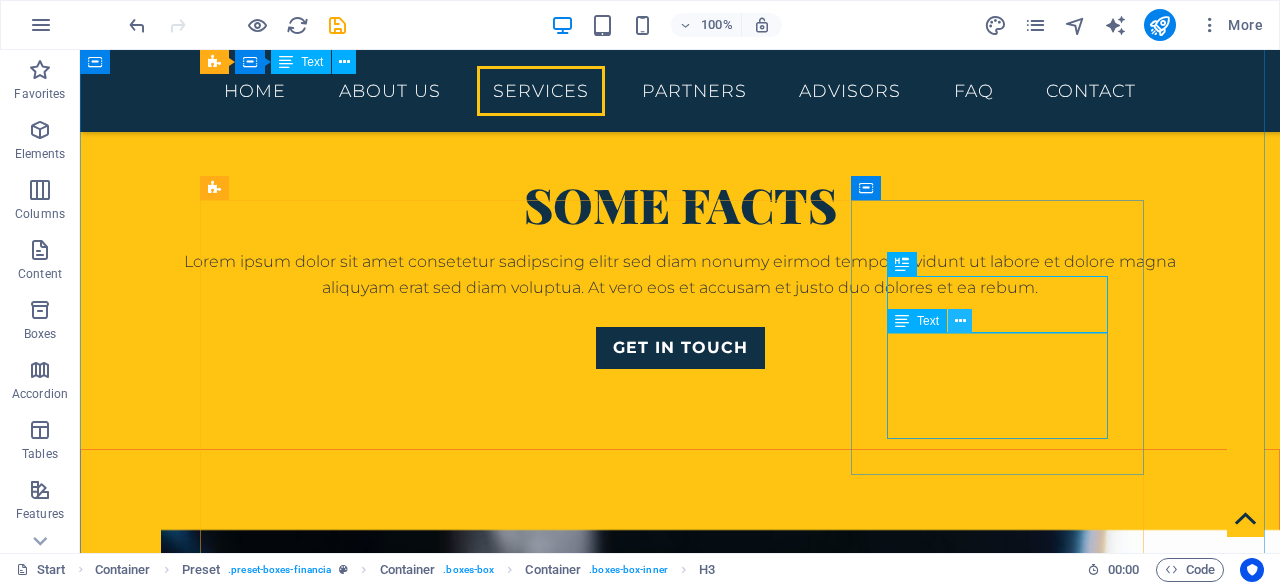 click at bounding box center (960, 321) 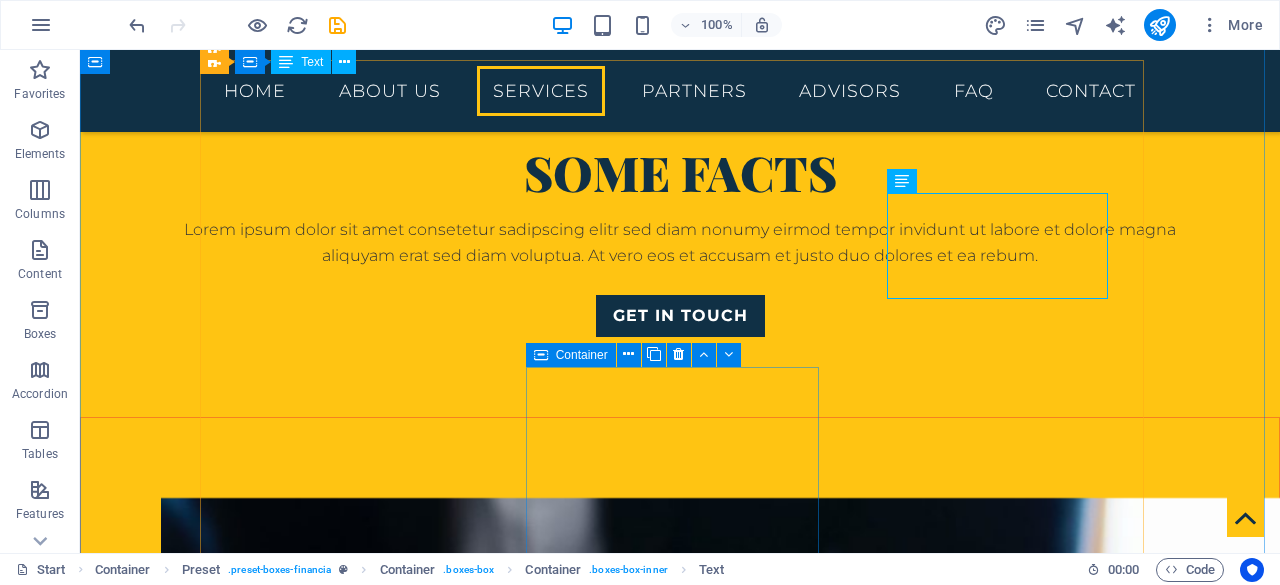 scroll, scrollTop: 2006, scrollLeft: 0, axis: vertical 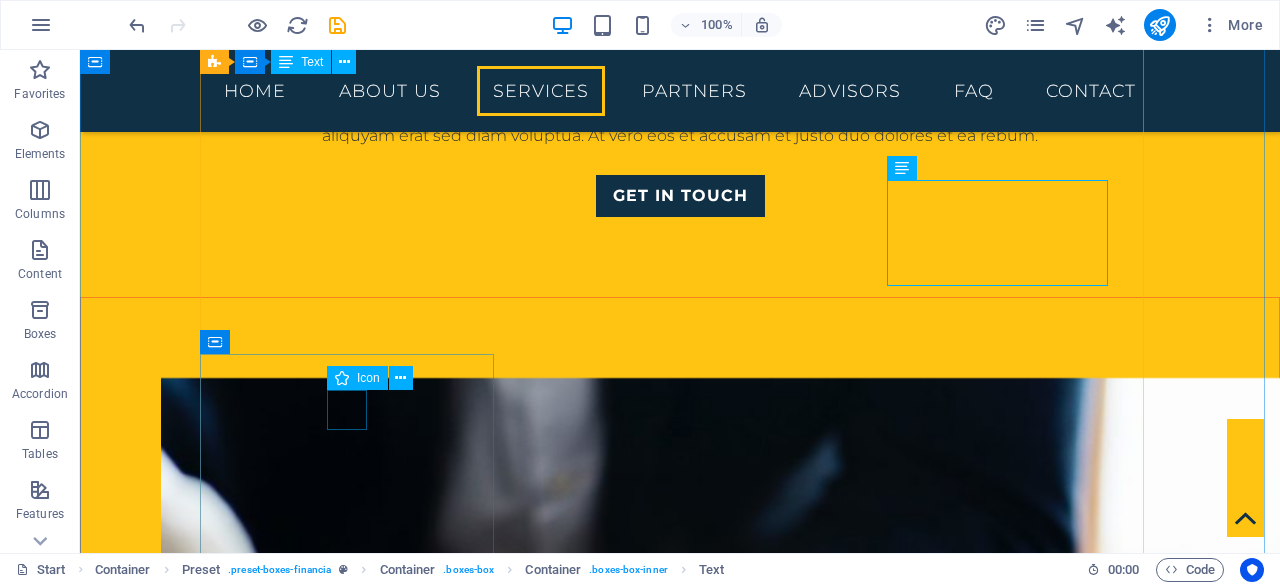 click at bounding box center (680, 2524) 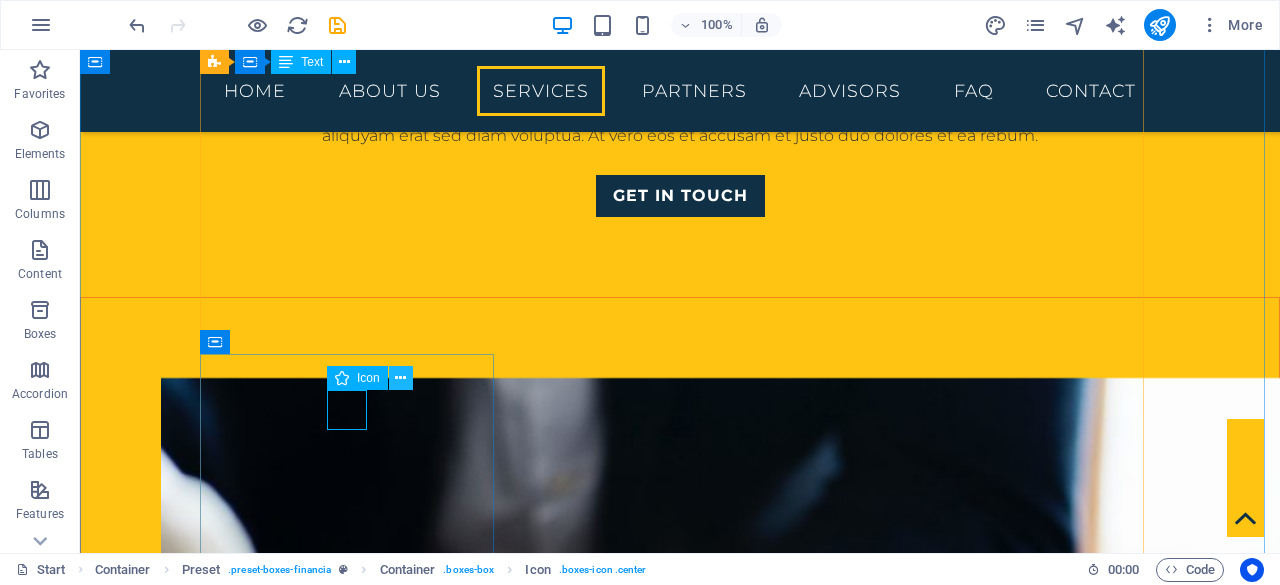 click at bounding box center [401, 378] 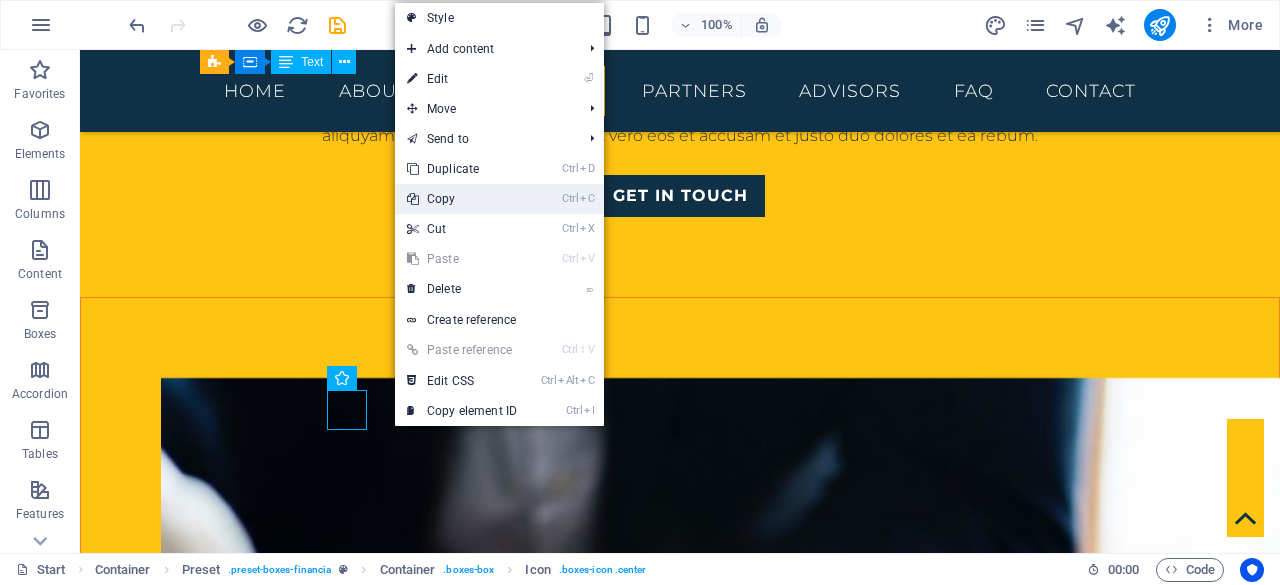 click on "Ctrl C  Copy" at bounding box center (462, 199) 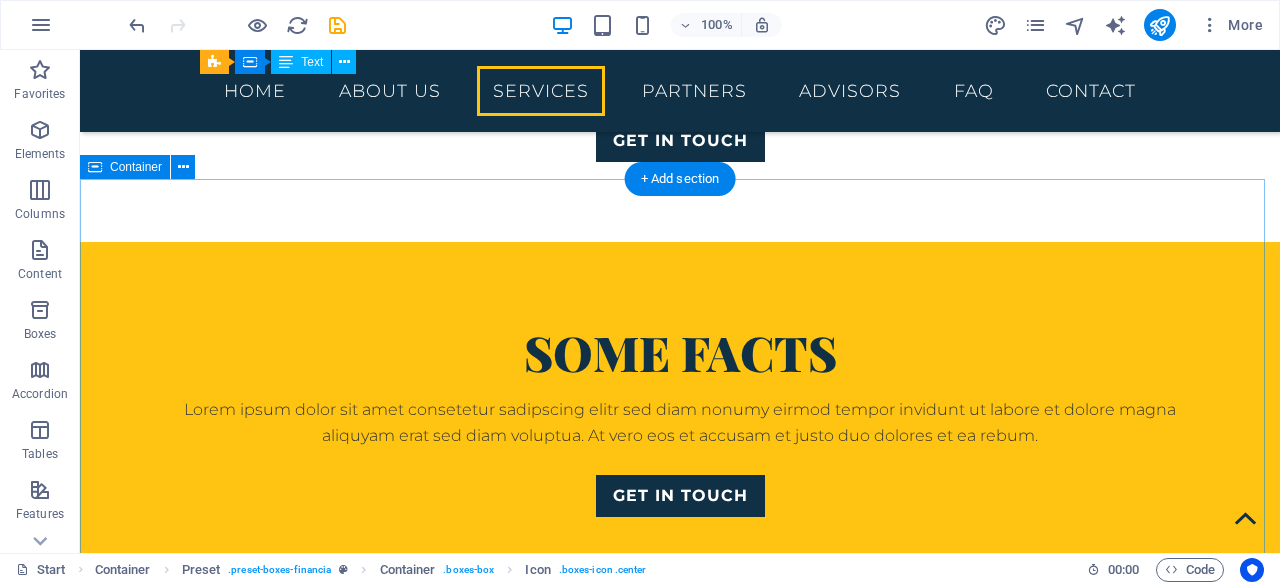scroll, scrollTop: 1704, scrollLeft: 0, axis: vertical 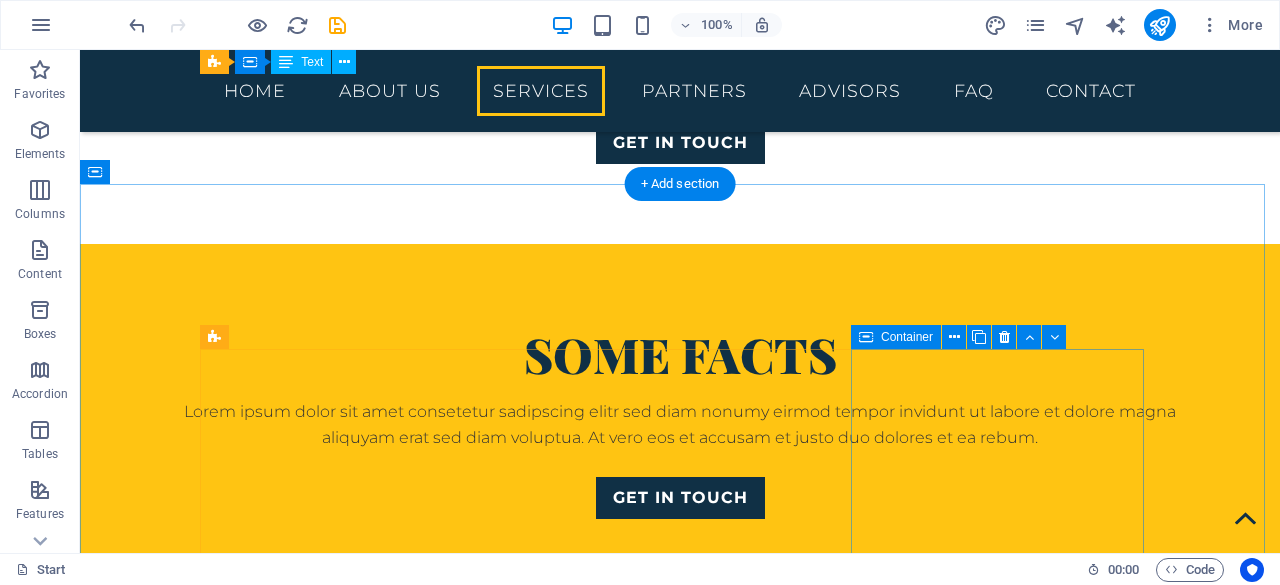 click on "Retirement Lorem ipsum dolor sit amet, consectetur adipisicing elit. Veritatis, dolorem!" at bounding box center (680, 2656) 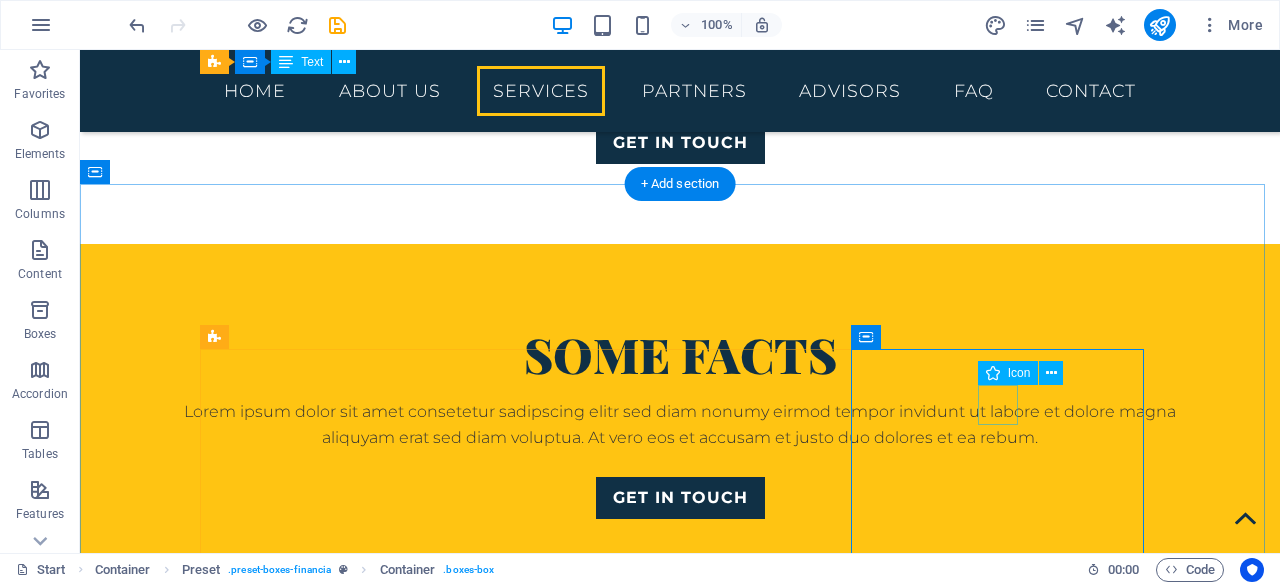 click at bounding box center [680, 2615] 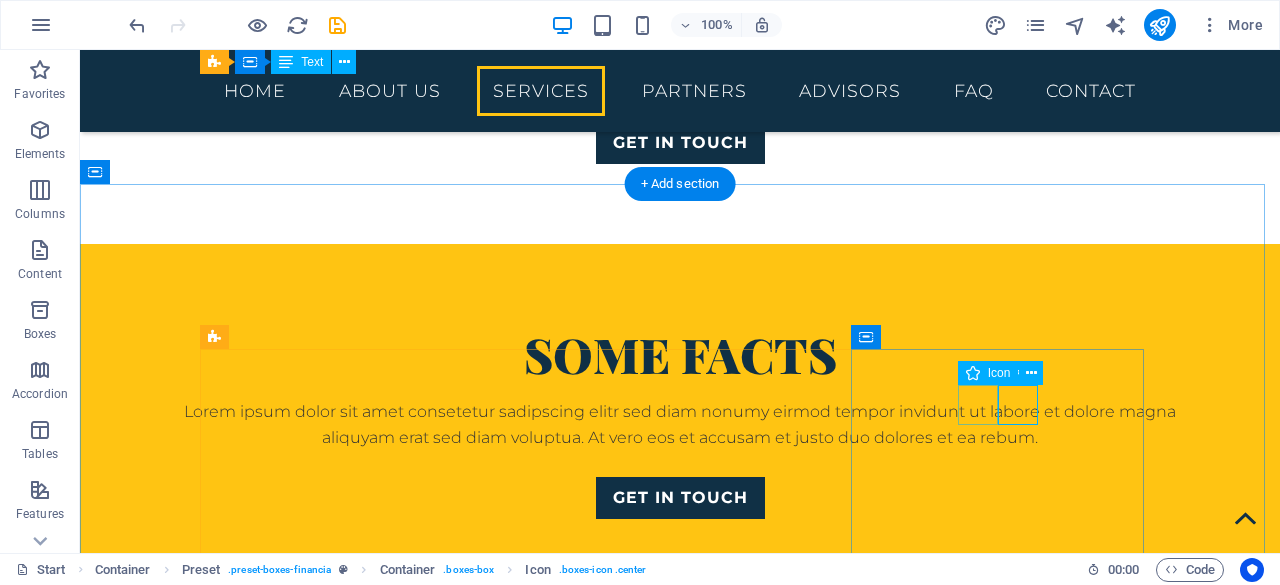 click at bounding box center [680, 2615] 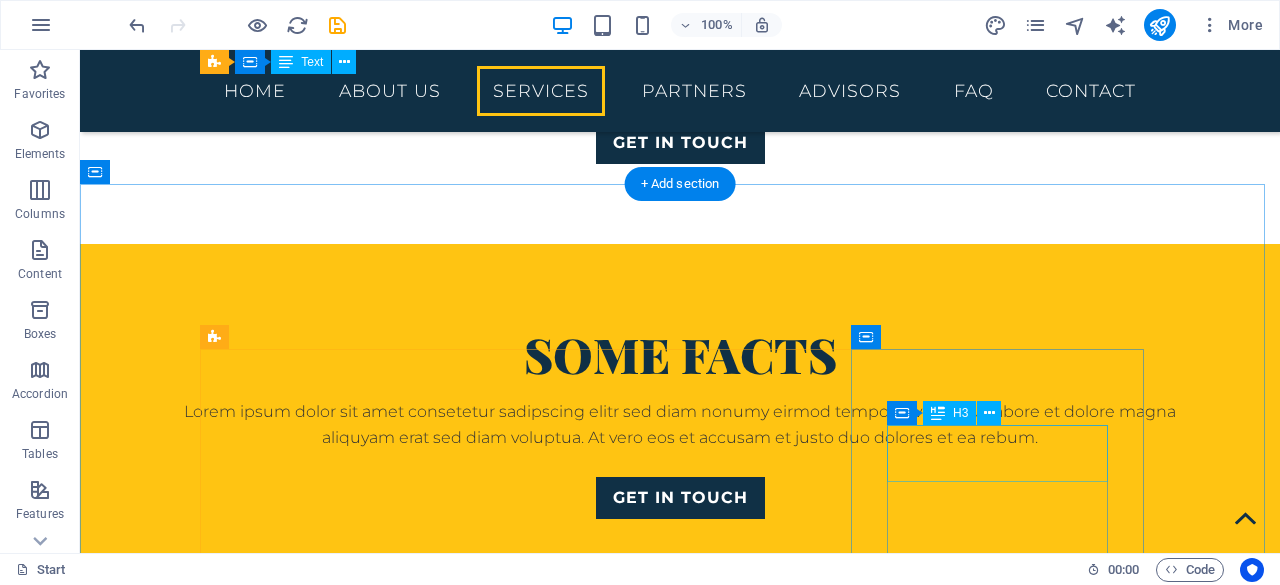 click on "Retirement" at bounding box center [680, 2663] 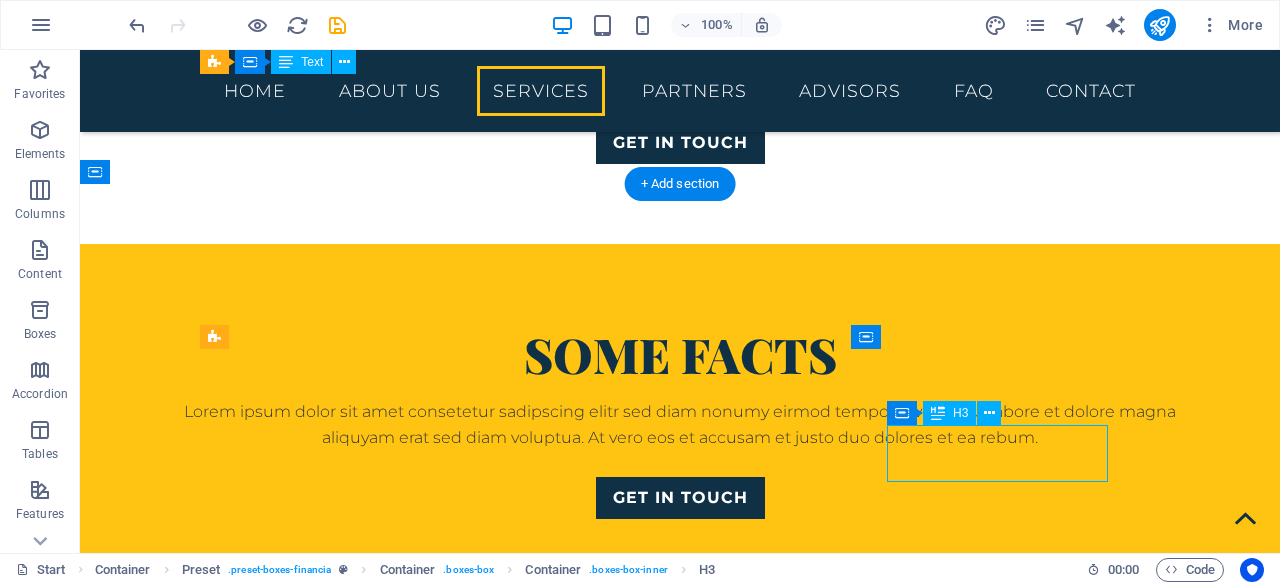 click on "Retirement" at bounding box center (680, 2663) 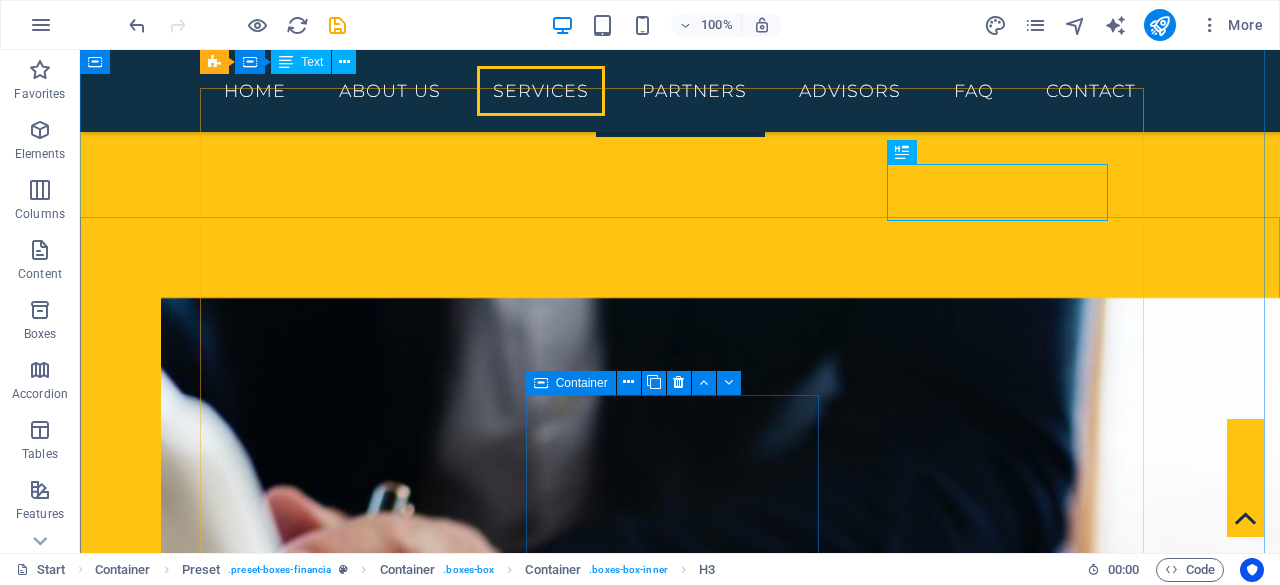 scroll, scrollTop: 1908, scrollLeft: 0, axis: vertical 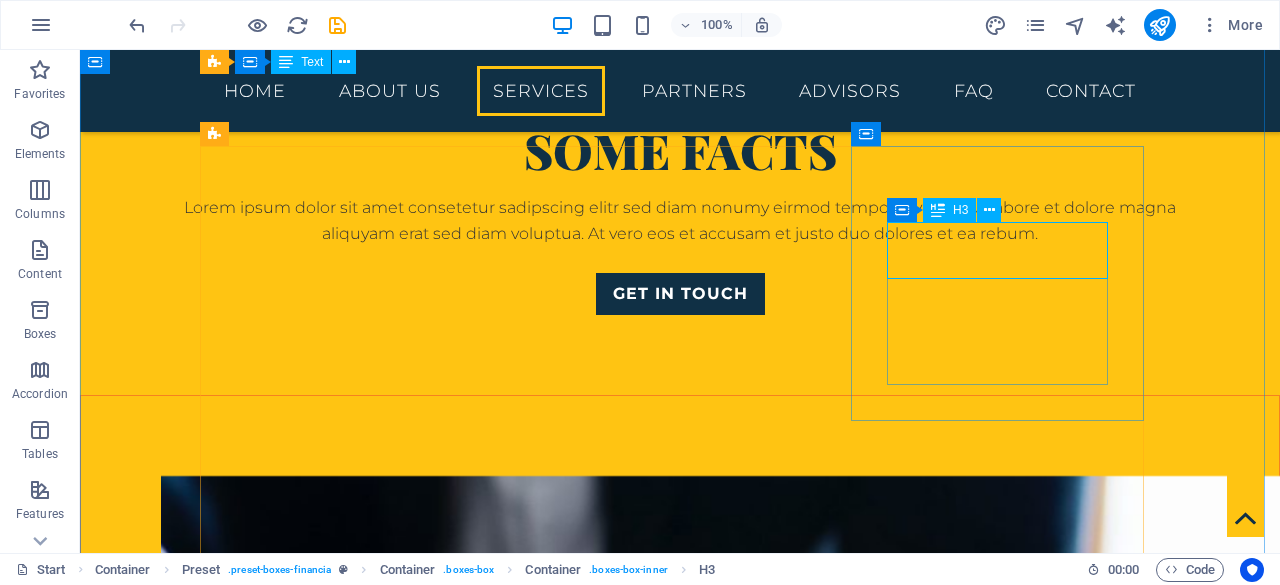 click on "Retirement" at bounding box center (680, 2459) 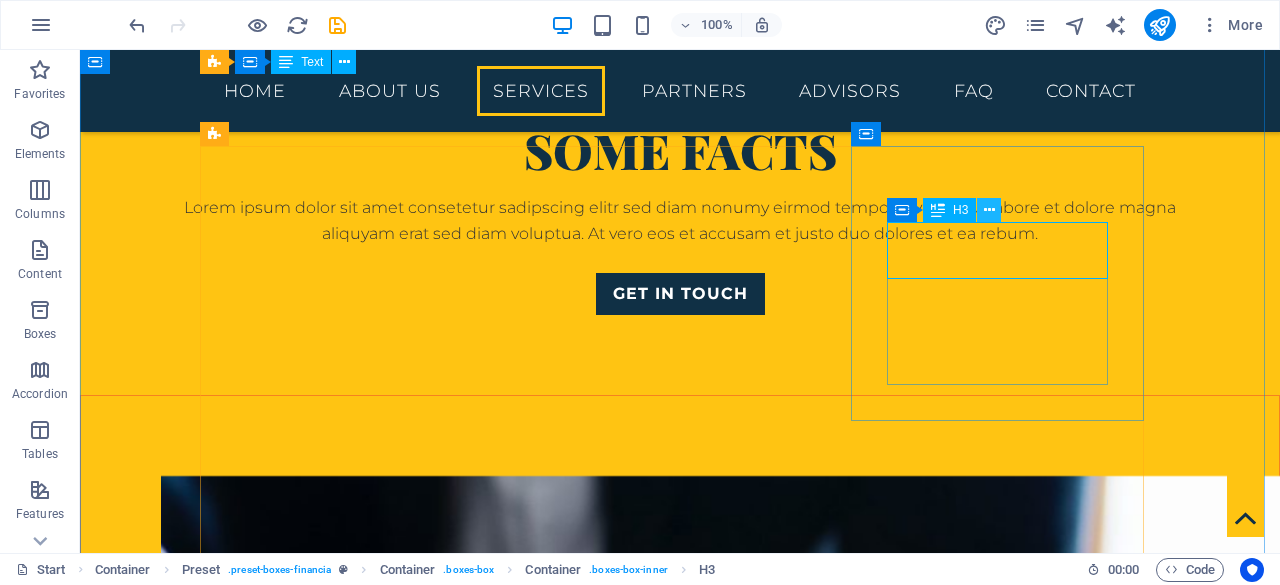 click at bounding box center [989, 210] 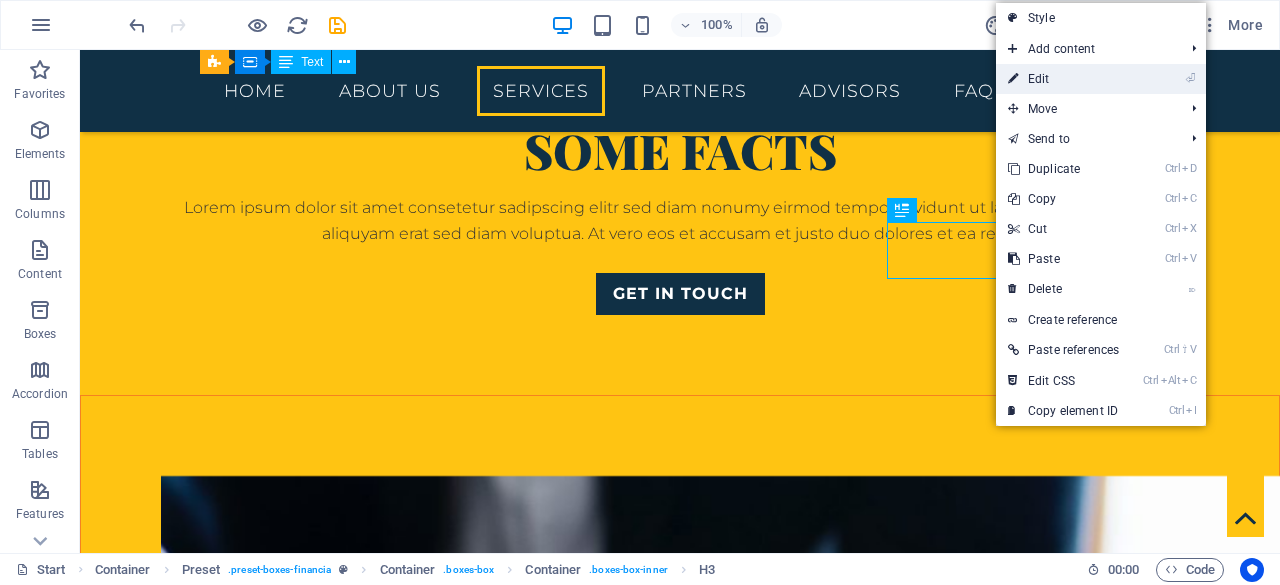 click on "⏎  Edit" at bounding box center (1063, 79) 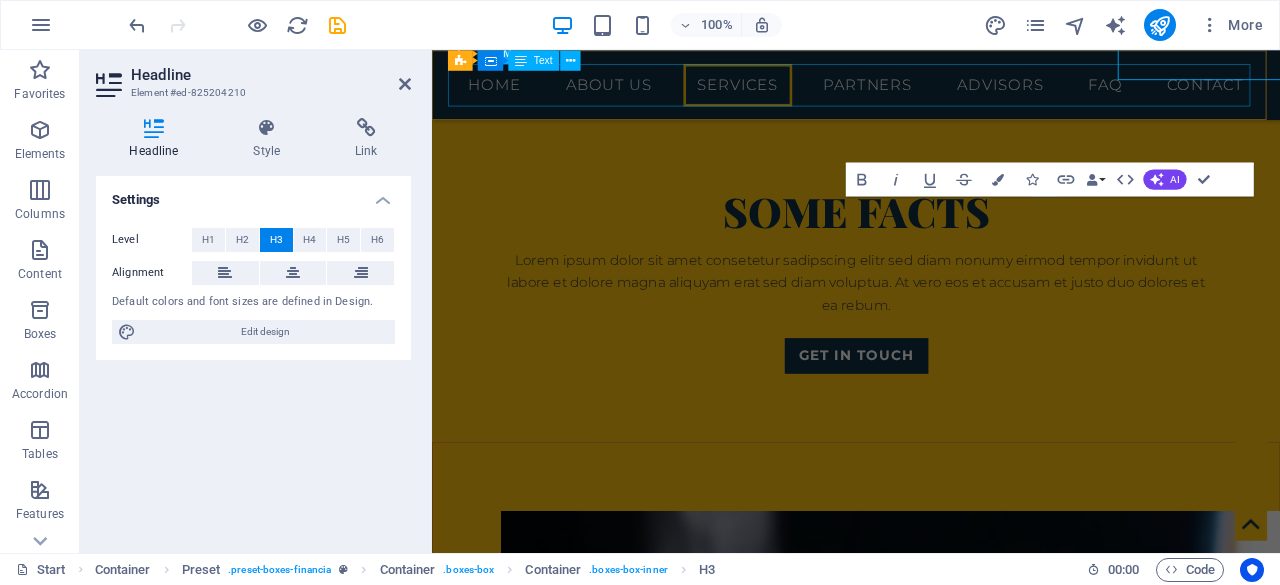 scroll, scrollTop: 2102, scrollLeft: 0, axis: vertical 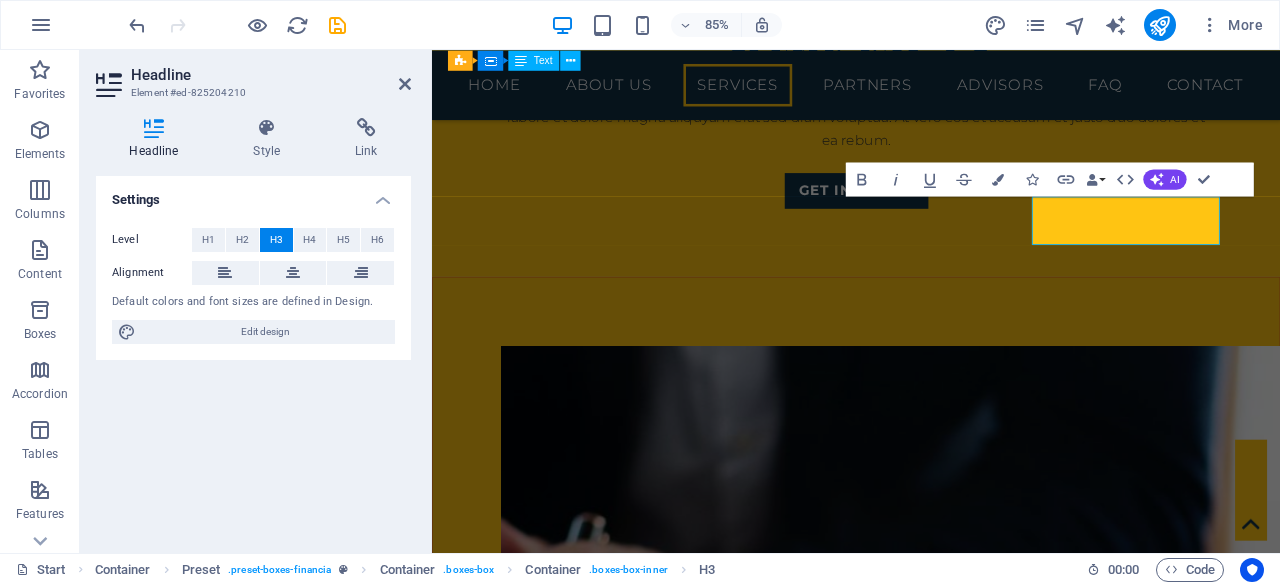 type 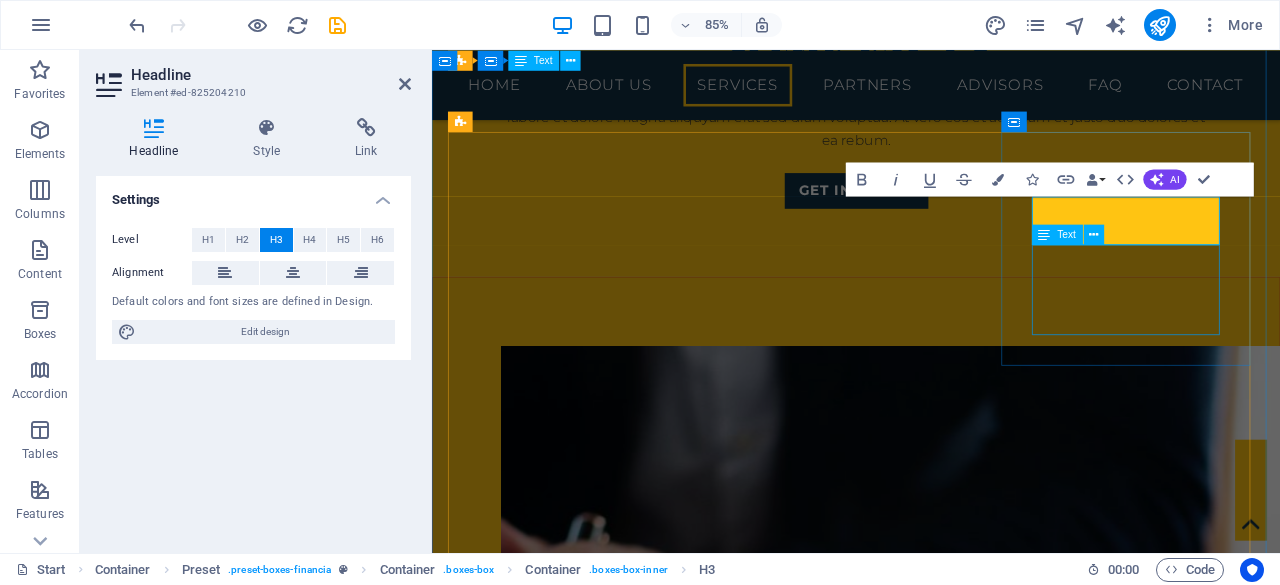 click on "Lorem ipsum dolor sit amet, consectetur adipisicing elit. Veritatis, dolorem!" at bounding box center (931, 2519) 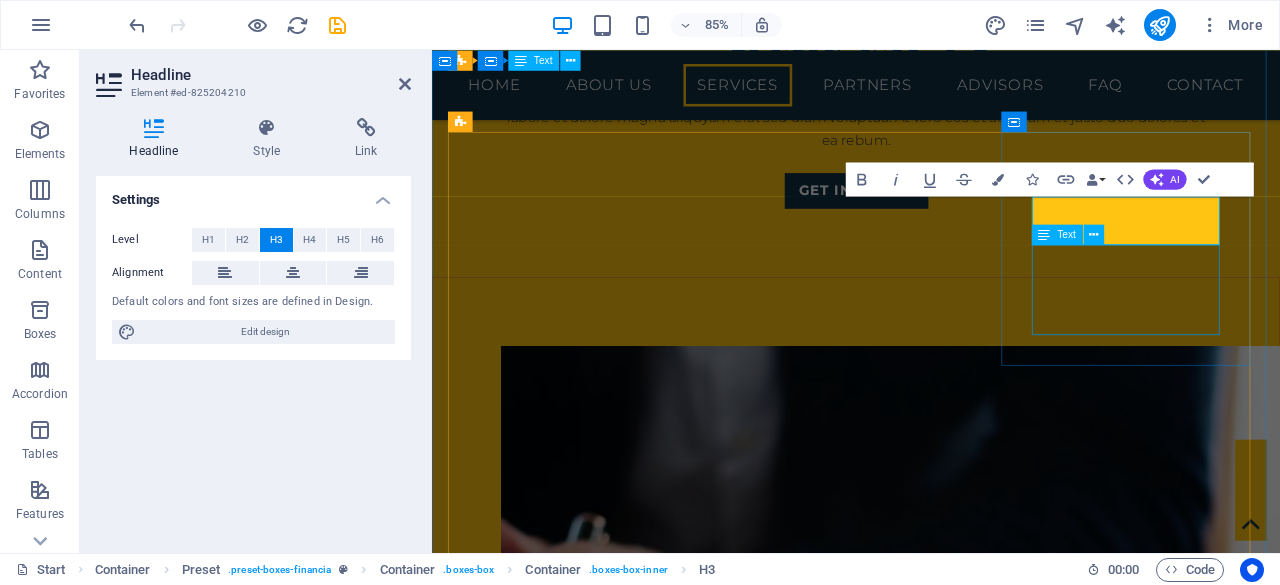 click on "Advisory Lorem ipsum dolor sit amet, consectetur adipisicing elit. Veritatis, dolorem!" at bounding box center [931, 2470] 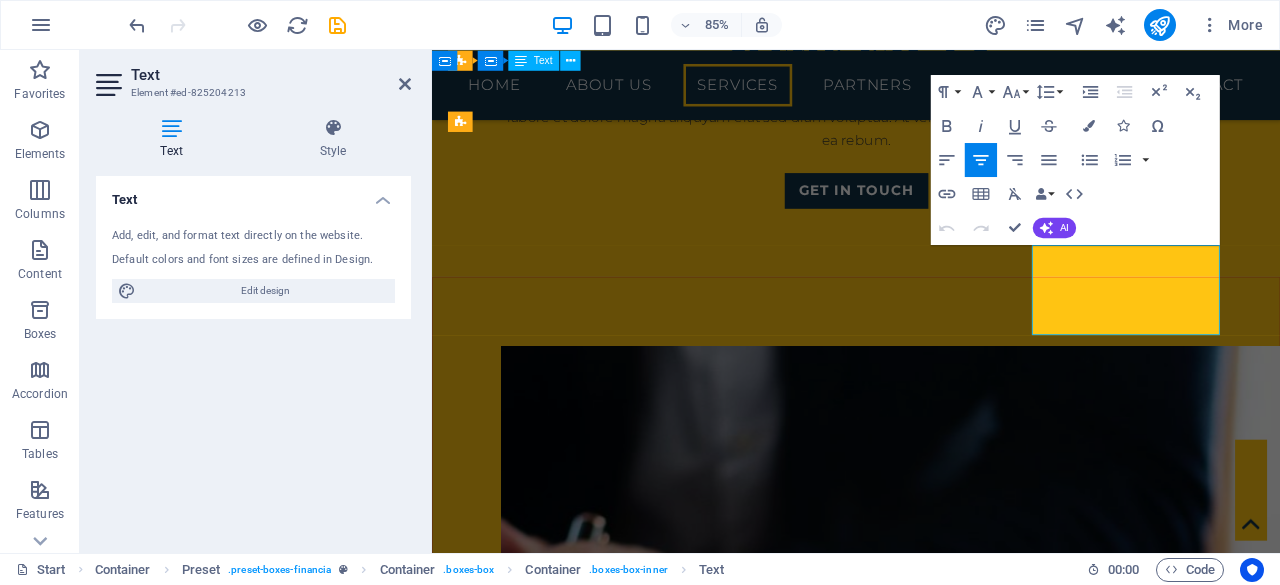 type 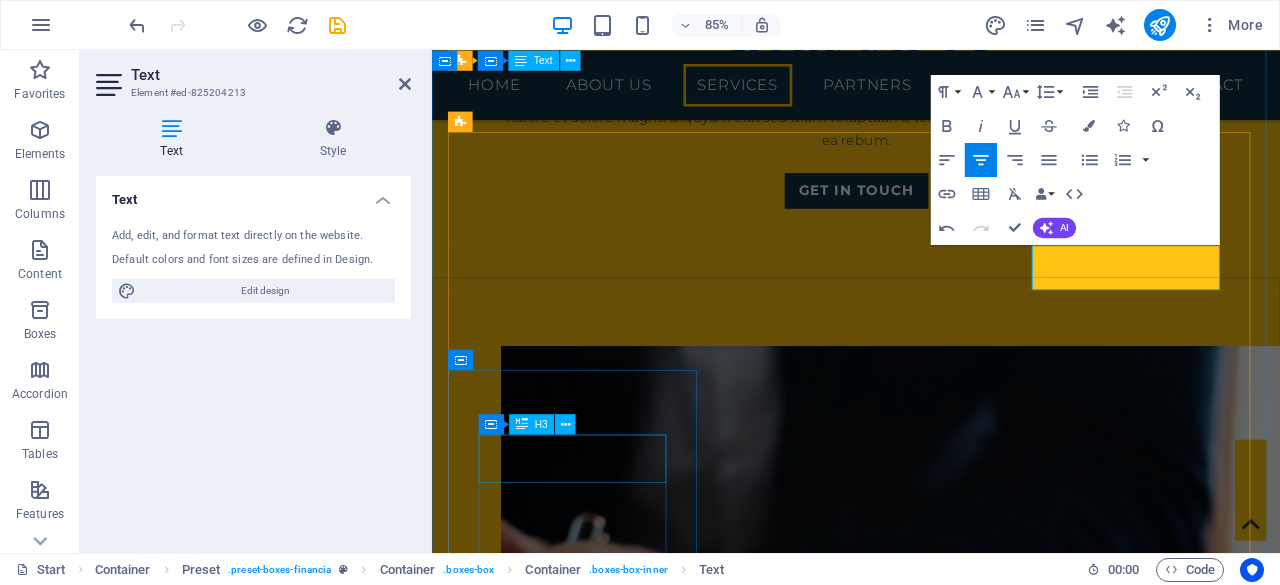 click on "Strategy" at bounding box center (931, 2688) 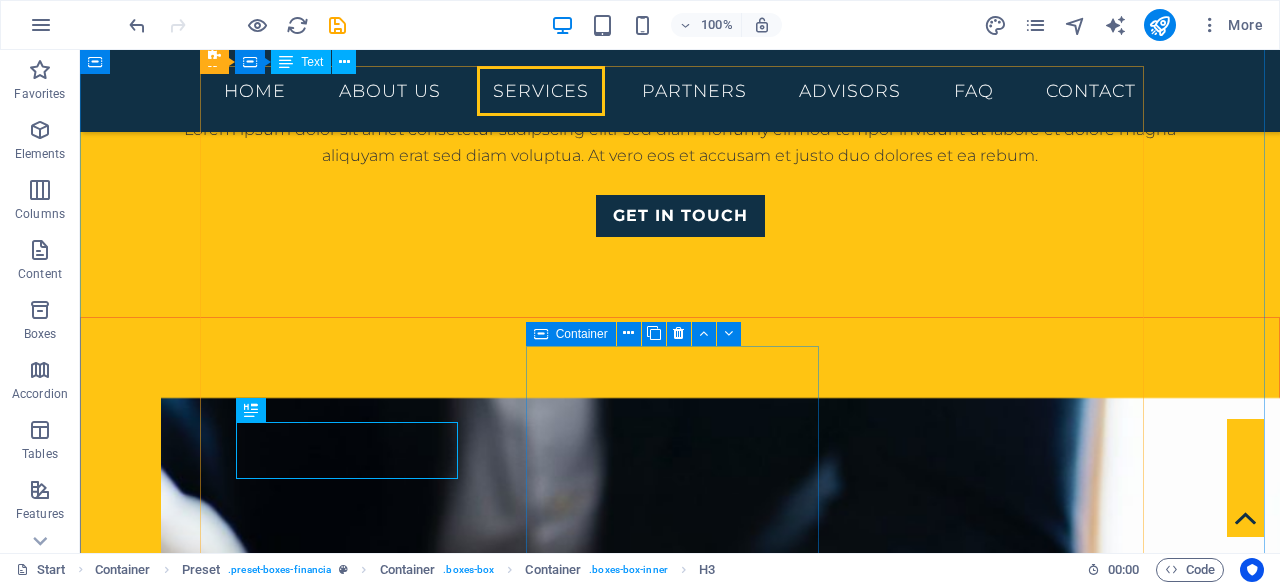 scroll, scrollTop: 1988, scrollLeft: 0, axis: vertical 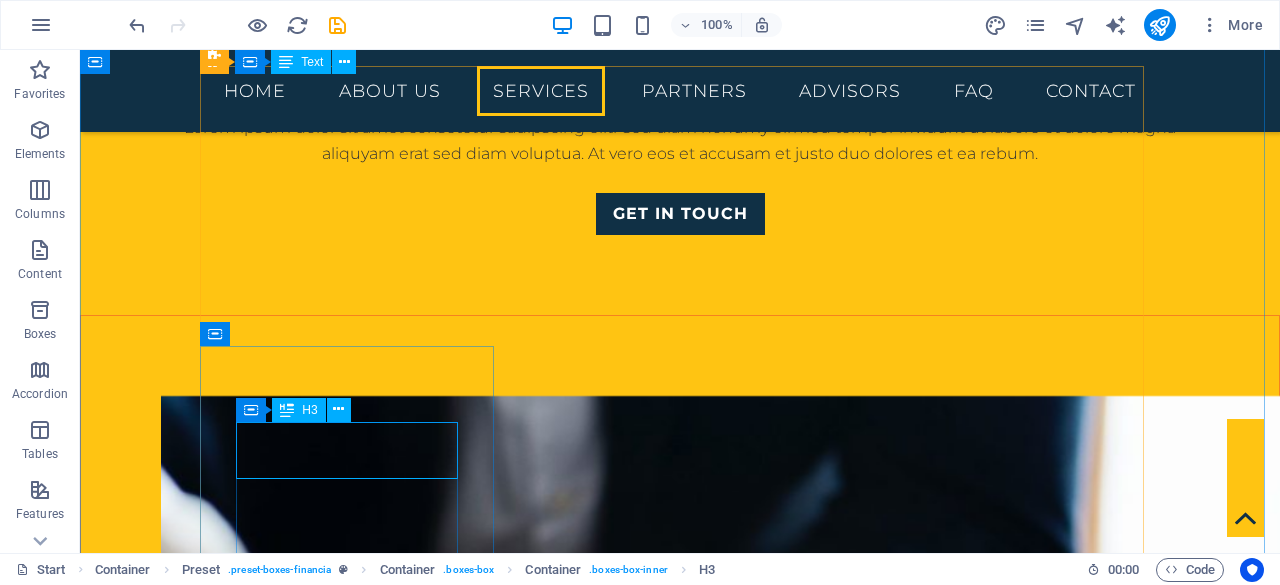 click on "Strategy" at bounding box center [680, 2590] 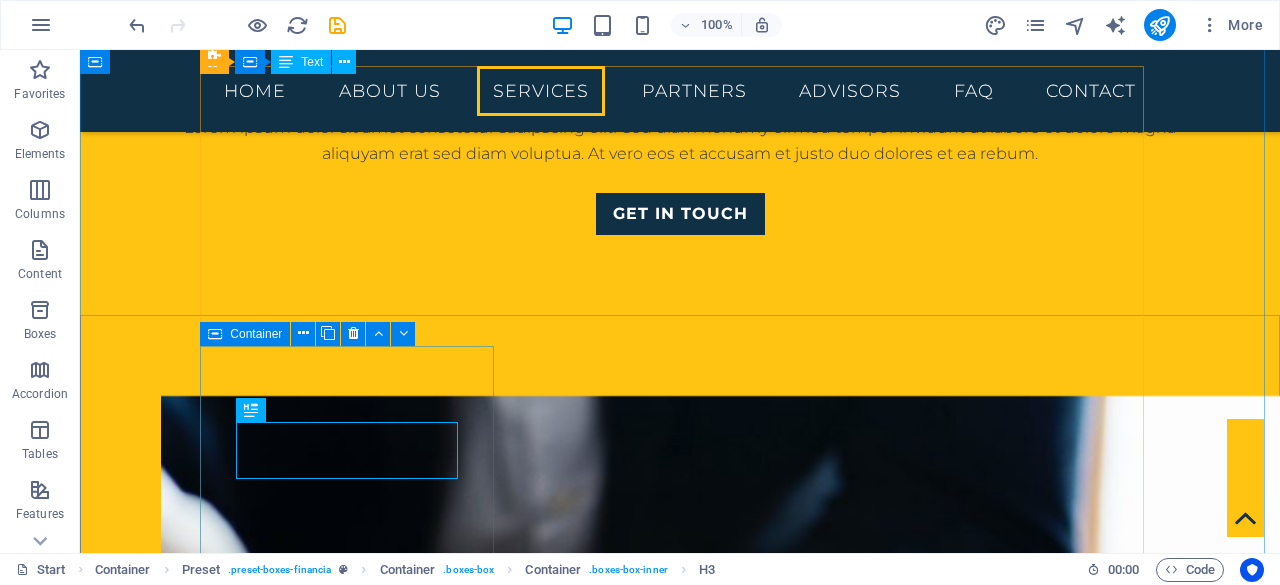 click on "Strategy Lorem ipsum dolor sit amet, consectetur adipisicing elit. Veritatis, dolorem!" at bounding box center (680, 2583) 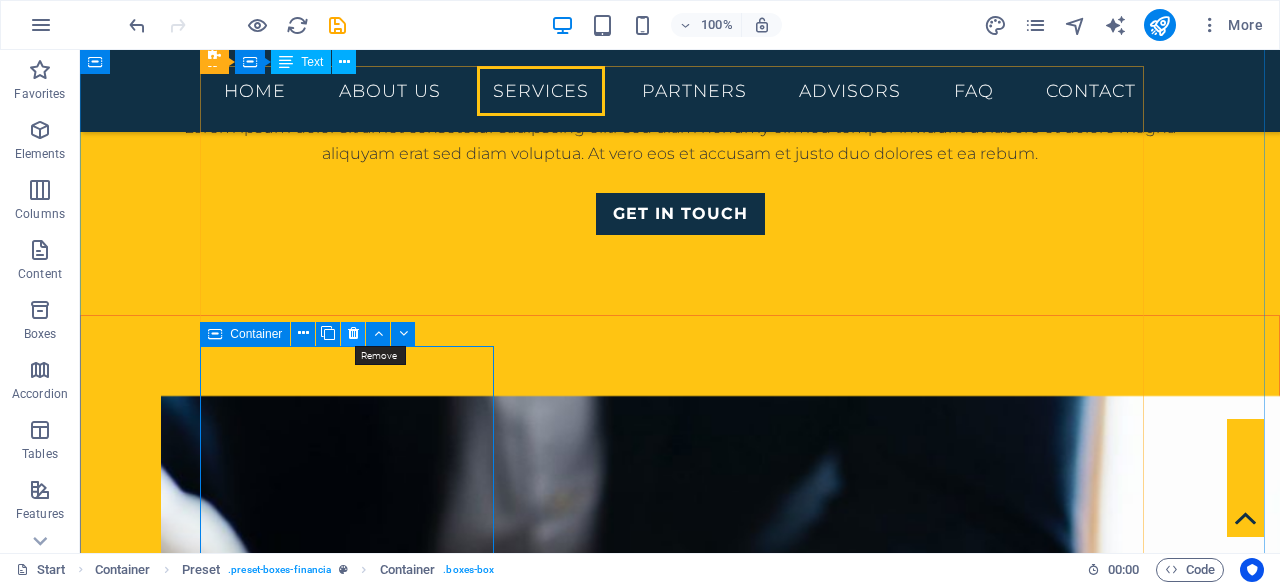 click at bounding box center [353, 333] 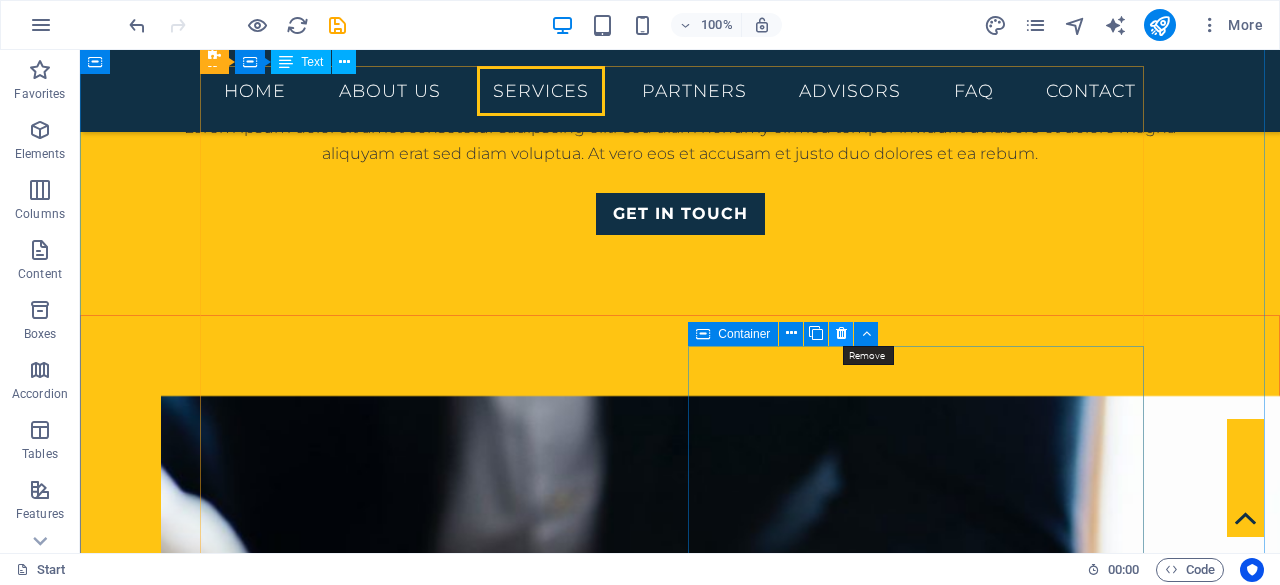 click at bounding box center (841, 334) 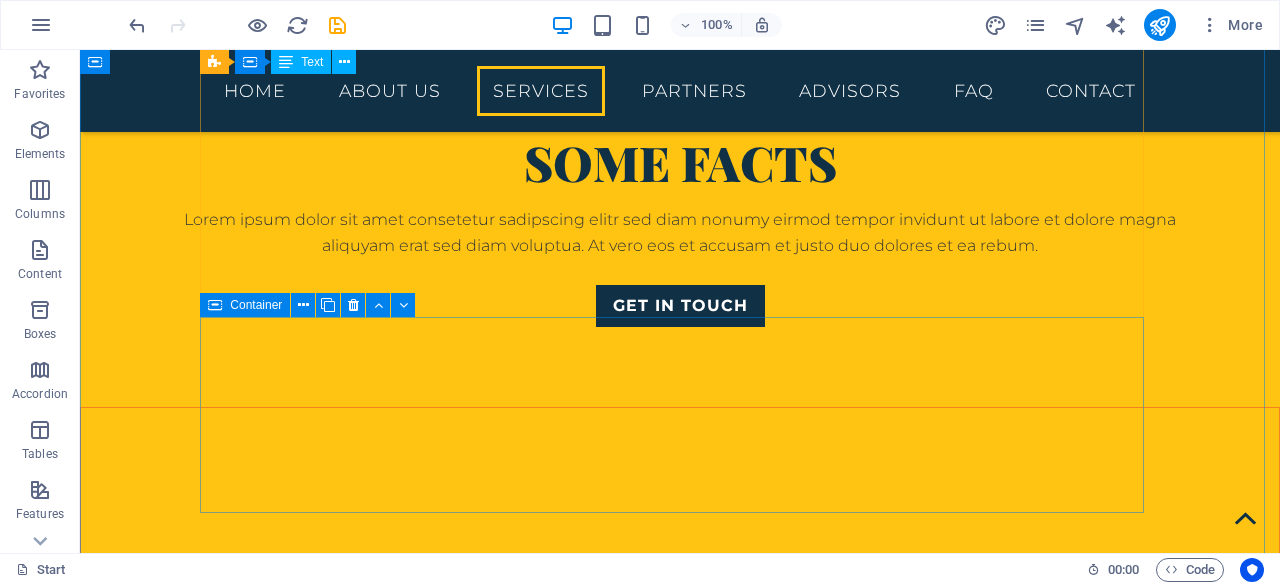 scroll, scrollTop: 2020, scrollLeft: 0, axis: vertical 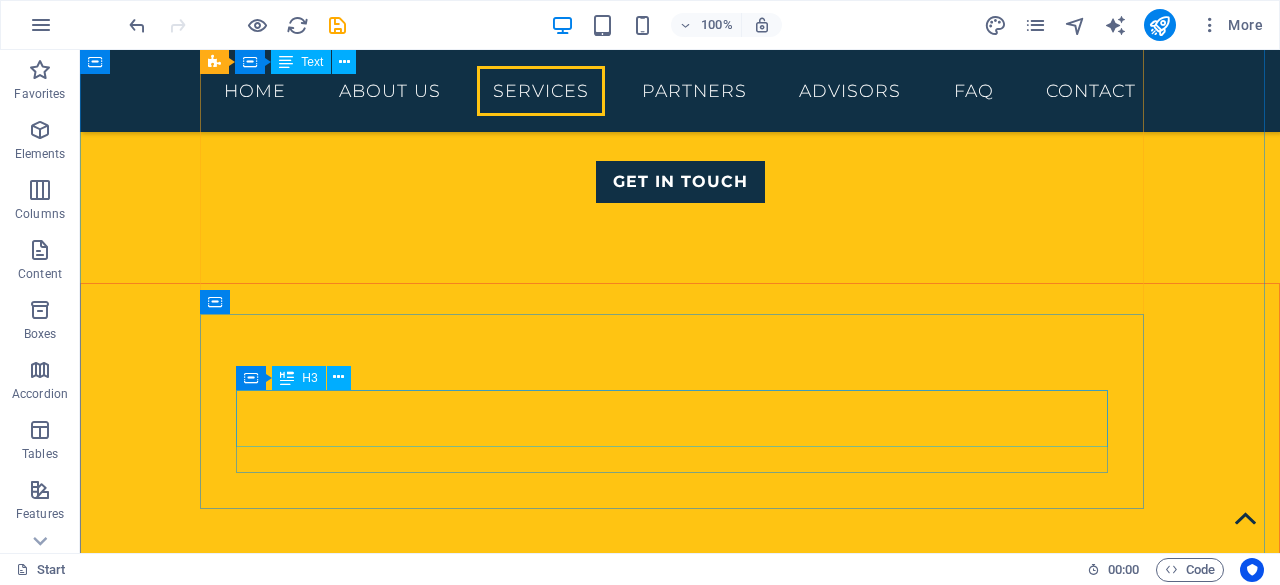 click on "Loans" at bounding box center [680, 2558] 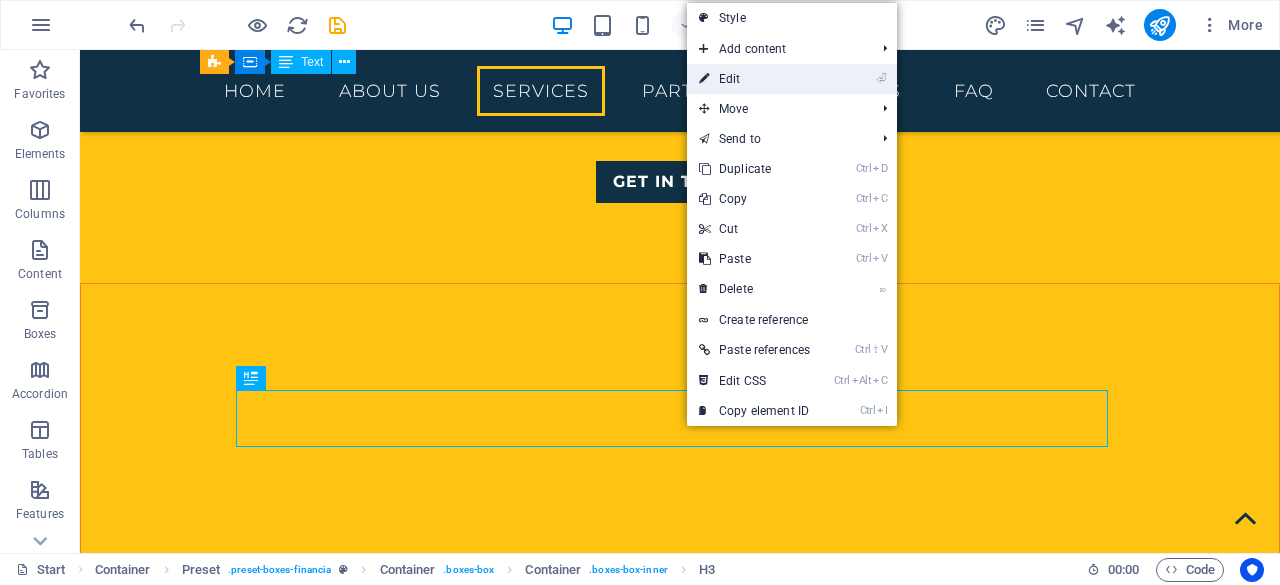 click on "⏎  Edit" at bounding box center [754, 79] 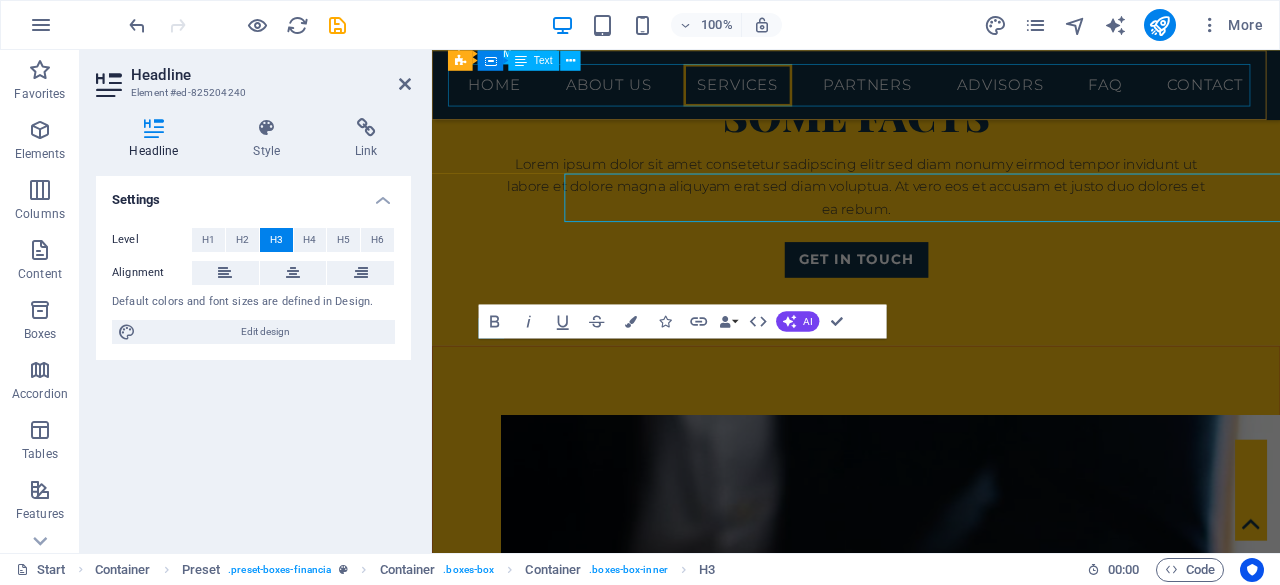 scroll, scrollTop: 2214, scrollLeft: 0, axis: vertical 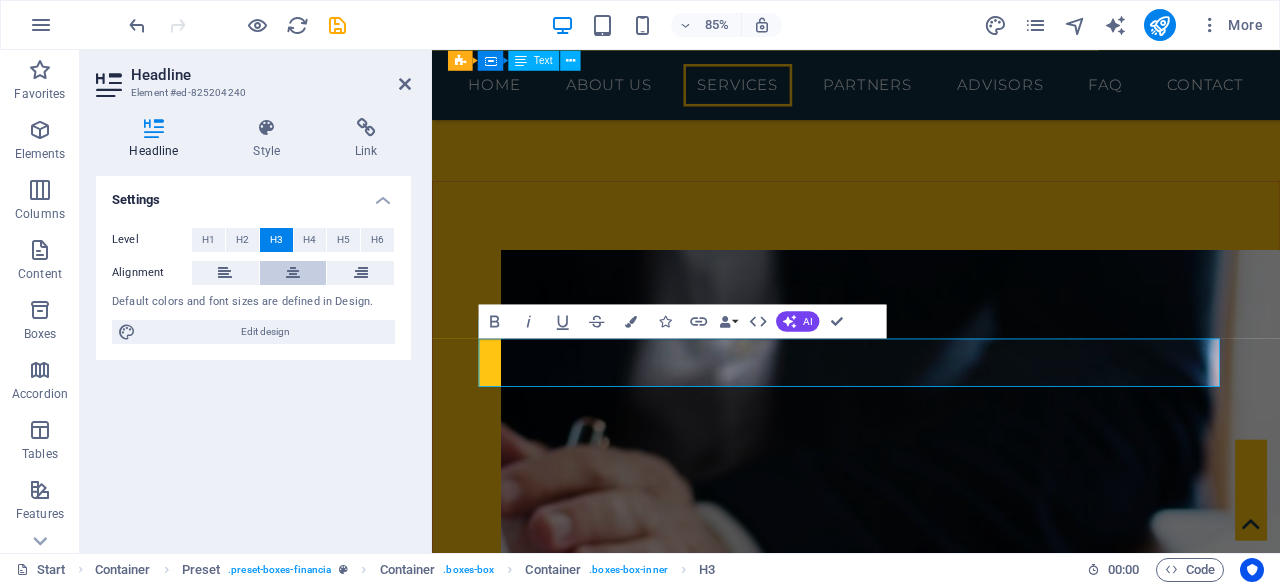 type 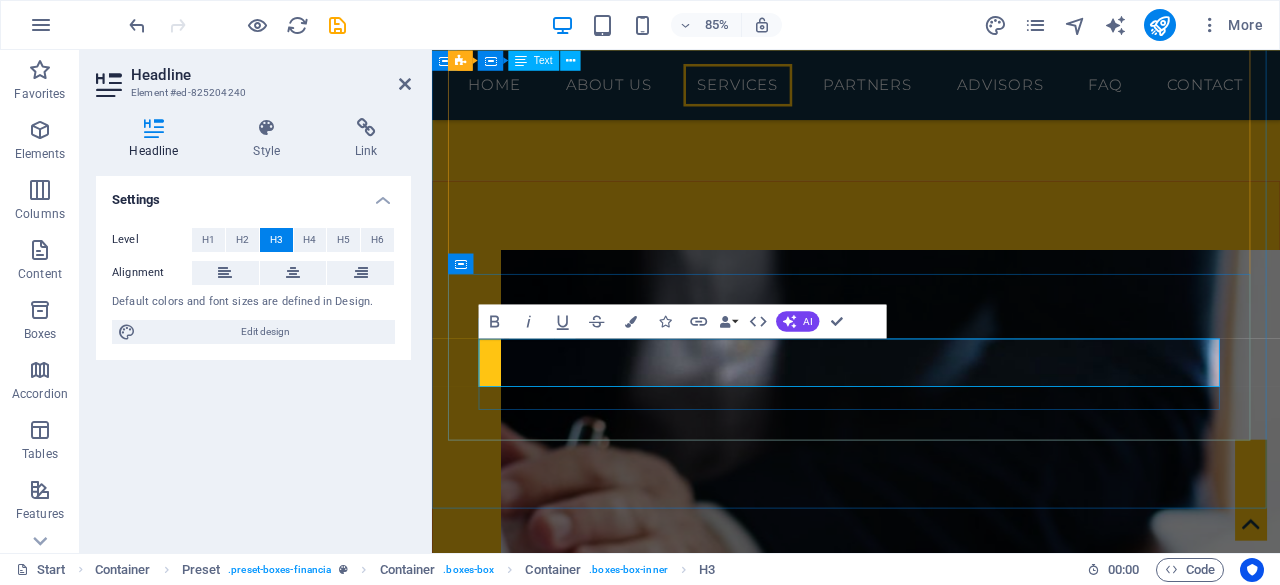 click on "Estate Taxes" at bounding box center [931, 2576] 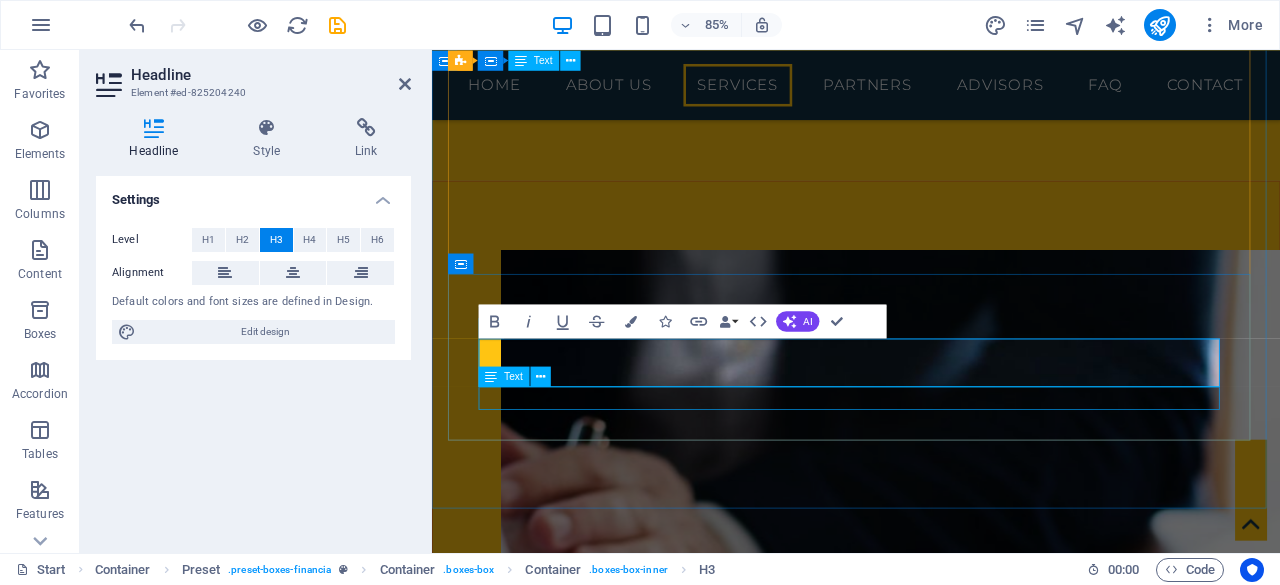click on "Lorem ipsum dolor sit amet, consectetur adipisicing elit. Veritatis, dolorem!" at bounding box center [931, 2618] 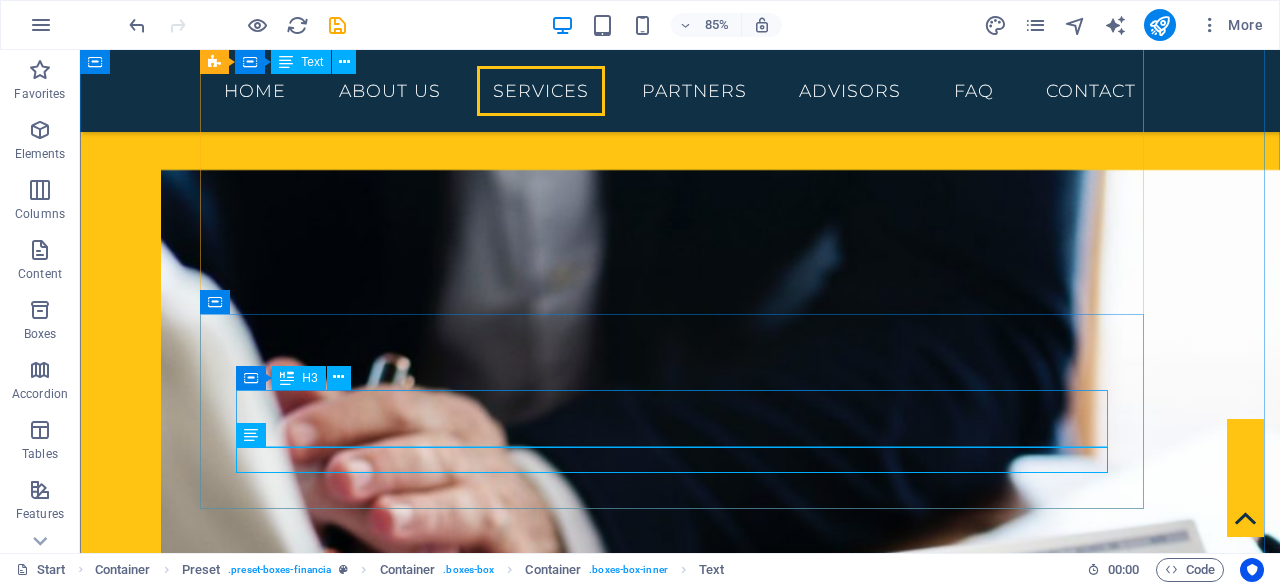 scroll, scrollTop: 2020, scrollLeft: 0, axis: vertical 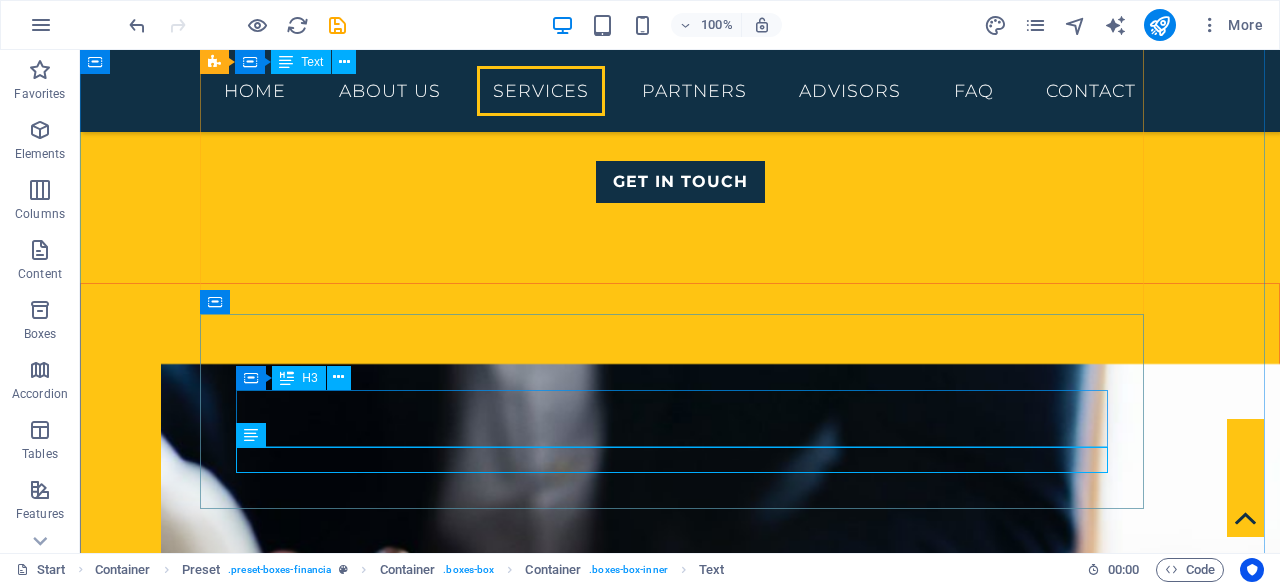 click on "Estate Taxes" at bounding box center (680, 2558) 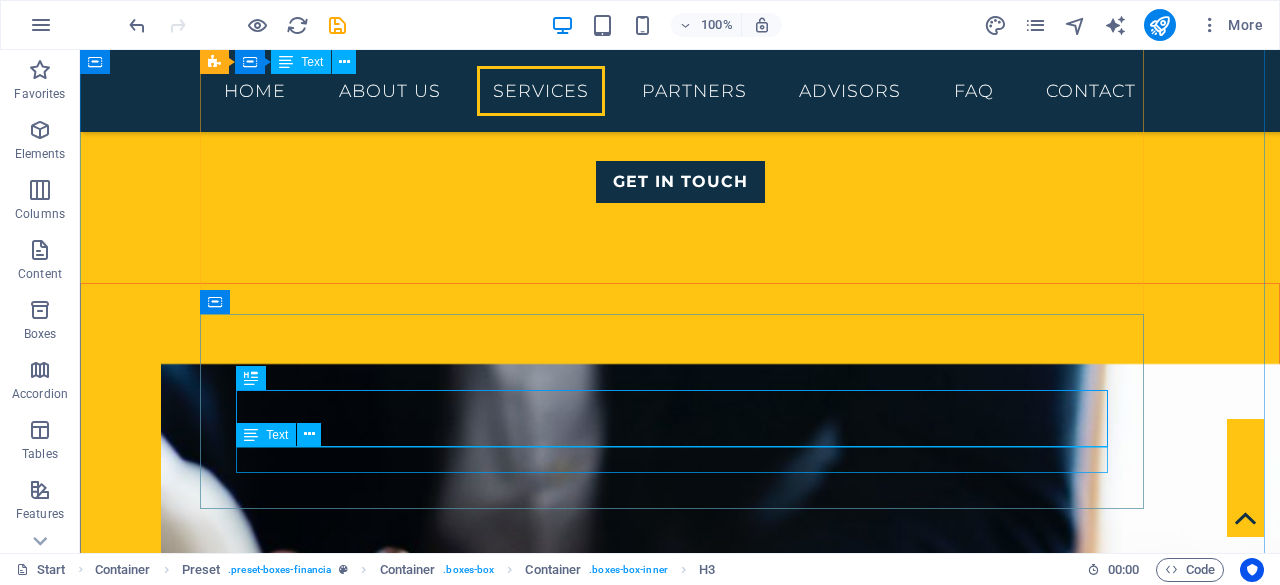 click on "Lorem ipsum dolor sit amet, consectetur adipisicing elit. Veritatis, dolorem!" at bounding box center [680, 2600] 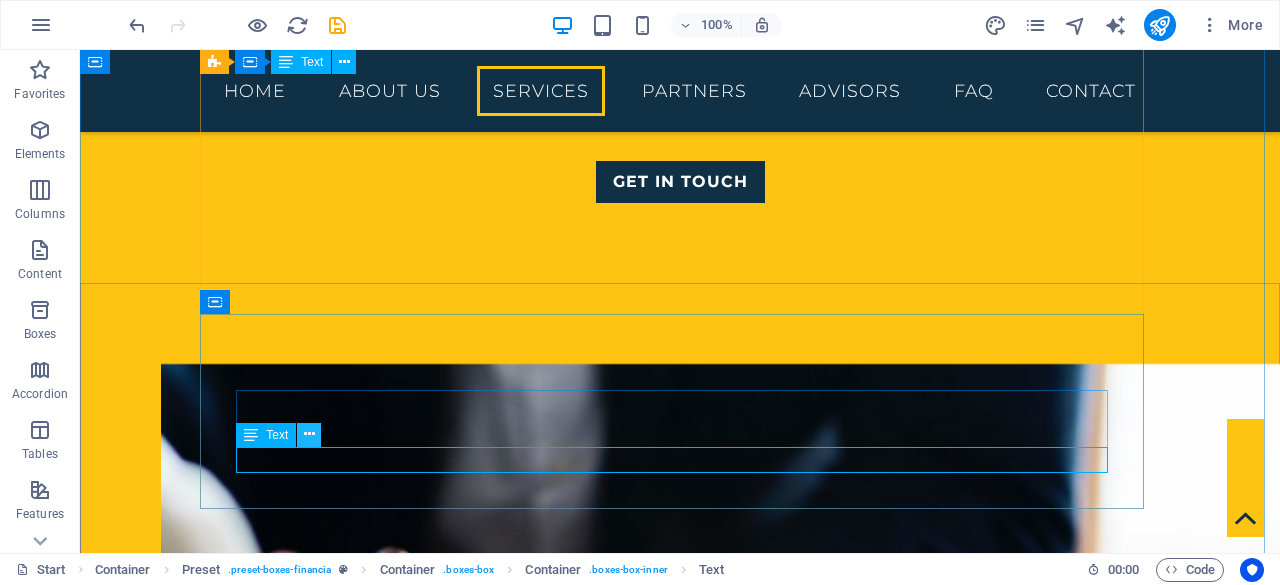 click at bounding box center (309, 434) 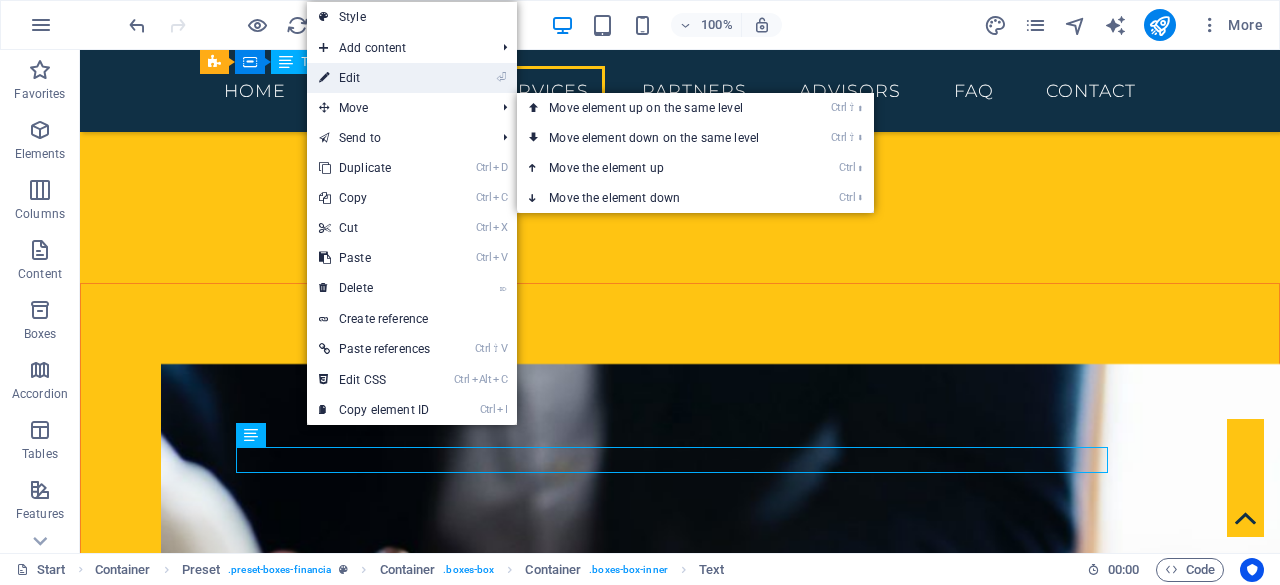 click on "⏎  Edit" at bounding box center (374, 78) 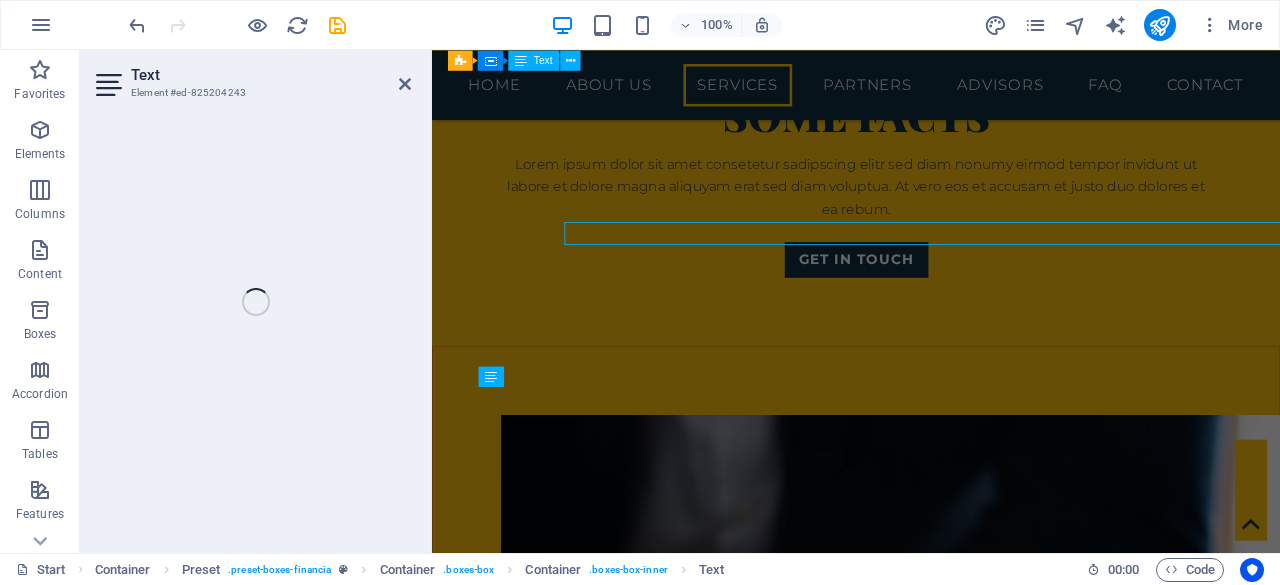 scroll, scrollTop: 2214, scrollLeft: 0, axis: vertical 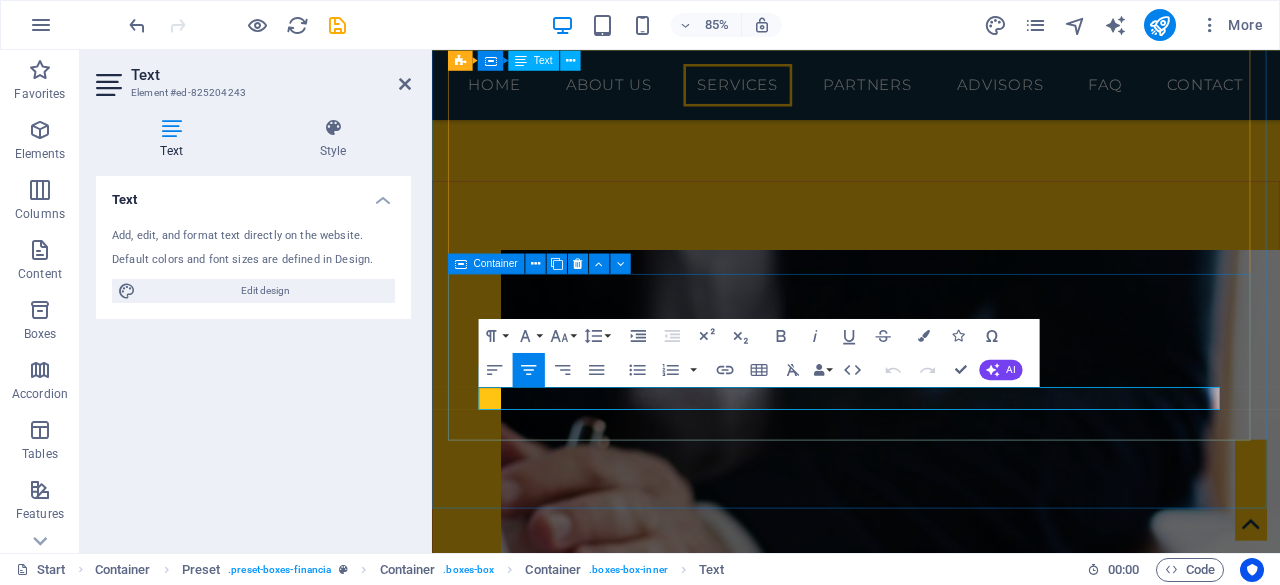 type 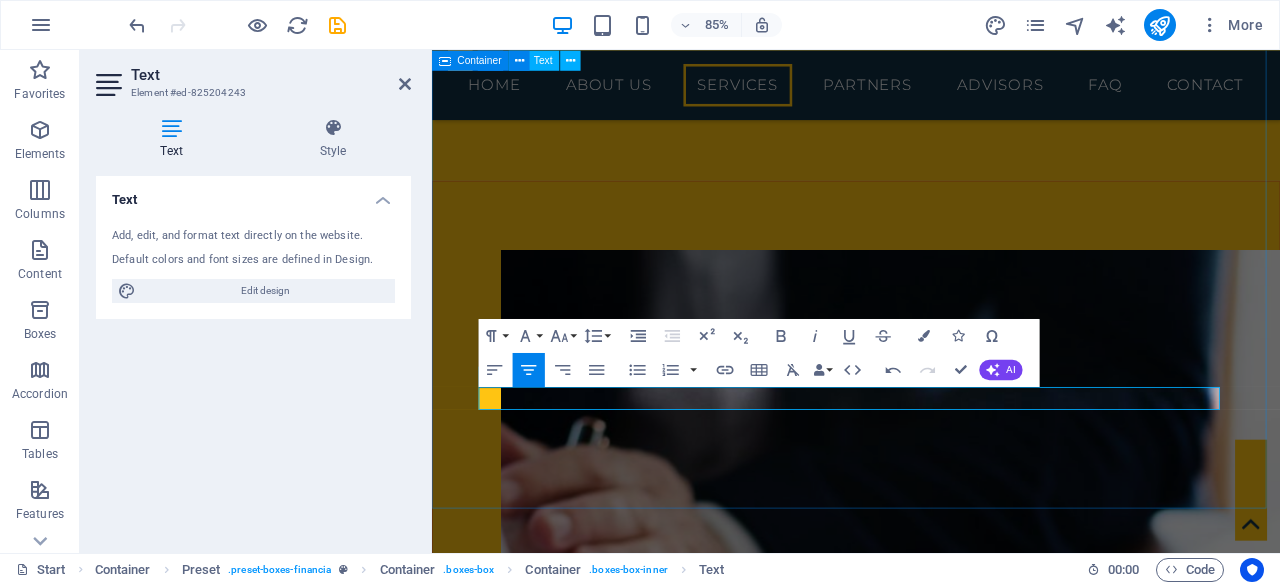 click on "Services  Income Tax Preparation of personal income tax returns Provisional TAx Calculation and filing of provisional tax returns Advisory Tax planning and advisory services Estate Taxes ​Preparation of tax returns for deceased estates" at bounding box center [931, 2210] 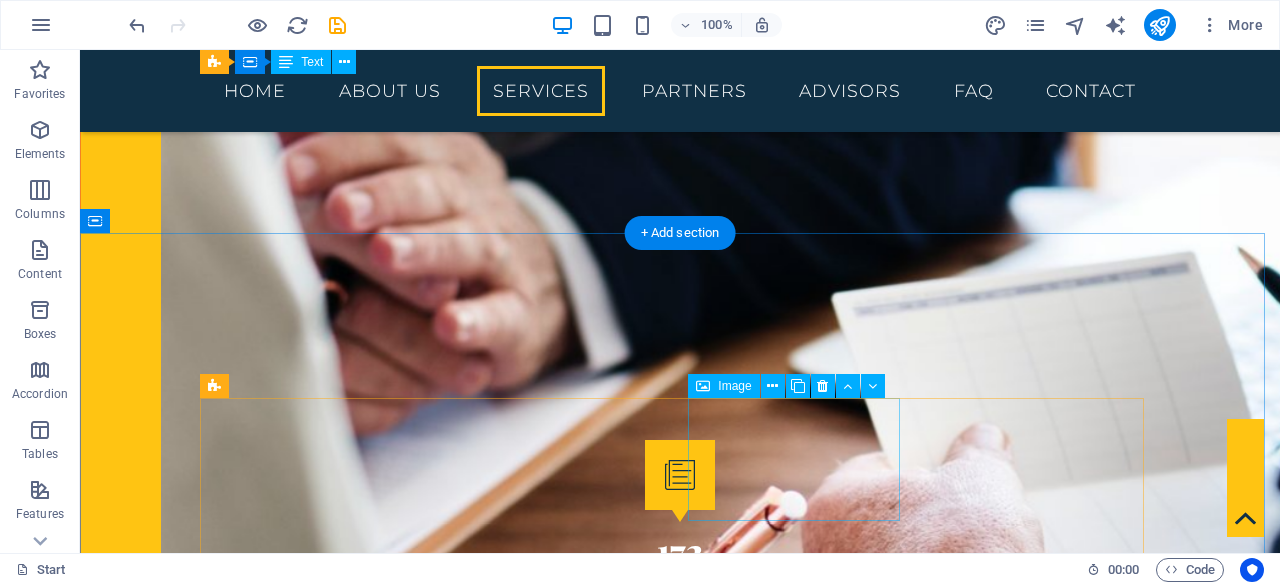scroll, scrollTop: 2366, scrollLeft: 0, axis: vertical 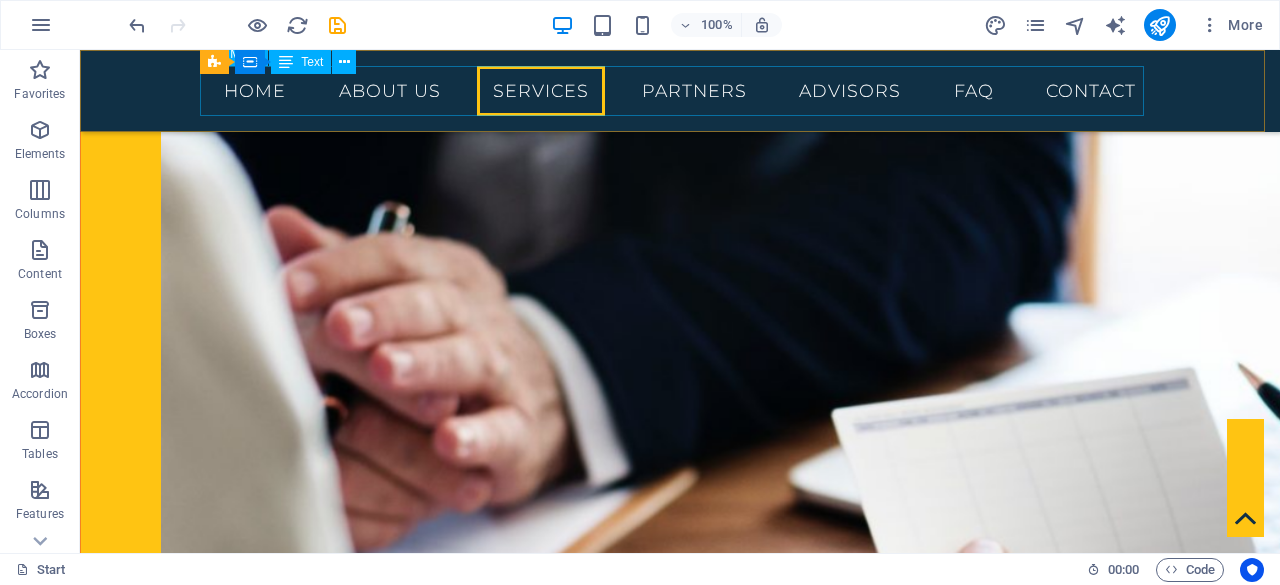 click on "Home About us Services Partners Advisors FAQ Contact" at bounding box center (680, 91) 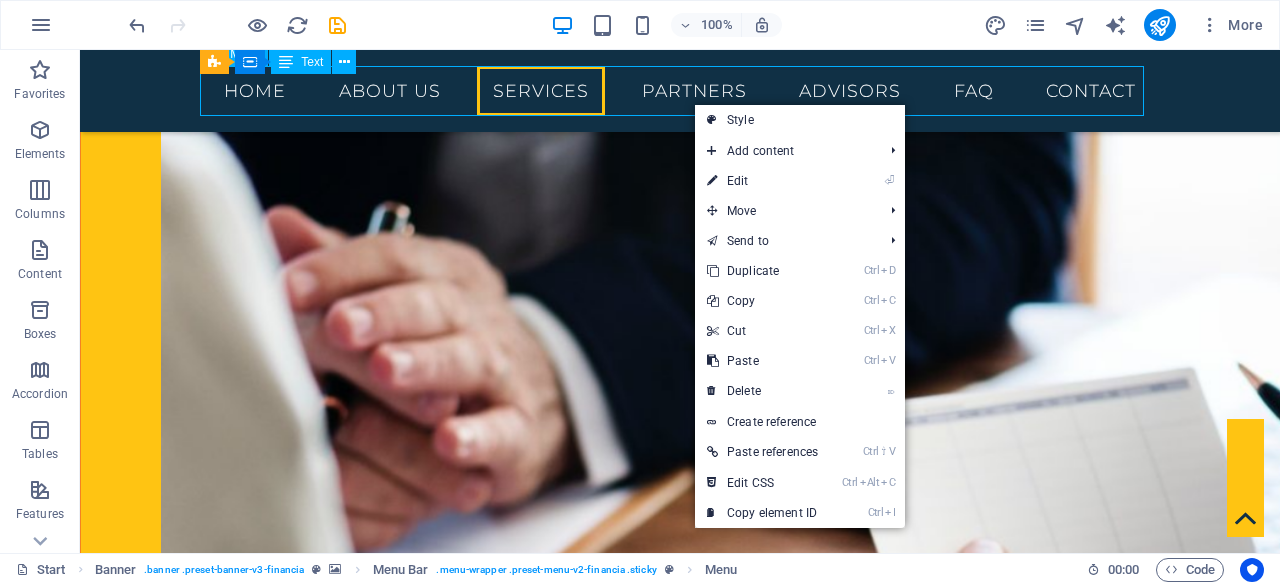 click on "Home About us Services Partners Advisors FAQ Contact" at bounding box center [680, 91] 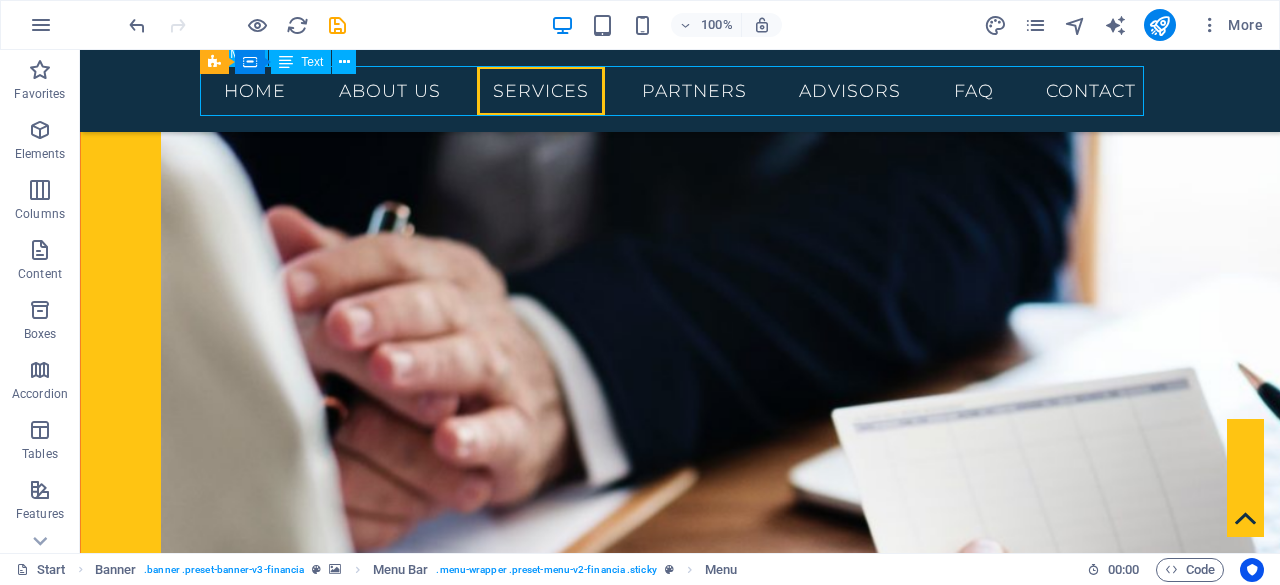 click on "Home About us Services Partners Advisors FAQ Contact" at bounding box center [680, 91] 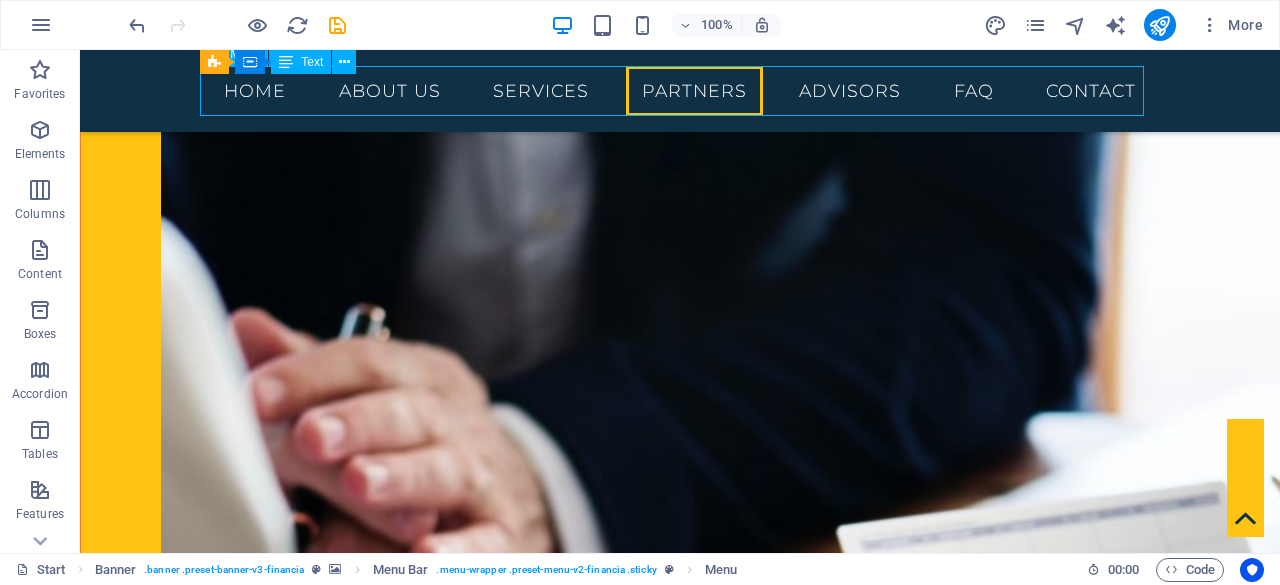 select 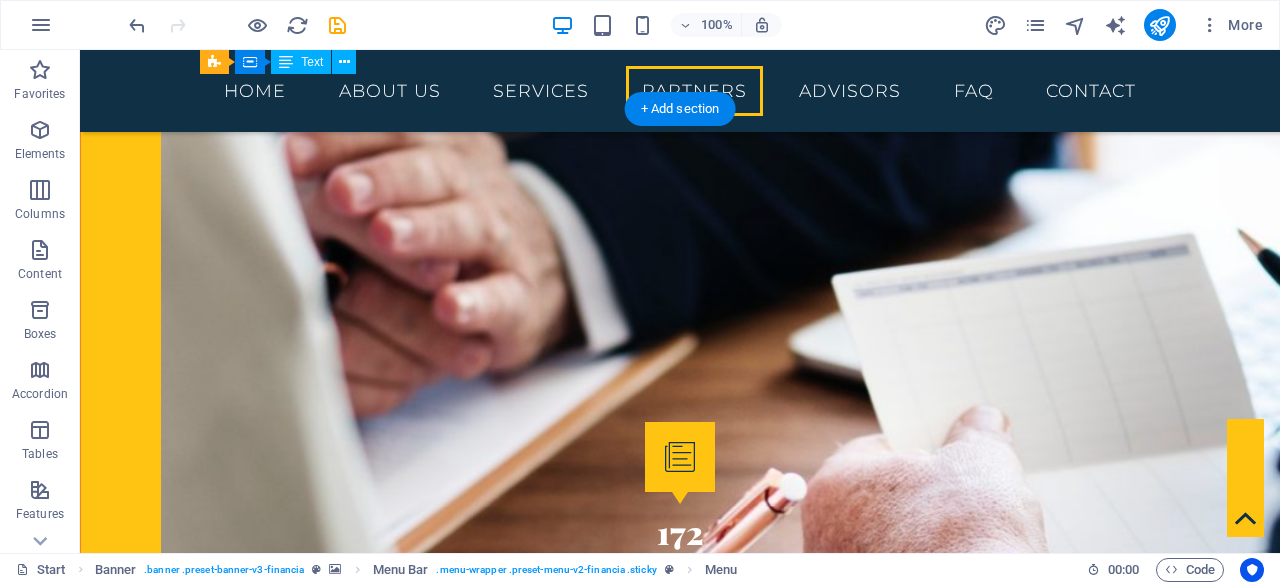 scroll, scrollTop: 2514, scrollLeft: 0, axis: vertical 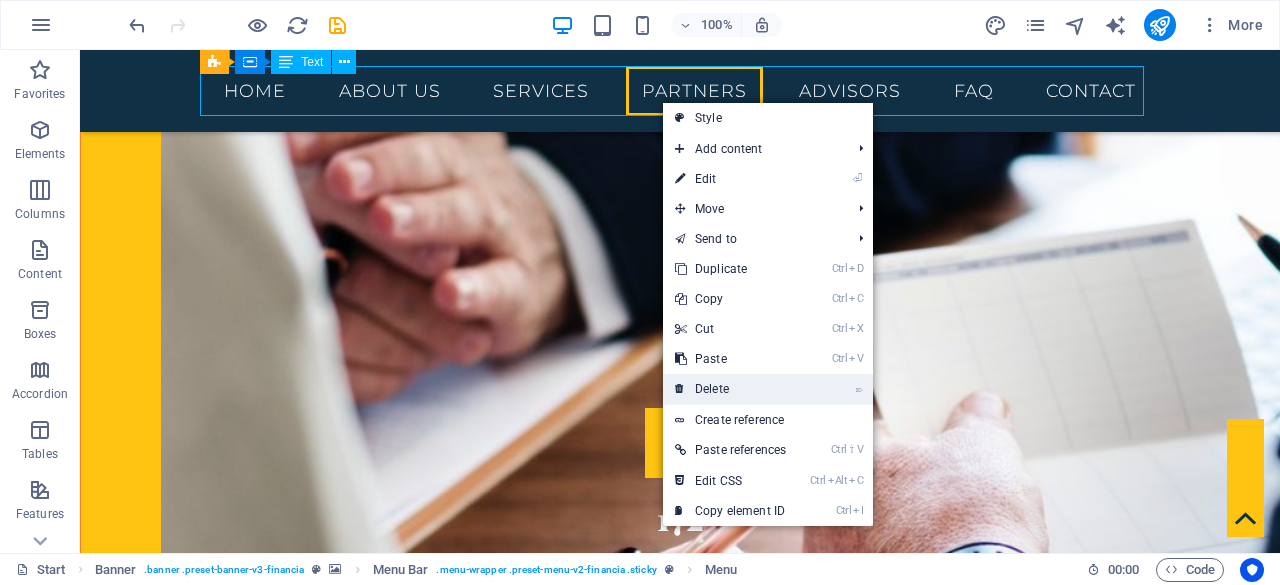 click on "⌦  Delete" at bounding box center (730, 389) 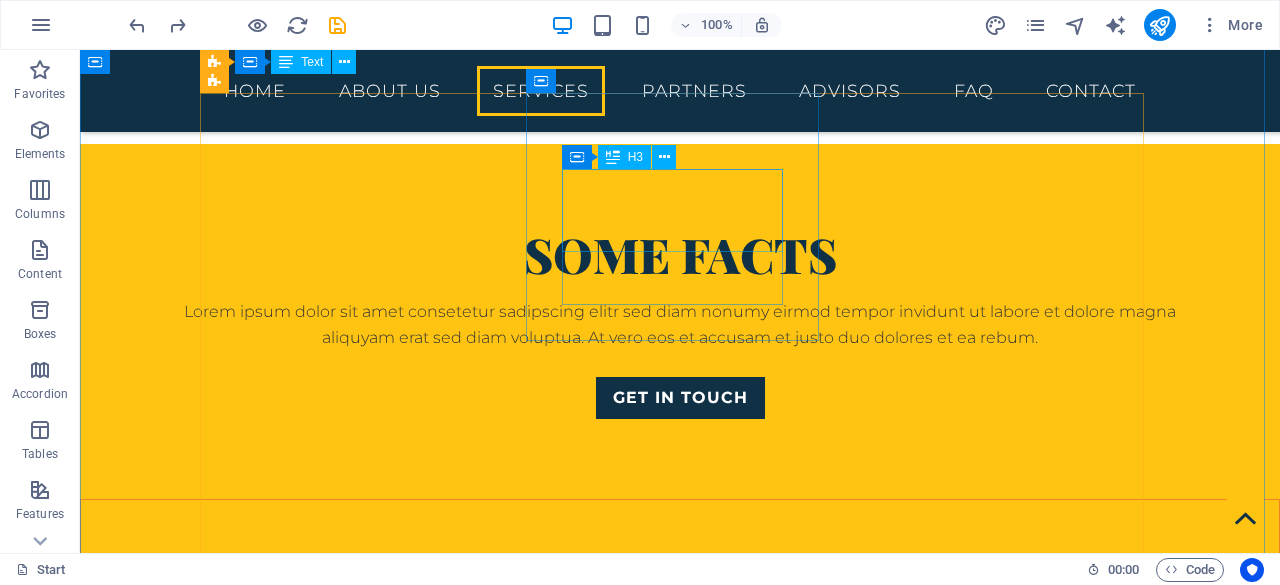 scroll, scrollTop: 2090, scrollLeft: 0, axis: vertical 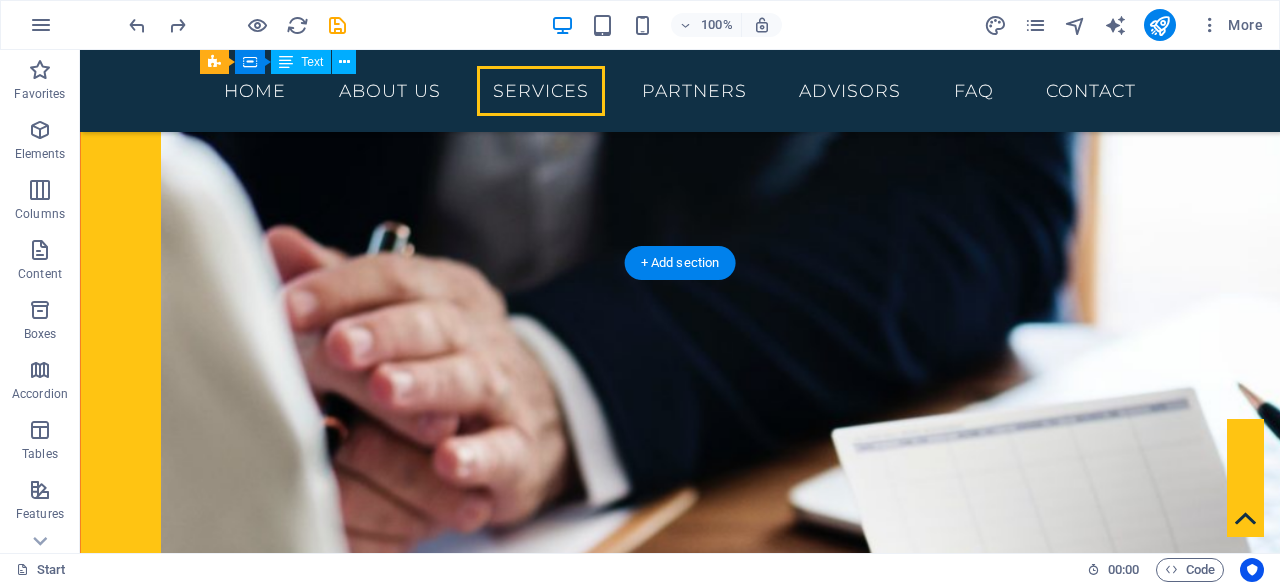 click at bounding box center (680, 2559) 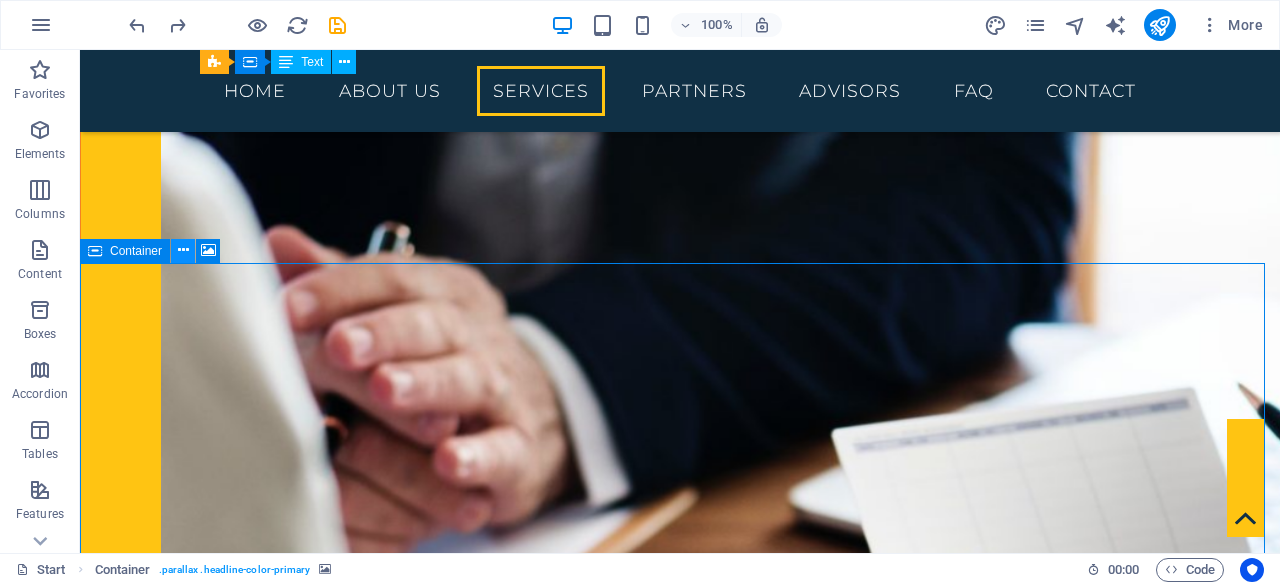 click at bounding box center (183, 250) 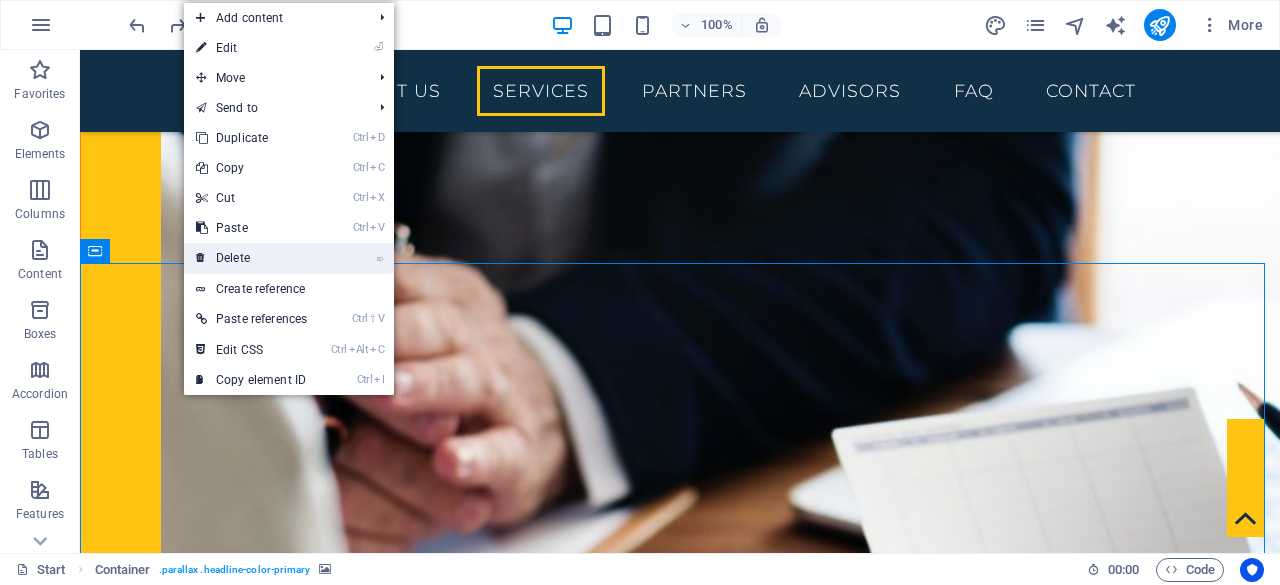 click on "⌦  Delete" at bounding box center (251, 258) 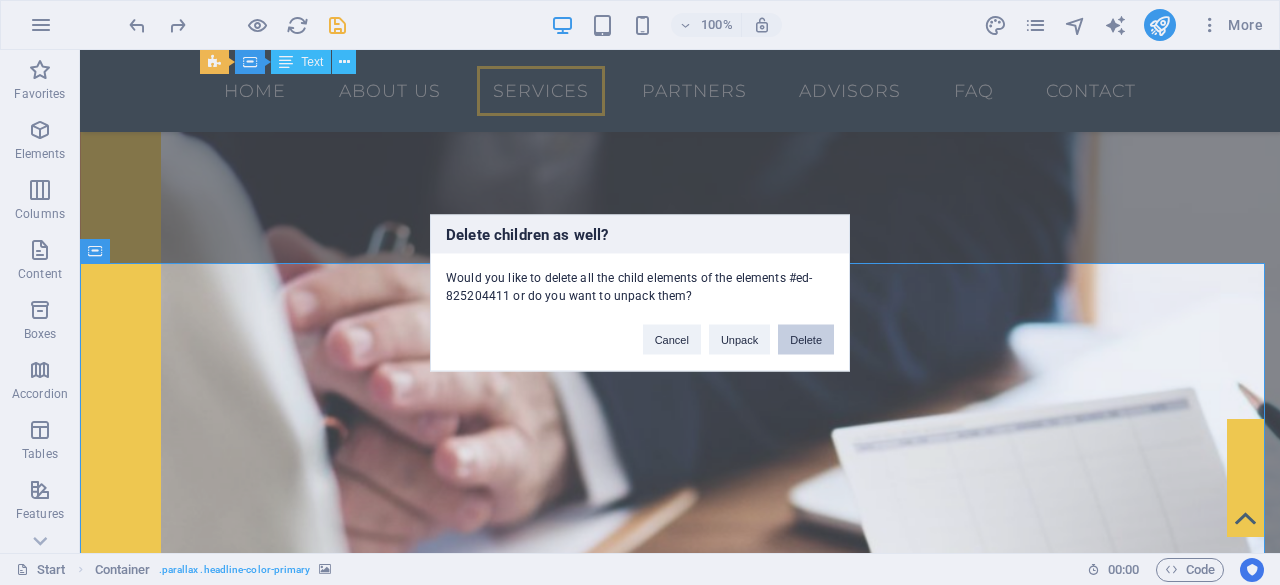 click on "Delete" at bounding box center [806, 339] 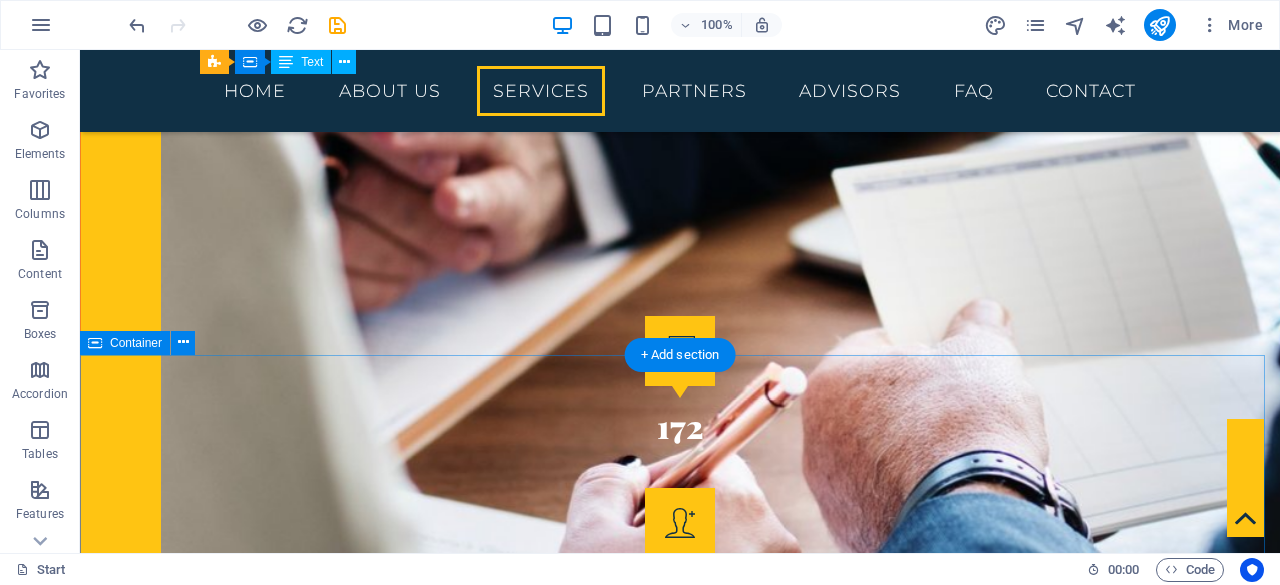 scroll, scrollTop: 2608, scrollLeft: 0, axis: vertical 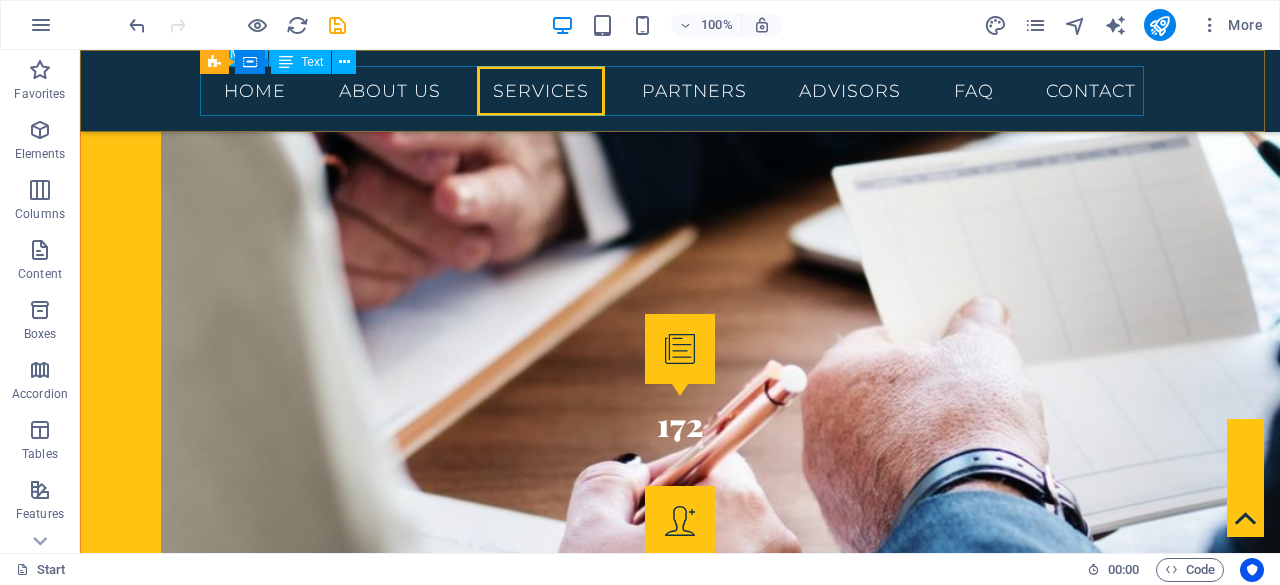 click on "Home About us Services Partners Advisors FAQ Contact" at bounding box center [680, 91] 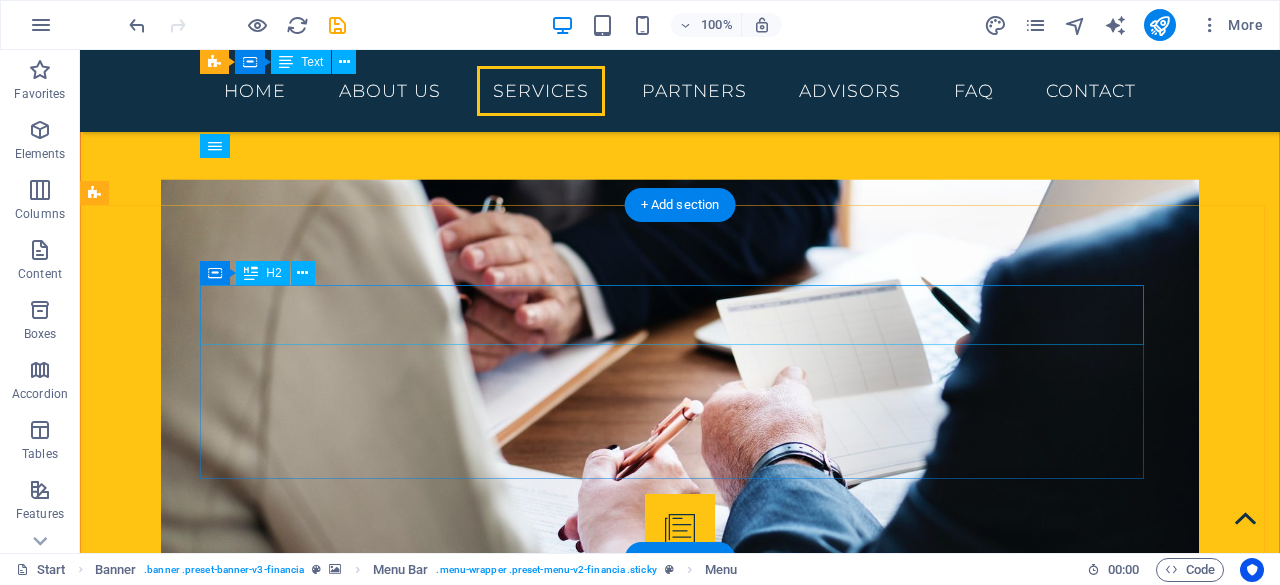 scroll, scrollTop: 2394, scrollLeft: 0, axis: vertical 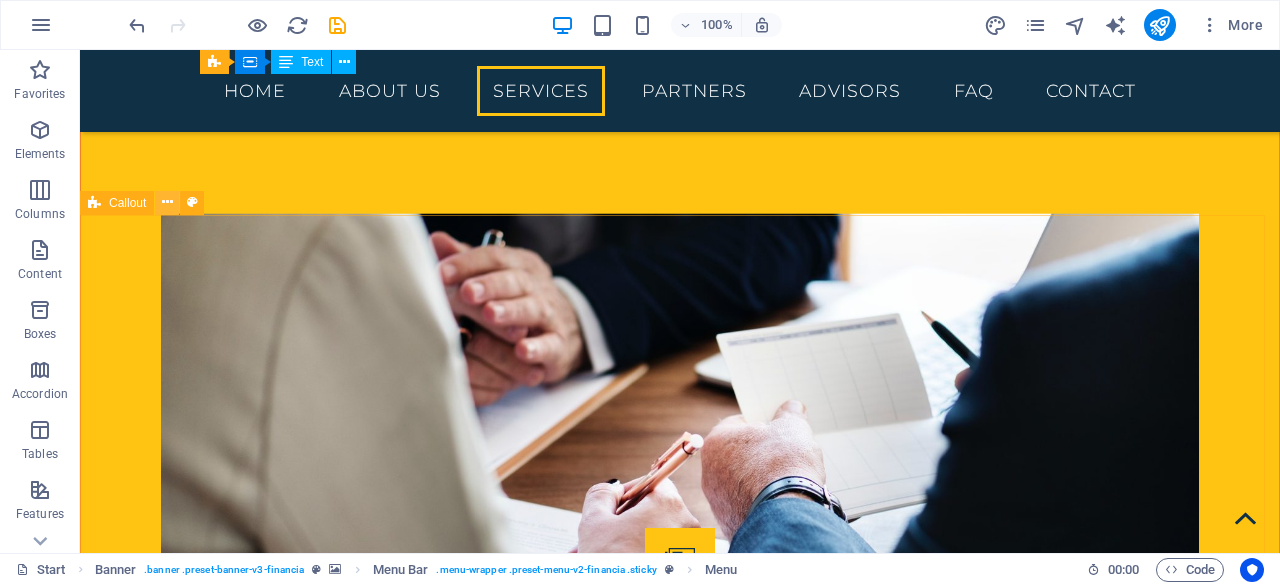 click at bounding box center [167, 202] 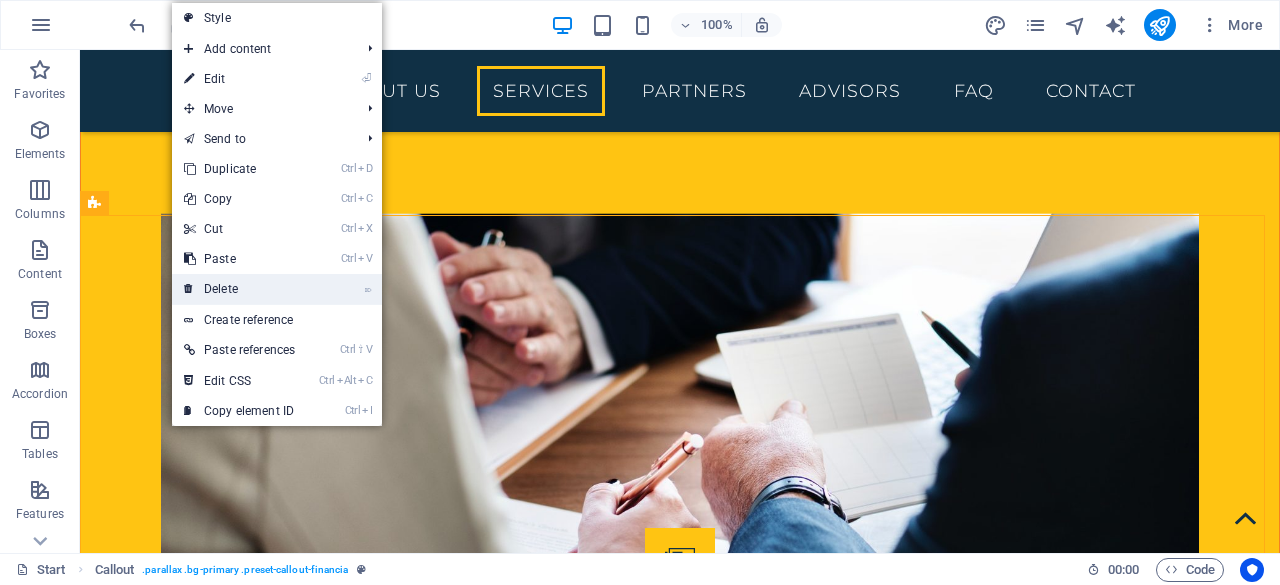 click on "⌦  Delete" at bounding box center [239, 289] 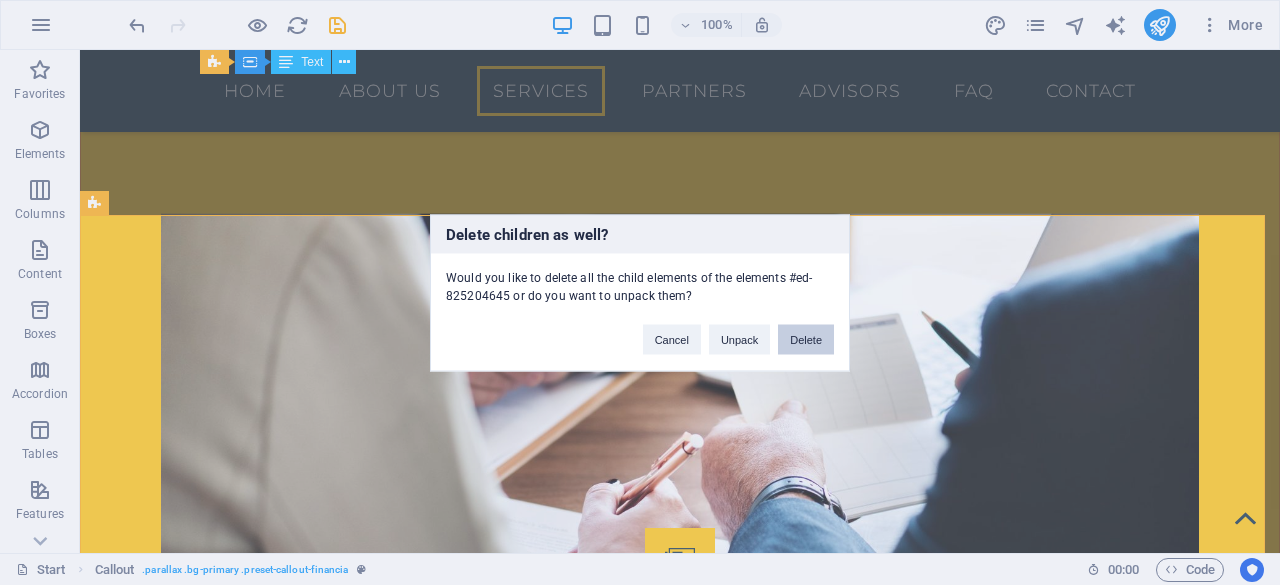 click on "Delete" at bounding box center [806, 339] 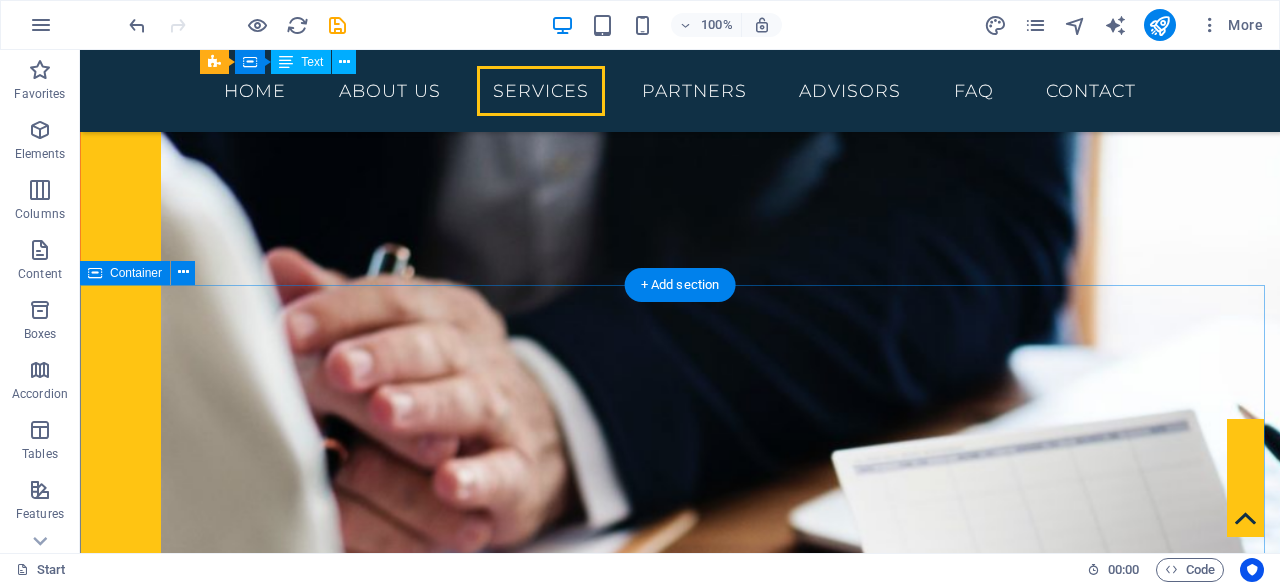 scroll, scrollTop: 2326, scrollLeft: 0, axis: vertical 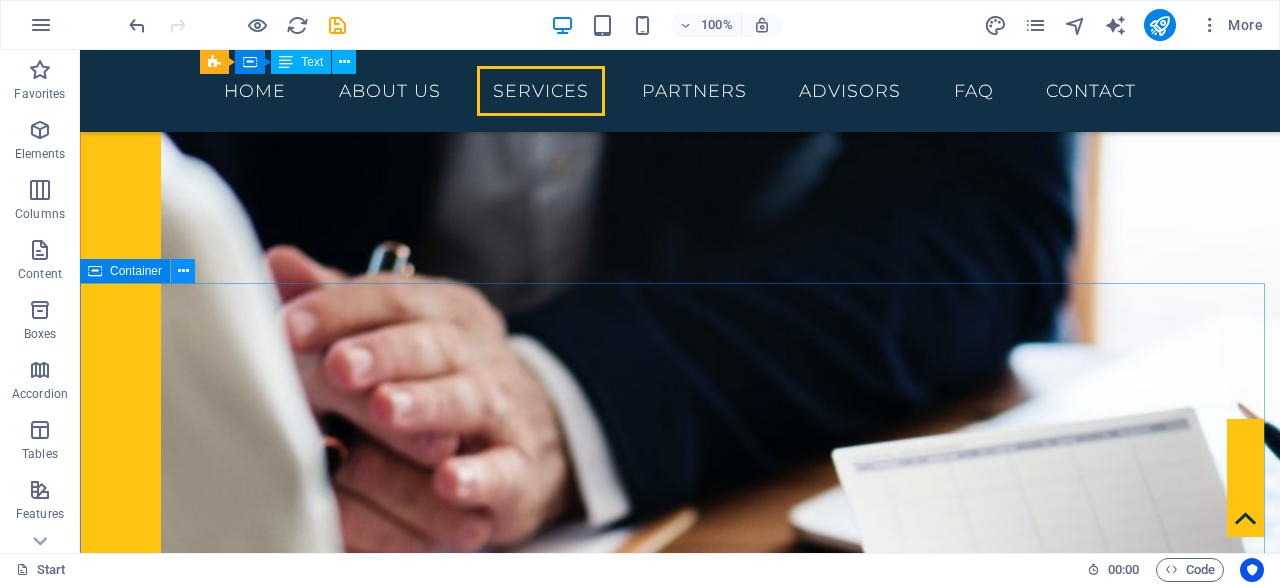 click at bounding box center [183, 271] 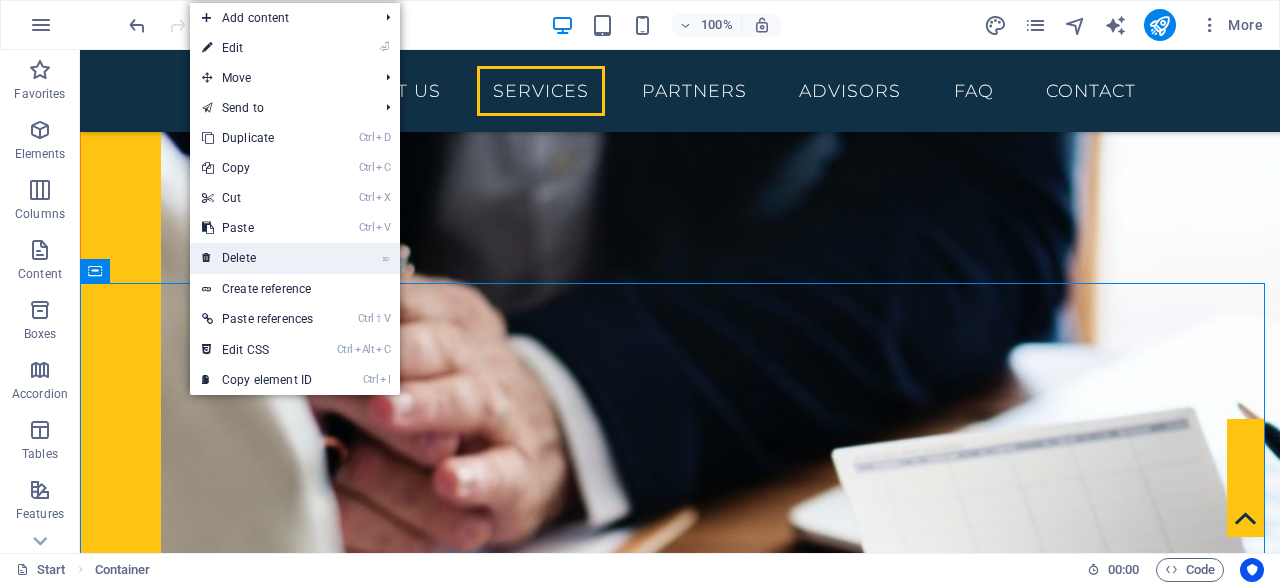 click on "⌦  Delete" at bounding box center (257, 258) 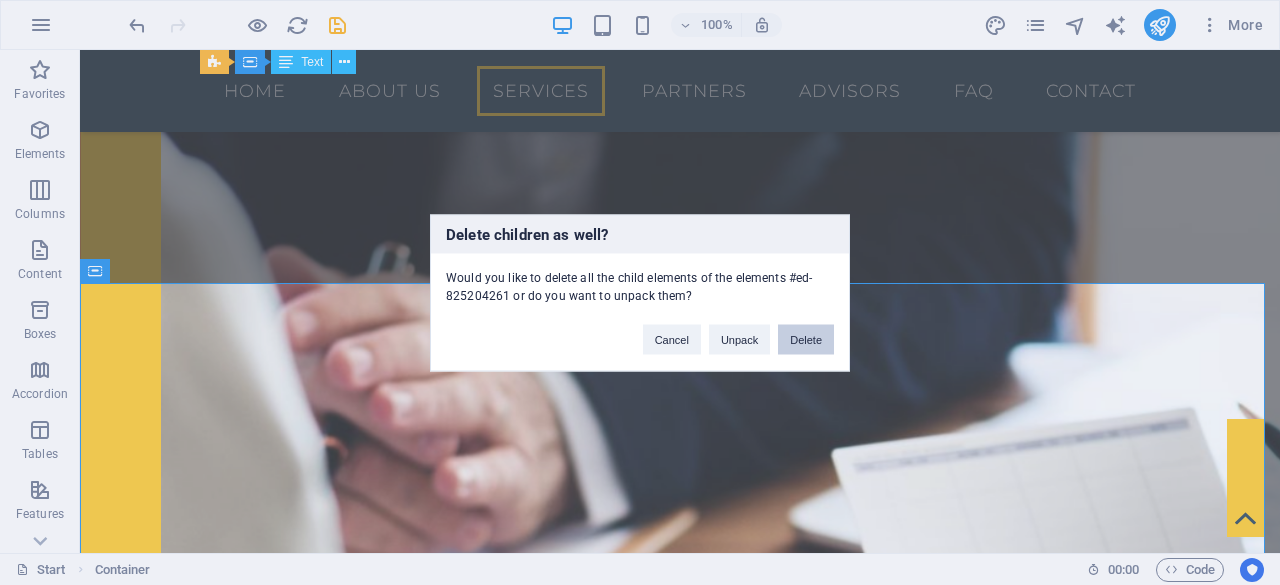 click on "Delete" at bounding box center [806, 339] 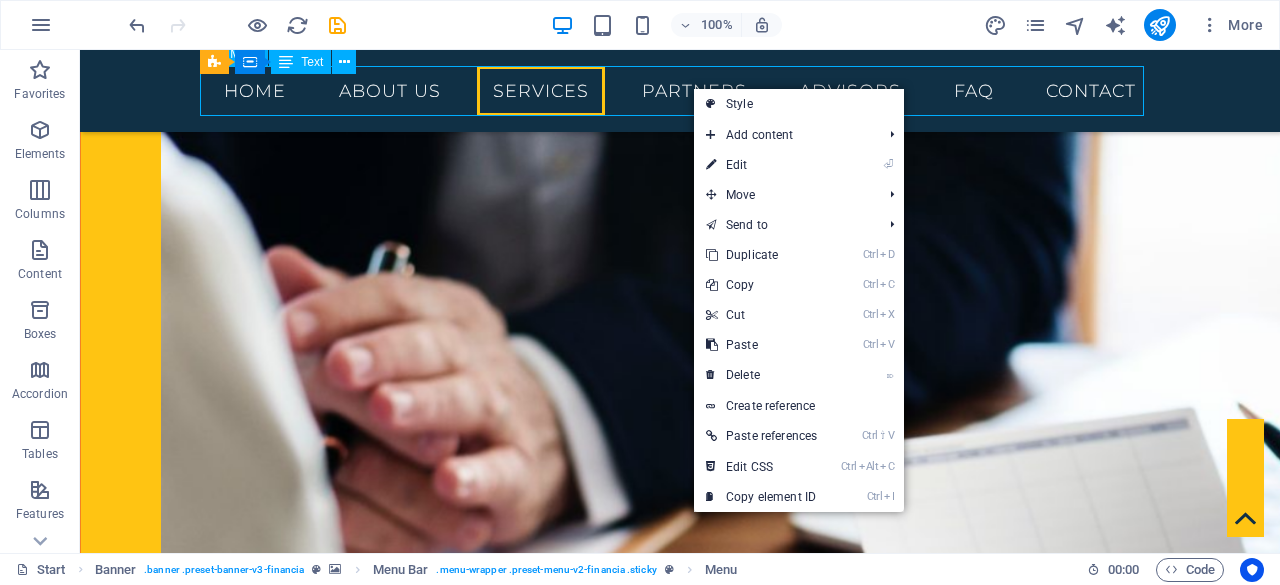 click on "Home About us Services Partners Advisors FAQ Contact" at bounding box center (680, 91) 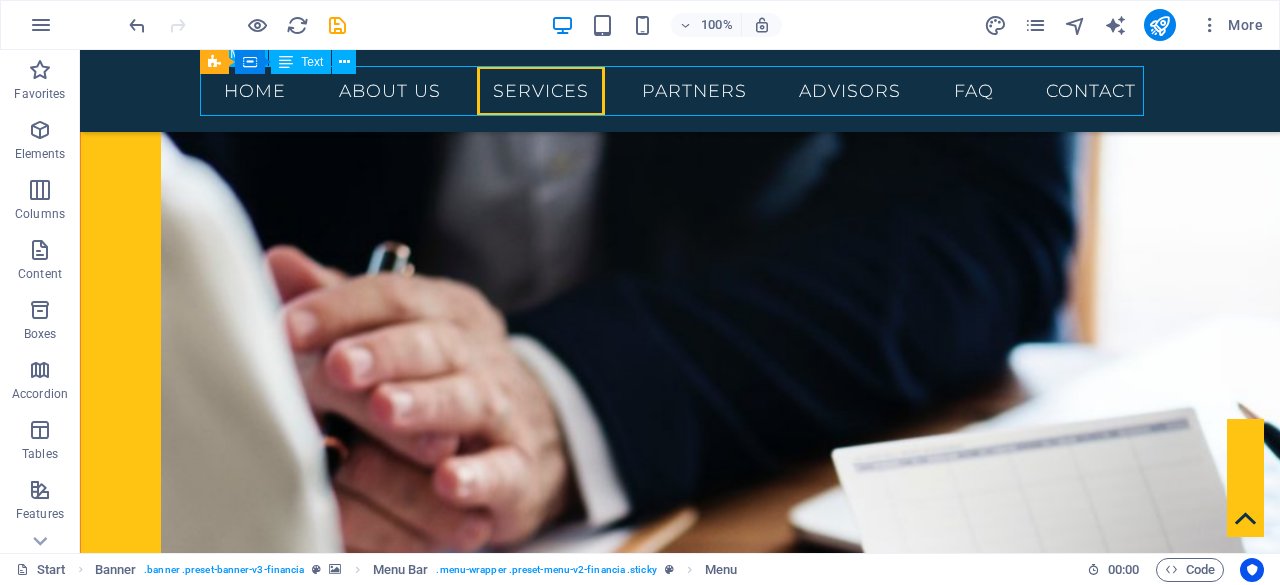 click on "Home About us Services Partners Advisors FAQ Contact" at bounding box center [680, 91] 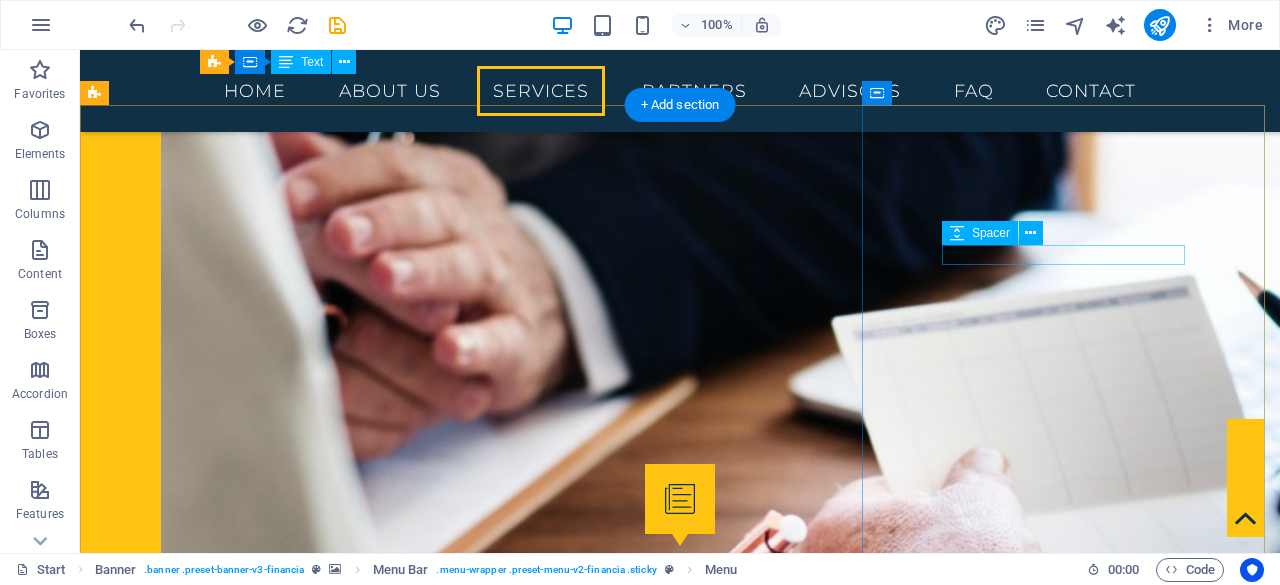scroll, scrollTop: 2576, scrollLeft: 0, axis: vertical 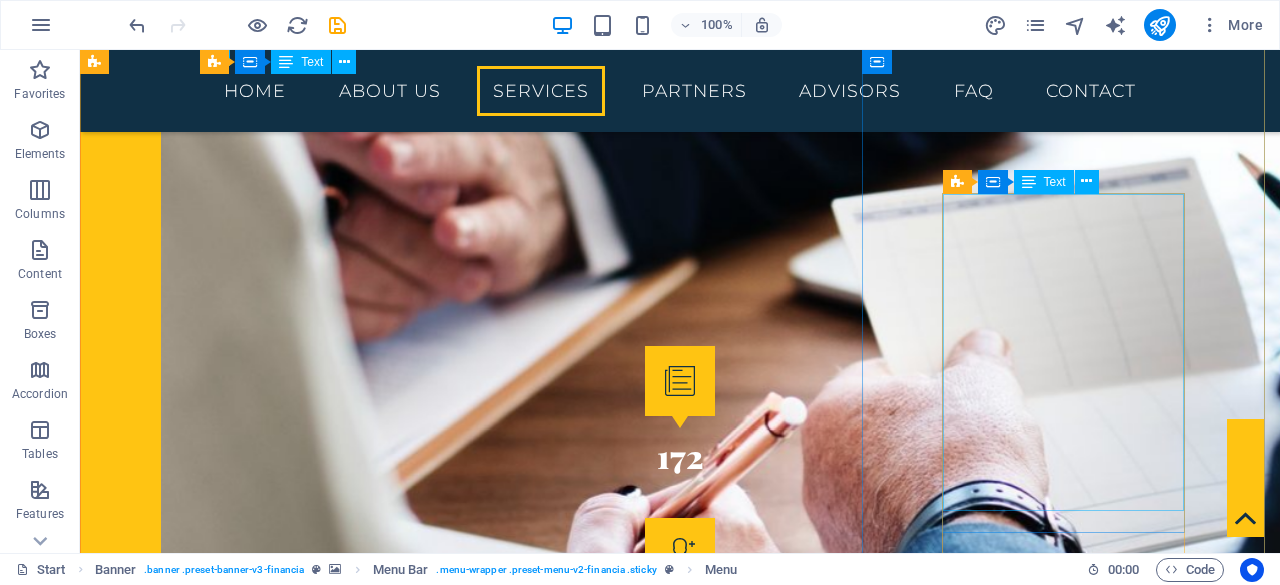 click on "Lorem ipsum dolor sit amet consetetur sadipscing diam nonumy eirmod tempor invidunt ut labore et dolore magna aliquyam erat sed diam voluptua. At vero eos et accusam et justo duo dolores et ea rebum. Stet clita kasd gubergren. [FIRST] [LAST] [COMPANY]" at bounding box center (680, 3586) 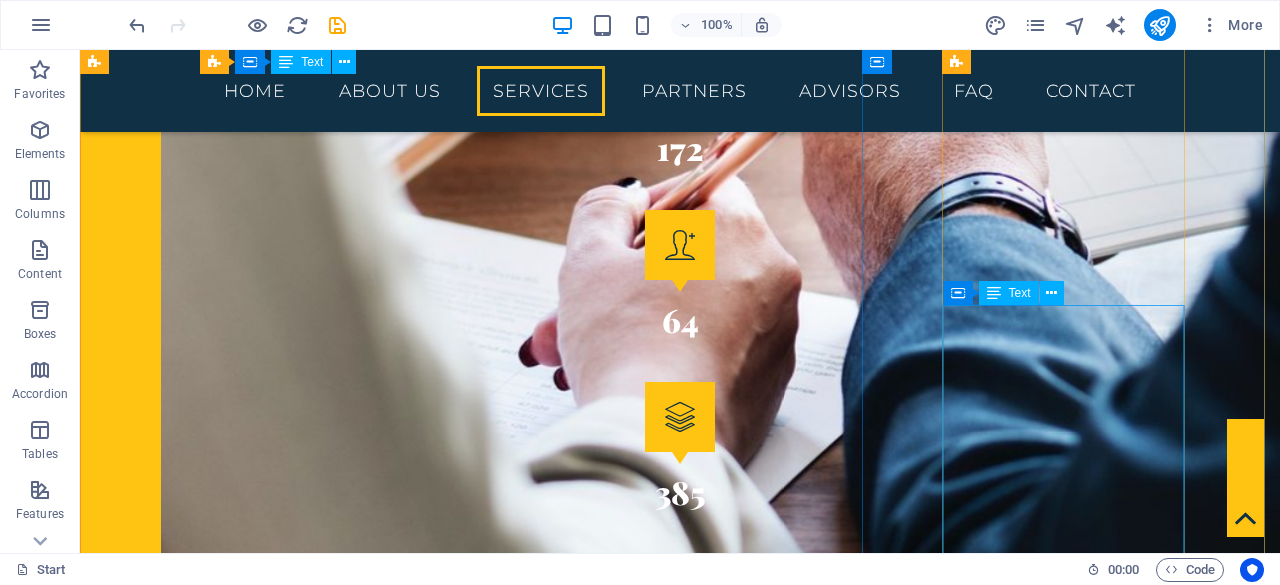 scroll, scrollTop: 2690, scrollLeft: 0, axis: vertical 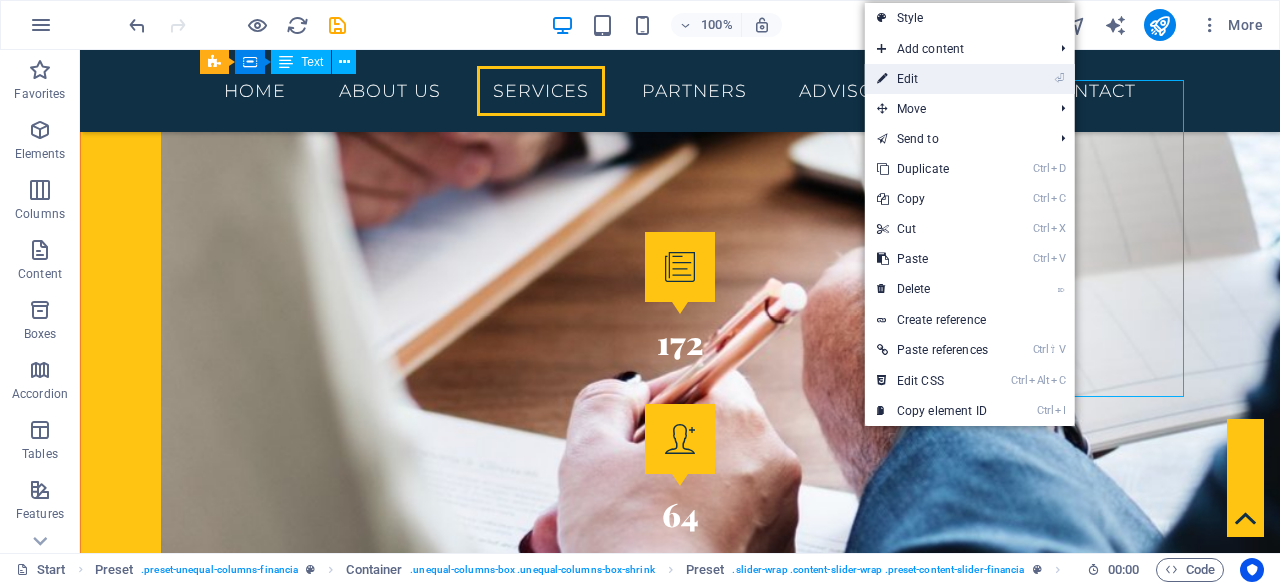 click on "⏎  Edit" at bounding box center [932, 79] 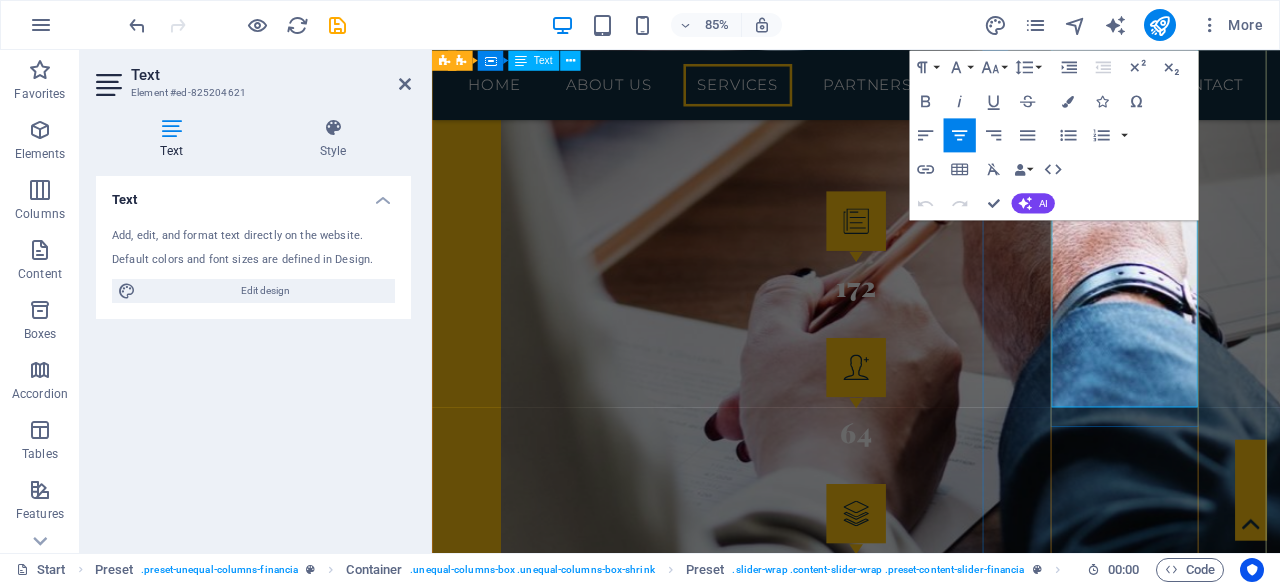 scroll, scrollTop: 2916, scrollLeft: 0, axis: vertical 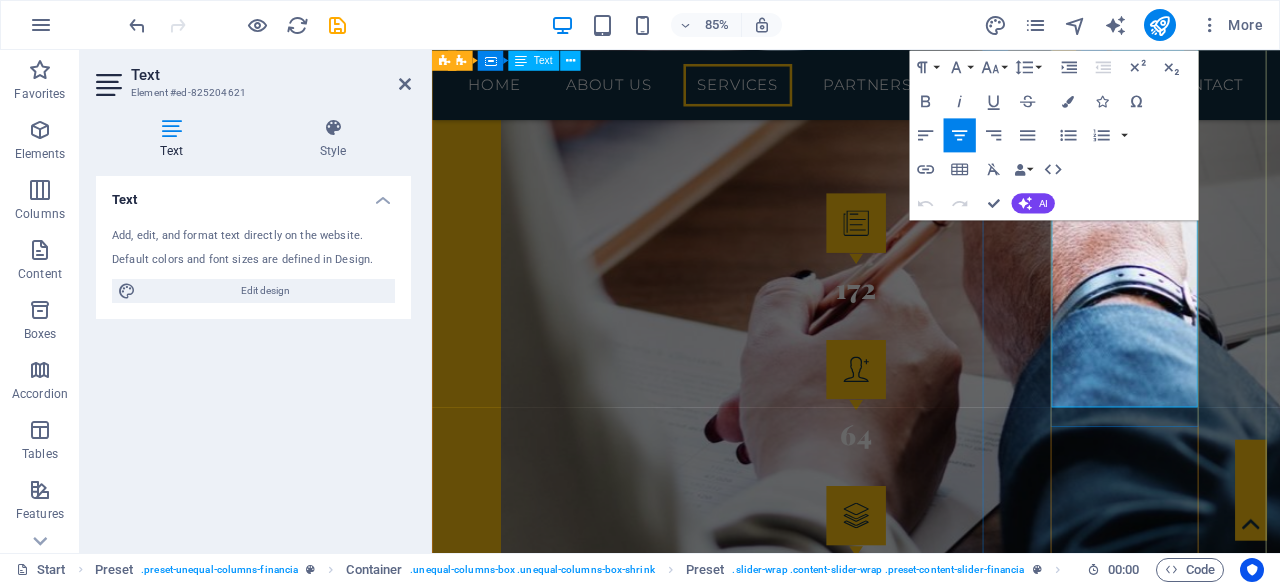 click on "Megan Fitz" at bounding box center [931, 3713] 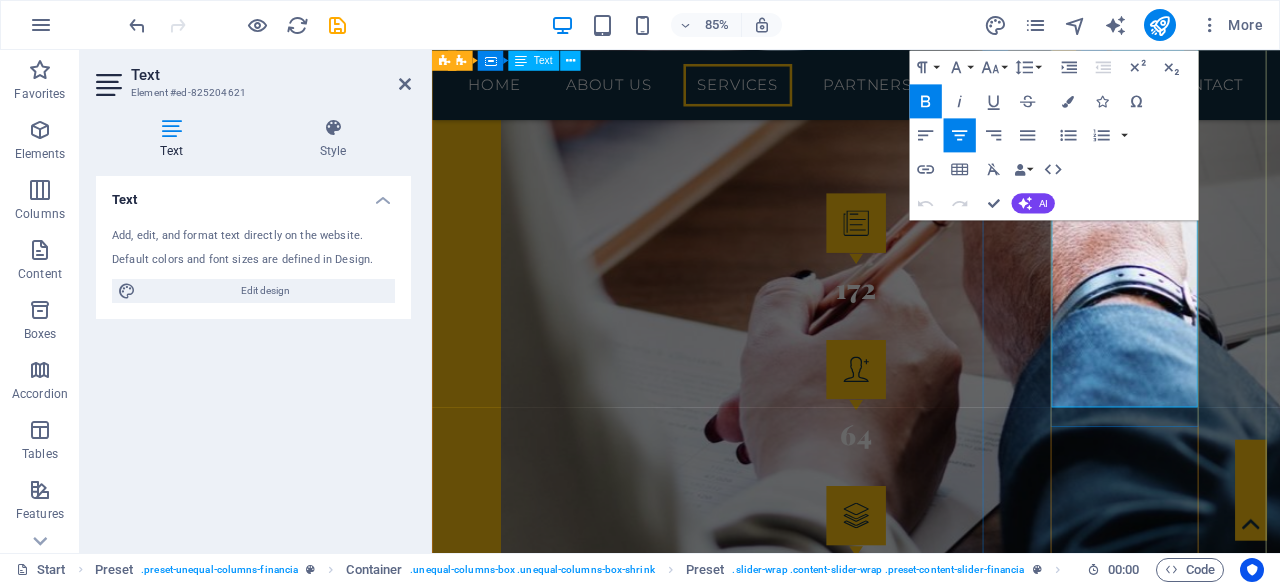 click on "Megan Fitz" at bounding box center [931, 3713] 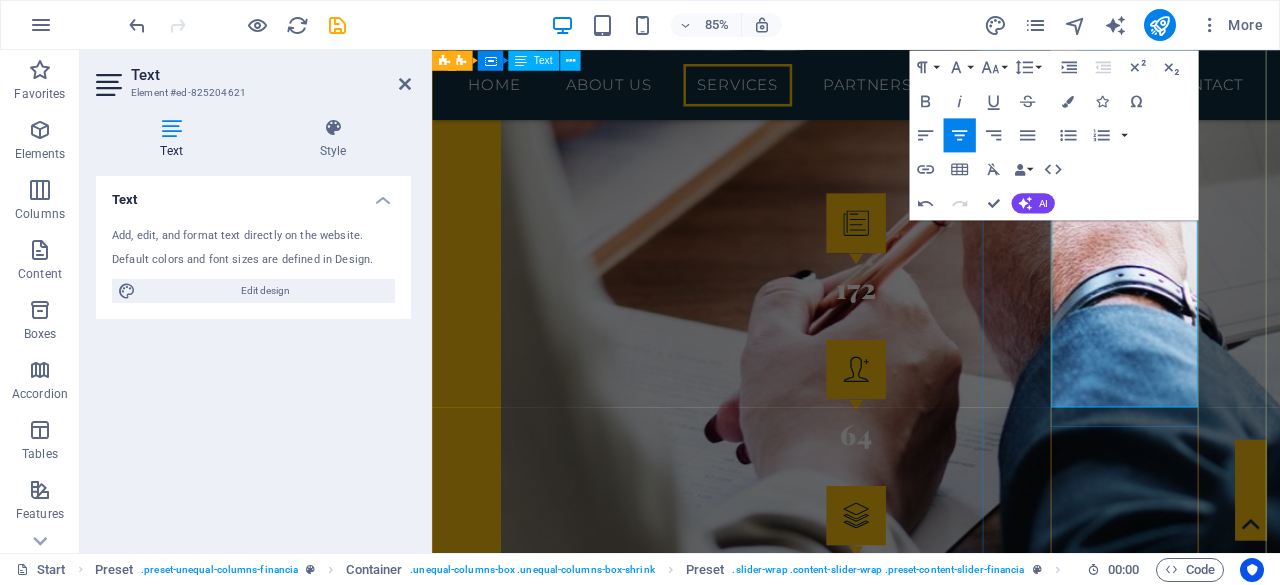 click on "[FIRST][LAST]" at bounding box center [931, 3714] 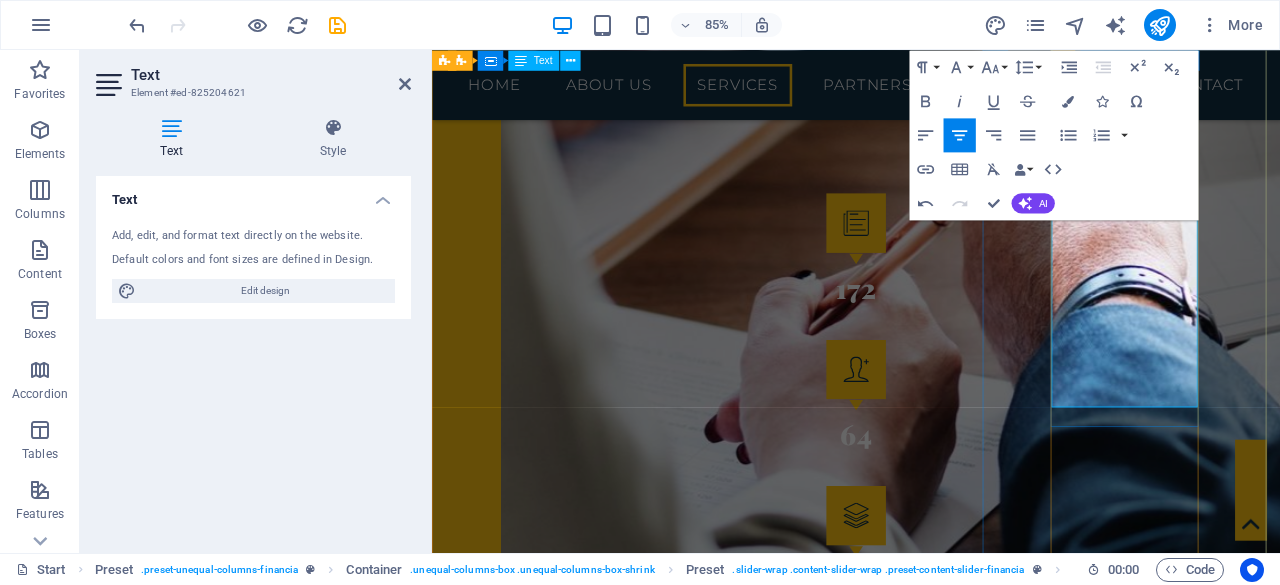 copy on "[FIRST]  [LAST]" 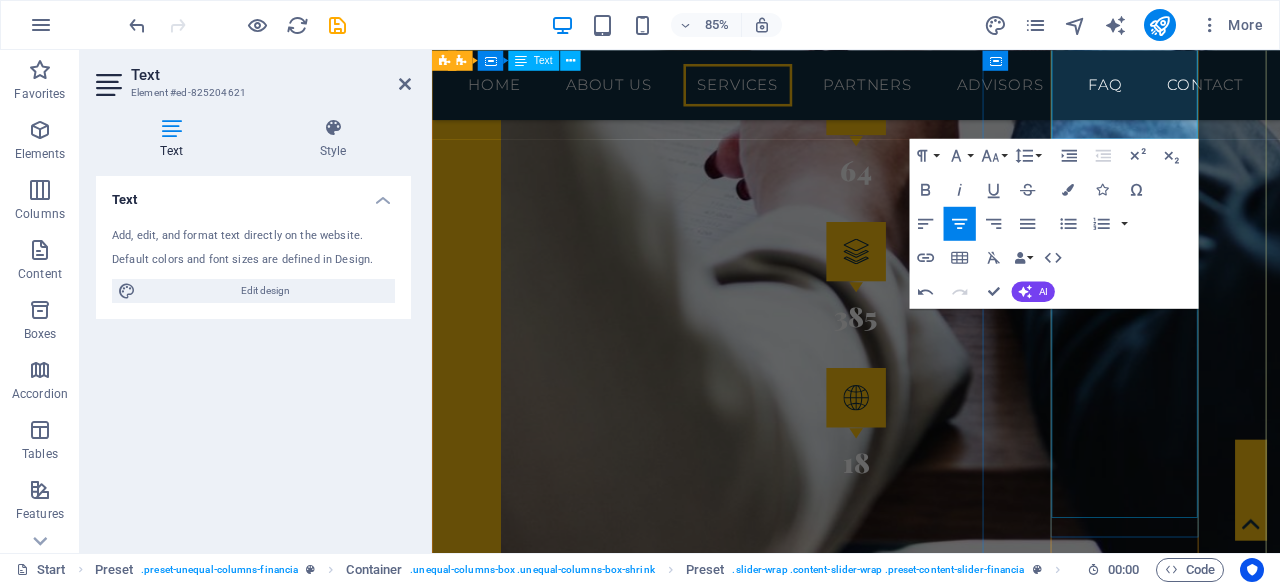 scroll, scrollTop: 3232, scrollLeft: 0, axis: vertical 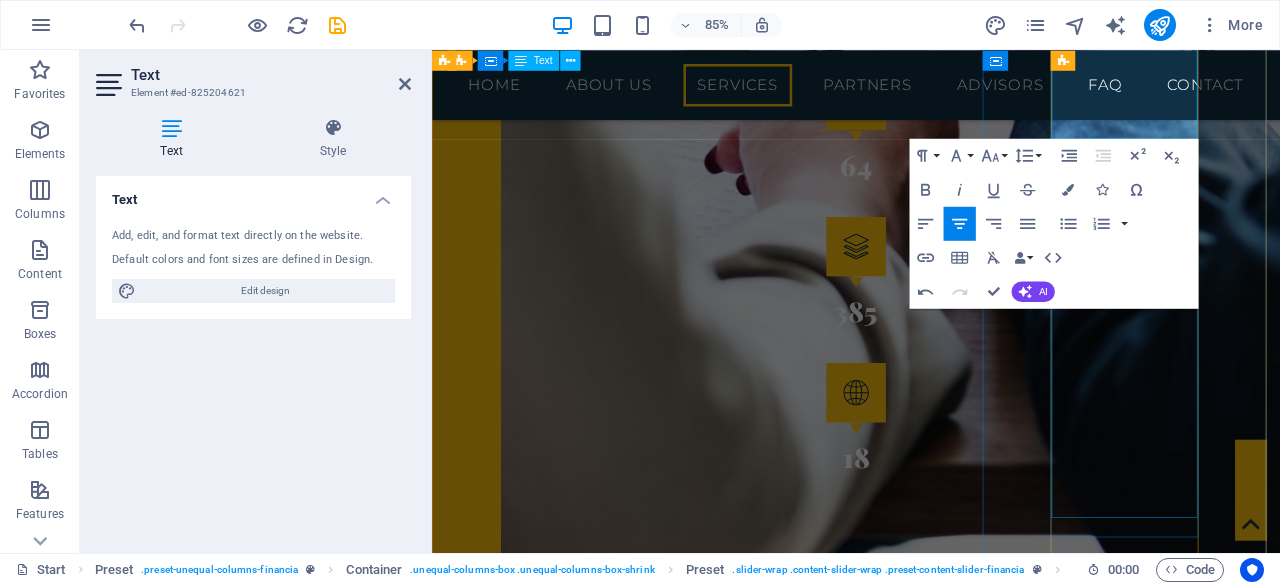 click on "Lorem ipsum dolor sit amet consetetur sadipscing diam nonumy eirmod tempor invidunt ut labore et dolore magna aliquyam erat sed diam voluptua. At vero eos et accusam et justo duo dolores et ea rebum. Stet clita kasd gubergren. [FIRST] [LAST] Finance Company" at bounding box center [931, 3598] 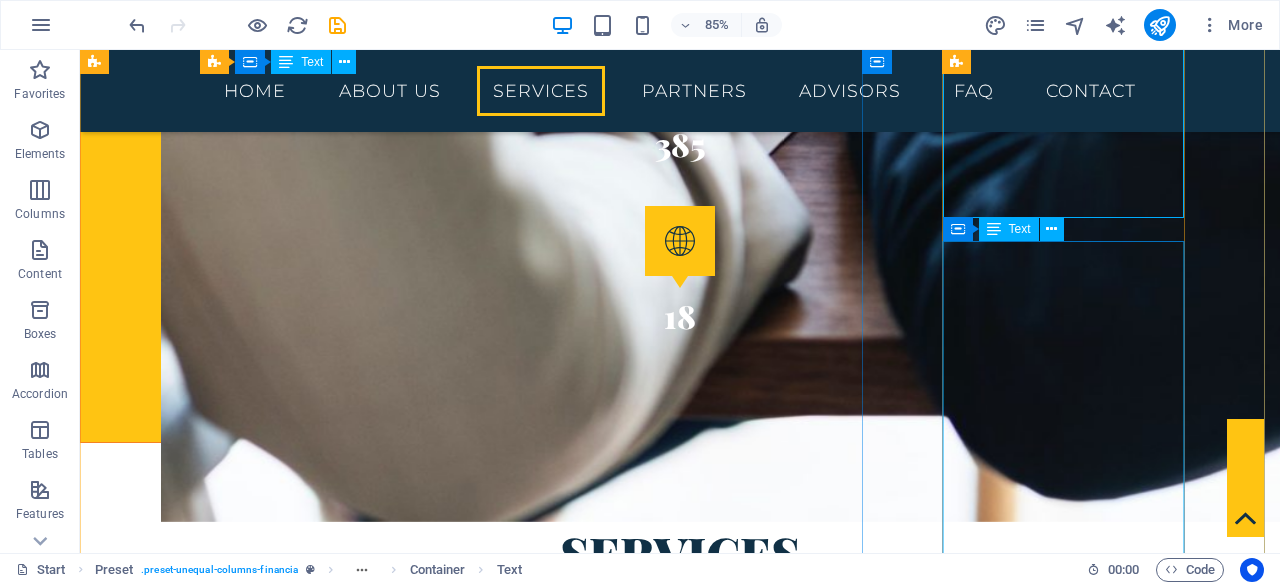 scroll, scrollTop: 2626, scrollLeft: 0, axis: vertical 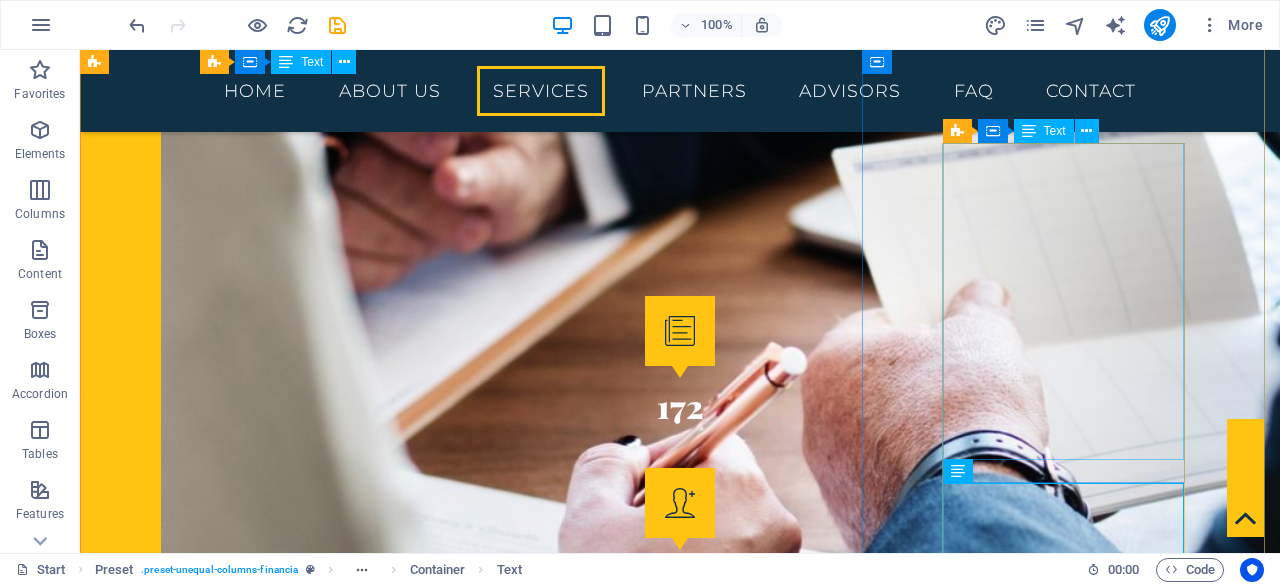 click on "Lorem ipsum dolor sit amet consetetur sadipscing diam nonumy eirmod tempor invidunt ut labore et dolore magna aliquyam erat sed diam voluptua. At vero eos et accusam et justo duo dolores et ea rebum. Stet clita kasd gubergren. [FIRST] [LAST] Finance Company" at bounding box center (680, 3536) 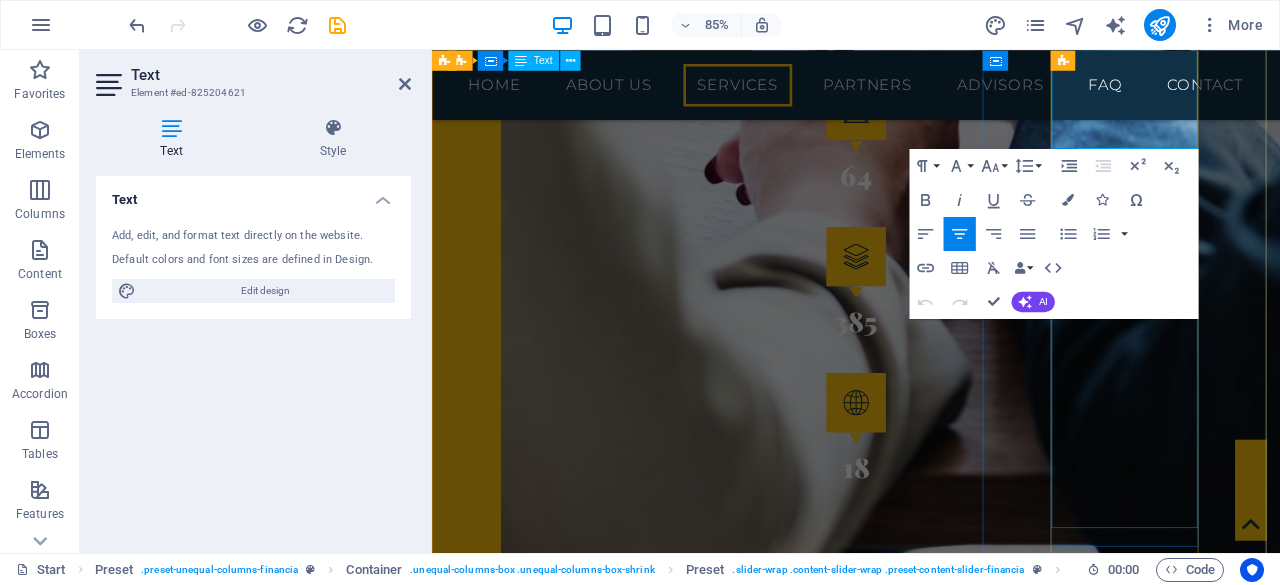scroll, scrollTop: 3220, scrollLeft: 0, axis: vertical 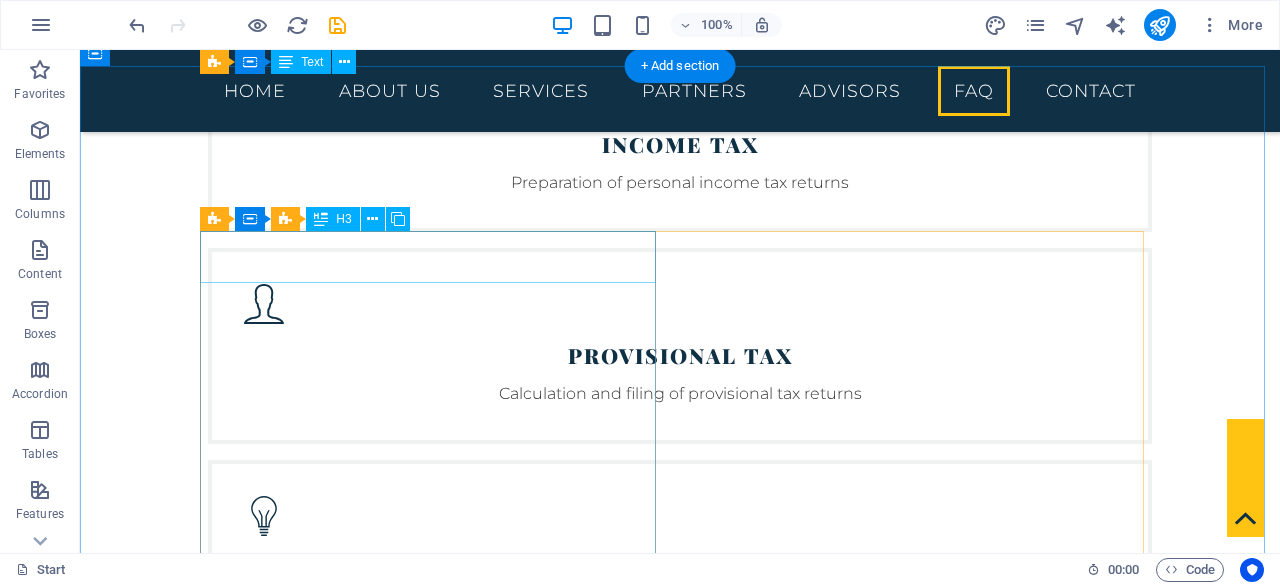 click on "Lorem ipsum dolor sit amet" at bounding box center [680, 3203] 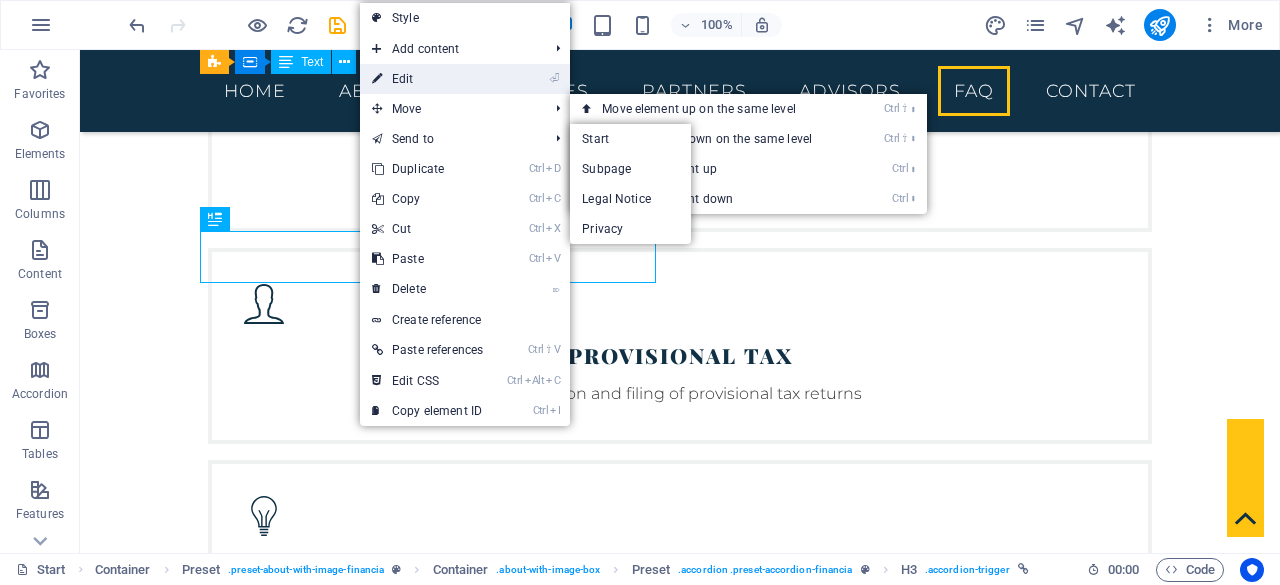 click on "⏎  Edit" at bounding box center (427, 79) 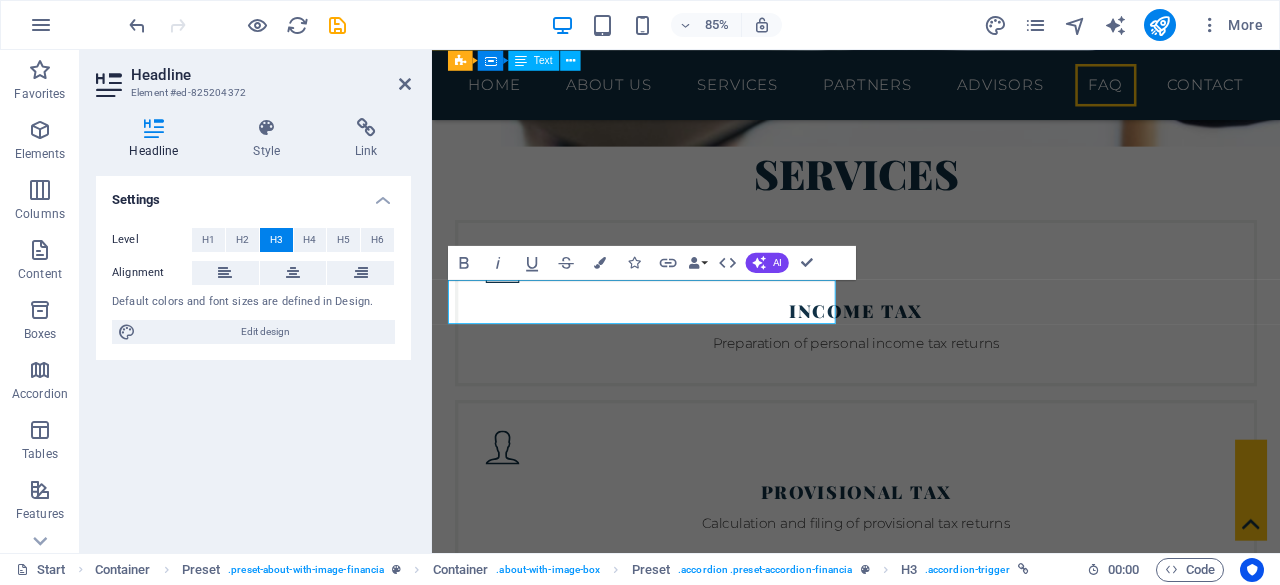 scroll, scrollTop: 4225, scrollLeft: 0, axis: vertical 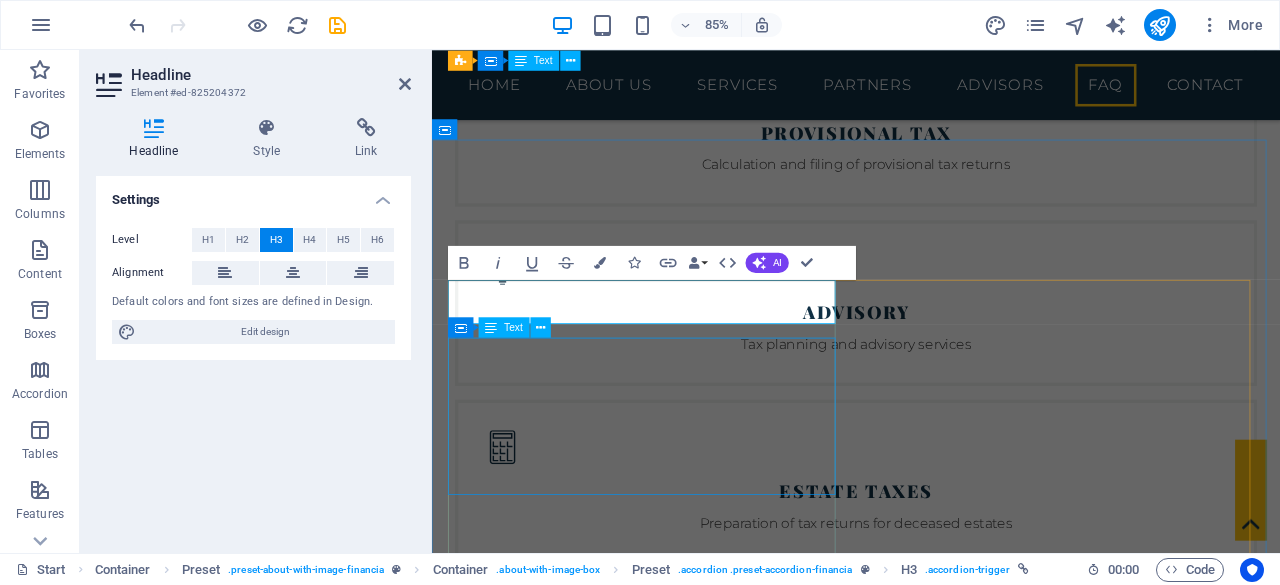 click on "Lorem ipsum dolor sit amet, consectetur adipisicing elit. Maiores ipsum repellat minus nihil. Labore, delectus, nam dignissimos ea repudiandae minima voluptatum magni pariatur possimus quia accusamus harum facilis corporis animi nisi. Enim, pariatur, impedit quia repellat harum ipsam laboriosam voluptas dicta illum nisi obcaecati reprehenderit quis placeat recusandae tenetur aperiam." at bounding box center [931, 3370] 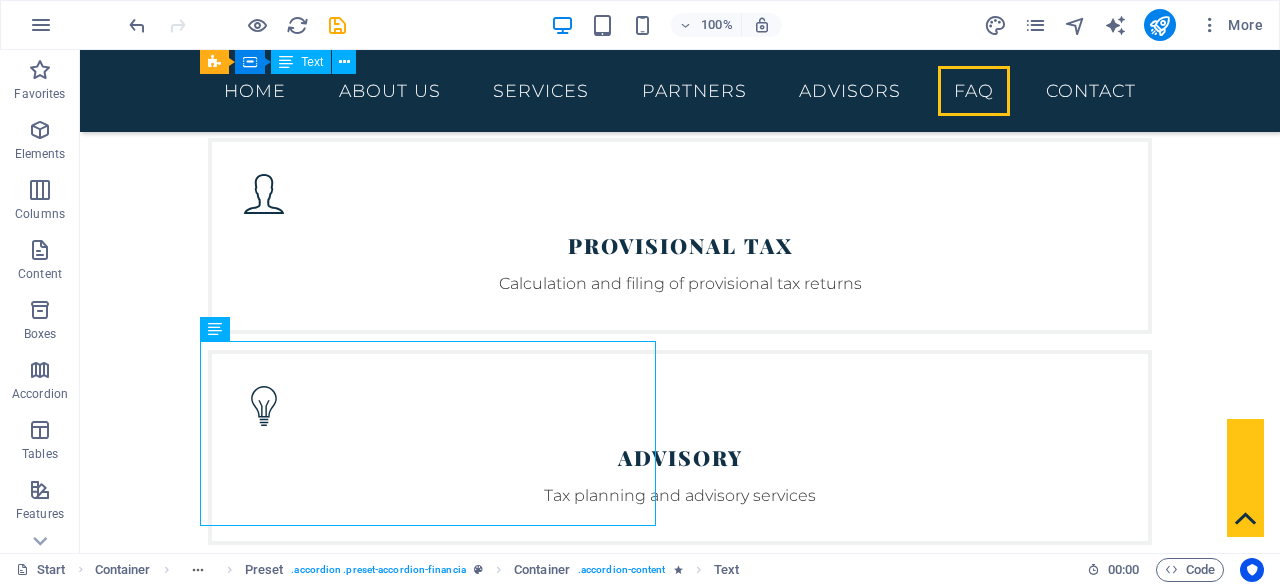 scroll, scrollTop: 3759, scrollLeft: 0, axis: vertical 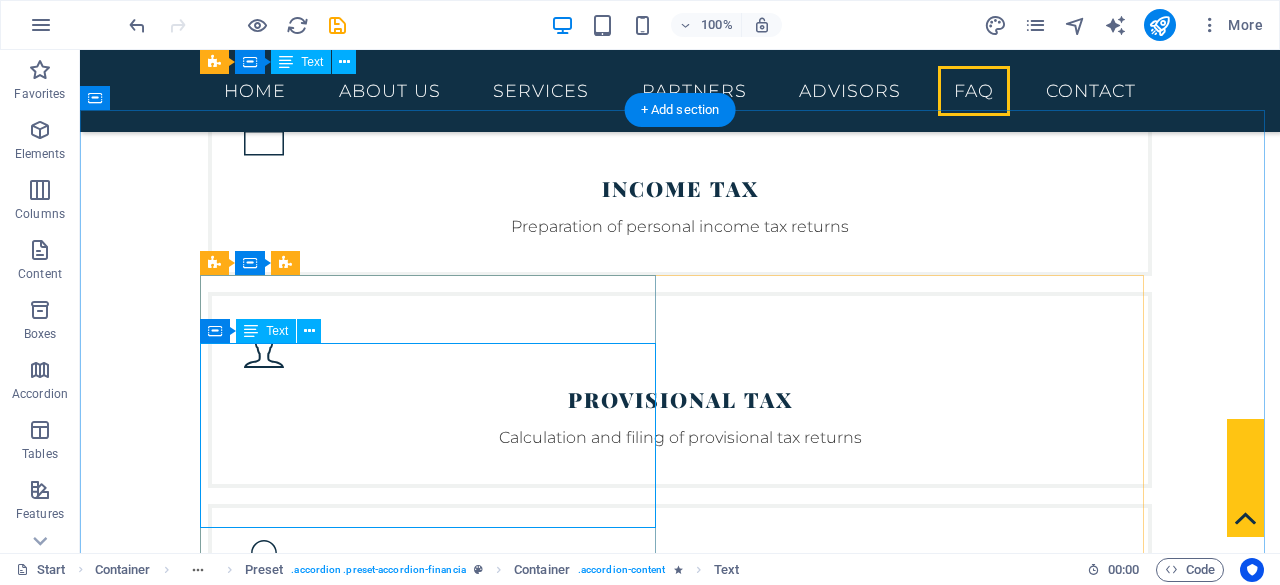 click on "Lorem ipsum dolor sit amet, consectetur adipisicing elit. Maiores ipsum repellat minus nihil. Labore, delectus, nam dignissimos ea repudiandae minima voluptatum magni pariatur possimus quia accusamus harum facilis corporis animi nisi. Enim, pariatur, impedit quia repellat harum ipsam laboriosam voluptas dicta illum nisi obcaecati reprehenderit quis placeat recusandae tenetur aperiam." at bounding box center (680, 3342) 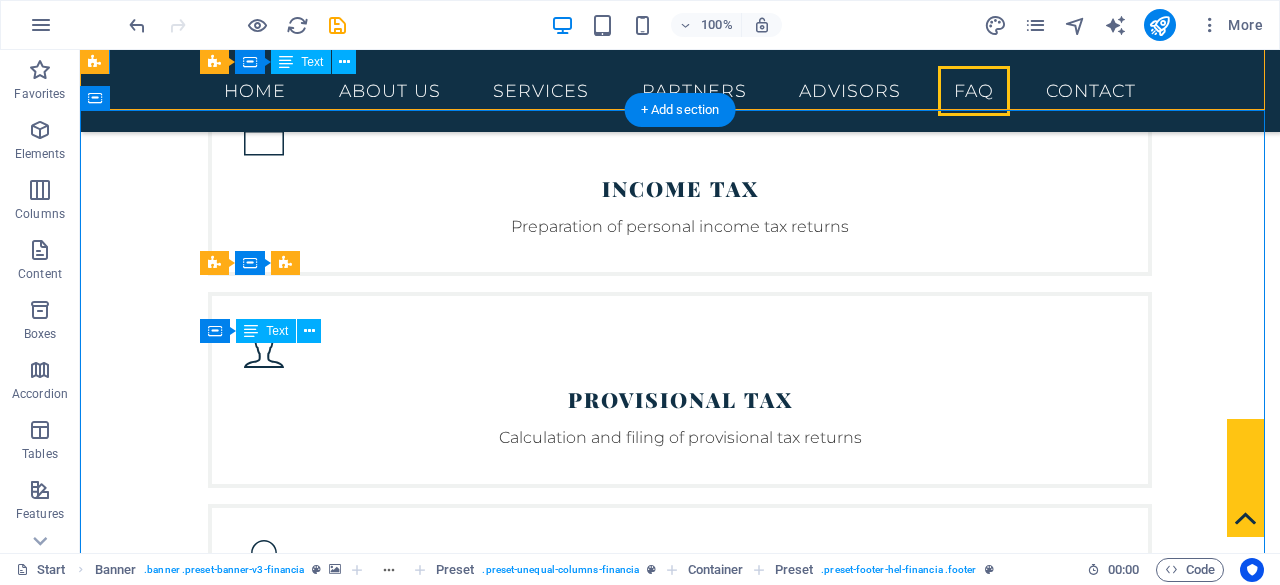 click on "Lorem ipsum dolor sit amet, consectetur adipisicing elit. Maiores ipsum repellat minus nihil. Labore, delectus, nam dignissimos ea repudiandae minima voluptatum magni pariatur possimus quia accusamus harum facilis corporis animi nisi. Enim, pariatur, impedit quia repellat harum ipsam laboriosam voluptas dicta illum nisi obcaecati reprehenderit quis placeat recusandae tenetur aperiam." at bounding box center [680, 3342] 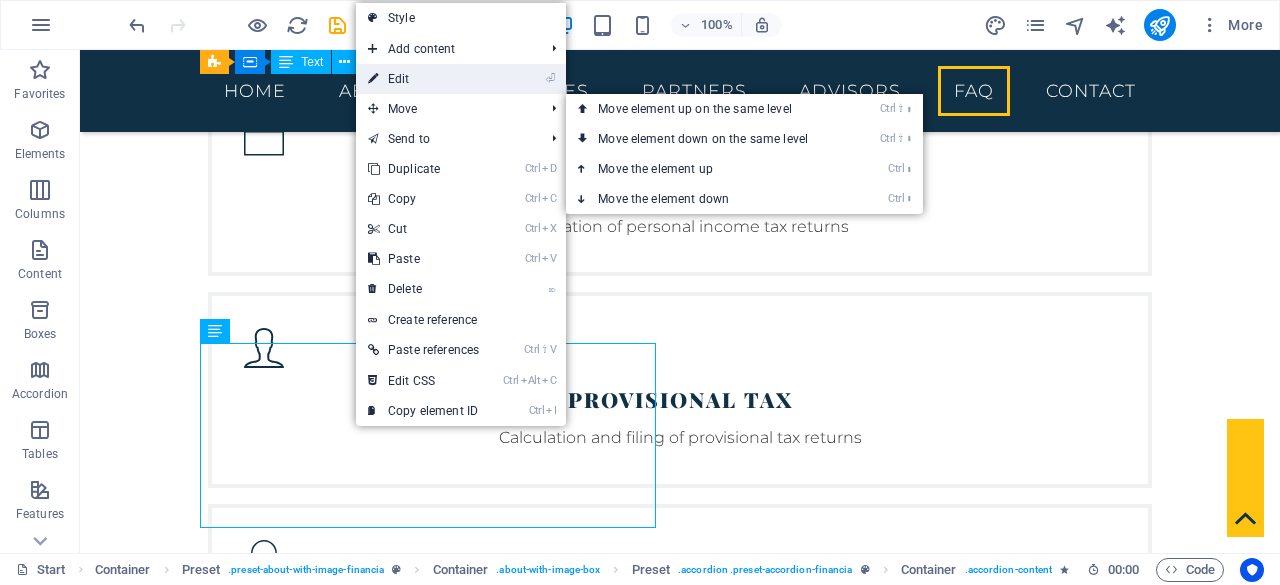 click on "⏎  Edit" at bounding box center (423, 79) 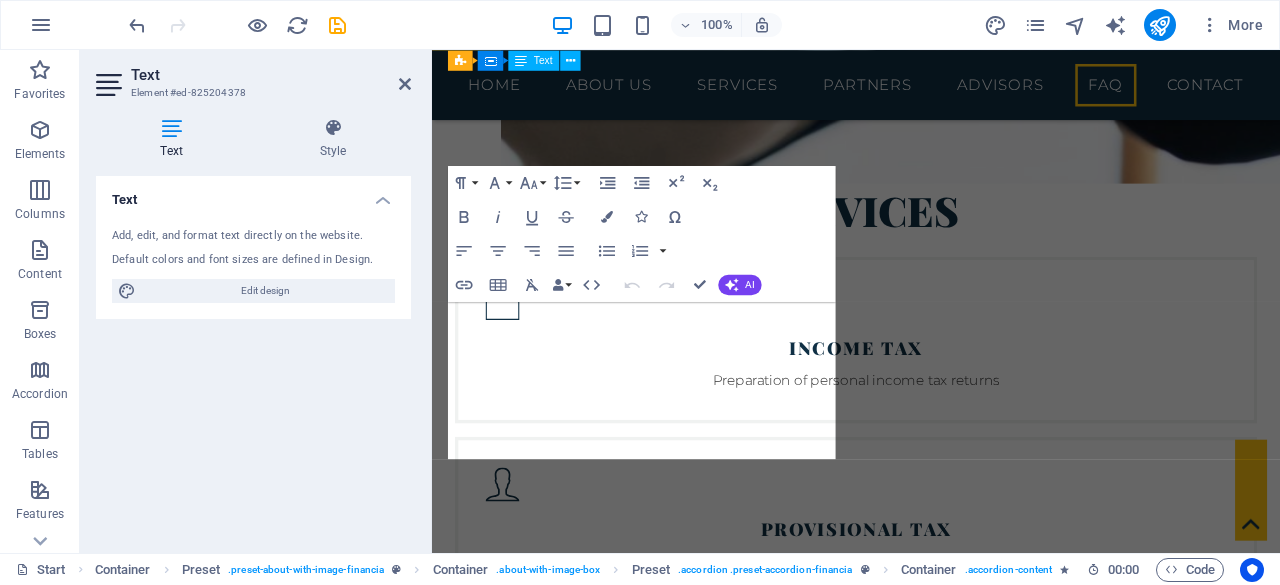 scroll, scrollTop: 4267, scrollLeft: 0, axis: vertical 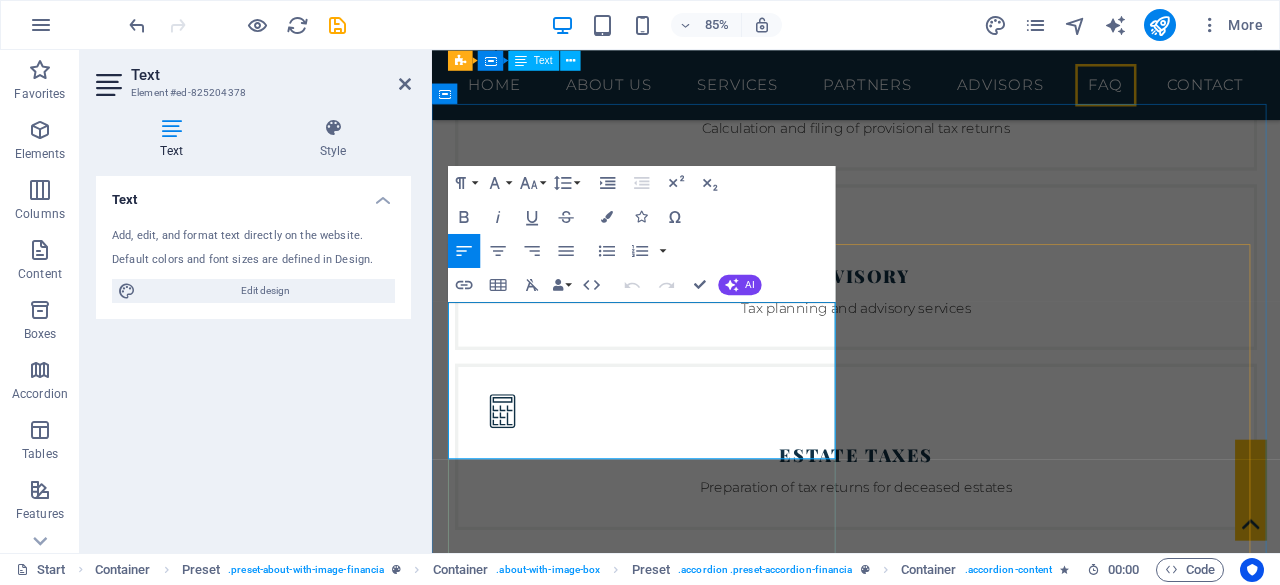 click on "Lorem ipsum dolor sit amet, consectetur adipisicing elit. Maiores ipsum repellat minus nihil. Labore, delectus, nam dignissimos ea repudiandae minima voluptatum magni pariatur possimus quia accusamus harum facilis corporis animi nisi. Enim, pariatur, impedit quia repellat harum ipsam laboriosam voluptas dicta illum nisi obcaecati reprehenderit quis placeat recusandae tenetur aperiam." at bounding box center (931, 3328) 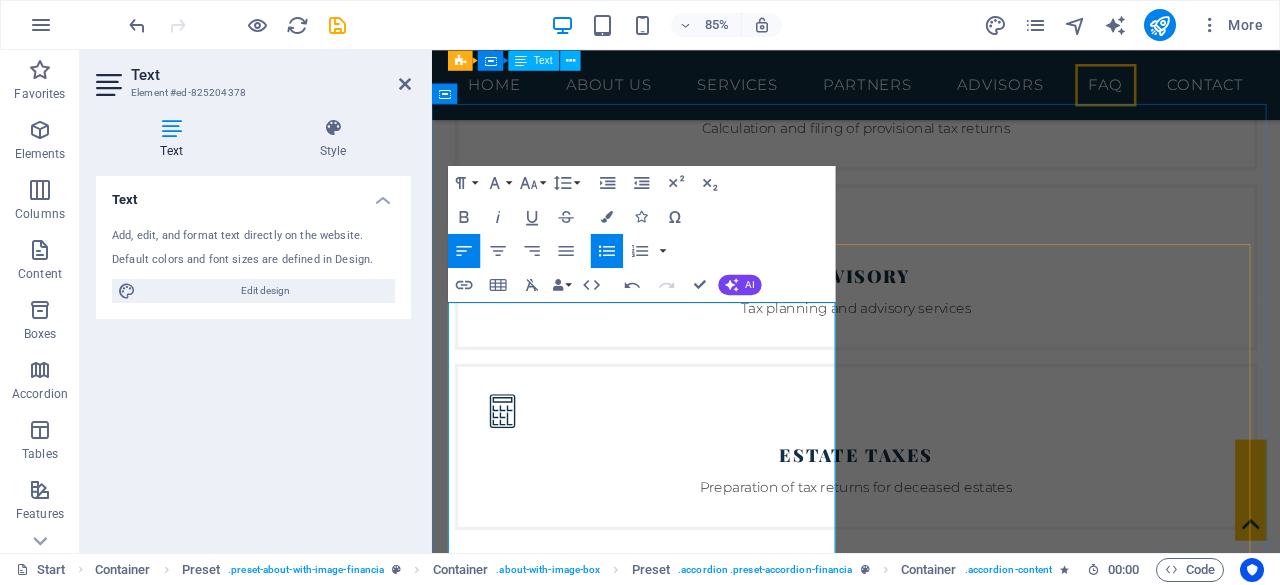 scroll, scrollTop: 4268, scrollLeft: 0, axis: vertical 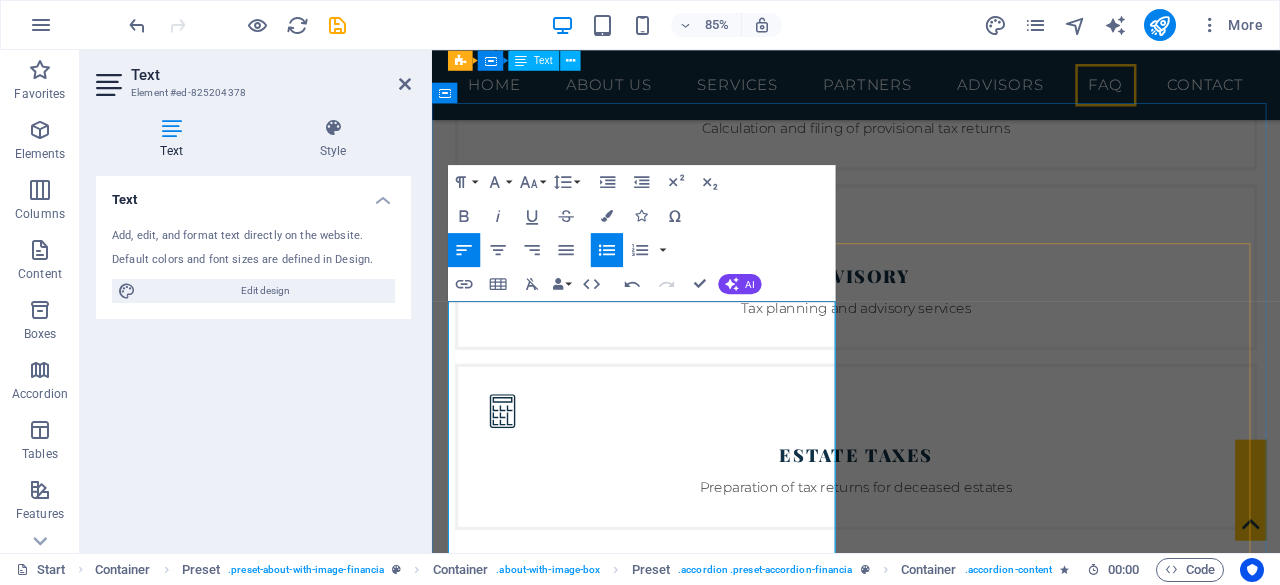 click on "Income tax return submissions (ITR12)" at bounding box center (939, 3327) 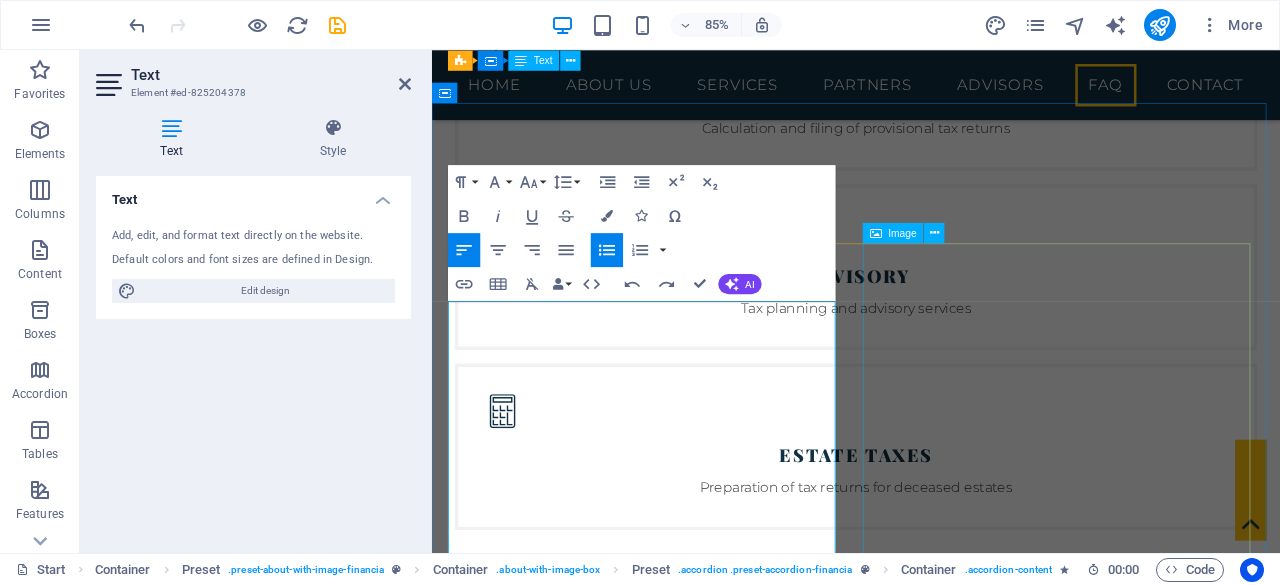 click at bounding box center (605, 4358) 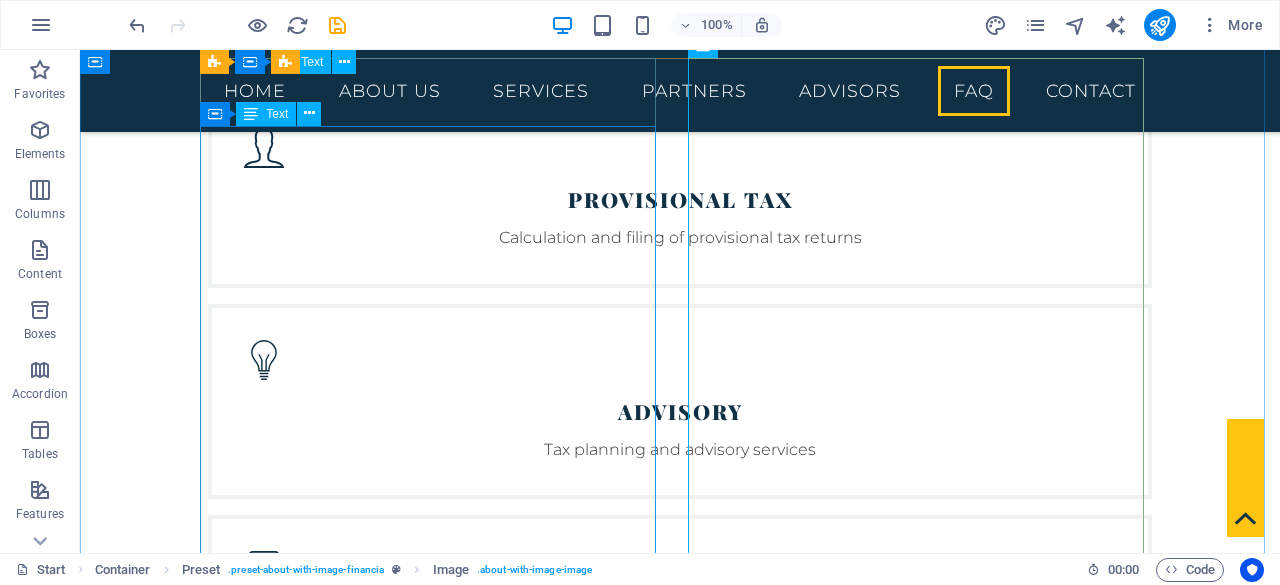scroll, scrollTop: 3958, scrollLeft: 0, axis: vertical 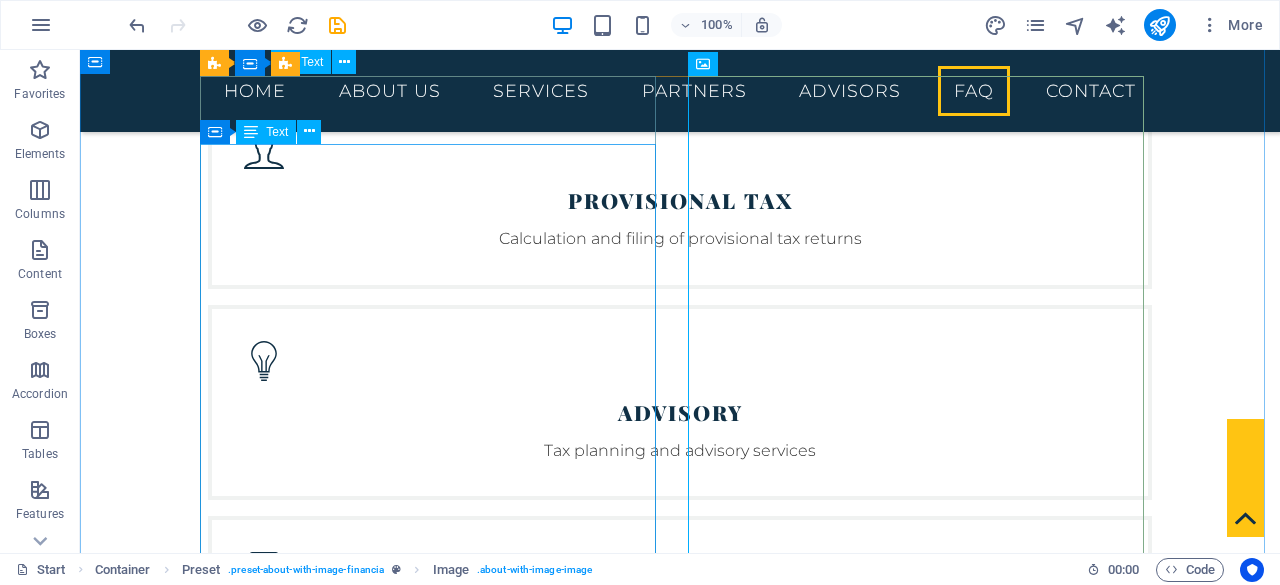 click on "We offer expert assistance with a full range of  personal tax services , including: Income tax return submissions (ITR12) Tax planning and optimisation Provisional tax (IRP6) Capital gains tax (CGT) Rental property income tax Retirement and estate tax planning SARS audits, verifications, and objections Tax residency and emigration guidance" at bounding box center [680, 3314] 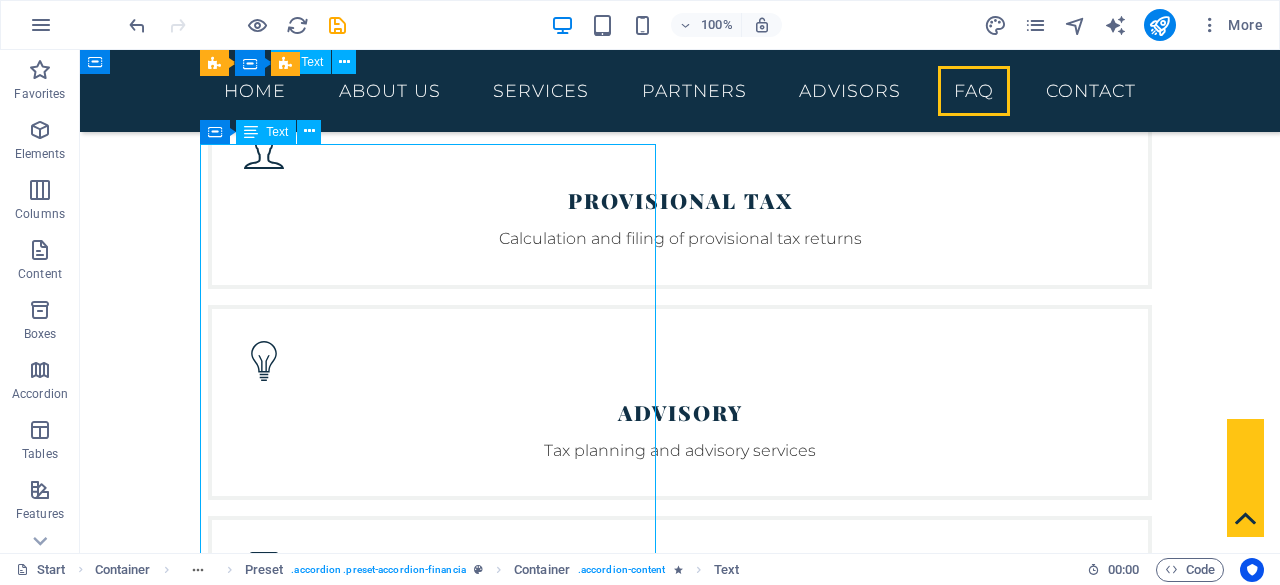 click on "We offer expert assistance with a full range of  personal tax services , including: Income tax return submissions (ITR12) Tax planning and optimisation Provisional tax (IRP6) Capital gains tax (CGT) Rental property income tax Retirement and estate tax planning SARS audits, verifications, and objections Tax residency and emigration guidance" at bounding box center (680, 3314) 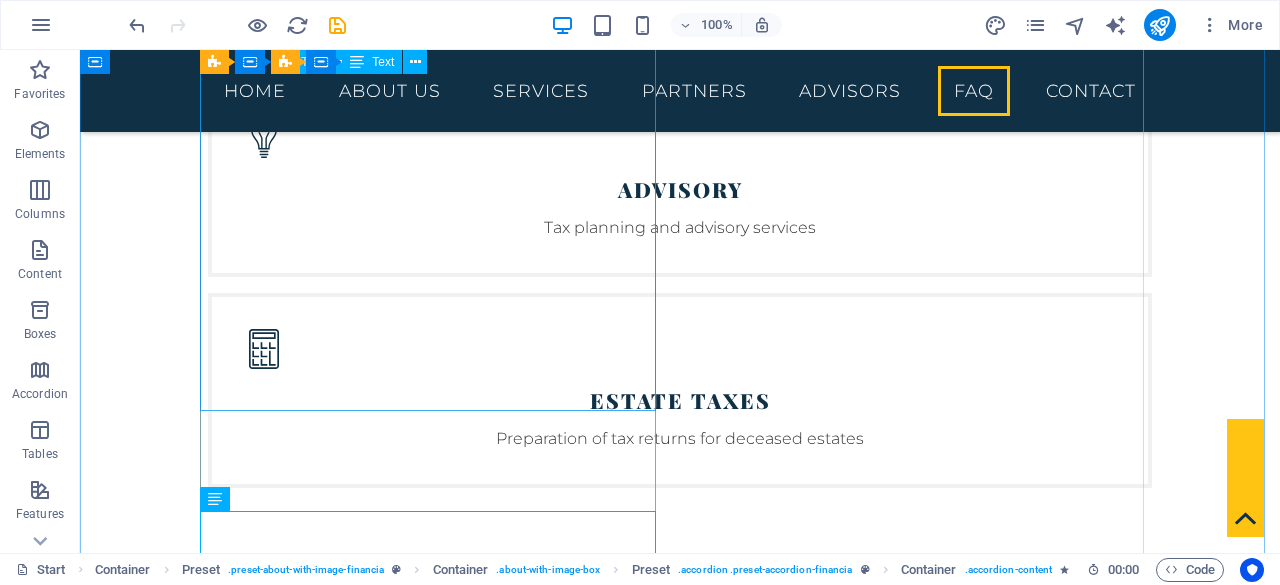 scroll, scrollTop: 4163, scrollLeft: 0, axis: vertical 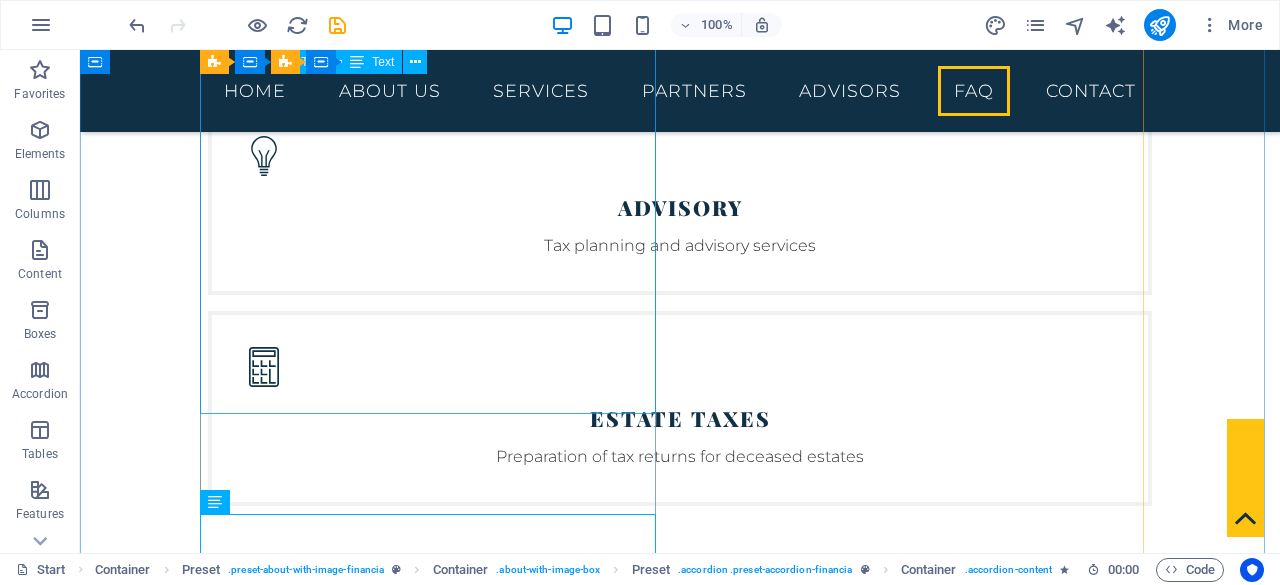 click on "We offer expert assistance with a full range of  personal tax services , including: Income tax return submissions (ITR12) Tax planning and optimisation Provisional tax (IRP6) Capital gains tax (CGT) Rental property income tax Retirement and estate tax planning SARS audits, verifications, and objections Tax residency and emigration guidance" at bounding box center [680, 3109] 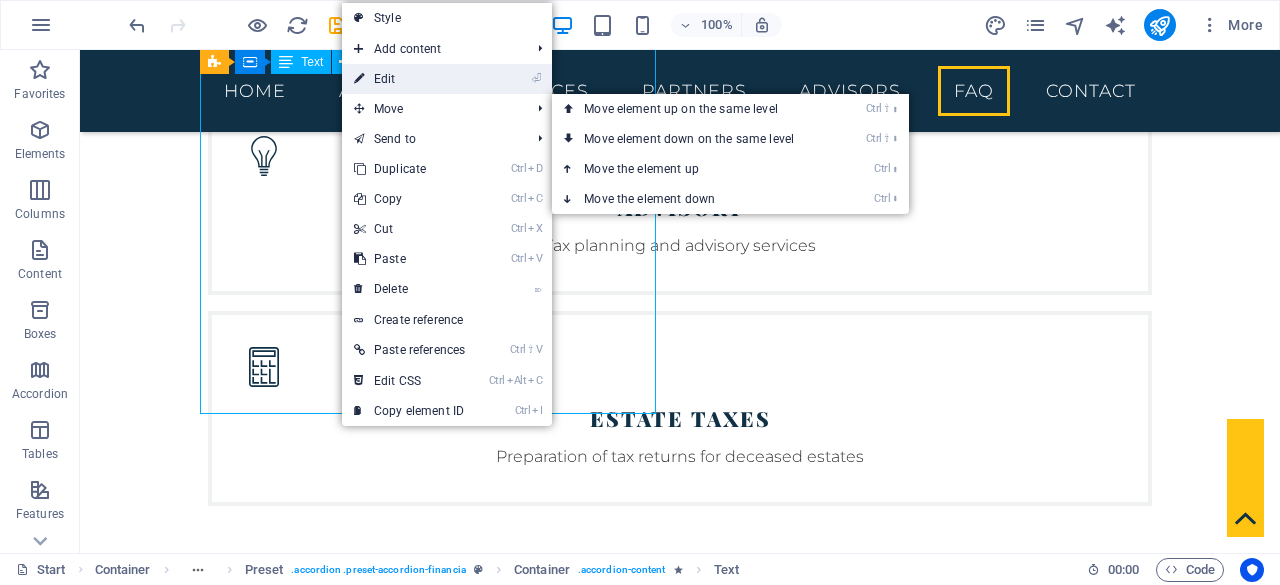 click on "⏎  Edit" at bounding box center [409, 79] 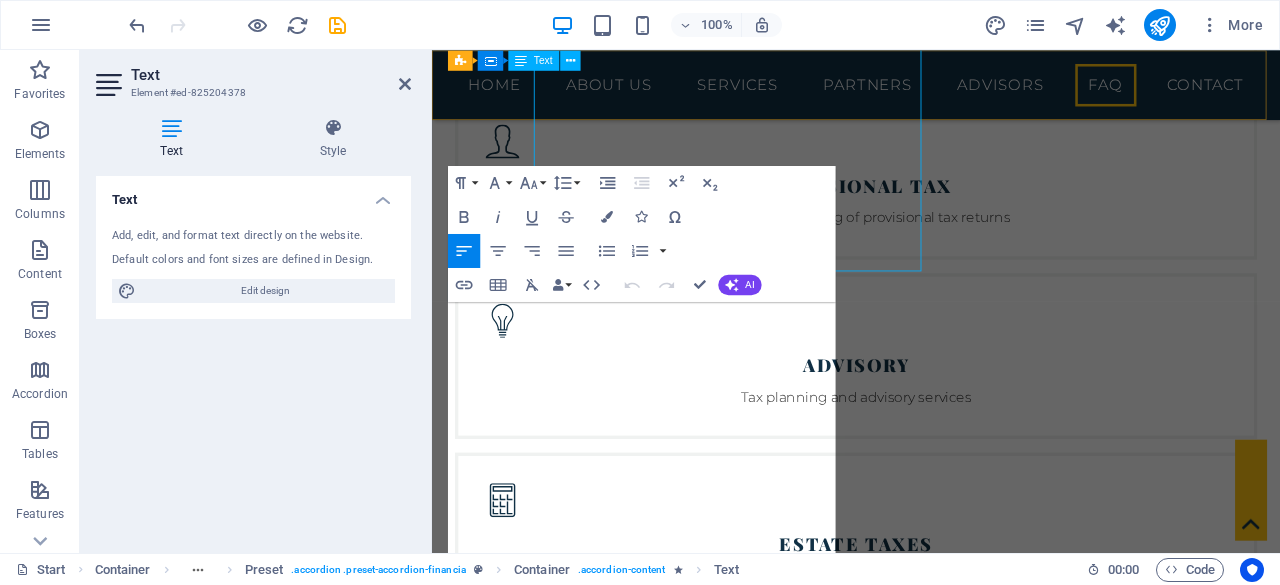 scroll, scrollTop: 4267, scrollLeft: 0, axis: vertical 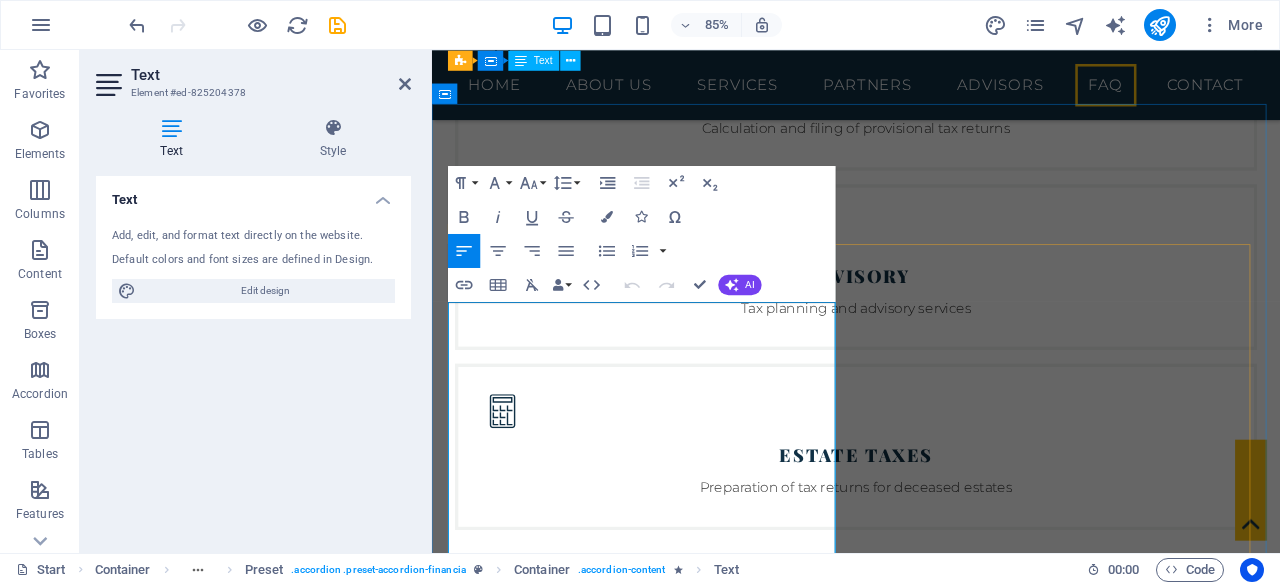 click on "Income tax return submissions (ITR12)" at bounding box center (939, 3328) 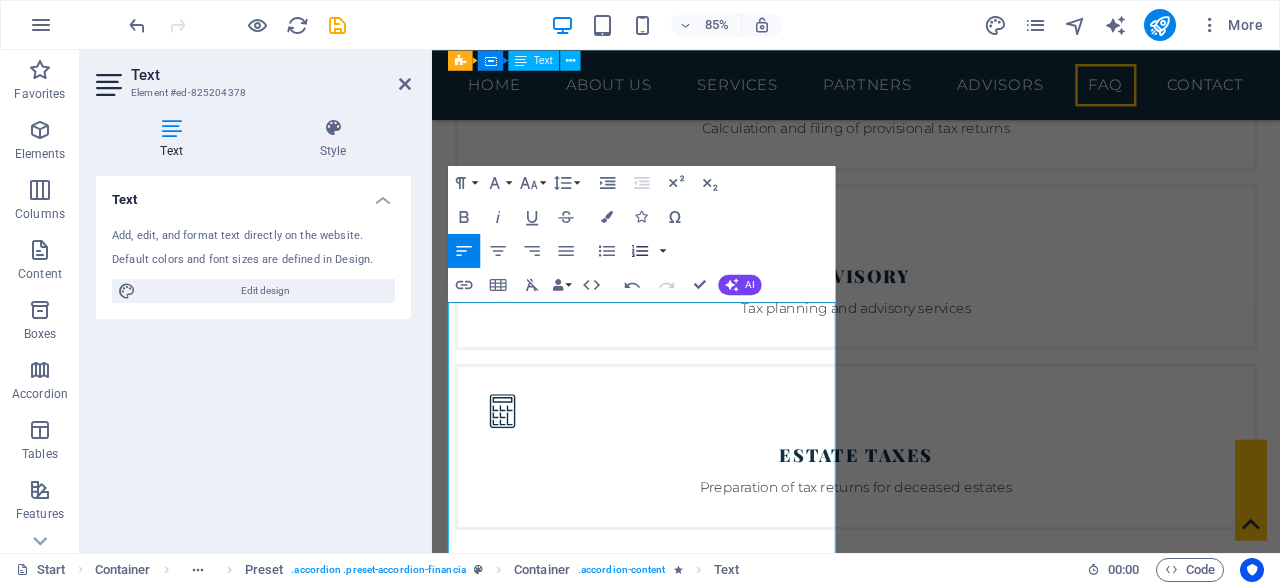 click 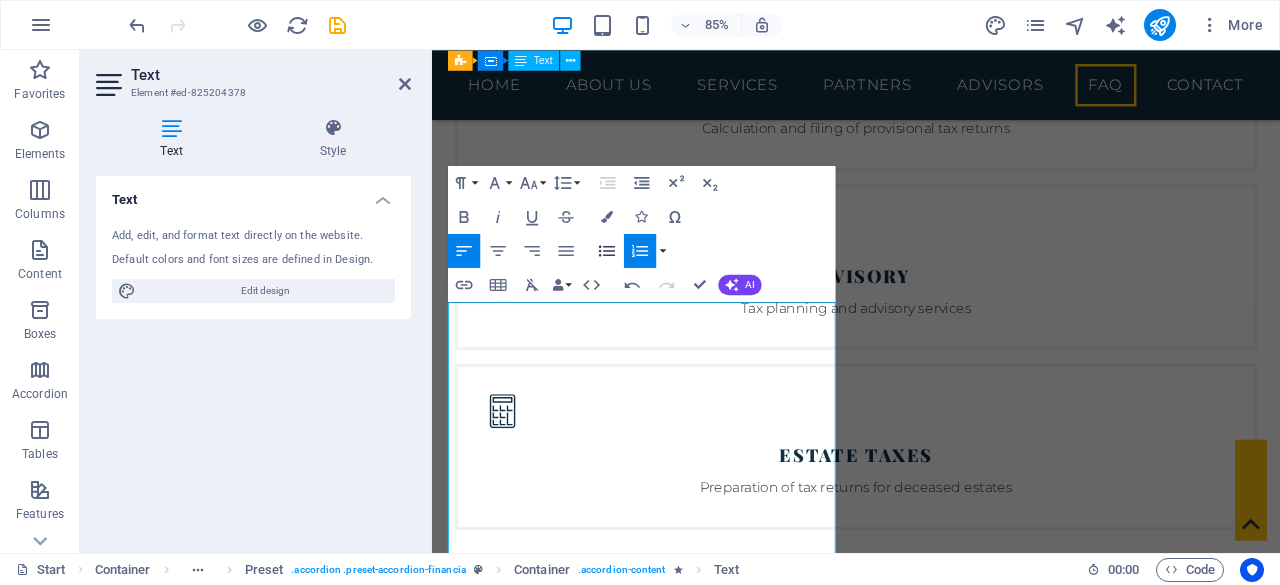 click 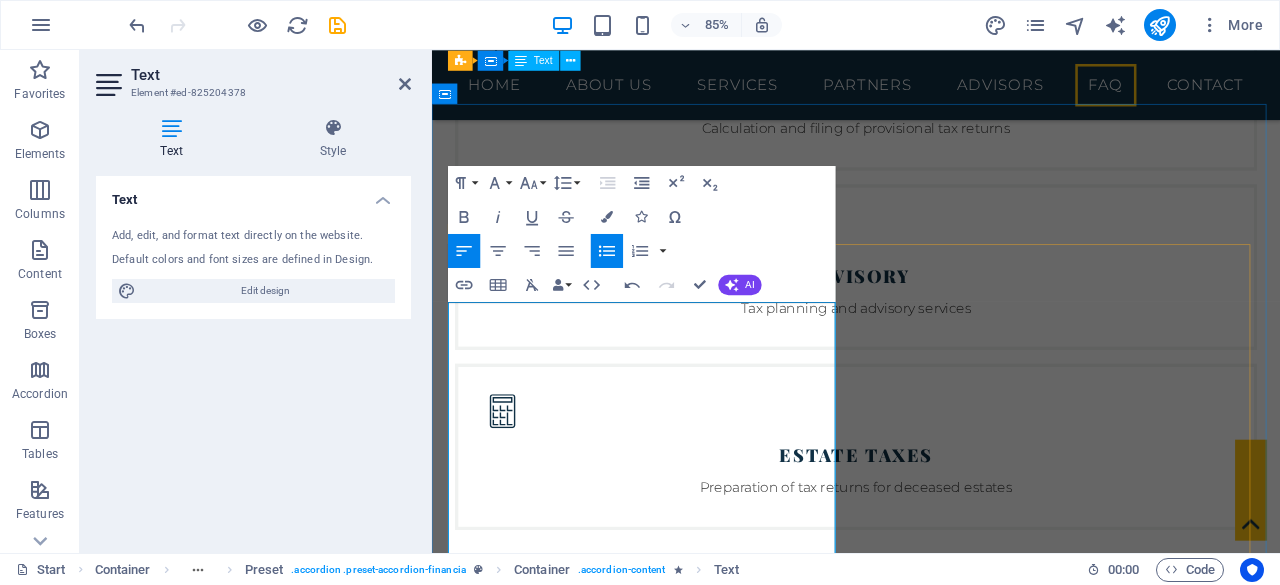 click on "Tax planning and optimisation" at bounding box center [939, 3354] 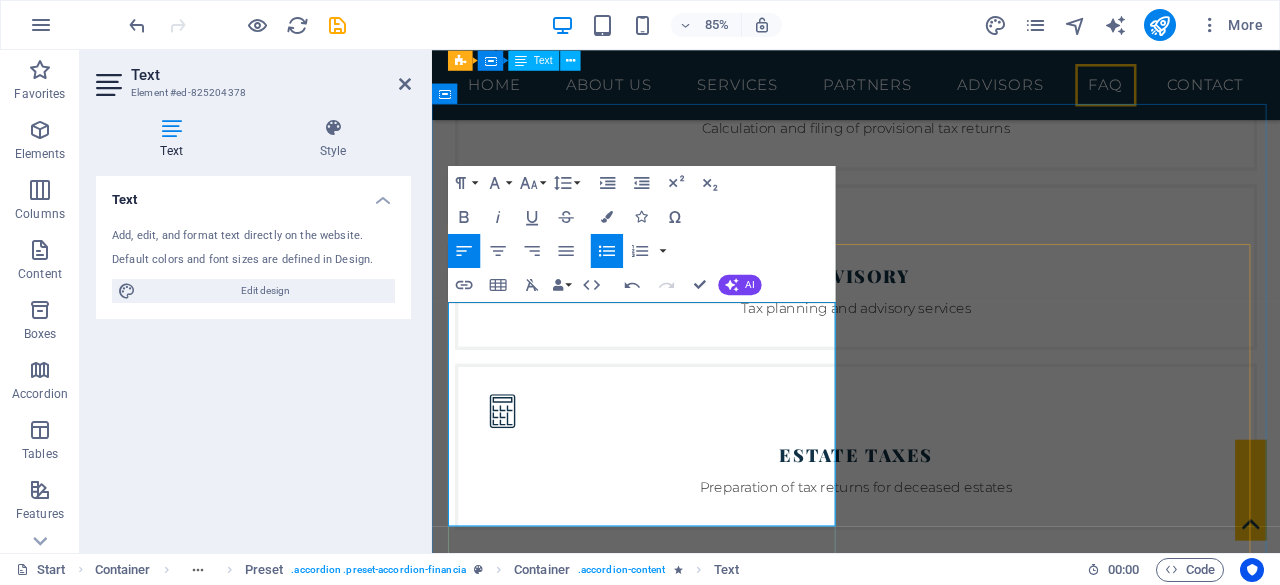 type 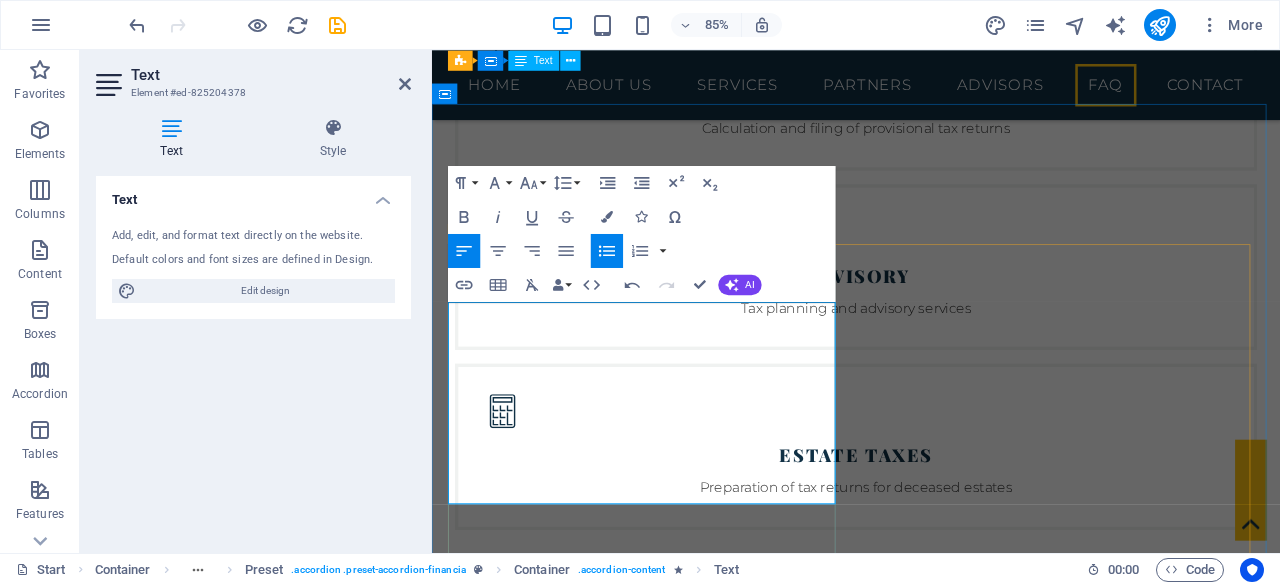 click on "We offer expert assistance with a full range of  personal tax services , including:" at bounding box center [931, 3288] 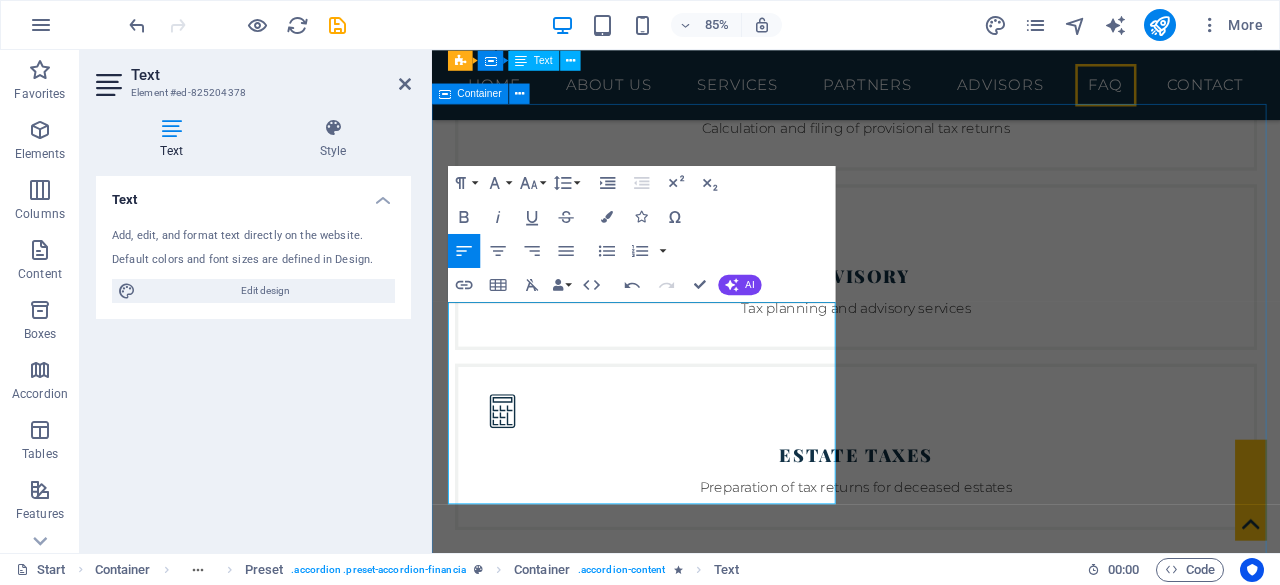 click on "Crossharbour Wealth FAQ What services do you offer? We offer expert assistance with a full range of personal tax services , including: Income tax return submissions (ITR12) Tax planning and optimisation Provisional tax (IRP6) Capital gains tax (CGT) Rental property income tax Retirement and estate tax planning SARS audits, verifications, and objections Harum facilis corporis animi Lorem ipsum dolor sit amet, consectetur adipisicing elit. Maiores ipsum repellat minus nihil. Labore, delectus, nam dignissimos ea repudiandae minima voluptatum magni pariatur possimus quia accusamus harum facilis corporis animi nisi. Enim, pariatur, impedit quia repellat harum ipsam laboriosam voluptas dicta illum nisi obcaecati reprehenderit quis placeat recusandae tenetur aperiam. Enim pariartur impedit quia Labore delctus Kepudiandae" at bounding box center (931, 3646) 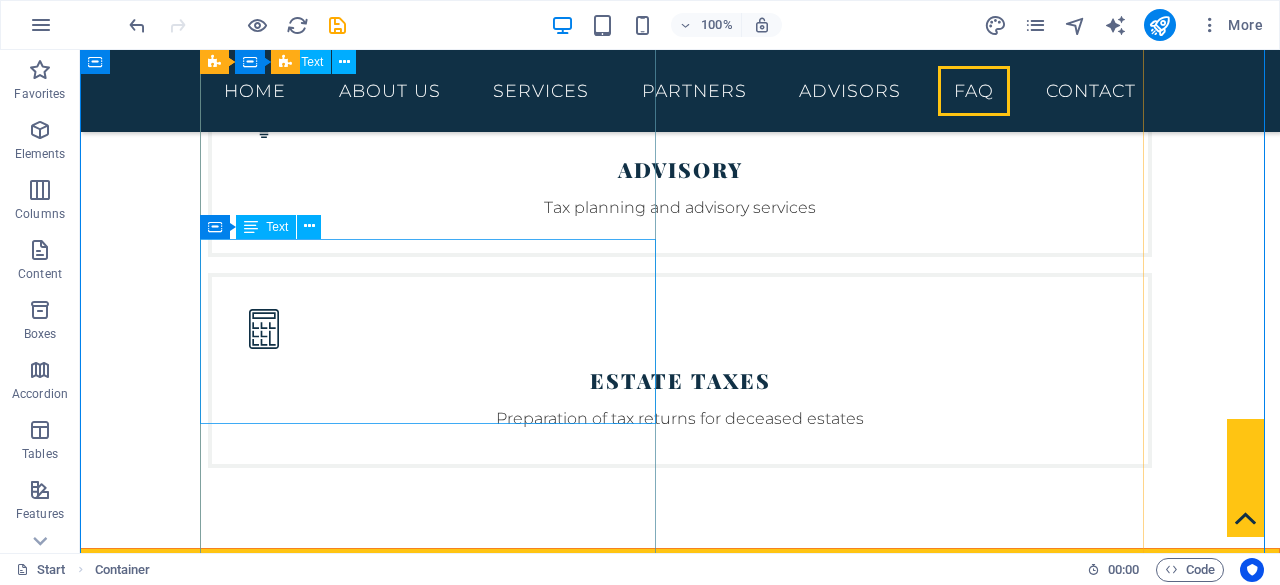 scroll, scrollTop: 4207, scrollLeft: 0, axis: vertical 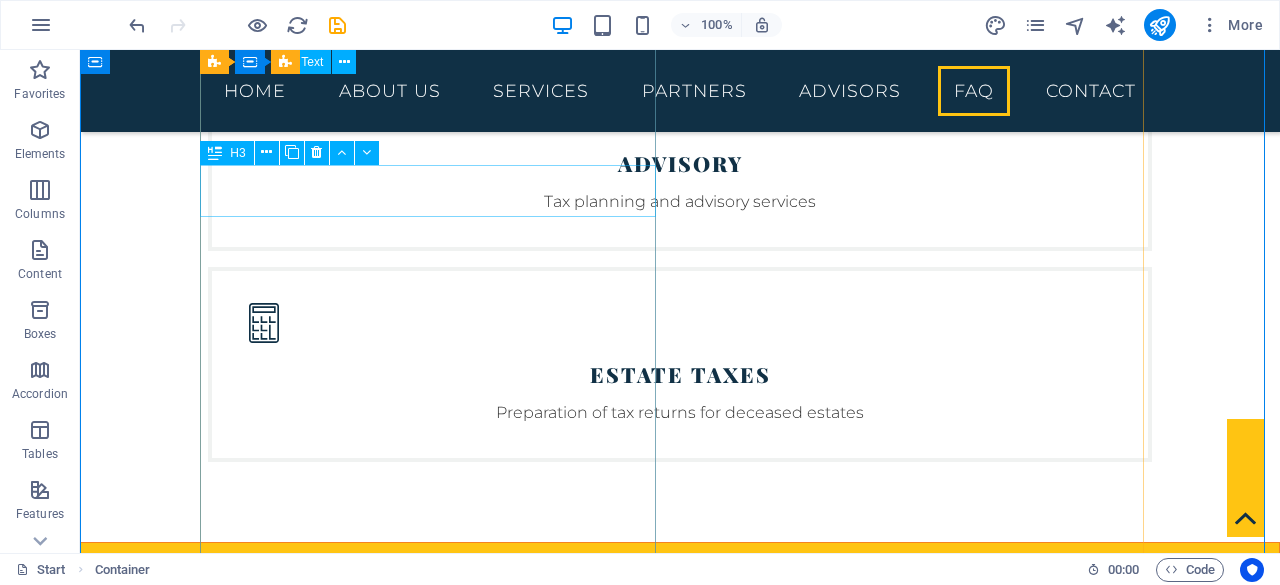 click on "Harum facilis corporis animi" at bounding box center [680, 3094] 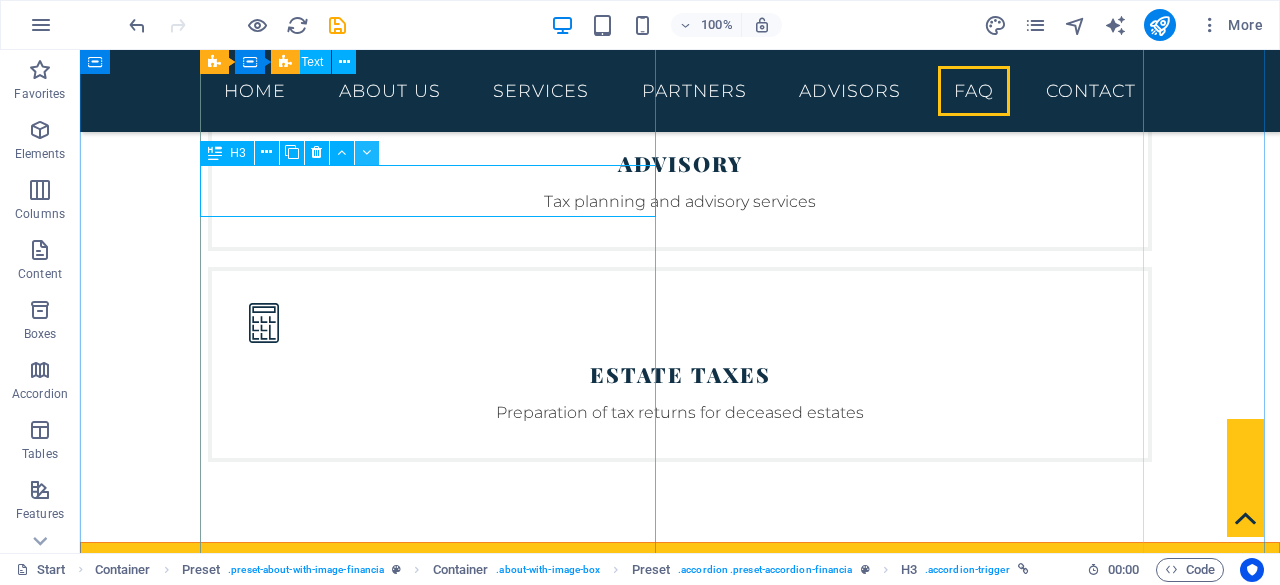 click at bounding box center [366, 152] 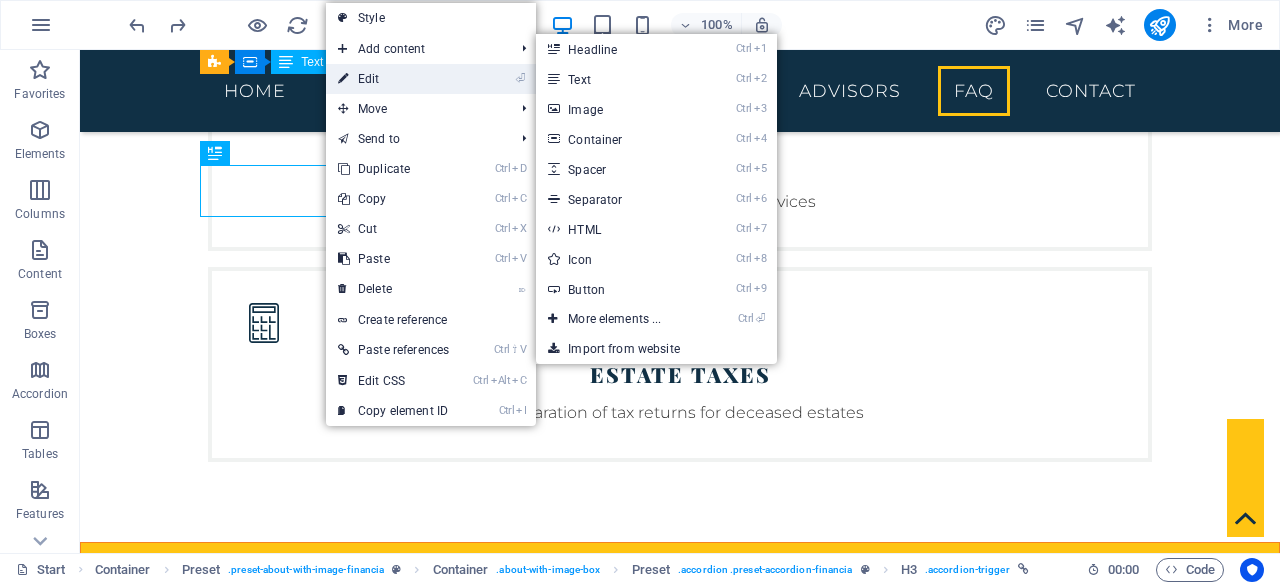 click on "⏎  Edit" at bounding box center (393, 79) 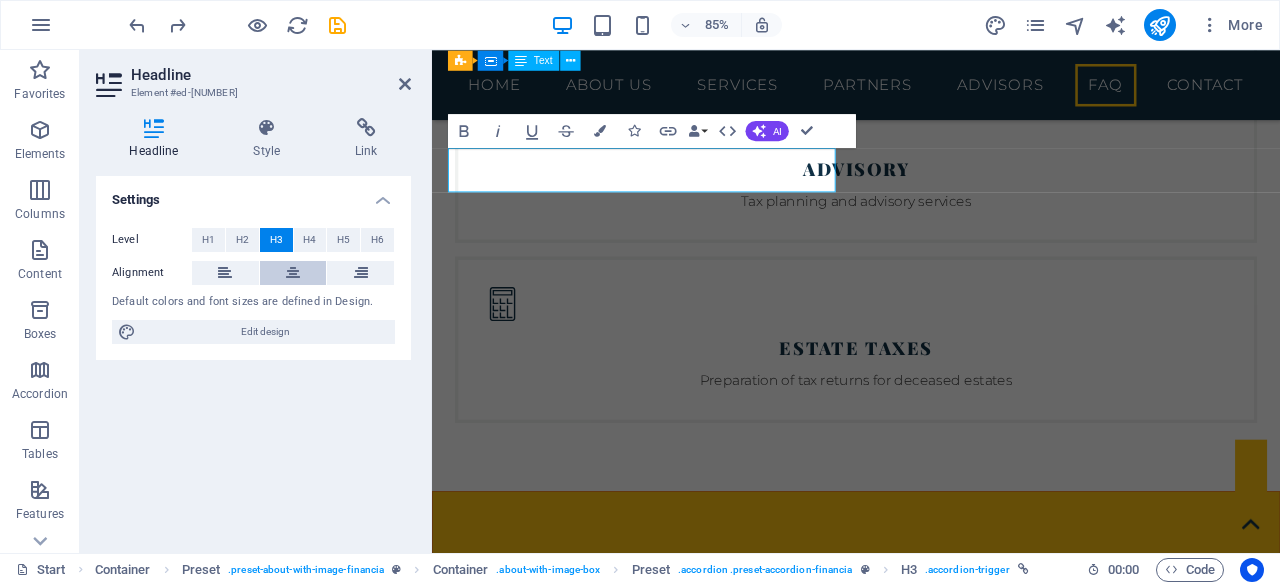 scroll, scrollTop: 4718, scrollLeft: 0, axis: vertical 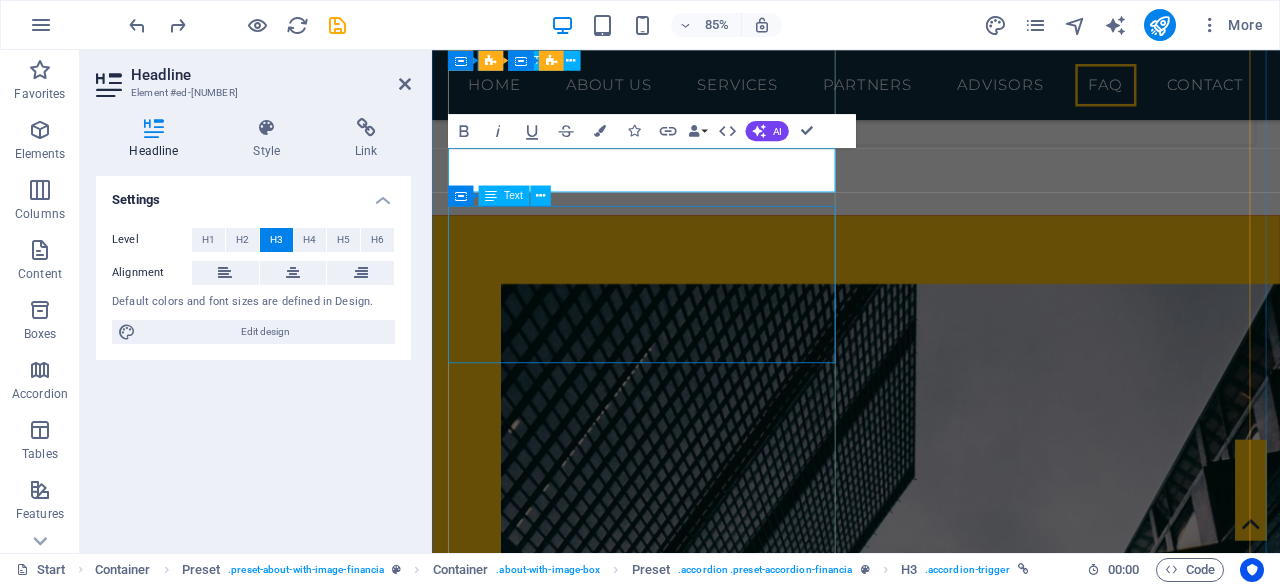 click on "Lorem ipsum dolor sit amet, consectetur adipisicing elit. Maiores ipsum repellat minus nihil. Labore, delectus, nam dignissimos ea repudiandae minima voluptatum magni pariatur possimus quia accusamus harum facilis corporis animi nisi. Enim, pariatur, impedit quia repellat harum ipsam laboriosam voluptas dicta illum nisi obcaecati reprehenderit quis placeat recusandae tenetur aperiam." at bounding box center [931, 3172] 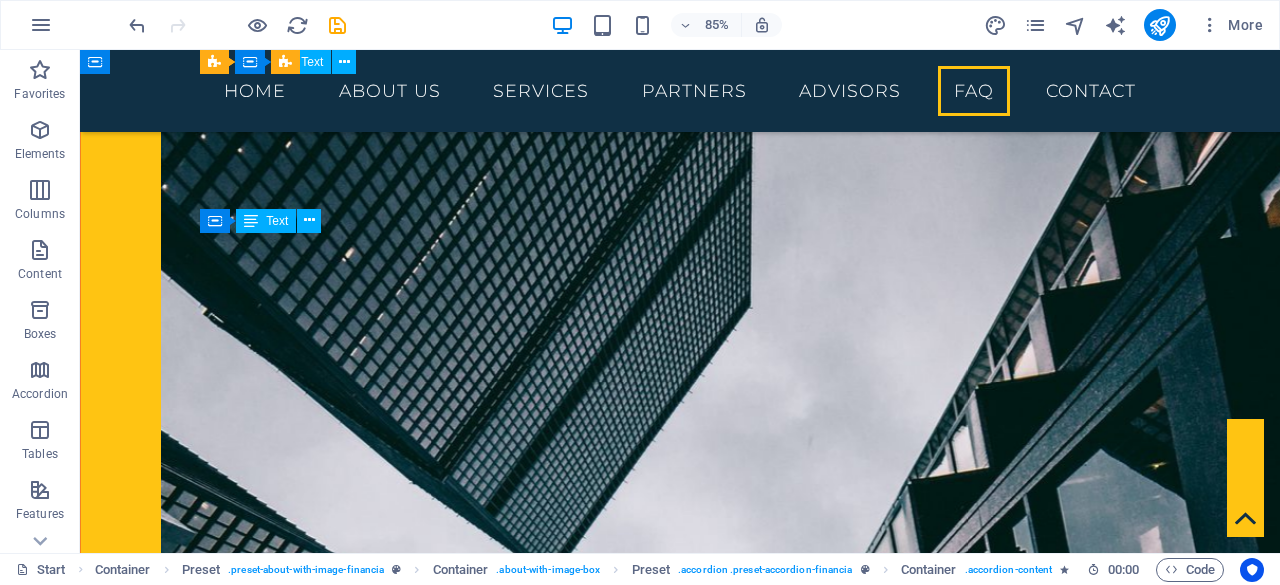 scroll, scrollTop: 4207, scrollLeft: 0, axis: vertical 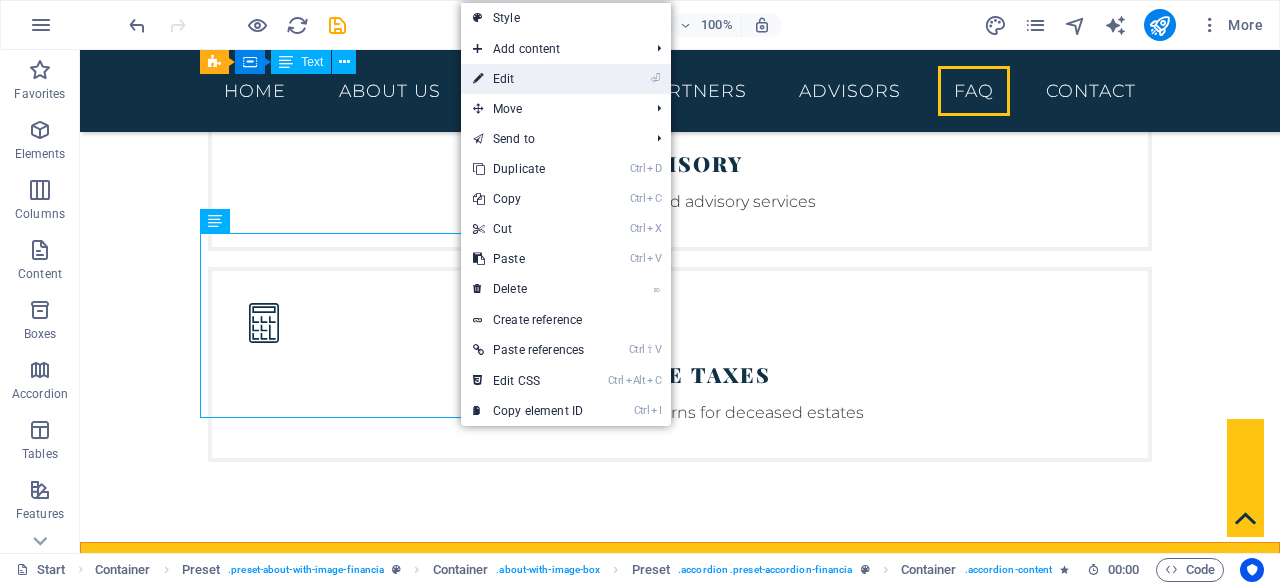 click on "⏎  Edit" at bounding box center (528, 79) 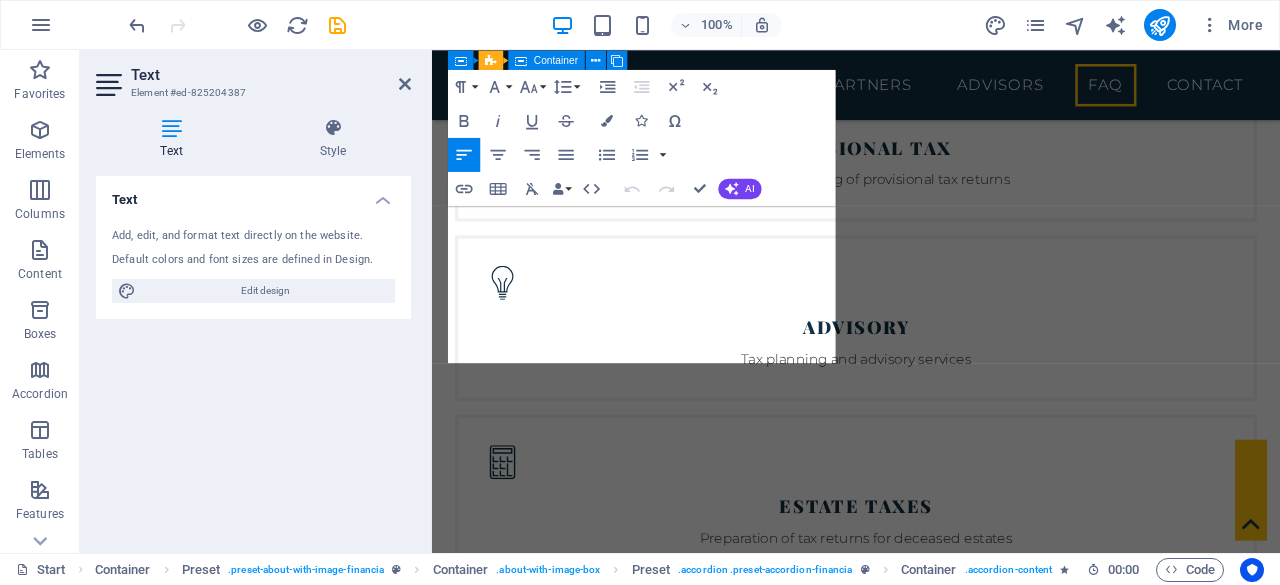 scroll, scrollTop: 4718, scrollLeft: 0, axis: vertical 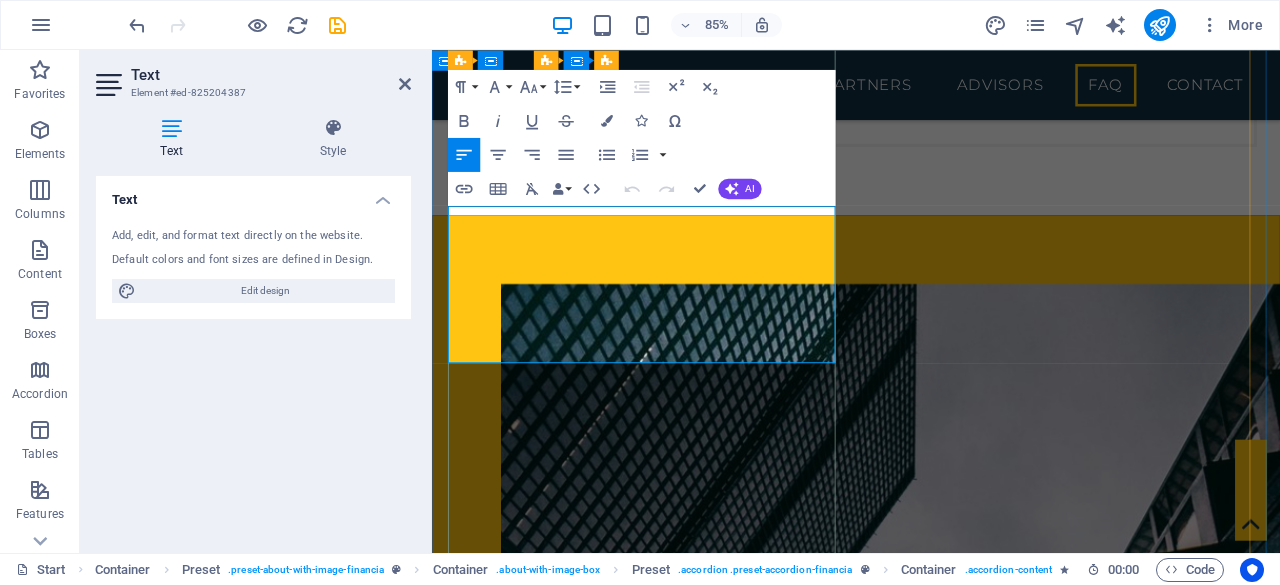 click on "Lorem ipsum dolor sit amet, consectetur adipisicing elit. Maiores ipsum repellat minus nihil. Labore, delectus, nam dignissimos ea repudiandae minima voluptatum magni pariatur possimus quia accusamus harum facilis corporis animi nisi. Enim, pariatur, impedit quia repellat harum ipsam laboriosam voluptas dicta illum nisi obcaecati reprehenderit quis placeat recusandae tenetur aperiam." at bounding box center [931, 3172] 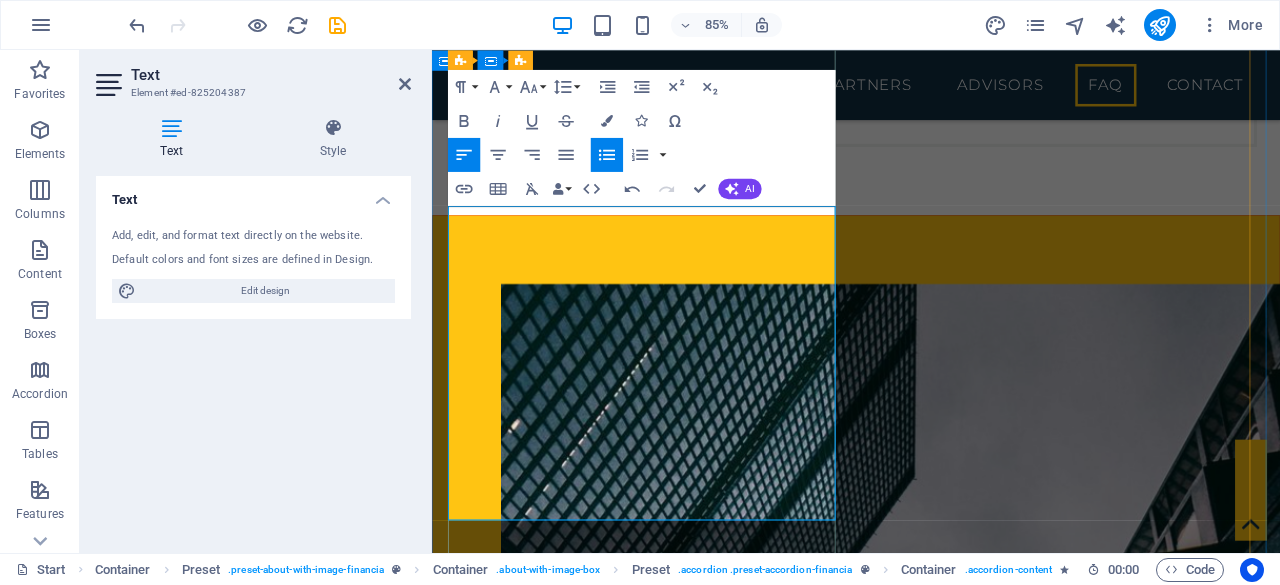 click on "Salaried individuals and professionals" at bounding box center (939, 3172) 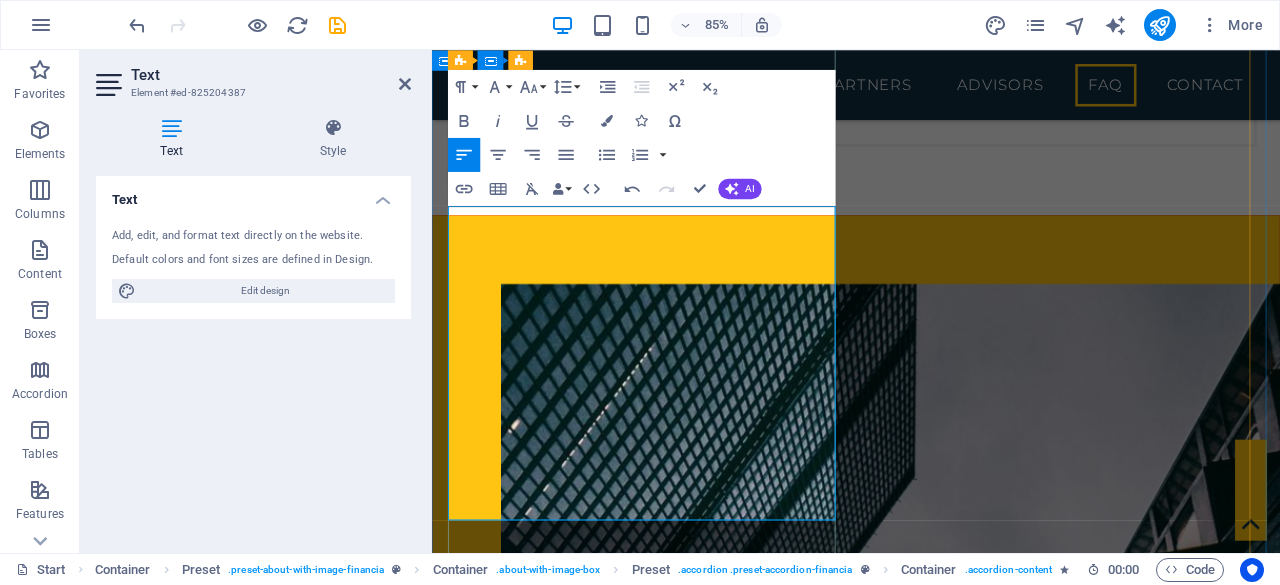 click on "Salaried individuals and professionals" at bounding box center [931, 3185] 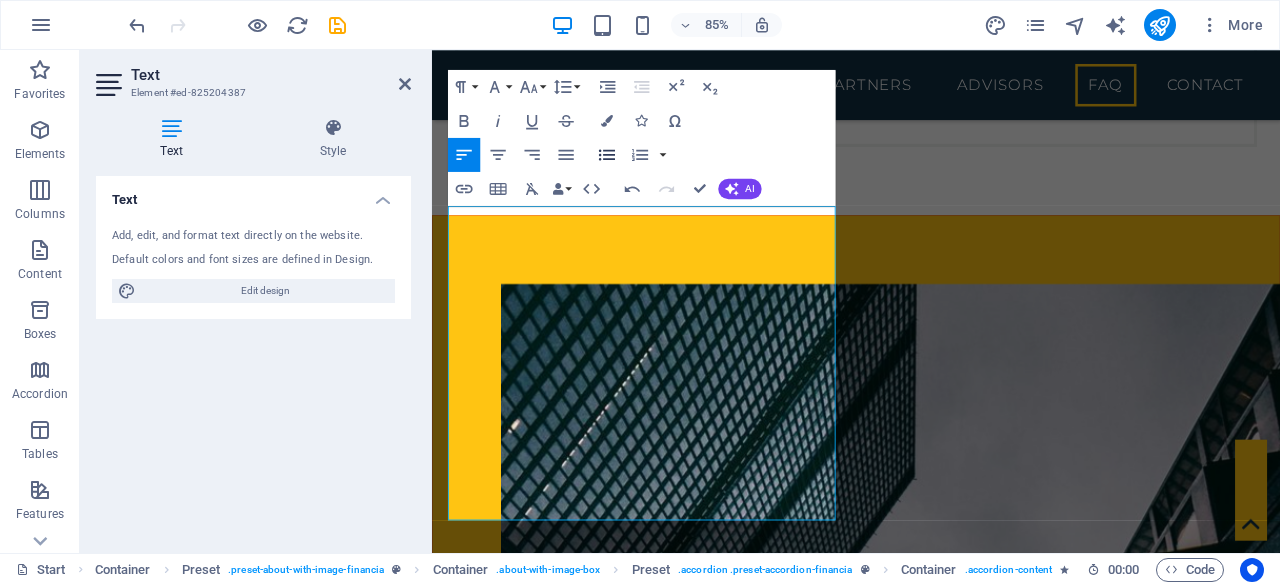 click on "Unordered List" at bounding box center [607, 155] 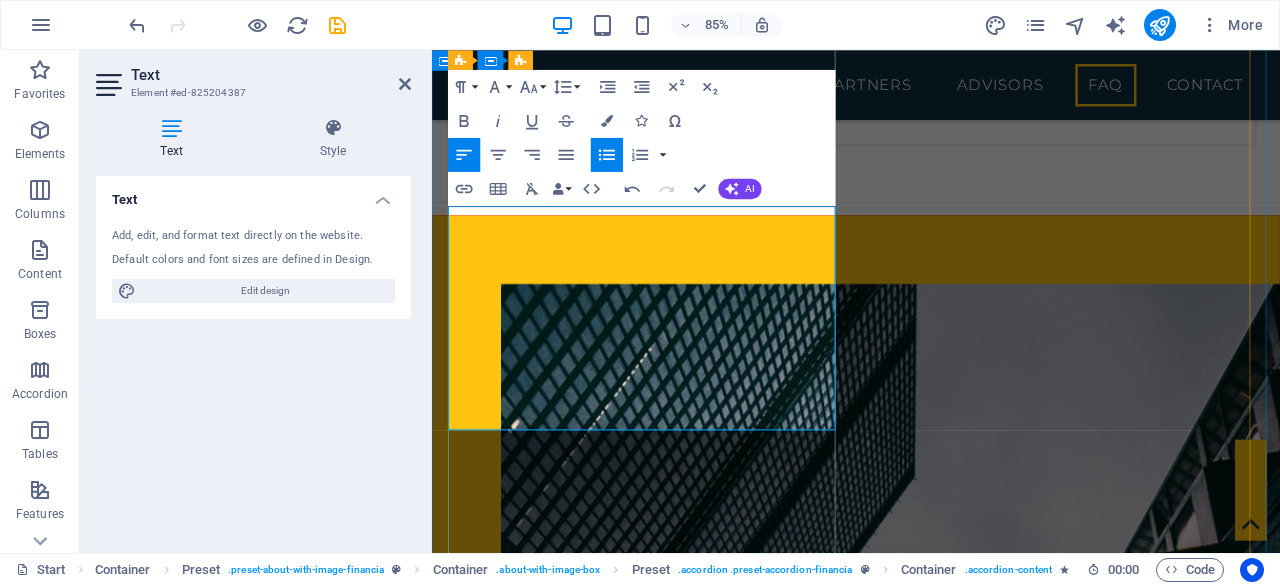 drag, startPoint x: 748, startPoint y: 437, endPoint x: 461, endPoint y: 387, distance: 291.32285 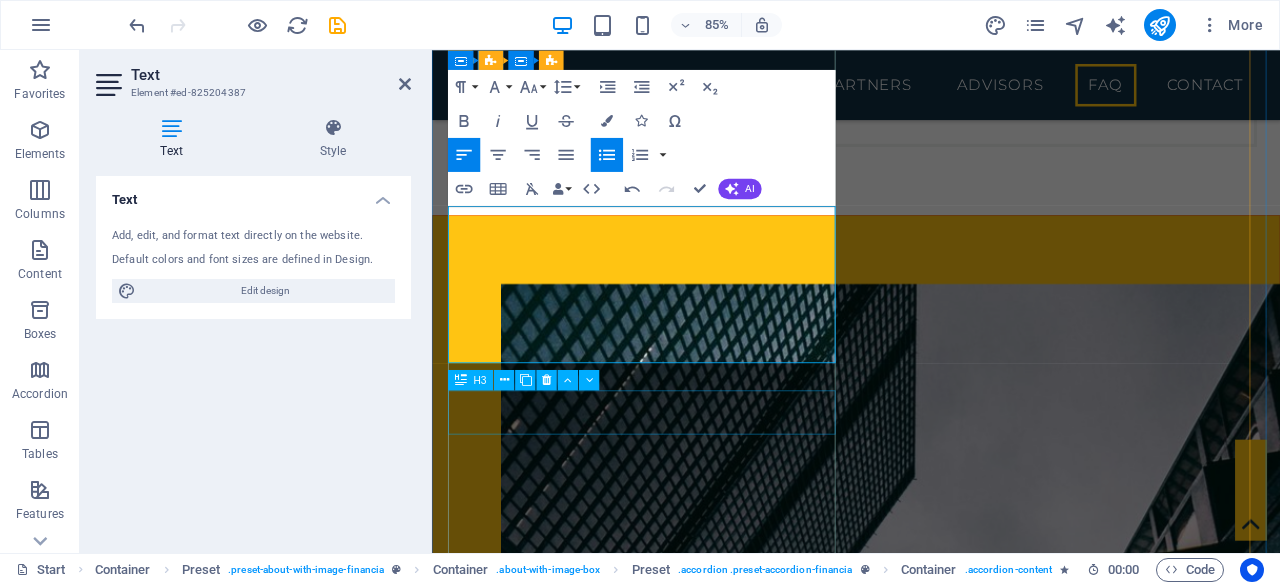 click on "Lorem ipsum dolor sit amet, consectetur adipisicing elit. Maiores ipsum repellat minus nihil. Labore, delectus, nam dignissimos ea repudiandae minima voluptatum magni pariatur possimus quia accusamus harum facilis corporis animi nisi. Enim, pariatur, impedit quia repellat harum ipsam laboriosam voluptas dicta illum nisi obcaecati reprehenderit quis placeat recusandae tenetur aperiam." at bounding box center [931, 3415] 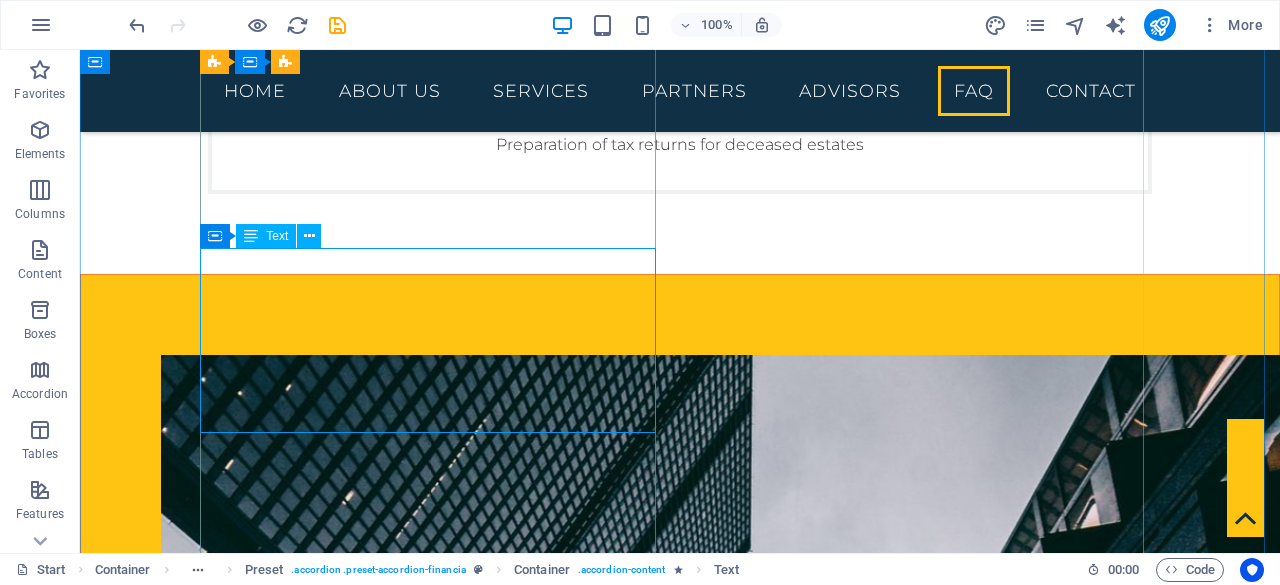 scroll, scrollTop: 4476, scrollLeft: 0, axis: vertical 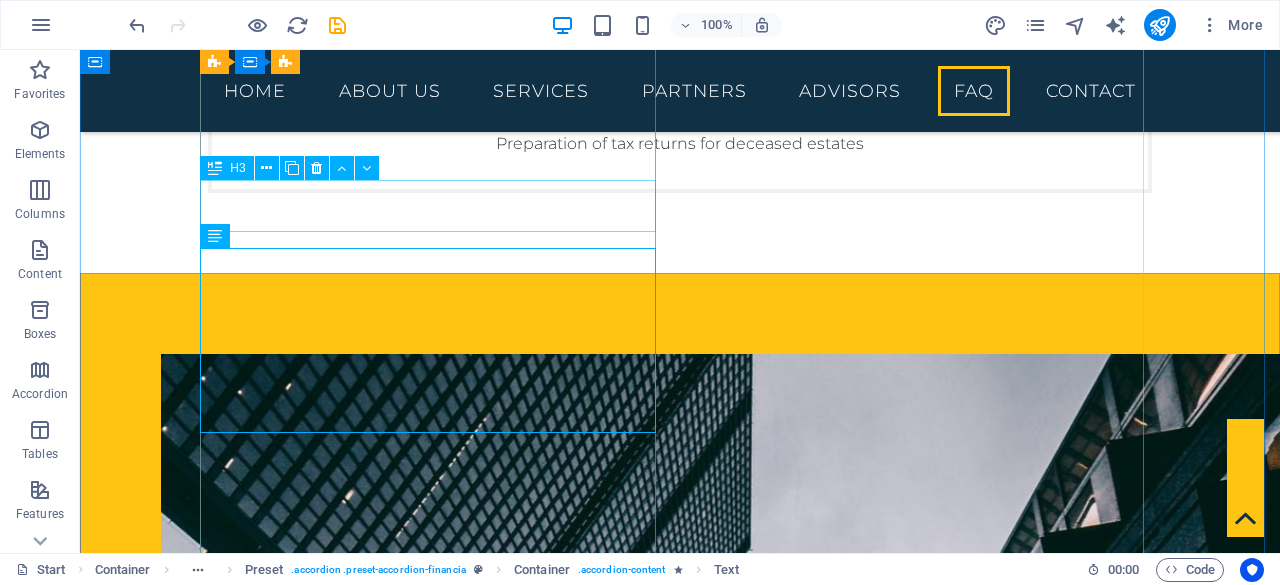 click on "Enim pariartur impedit quia" at bounding box center (680, 3067) 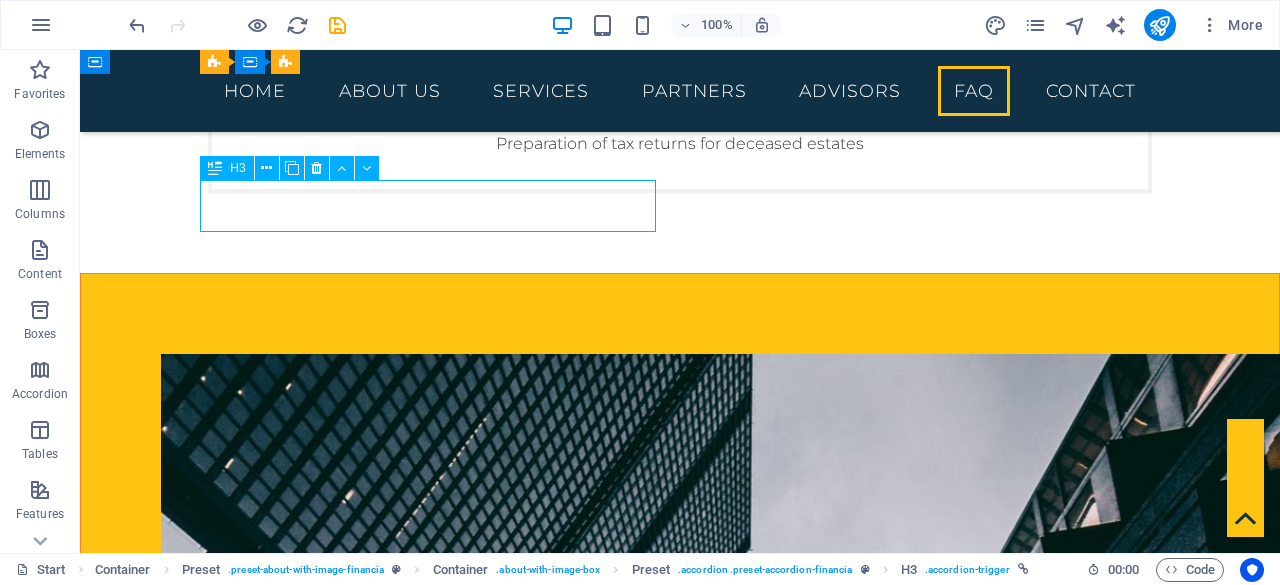 click on "Enim pariartur impedit quia" at bounding box center (680, 3067) 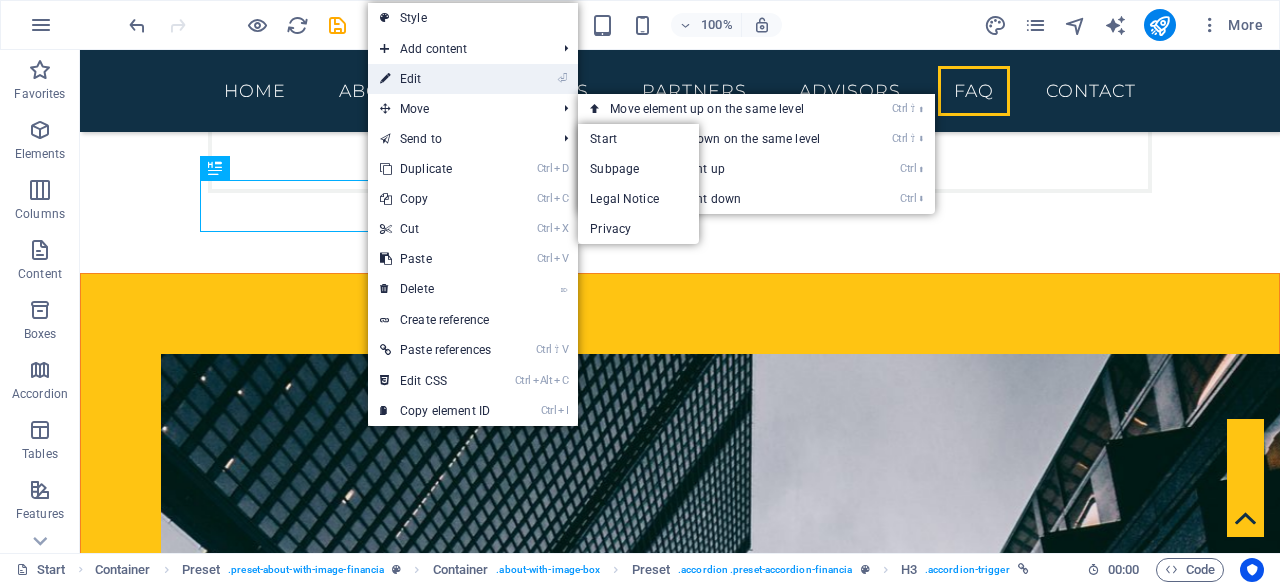 click on "⏎  Edit" at bounding box center (435, 79) 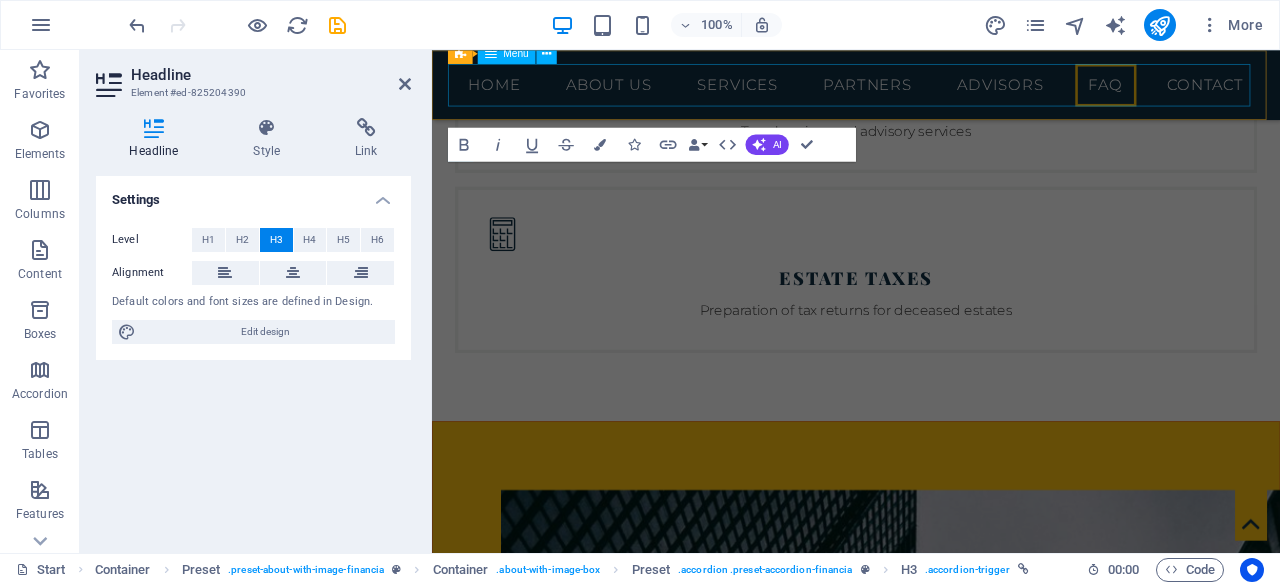 scroll, scrollTop: 4987, scrollLeft: 0, axis: vertical 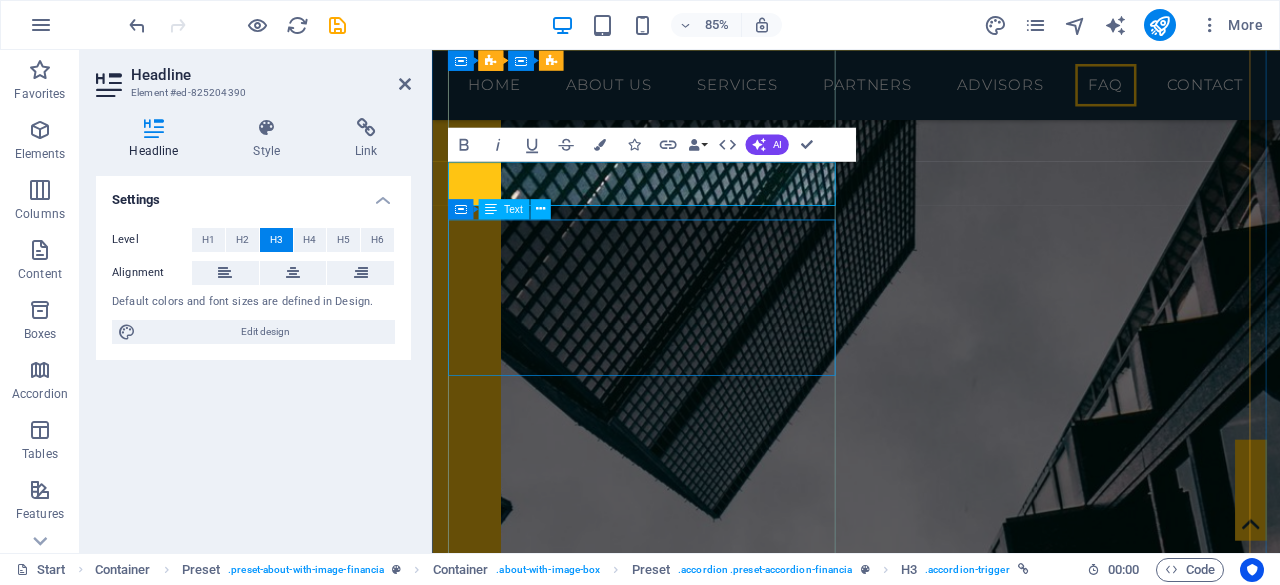 click on "Lorem ipsum dolor sit amet, consectetur adipisicing elit. Maiores ipsum repellat minus nihil. Labore, delectus, nam dignissimos ea repudiandae minima voluptatum magni pariatur possimus quia accusamus harum facilis corporis animi nisi. Enim, pariatur, impedit quia repellat harum ipsam laboriosam voluptas dicta illum nisi obcaecati reprehenderit quis placeat recusandae tenetur aperiam." at bounding box center [931, 3146] 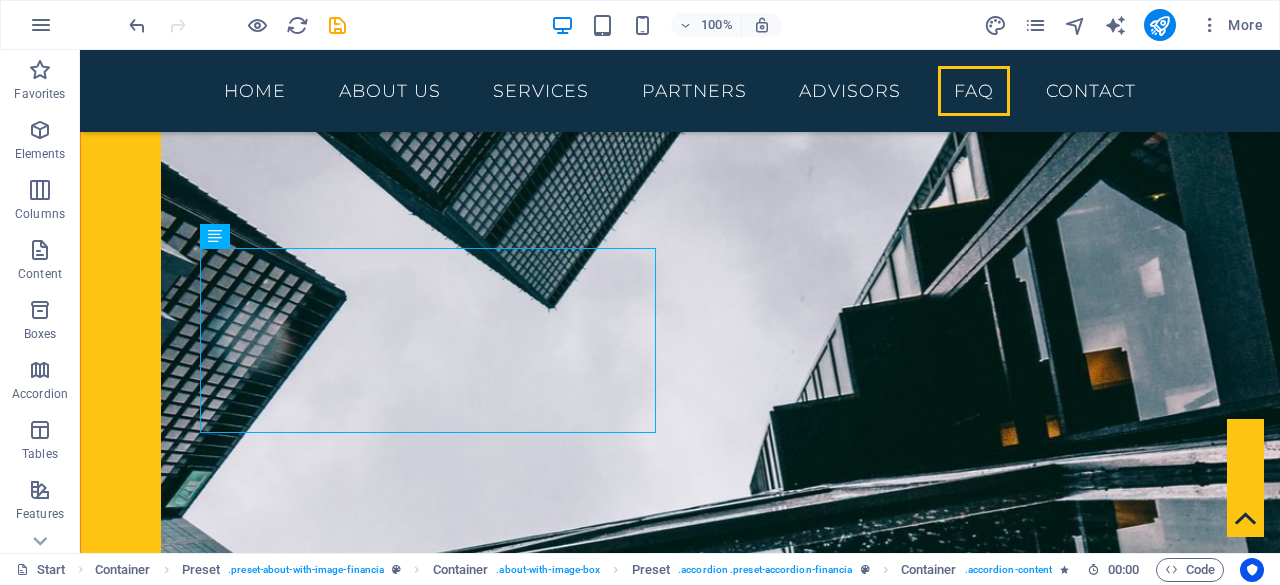 scroll, scrollTop: 4476, scrollLeft: 0, axis: vertical 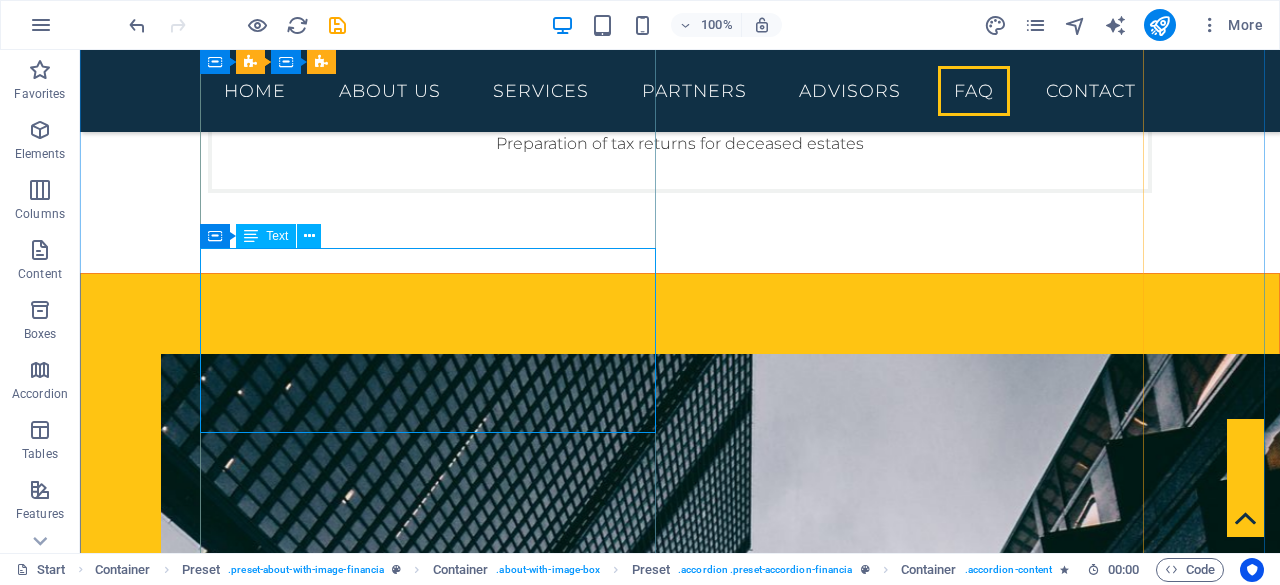click on "Lorem ipsum dolor sit amet, consectetur adipisicing elit. Maiores ipsum repellat minus nihil. Labore, delectus, nam dignissimos ea repudiandae minima voluptatum magni pariatur possimus quia accusamus harum facilis corporis animi nisi. Enim, pariatur, impedit quia repellat harum ipsam laboriosam voluptas dicta illum nisi obcaecati reprehenderit quis placeat recusandae tenetur aperiam." at bounding box center (680, 3162) 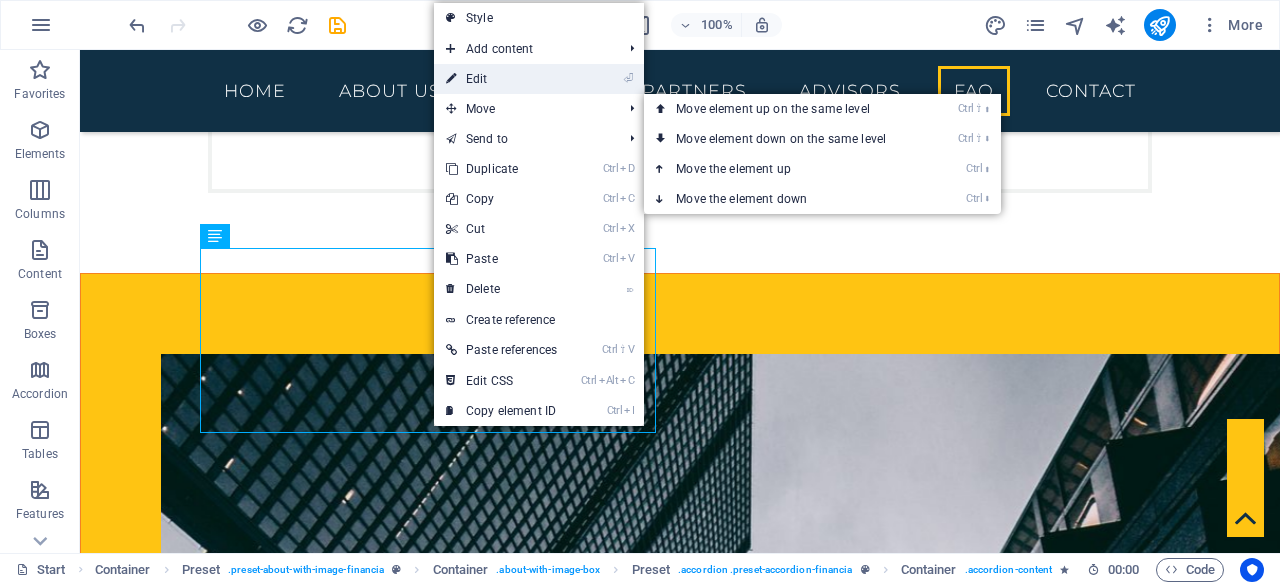 click on "⏎  Edit" at bounding box center (501, 79) 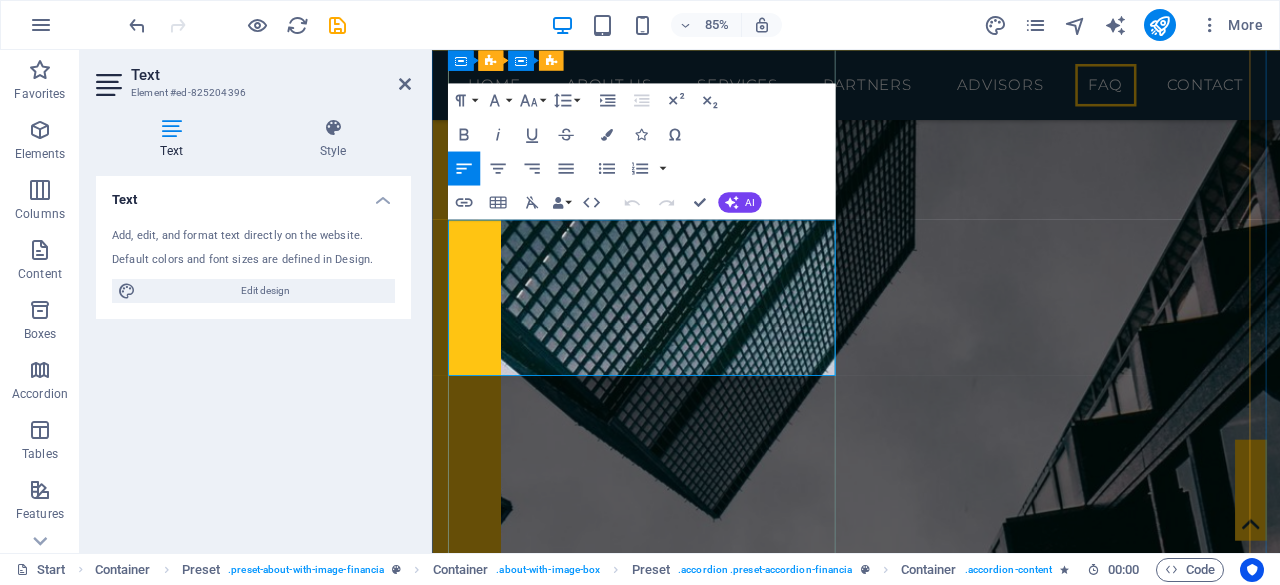 click on "Lorem ipsum dolor sit amet, consectetur adipisicing elit. Maiores ipsum repellat minus nihil. Labore, delectus, nam dignissimos ea repudiandae minima voluptatum magni pariatur possimus quia accusamus harum facilis corporis animi nisi. Enim, pariatur, impedit quia repellat harum ipsam laboriosam voluptas dicta illum nisi obcaecati reprehenderit quis placeat recusandae tenetur aperiam." at bounding box center [931, 3146] 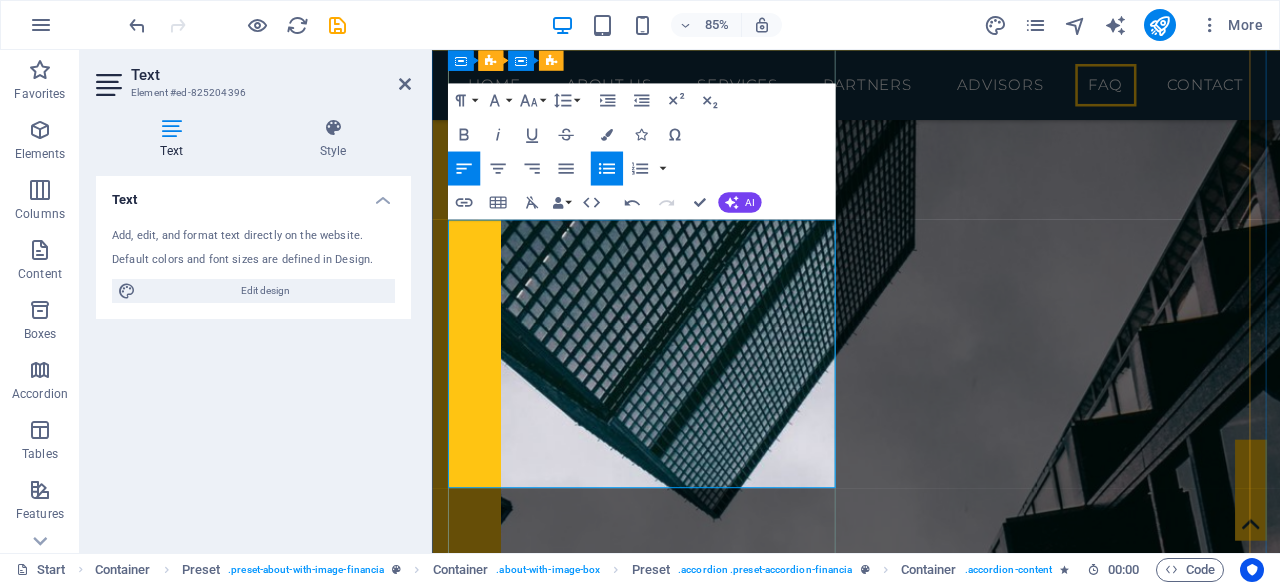 click on "Ensure full compliance with SARS regulations" at bounding box center [939, 3158] 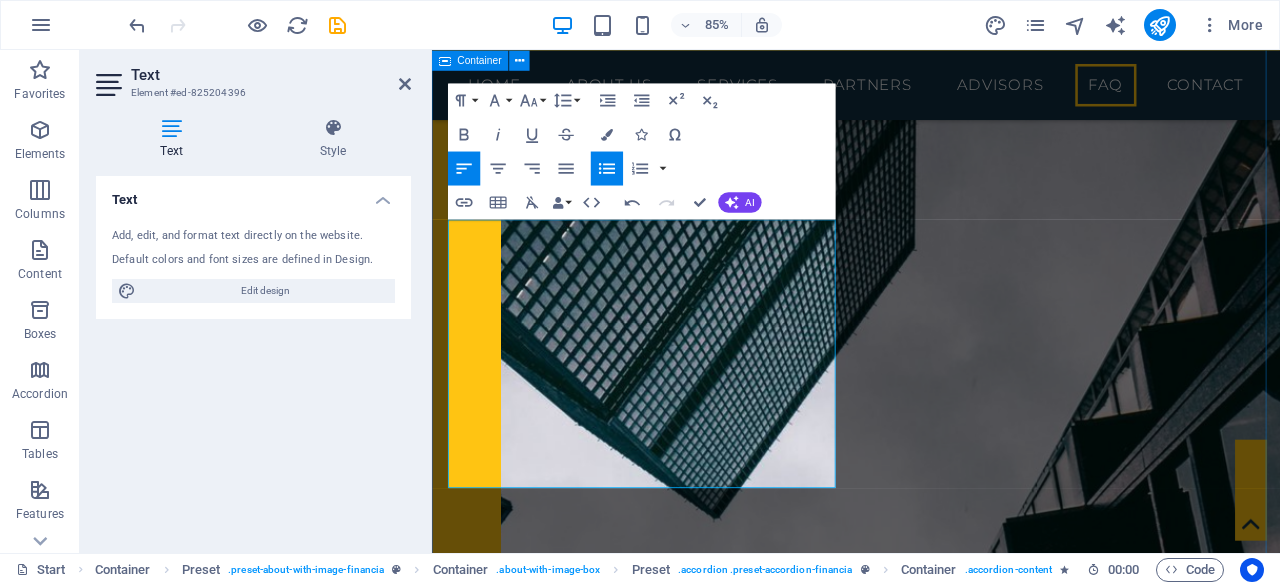 drag, startPoint x: 618, startPoint y: 551, endPoint x: 446, endPoint y: 283, distance: 318.44623 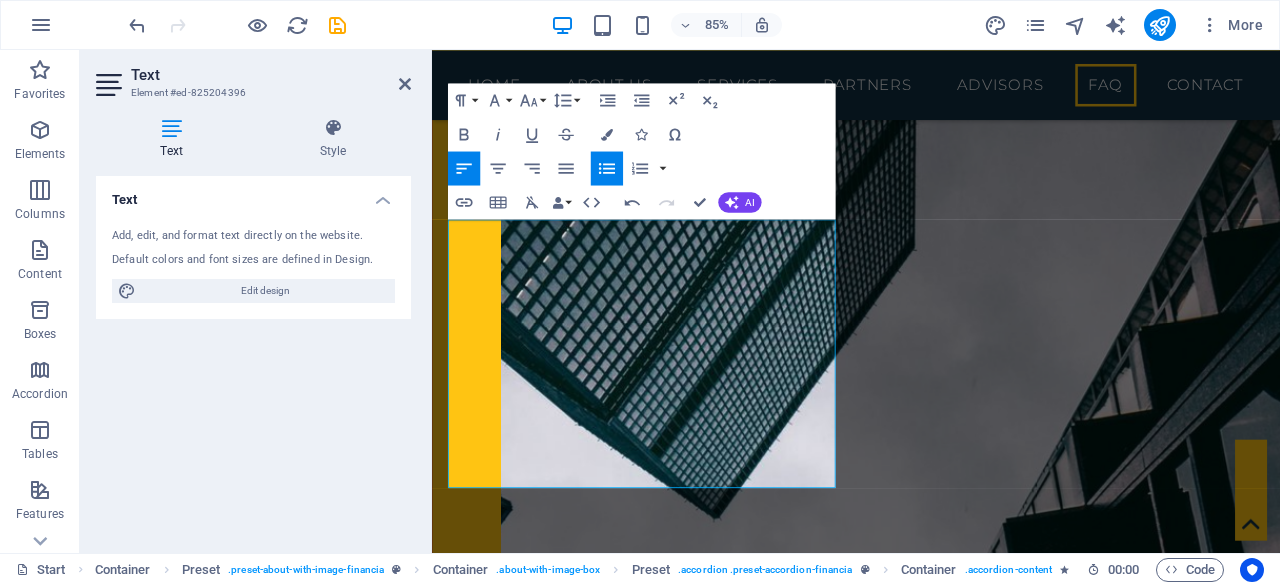click 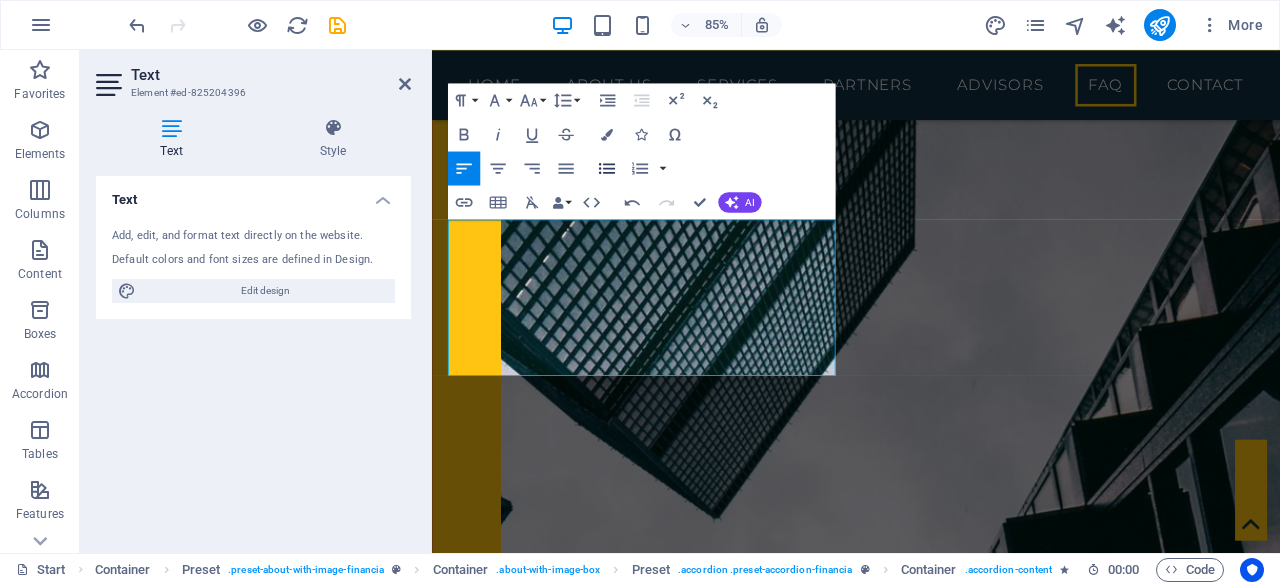 click 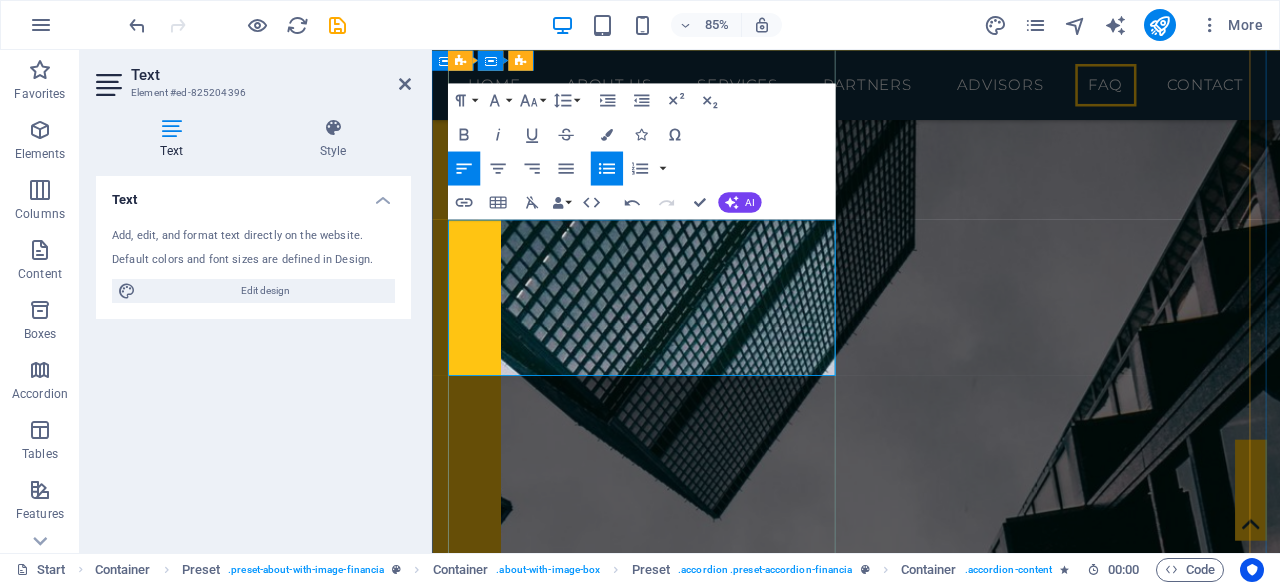 click on "Avoid costly penalties and interest" at bounding box center [939, 3158] 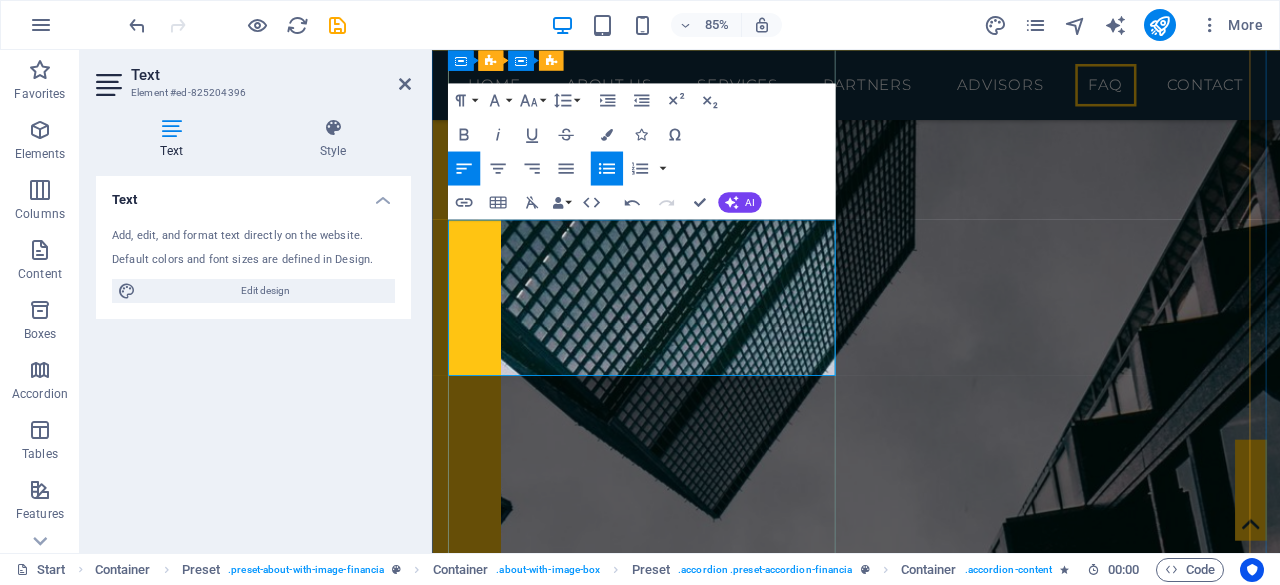 click on "Deal with SARS correspondence or disputes professionally" at bounding box center [939, 3238] 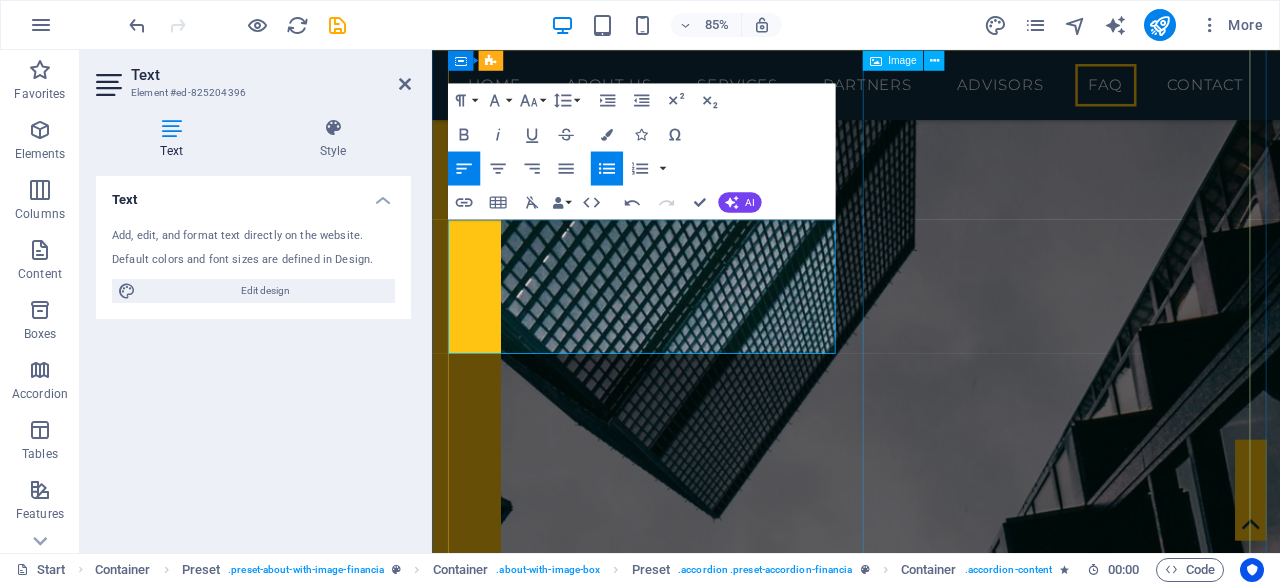 click at bounding box center (605, 3507) 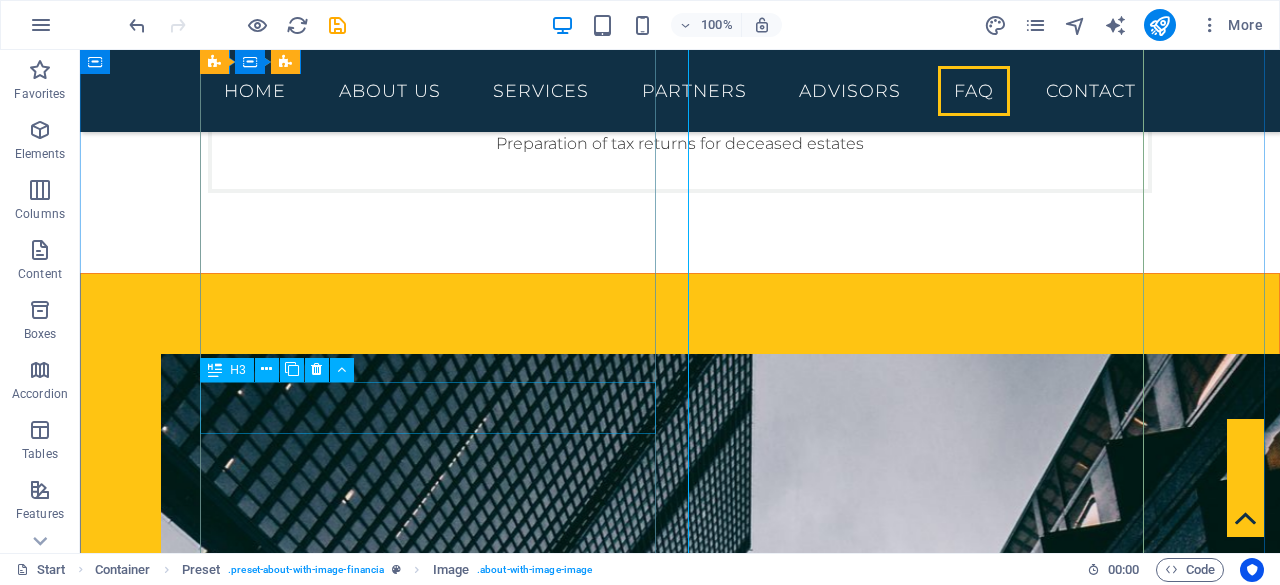 scroll, scrollTop: 4558, scrollLeft: 0, axis: vertical 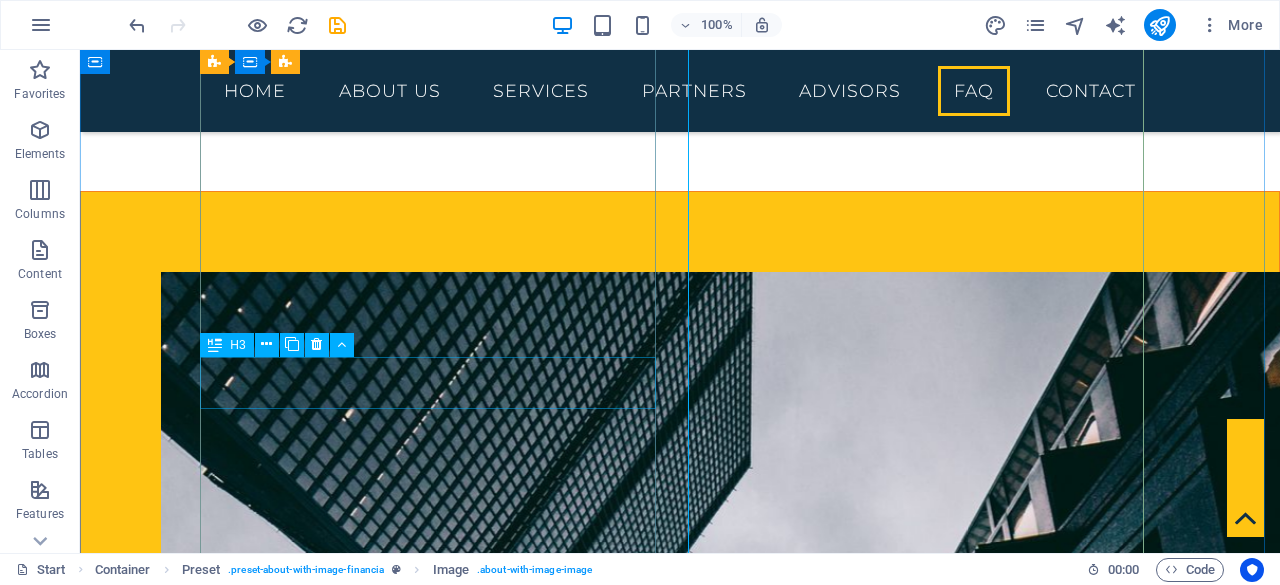 click on "Labore delctus Kepudiandae" at bounding box center (680, 3227) 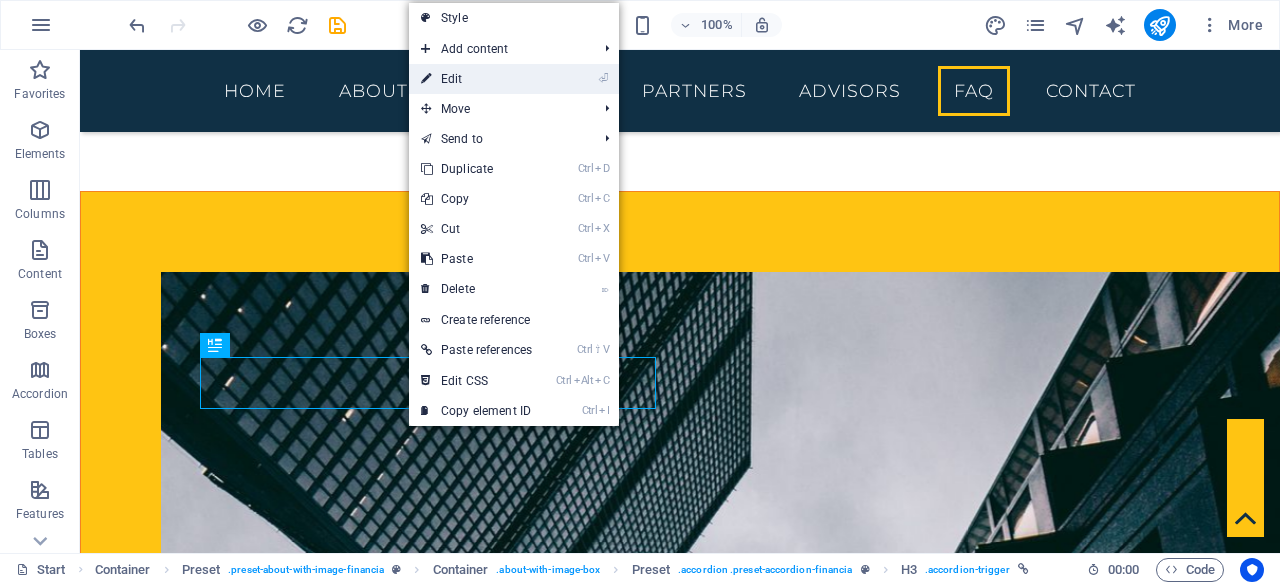 click on "⏎  Edit" at bounding box center (476, 79) 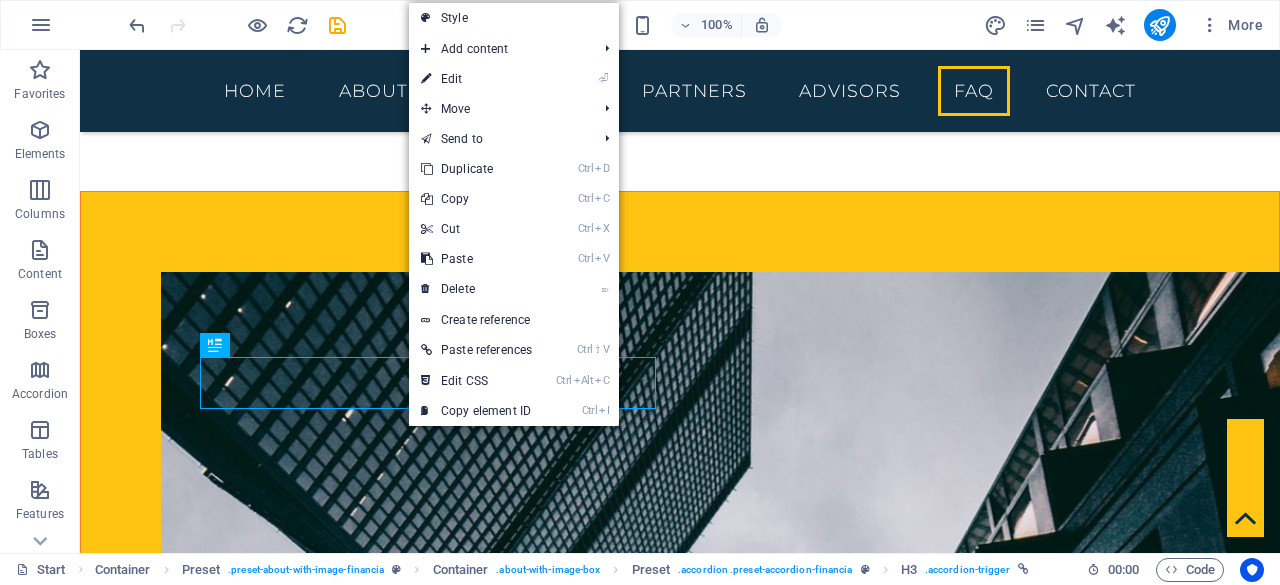scroll, scrollTop: 5070, scrollLeft: 0, axis: vertical 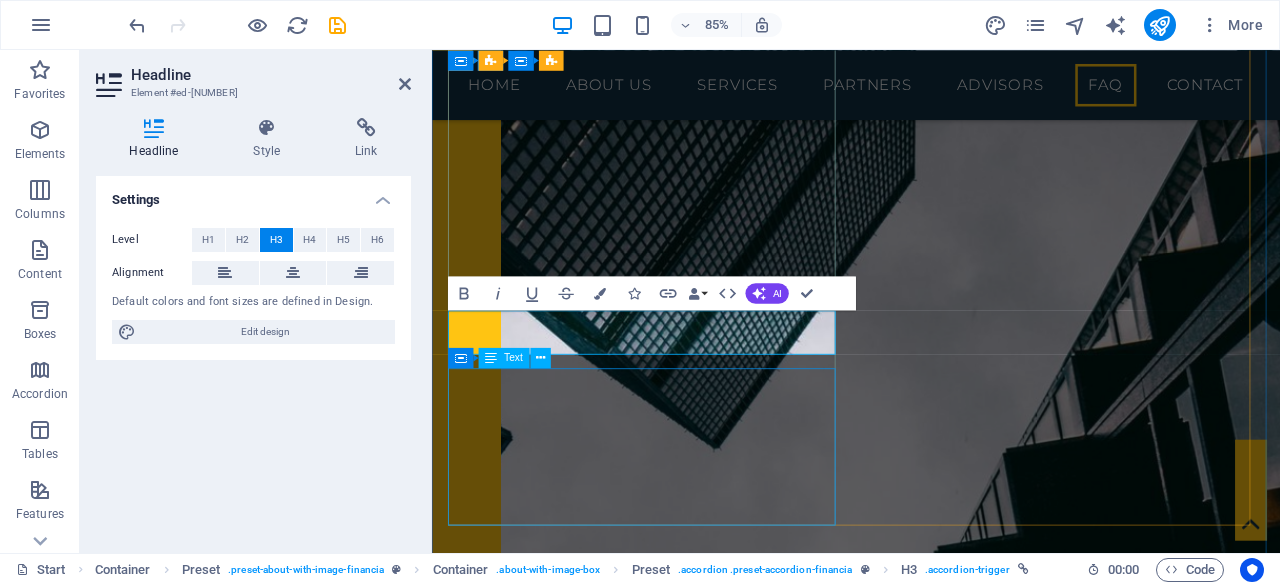 click on "Lorem ipsum dolor sit amet, consectetur adipisicing elit. Maiores ipsum repellat minus nihil. Labore, delectus, nam dignissimos ea repudiandae minima voluptatum magni pariatur possimus quia accusamus harum facilis corporis animi nisi. Enim, pariatur, impedit quia repellat harum ipsam laboriosam voluptas dicta illum nisi obcaecati reprehenderit quis placeat recusandae tenetur aperiam." at bounding box center [931, 3305] 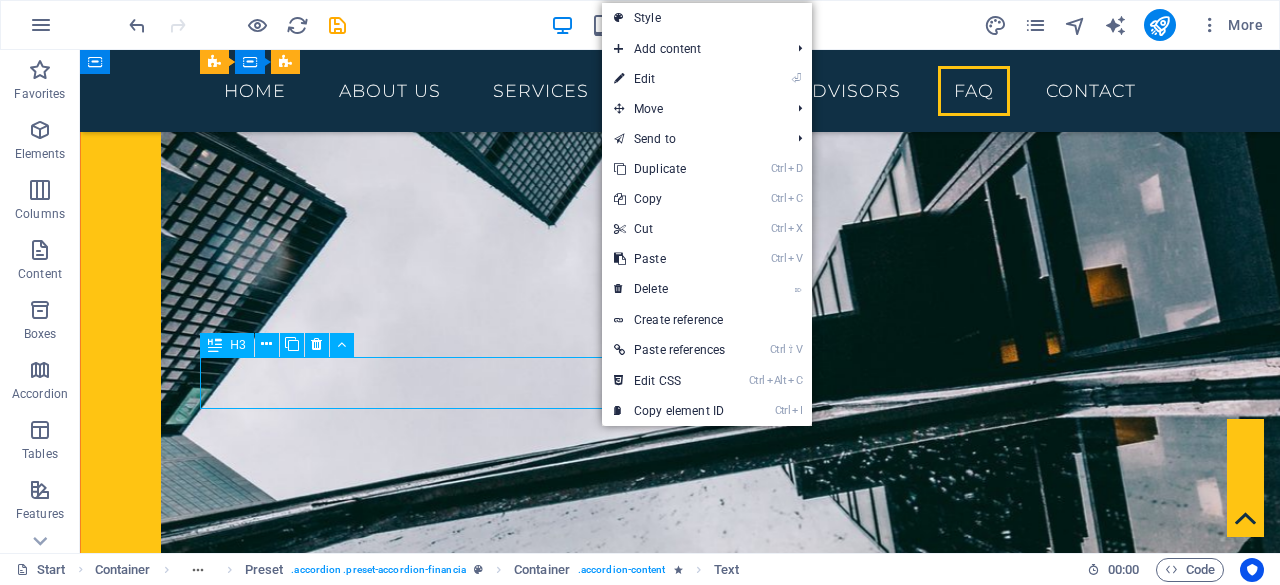 scroll, scrollTop: 4558, scrollLeft: 0, axis: vertical 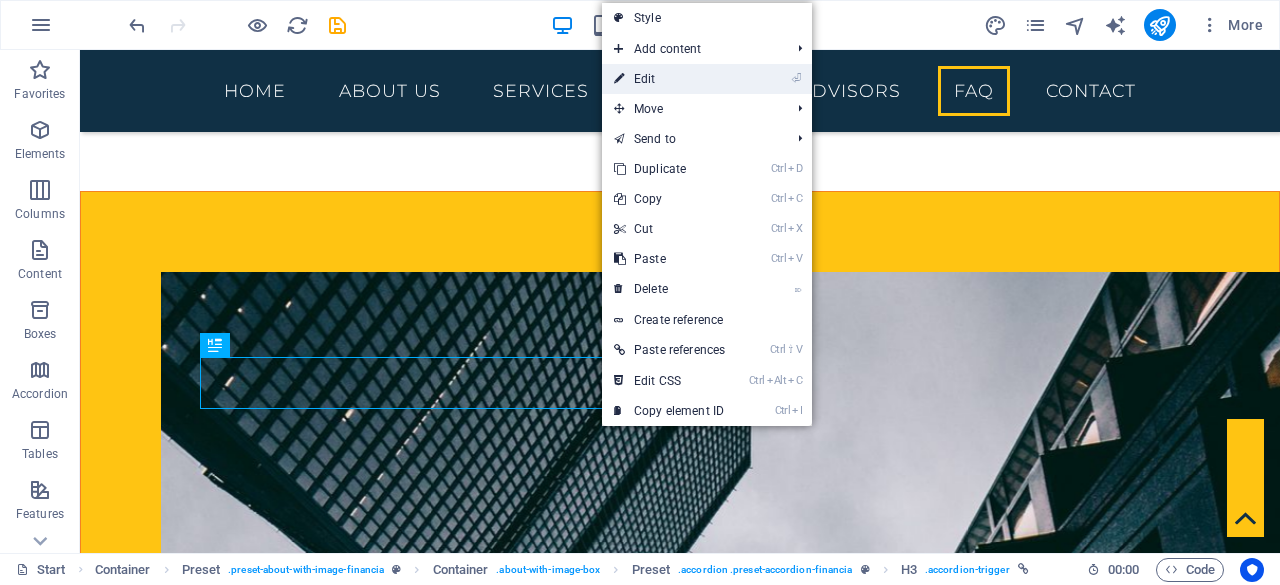 click on "⏎  Edit" at bounding box center (669, 79) 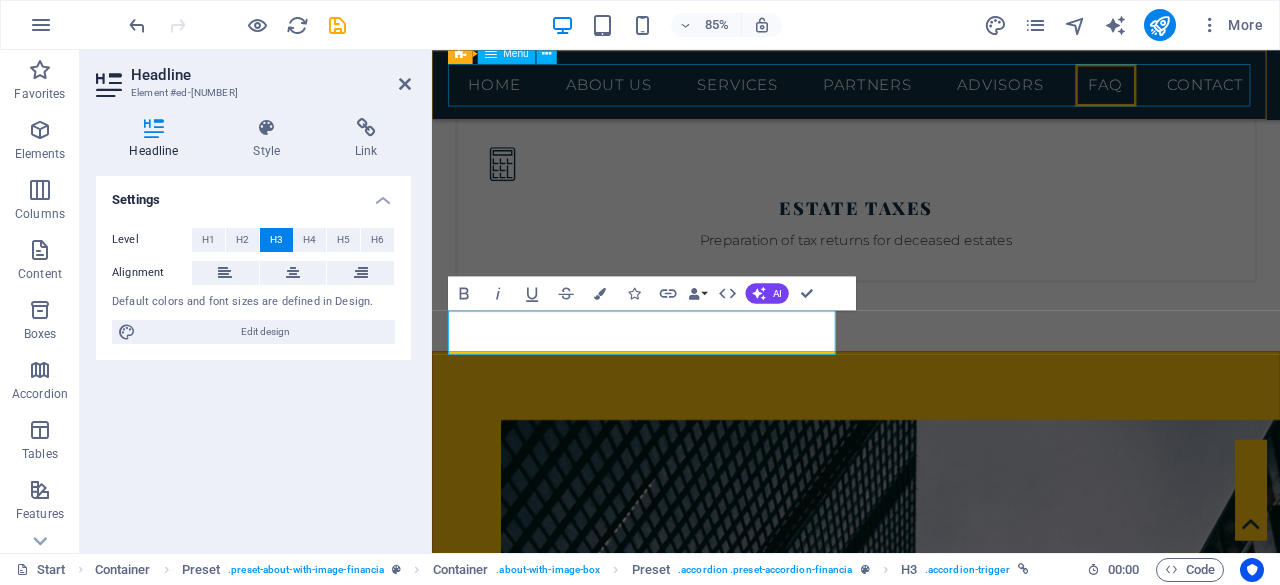 scroll, scrollTop: 5070, scrollLeft: 0, axis: vertical 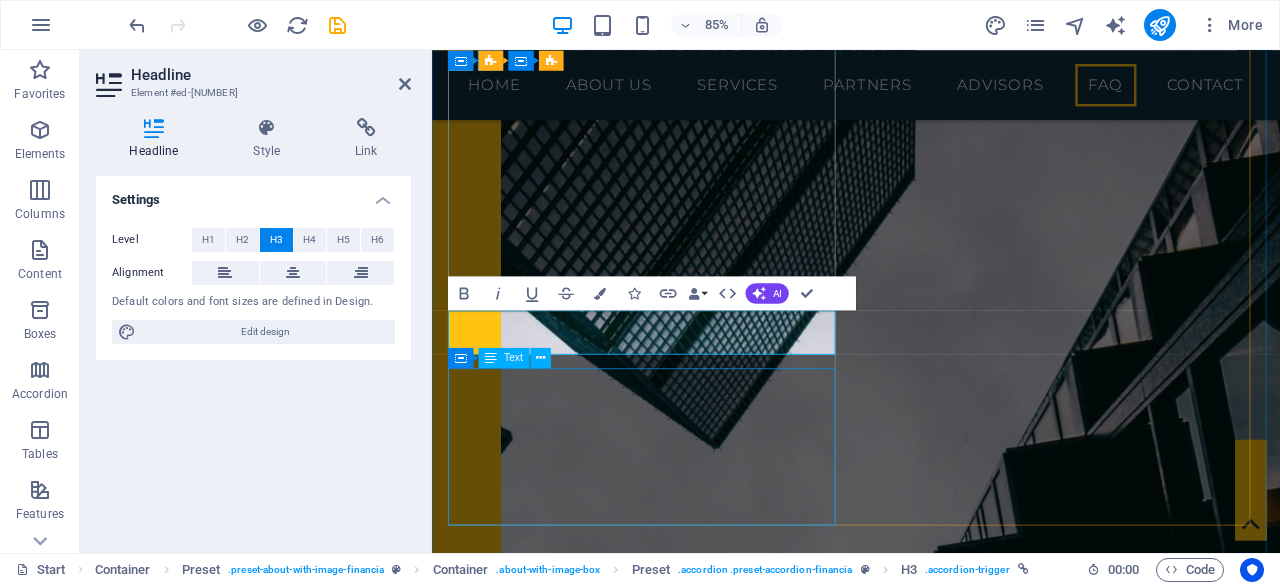click on "Lorem ipsum dolor sit amet, consectetur adipisicing elit. Maiores ipsum repellat minus nihil. Labore, delectus, nam dignissimos ea repudiandae minima voluptatum magni pariatur possimus quia accusamus harum facilis corporis animi nisi. Enim, pariatur, impedit quia repellat harum ipsam laboriosam voluptas dicta illum nisi obcaecati reprehenderit quis placeat recusandae tenetur aperiam." at bounding box center [931, 3305] 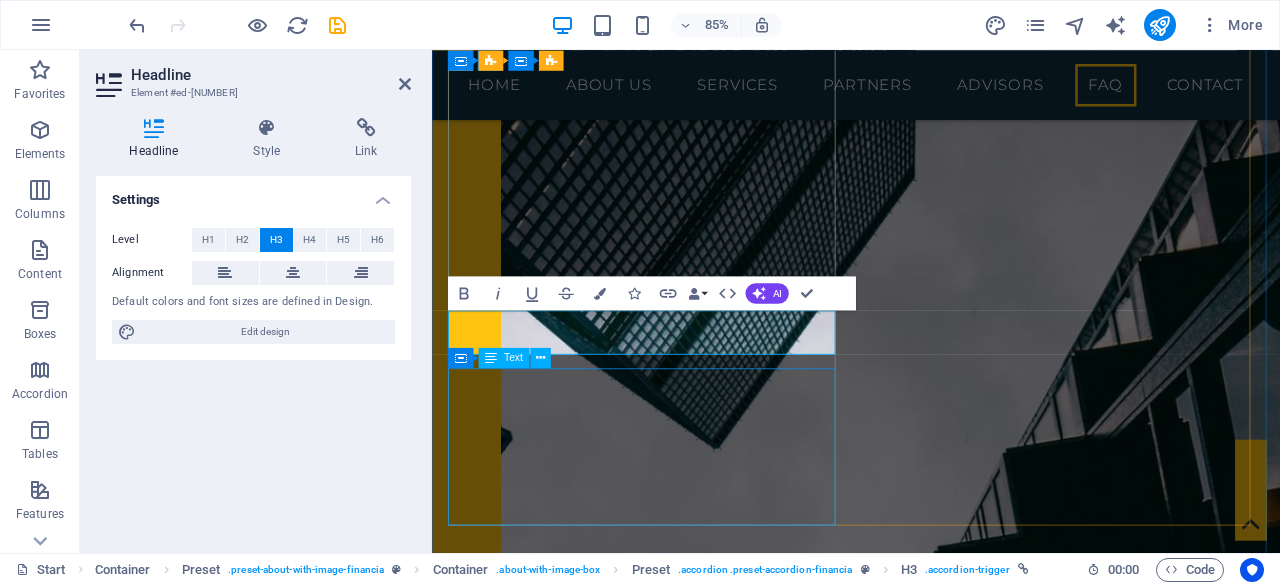 click on "Lorem ipsum dolor sit amet, consectetur adipisicing elit. Maiores ipsum repellat minus nihil. Labore, delectus, nam dignissimos ea repudiandae minima voluptatum magni pariatur possimus quia accusamus harum facilis corporis animi nisi. Enim, pariatur, impedit quia repellat harum ipsam laboriosam voluptas dicta illum nisi obcaecati reprehenderit quis placeat recusandae tenetur aperiam." at bounding box center [931, 3305] 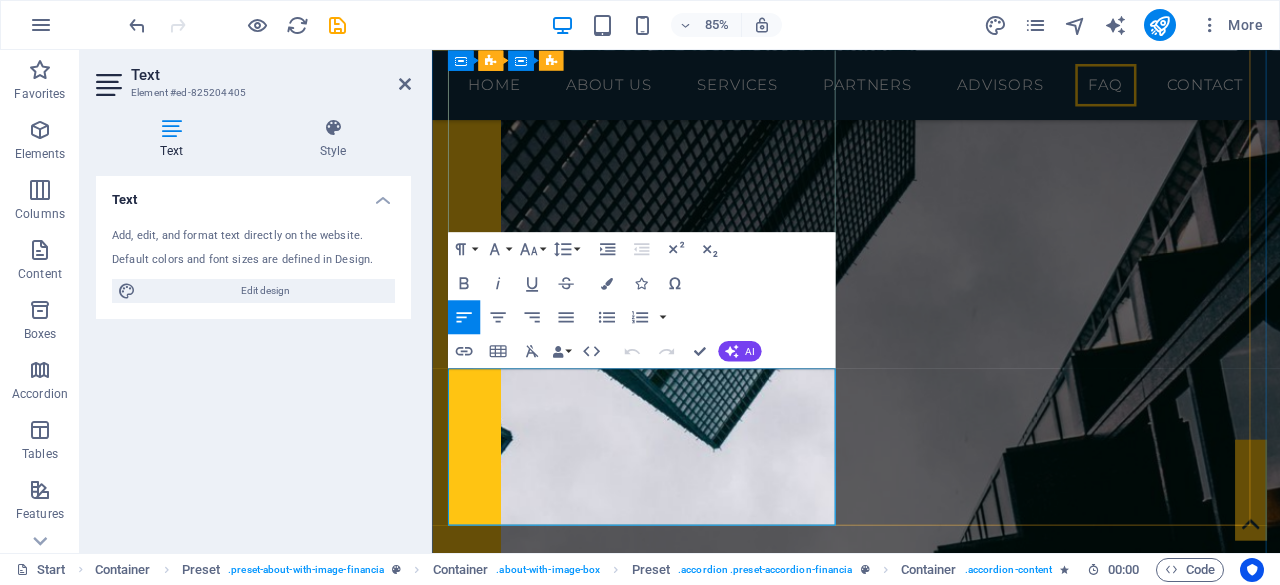 drag, startPoint x: 711, startPoint y: 509, endPoint x: 600, endPoint y: 540, distance: 115.24756 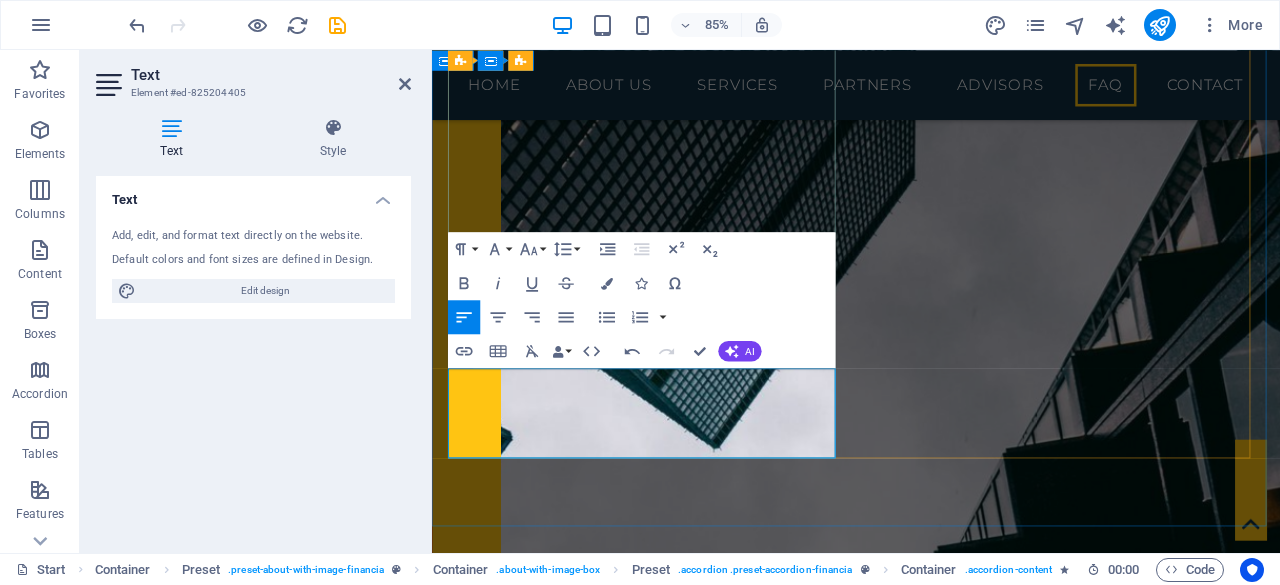 click on "outstanding returns or penalties" at bounding box center [882, 3264] 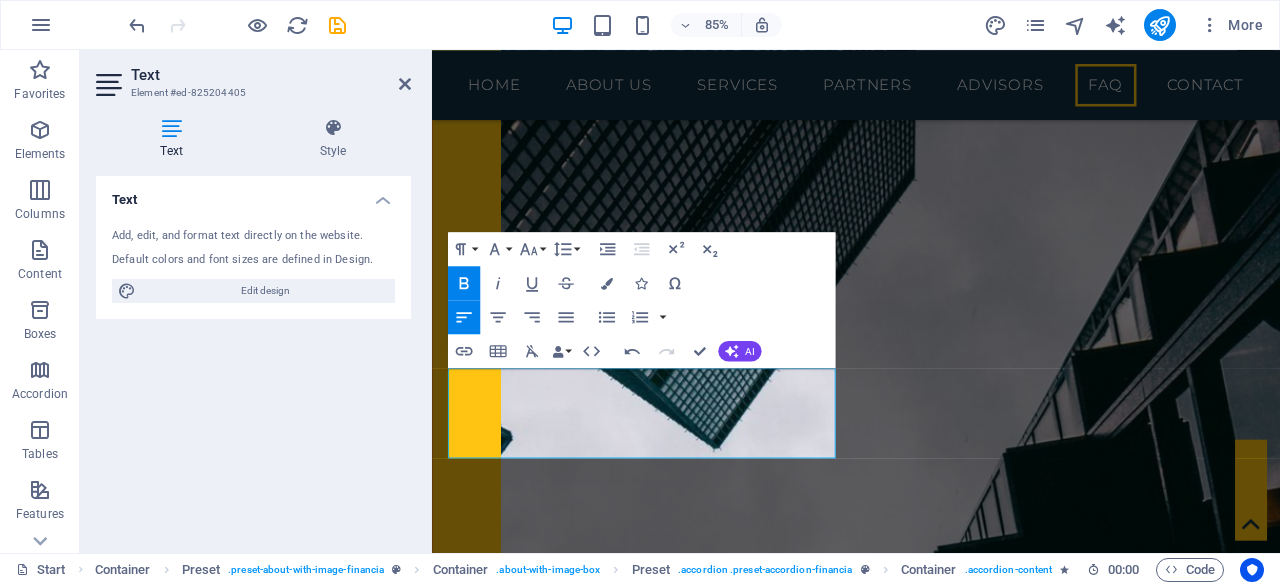 click 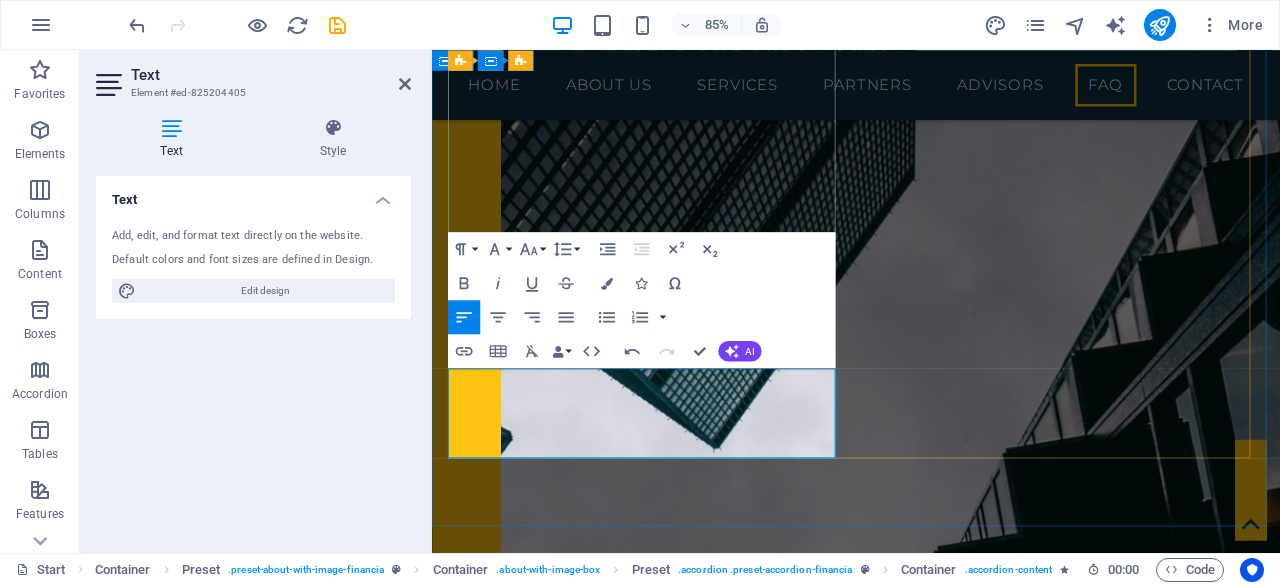 click on "Yes, we frequently assist clients with outstanding returns or penalties. We’ll work with you to get up to date, resolve any SARS issues, and communicate on your behalf when needed." at bounding box center (931, 3278) 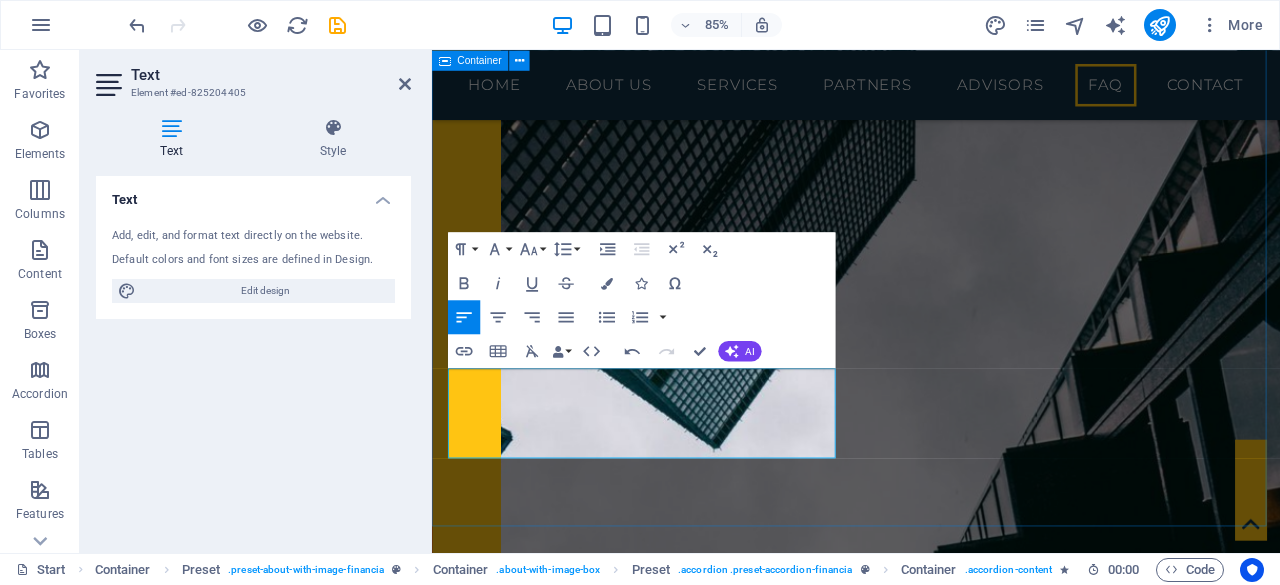 click on "Crossharbour Wealth  FAQ What services do you offer? We offer expert assistance with a full range of  personal tax services , including: Income tax return submissions (ITR12) Tax planning and optimisation Provisional tax (IRP6) Capital gains tax (CGT) Rental property income tax Retirement and estate tax planning SARS audits, verifications, and objections Who do you work with? Our clients include: Salaried individuals and professionals Self-employed and freelance workers Property investors and landlords Individuals undergoing tax audits or disputes with SARS Why should I use a personal tax consultant? A qualified tax consultant helps you: Ensure full compliance with SARS regulations Avoid costly penalties and interest Identify legitimate tax deductions and credits Optimise your long term tax strategy Deal with SARS correspondence or disputes effectively Can you assist if I’m behind on my tax returns?  on your behalf when needed." at bounding box center [931, 2870] 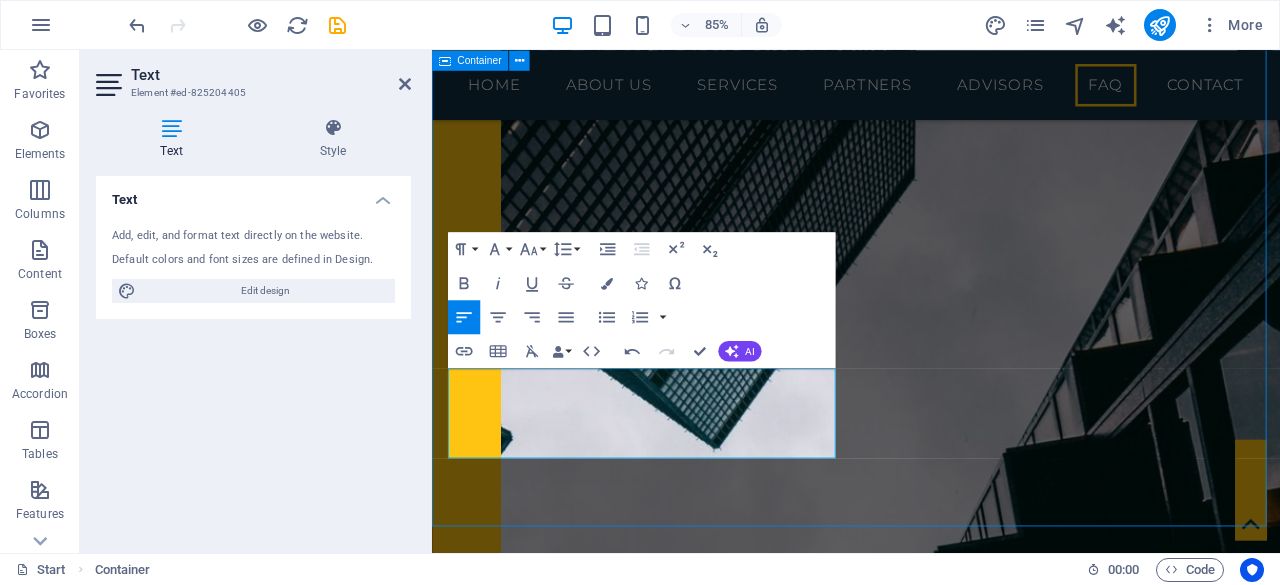 click at bounding box center [605, 3371] 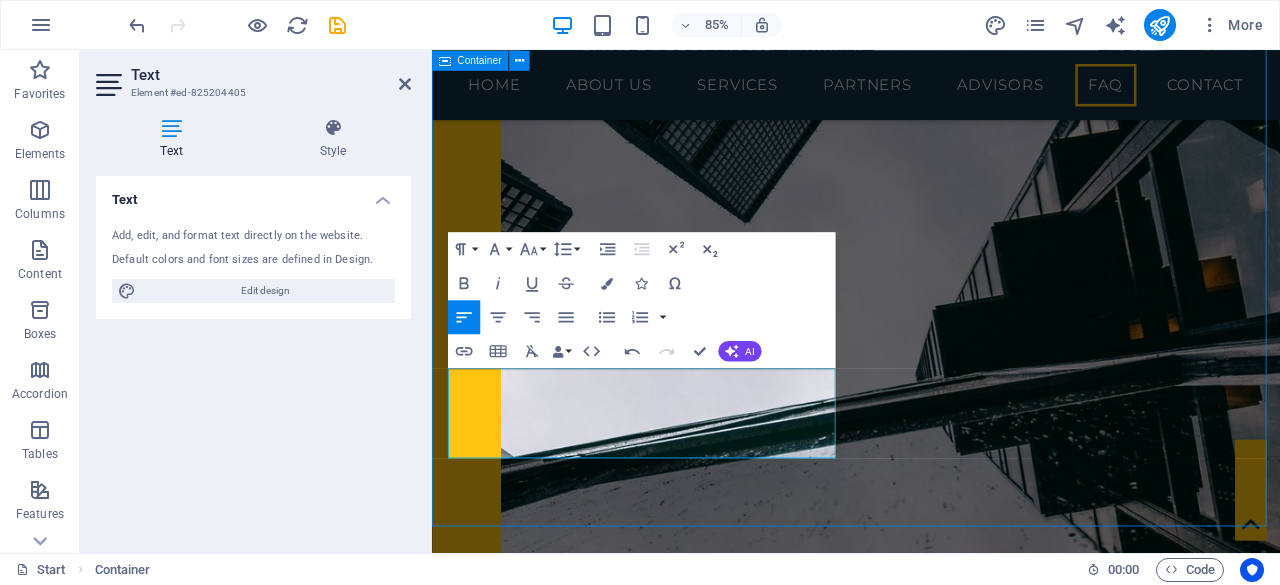 scroll, scrollTop: 5070, scrollLeft: 0, axis: vertical 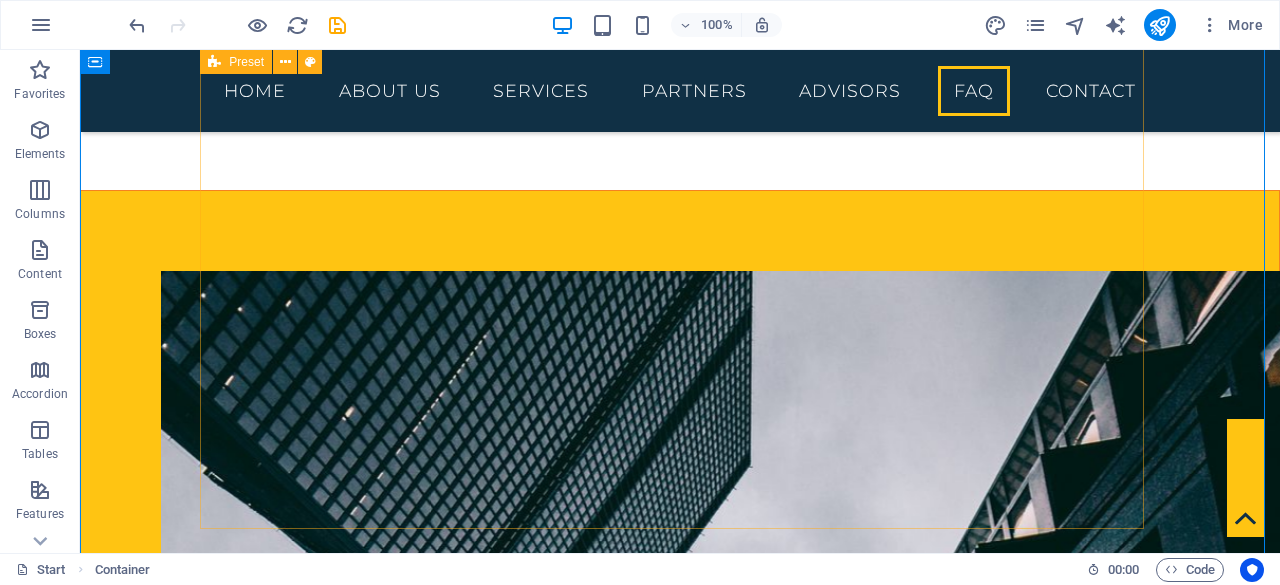 click on "What services do you offer? We offer expert assistance with a full range of  personal tax services , including: Income tax return submissions (ITR12) Tax planning and optimisation Provisional tax (IRP6) Capital gains tax (CGT) Rental property income tax Retirement and estate tax planning SARS audits, verifications, and objections Who do you work with? Our clients include: Salaried individuals and professionals Self-employed and freelance workers Property investors and landlords Individuals undergoing tax audits or disputes with SARS Why should I use a personal tax consultant? A qualified tax consultant helps you: Ensure full compliance with SARS regulations Avoid costly penalties and interest Identify legitimate tax deductions and credits Optimise your long term tax strategy Deal with SARS correspondence or disputes effectively Can you assist if I’m behind on my tax returns?" at bounding box center (680, 2929) 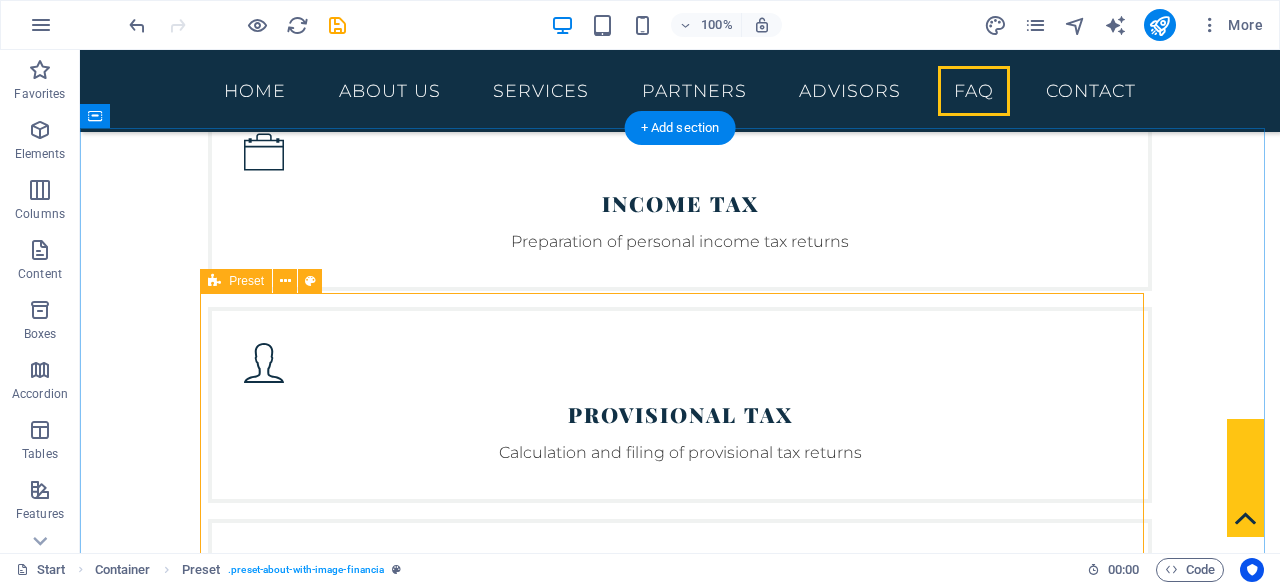 scroll, scrollTop: 3740, scrollLeft: 0, axis: vertical 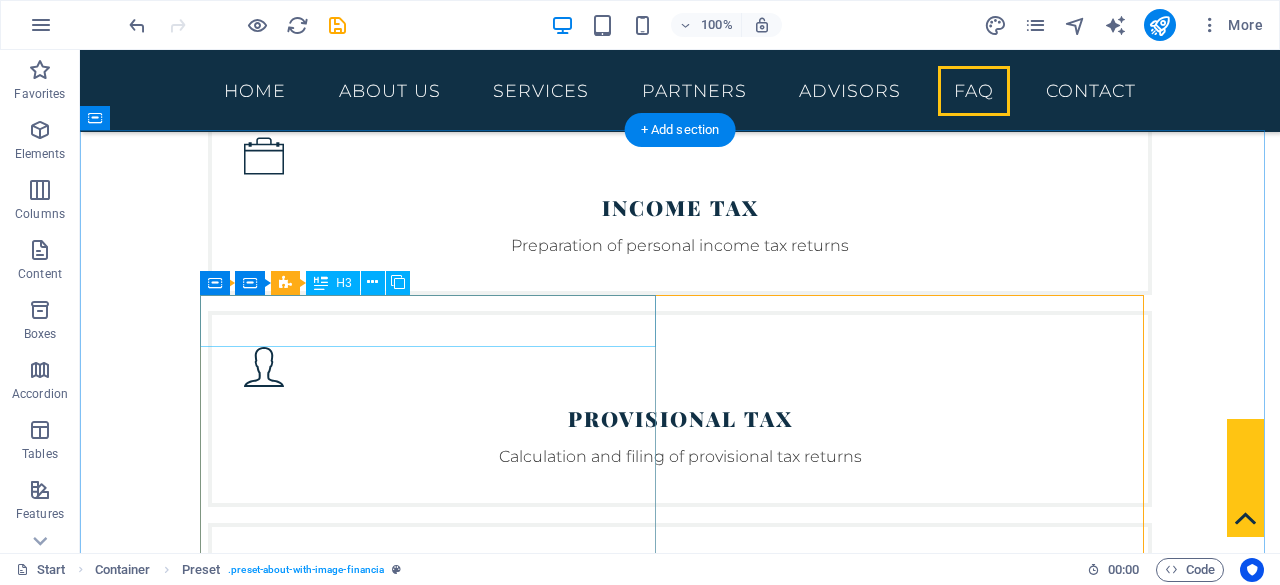 click on "What services do you offer?" at bounding box center [680, 3266] 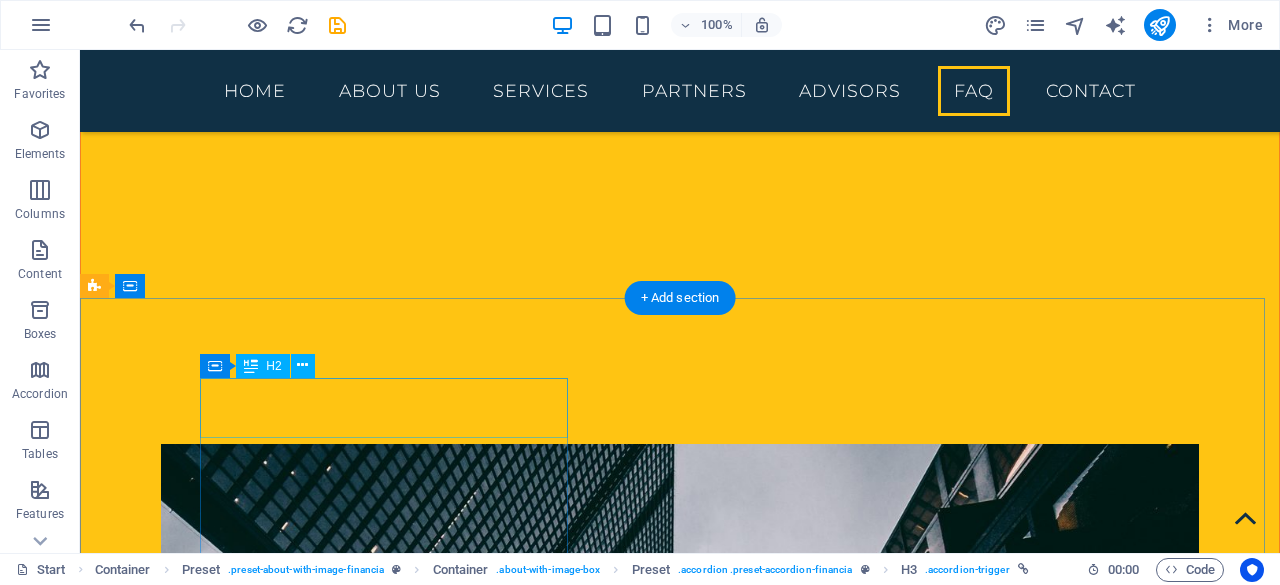 scroll, scrollTop: 5134, scrollLeft: 0, axis: vertical 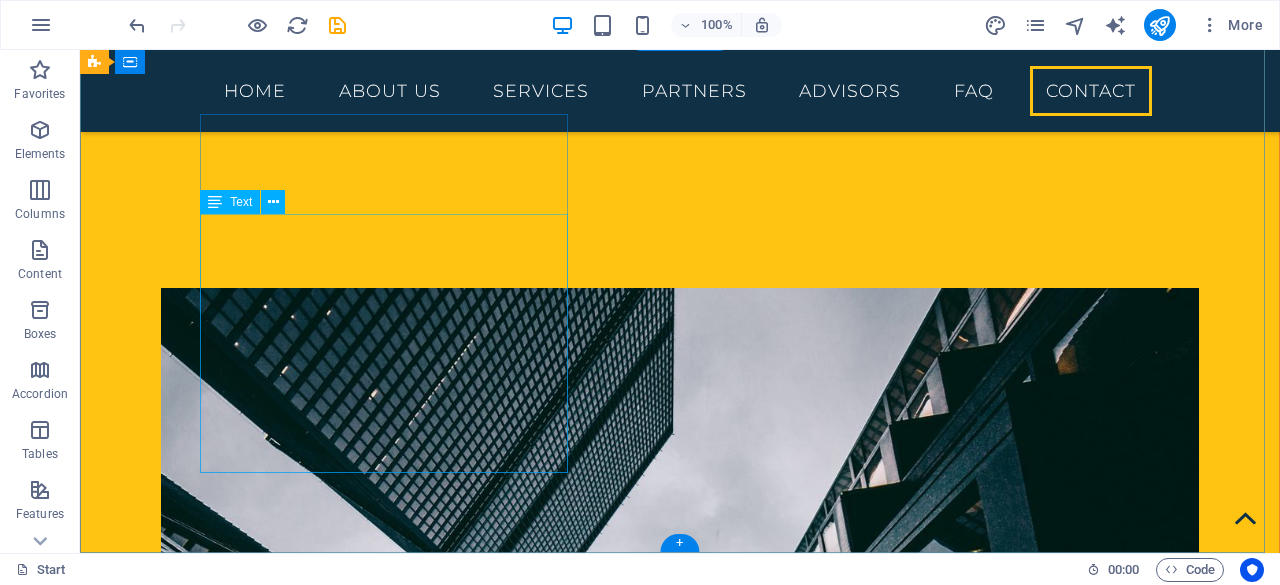 click on "Crossharbour Wealth ,  Cape Town     775510613cf18f3d3584eefe5df02e@[EMAIL] Legal Notice  |  Privacy" at bounding box center [568, 3749] 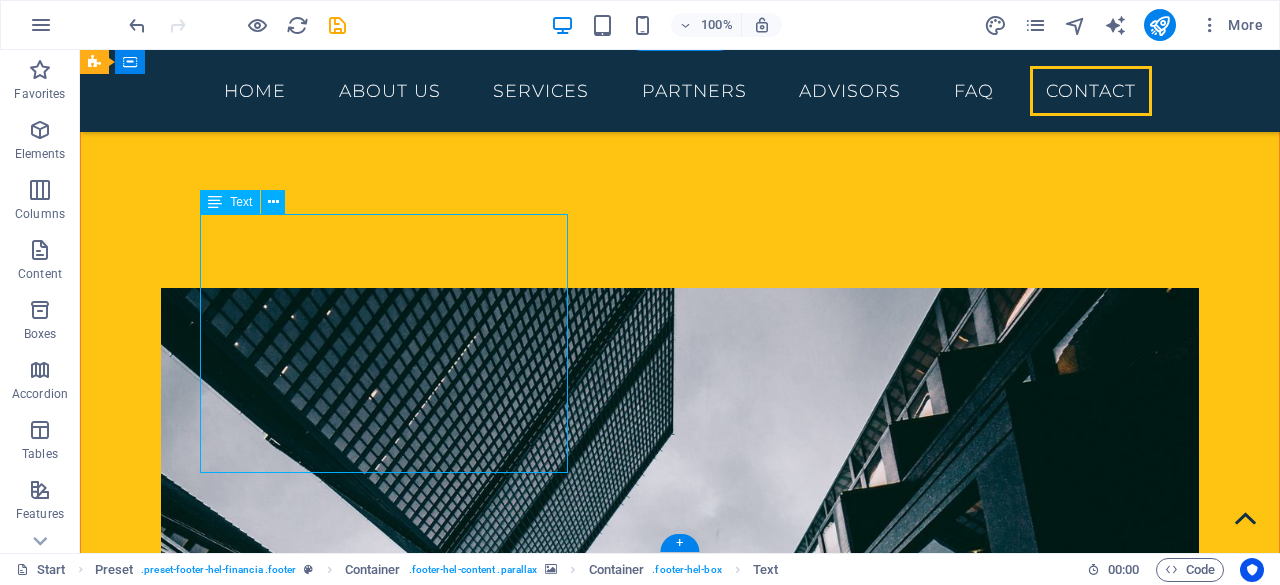 click on "Crossharbour Wealth ,  Cape Town     775510613cf18f3d3584eefe5df02e@[EMAIL] Legal Notice  |  Privacy" at bounding box center [568, 3749] 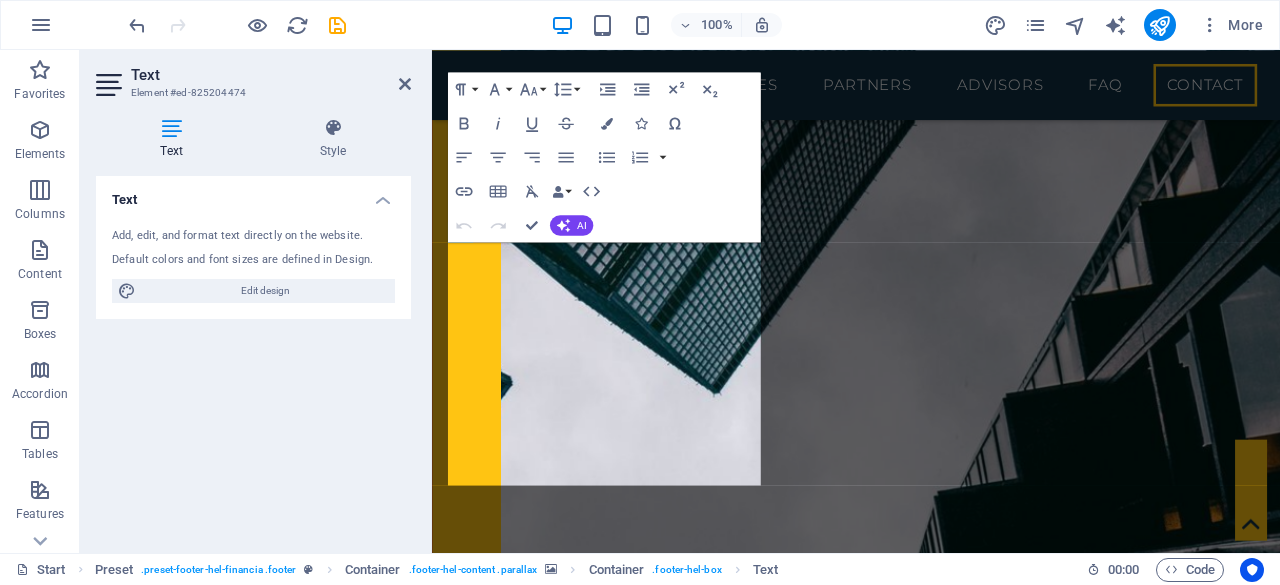 scroll, scrollTop: 5583, scrollLeft: 0, axis: vertical 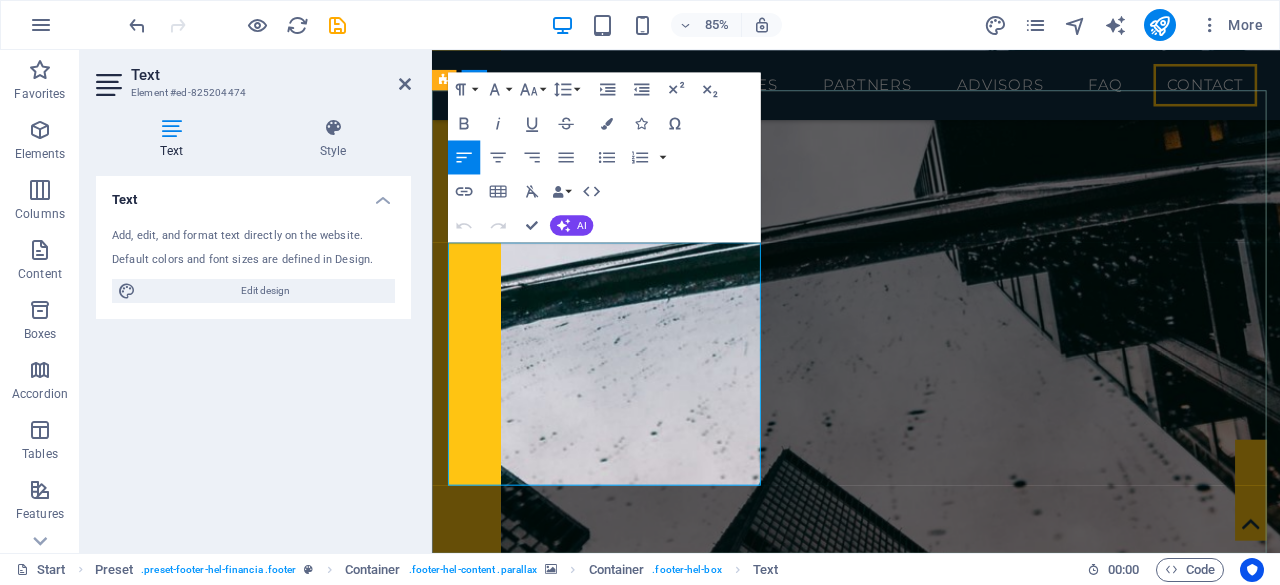 click on ",  Cape Town" at bounding box center (933, 3761) 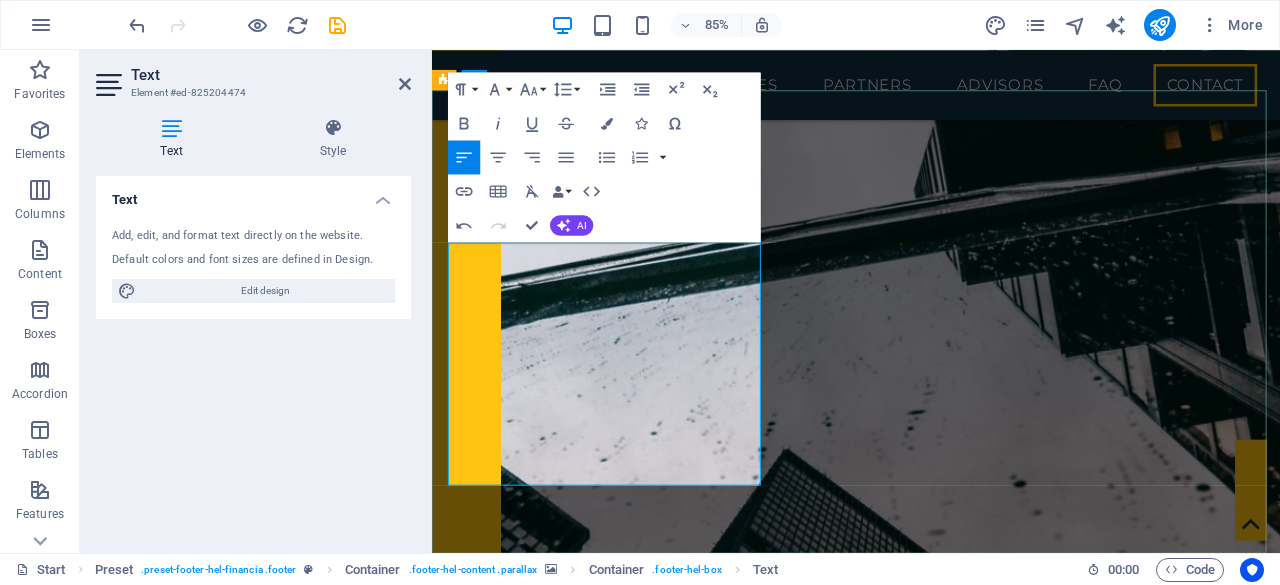 click on "Crossharbour Wealth Cape Town     775510613cf18f3d3584eefe5df02e@cpanel.local Legal Notice  |  Privacy" at bounding box center [920, 3853] 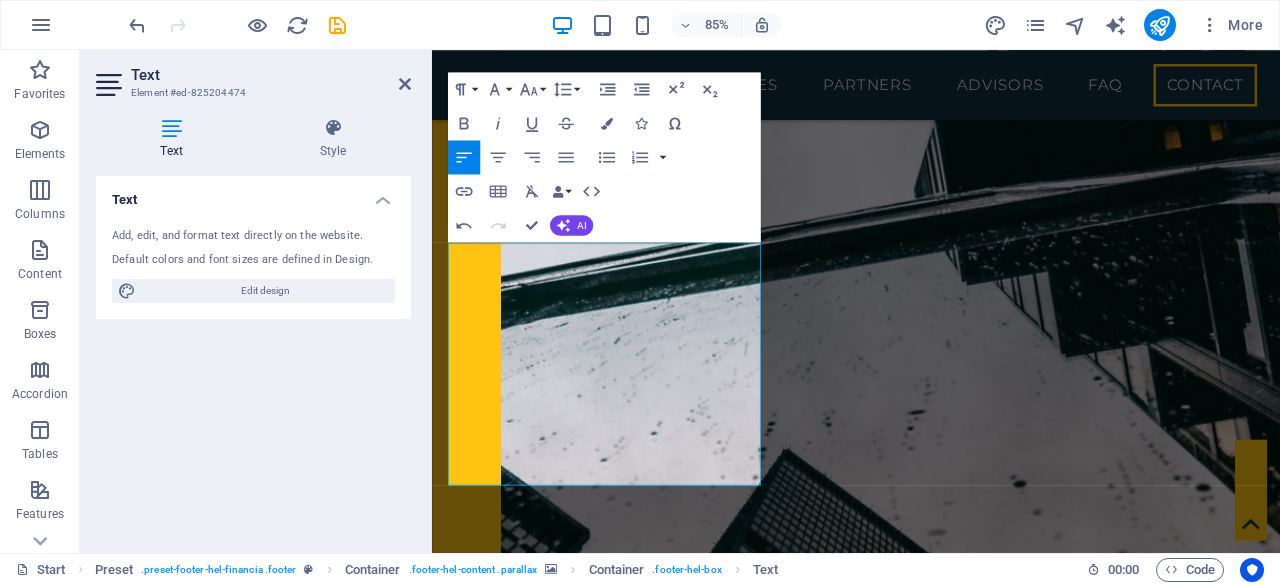 drag, startPoint x: 497, startPoint y: 364, endPoint x: 856, endPoint y: 367, distance: 359.01254 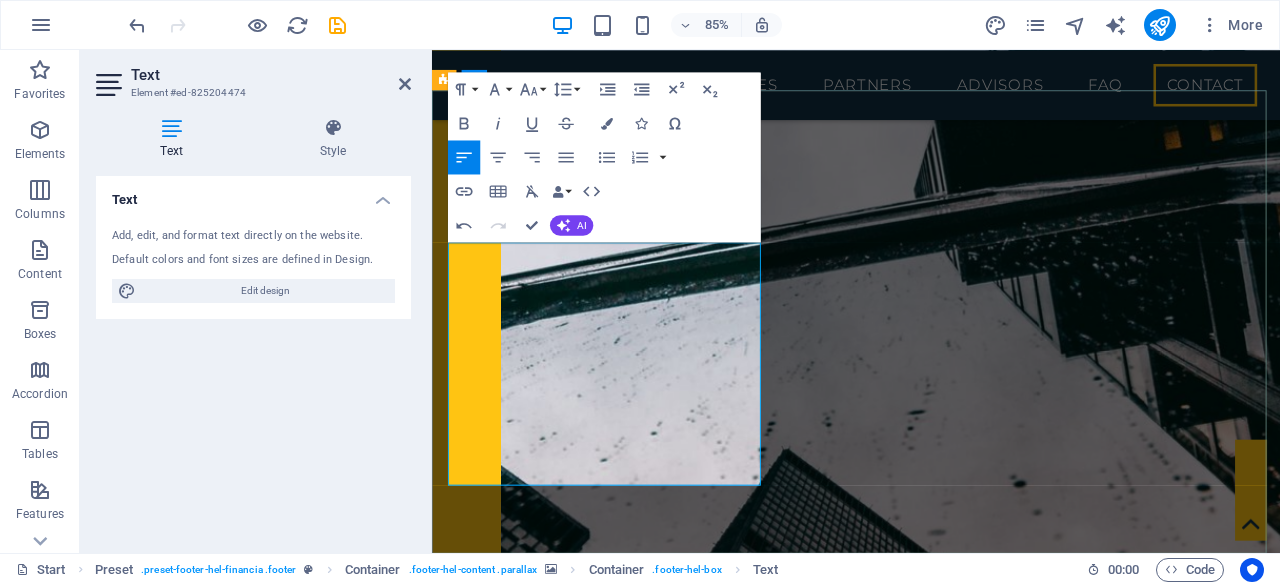 drag, startPoint x: 592, startPoint y: 517, endPoint x: 471, endPoint y: 378, distance: 184.28781 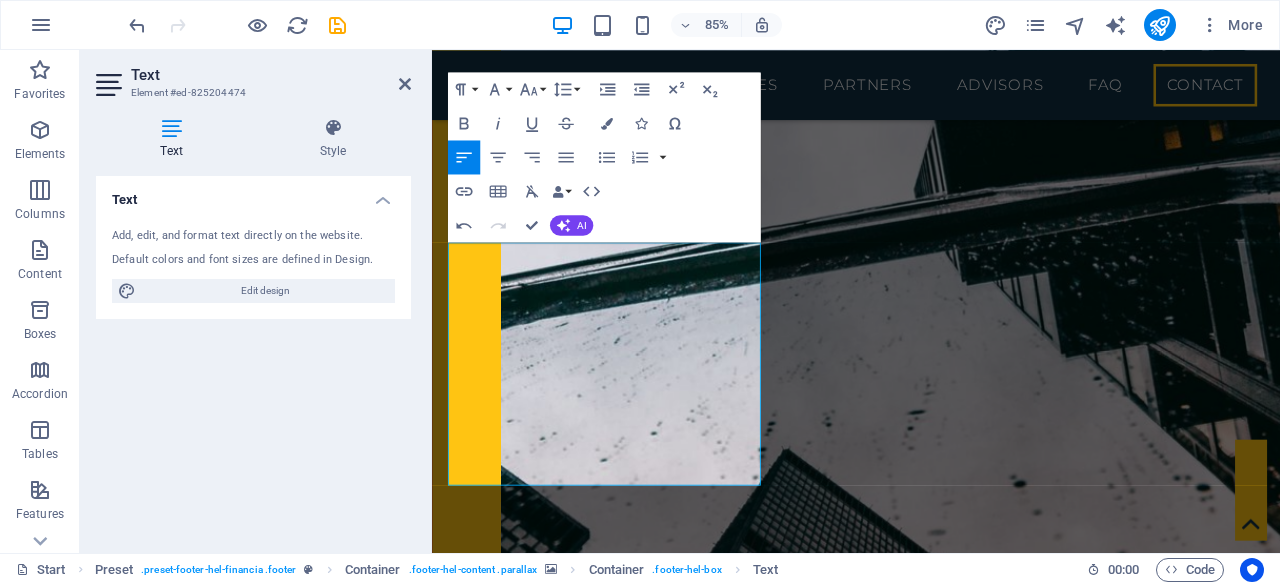 drag, startPoint x: 516, startPoint y: 512, endPoint x: 448, endPoint y: 341, distance: 184.02446 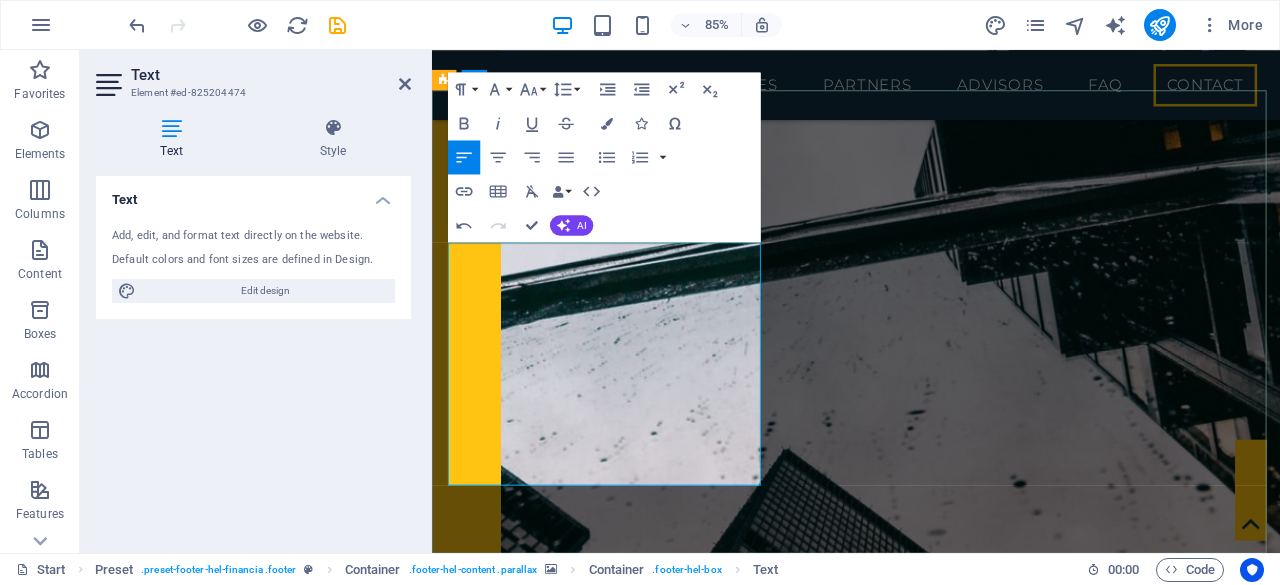 scroll, scrollTop: 5538, scrollLeft: 0, axis: vertical 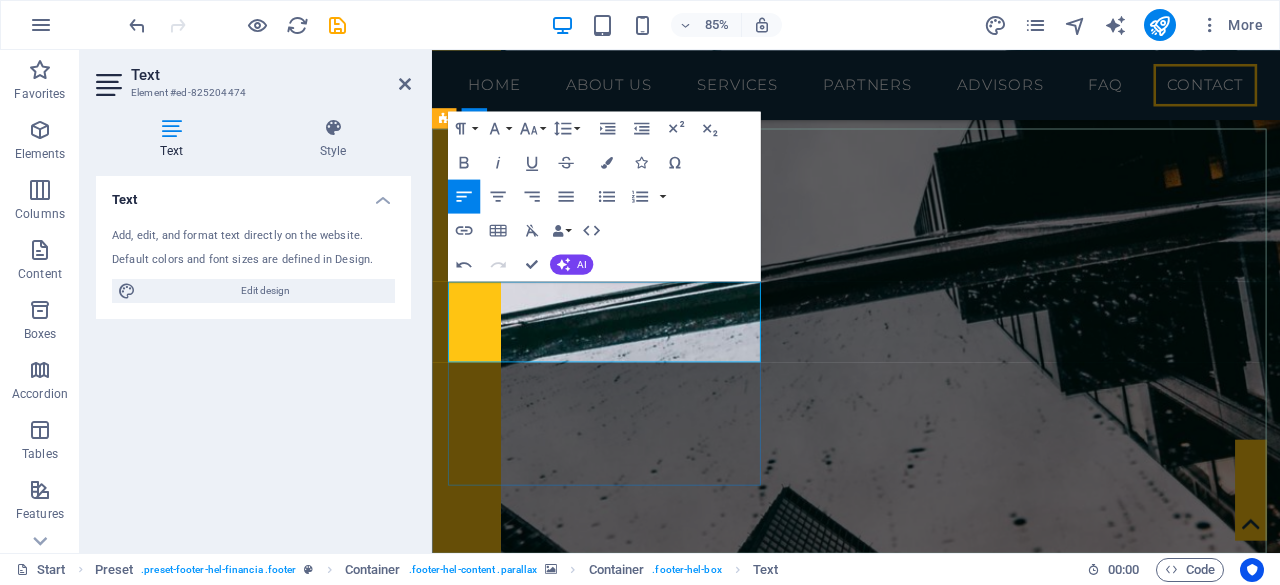 click at bounding box center (448, 3771) 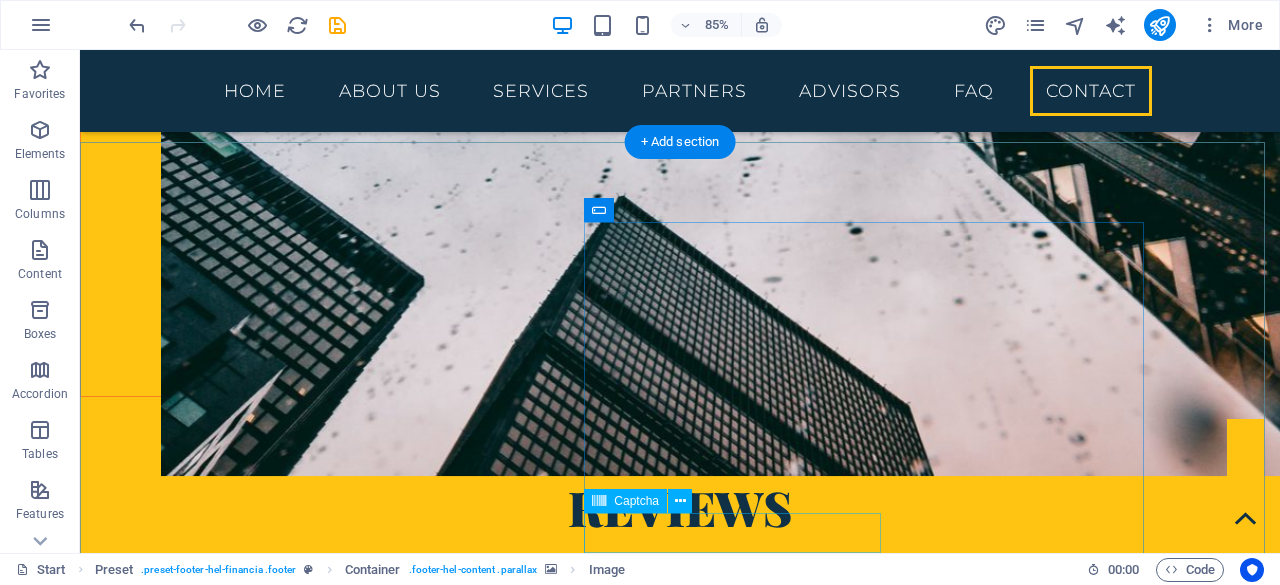 scroll, scrollTop: 5027, scrollLeft: 0, axis: vertical 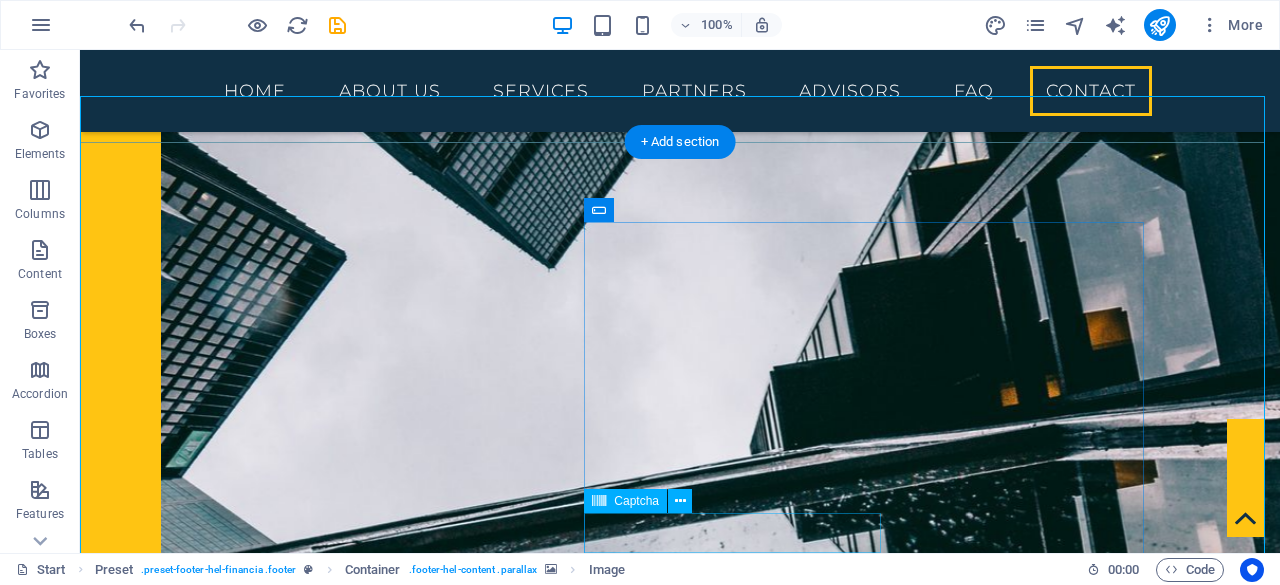 click on "Unreadable? Load new" at bounding box center (228, 4161) 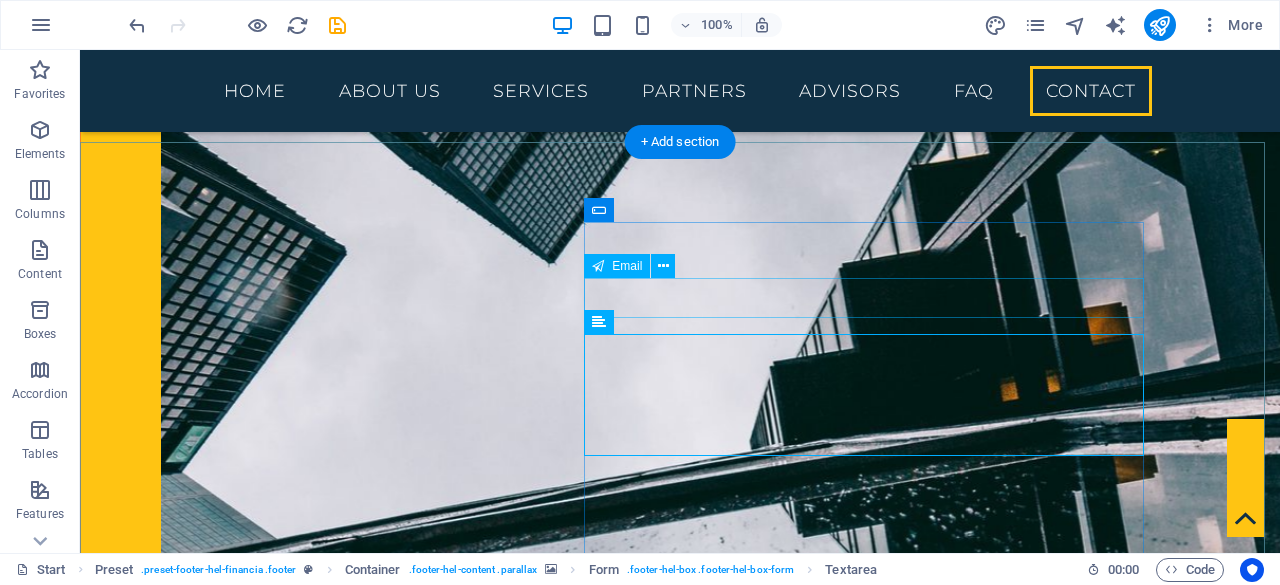 scroll, scrollTop: 5026, scrollLeft: 0, axis: vertical 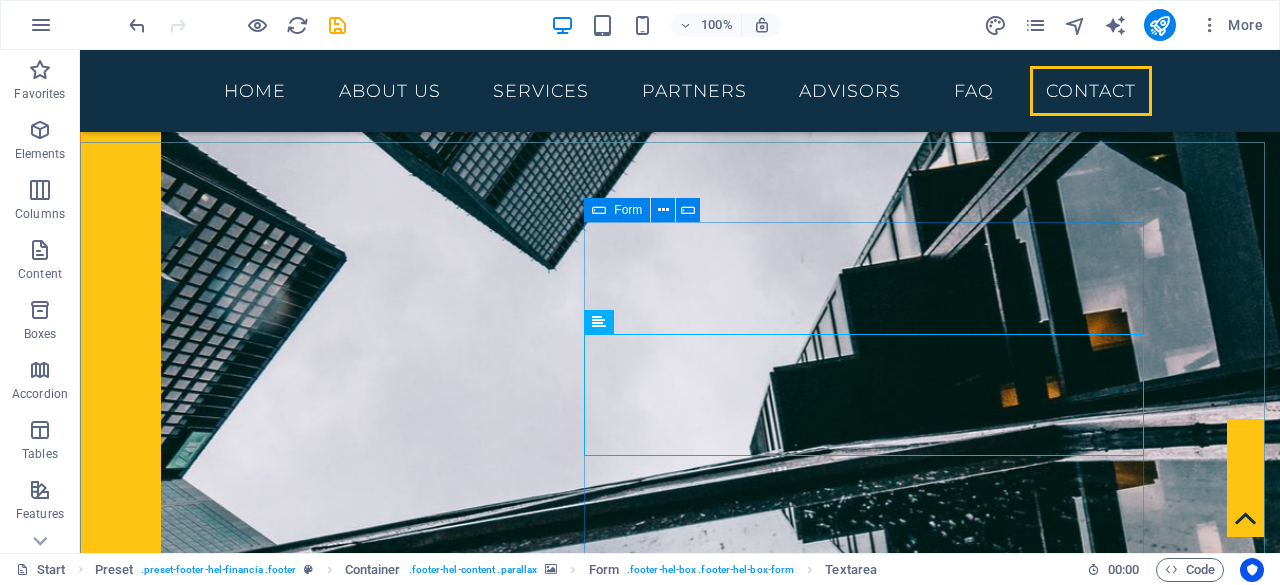 click at bounding box center (599, 210) 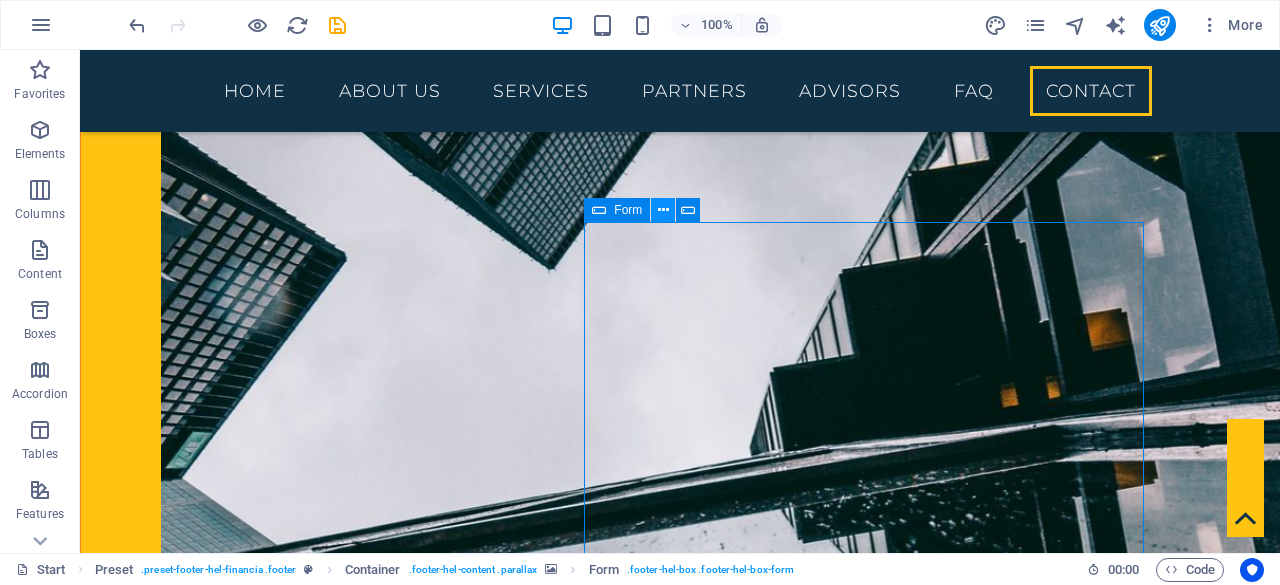 click at bounding box center (663, 210) 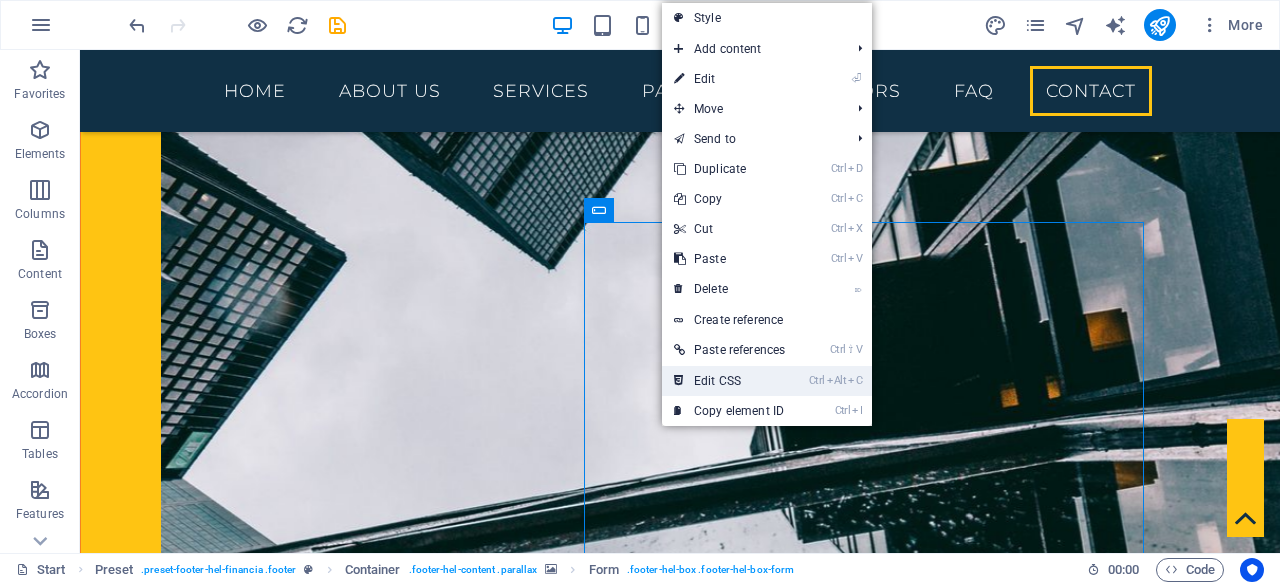 click on "Ctrl Alt C  Edit CSS" at bounding box center [729, 381] 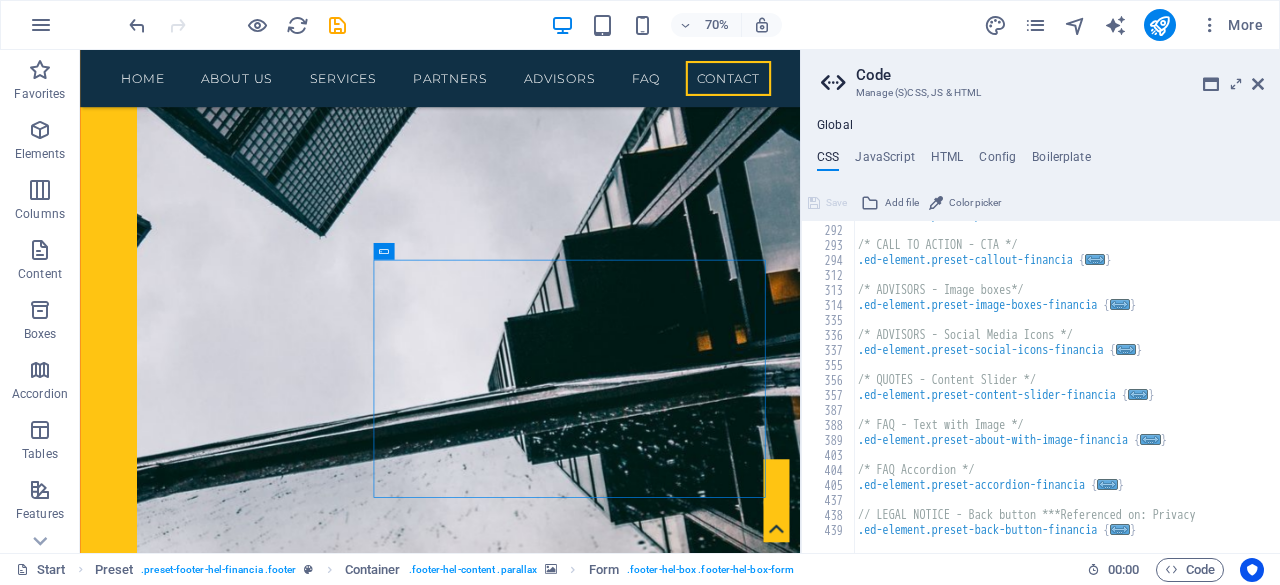 click on "Code Manage (S)CSS, JS & HTML Global CSS JavaScript HTML Config Boilerplate /*------------------------------------*\ 267 292 293 294 312 313 314 335 336 337 355 356 357 387 388 389 403 404 405 437 438 439 .ed-element.preset-partners-financia   { ... } /* CALL TO ACTION - CTA */ .ed-element.preset-callout-financia   { ... } /* ADVISORS - Image boxes*/ .ed-element.preset-image-boxes-financia   { ... } /* ADVISORS - Social Media Icons */ .ed-element.preset-social-icons-financia   { ... } /* QUOTES - Content Slider */ .ed-element.preset-content-slider-financia   { ... } /* FAQ - Text with Image */ .ed-element.preset-about-with-image-financia   { ... } /* FAQ Accordion */ .ed-element.preset-accordion-financia   { ... } // LEGAL NOTICE - Back button ***Referenced on: Privacy .ed-element.preset-back-button-financia   { ... }     Save Add file Color picker     Save Add file <a href="#main-content" class="wv-link-content button">Skip to main content</a> 1 2 < a   href = "#main-content"   class = > </ a >" at bounding box center [1040, 301] 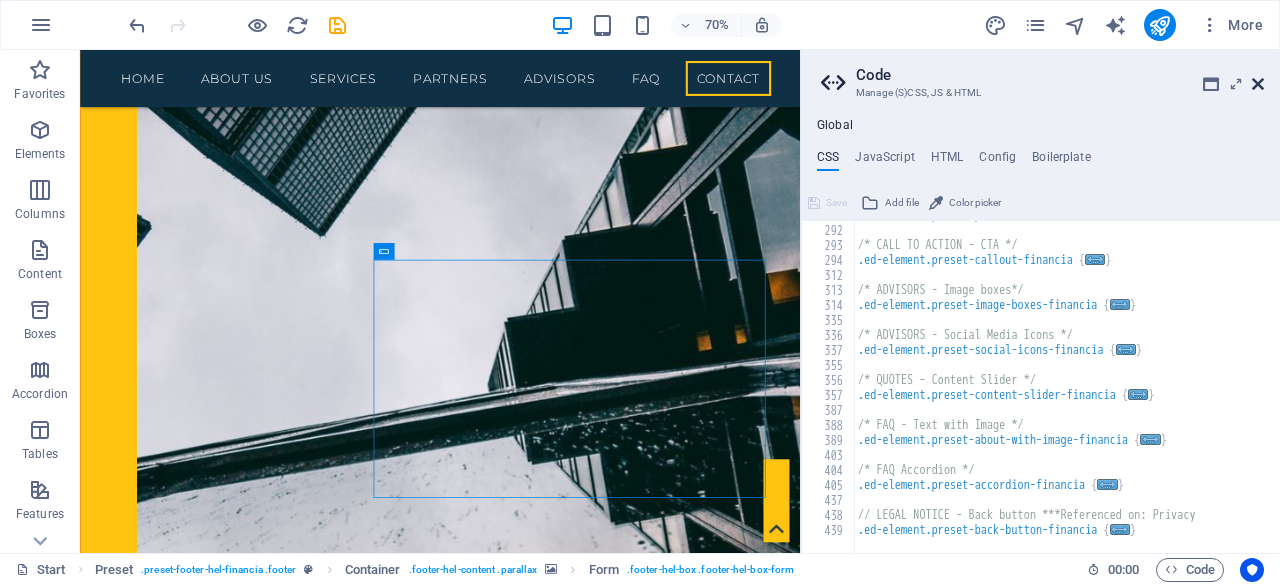 click at bounding box center (1258, 84) 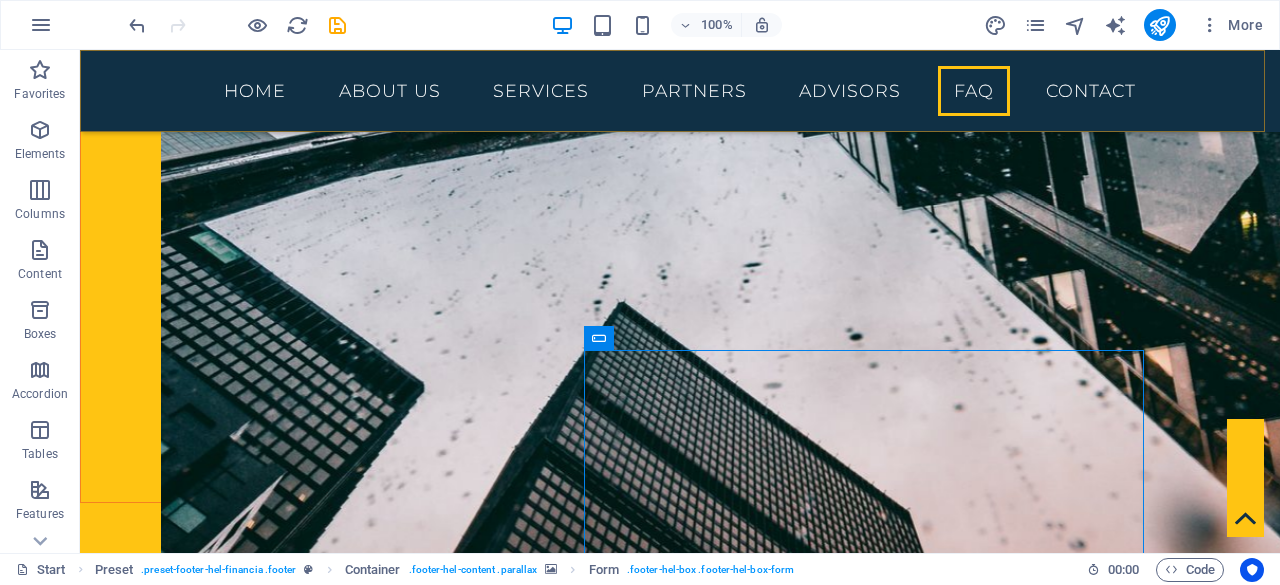 scroll, scrollTop: 4899, scrollLeft: 0, axis: vertical 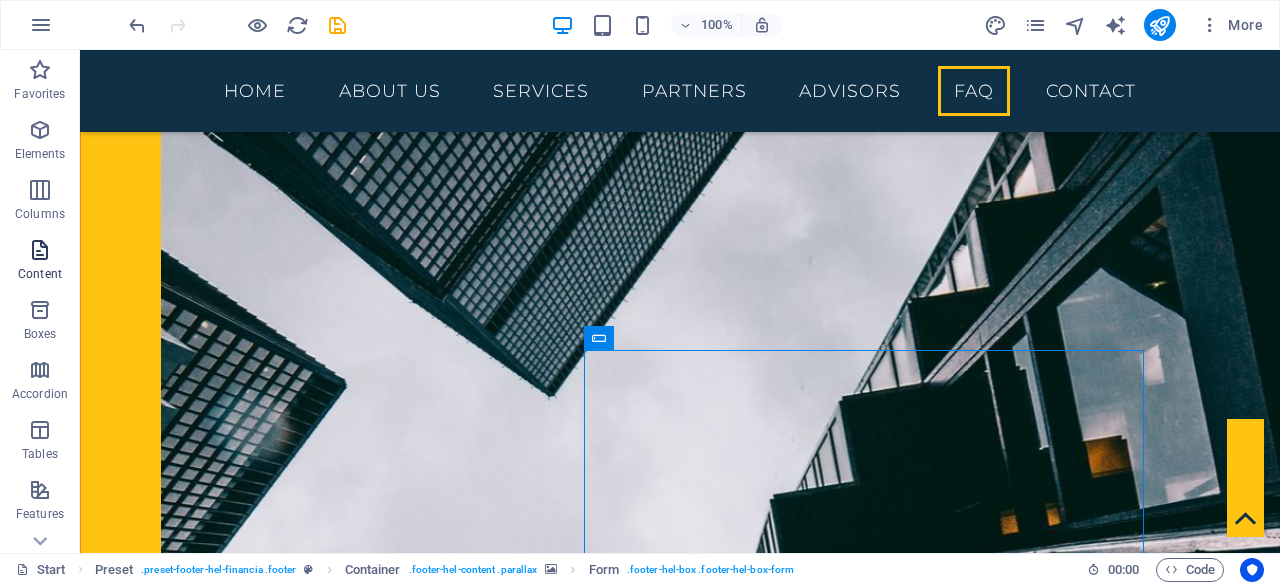 click on "Content" at bounding box center (40, 274) 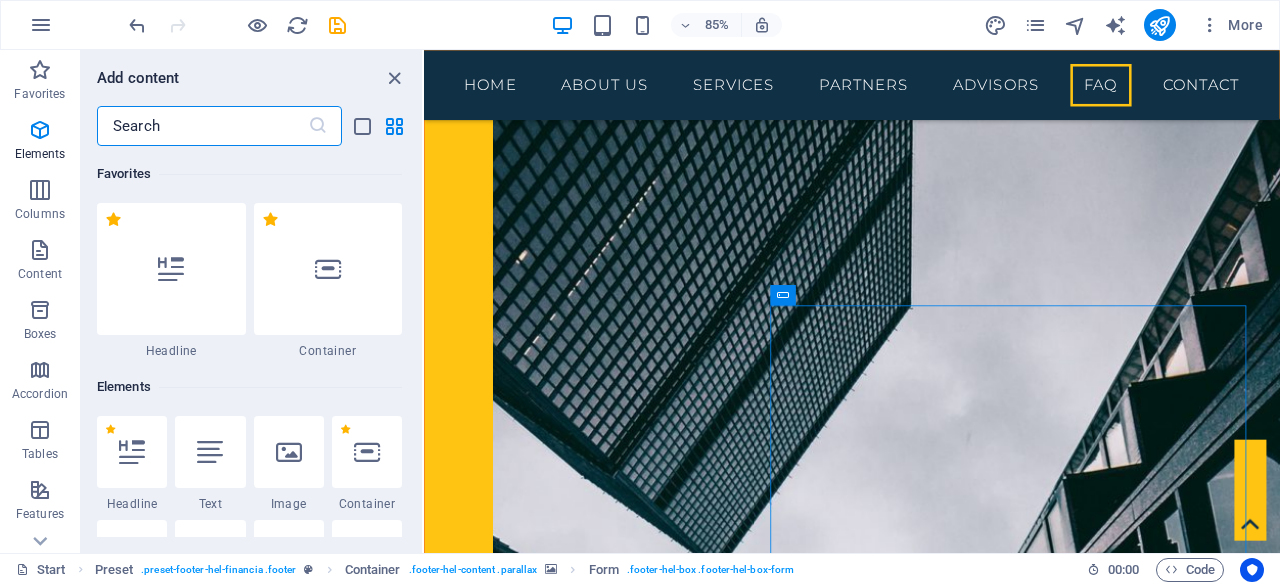 scroll, scrollTop: 5304, scrollLeft: 0, axis: vertical 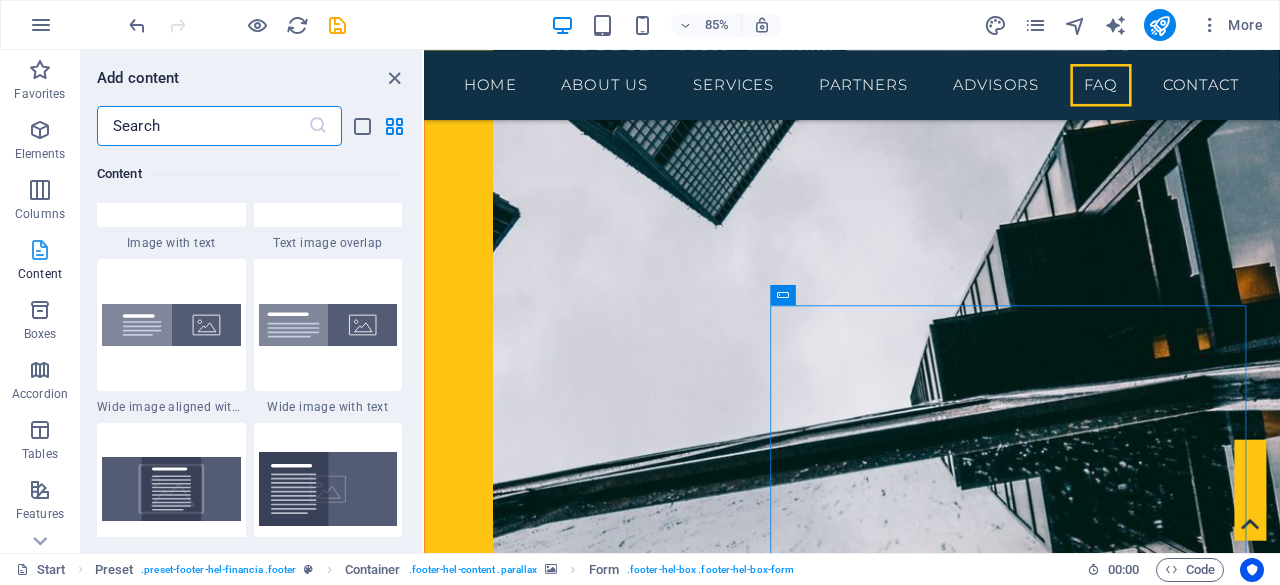 click at bounding box center [40, 250] 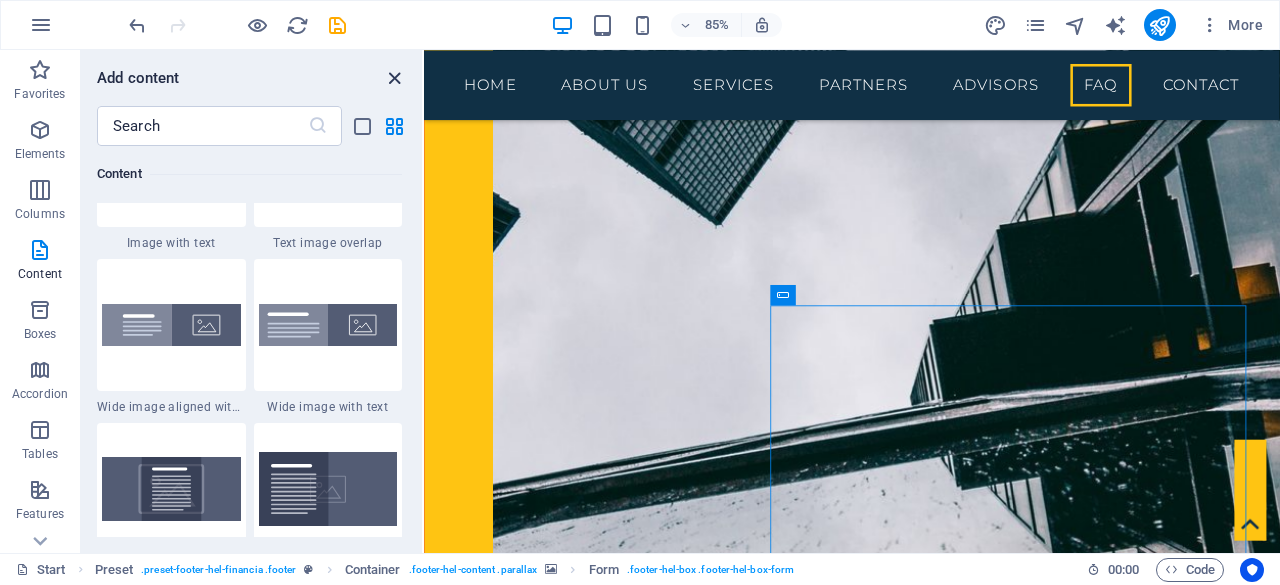 click at bounding box center [394, 78] 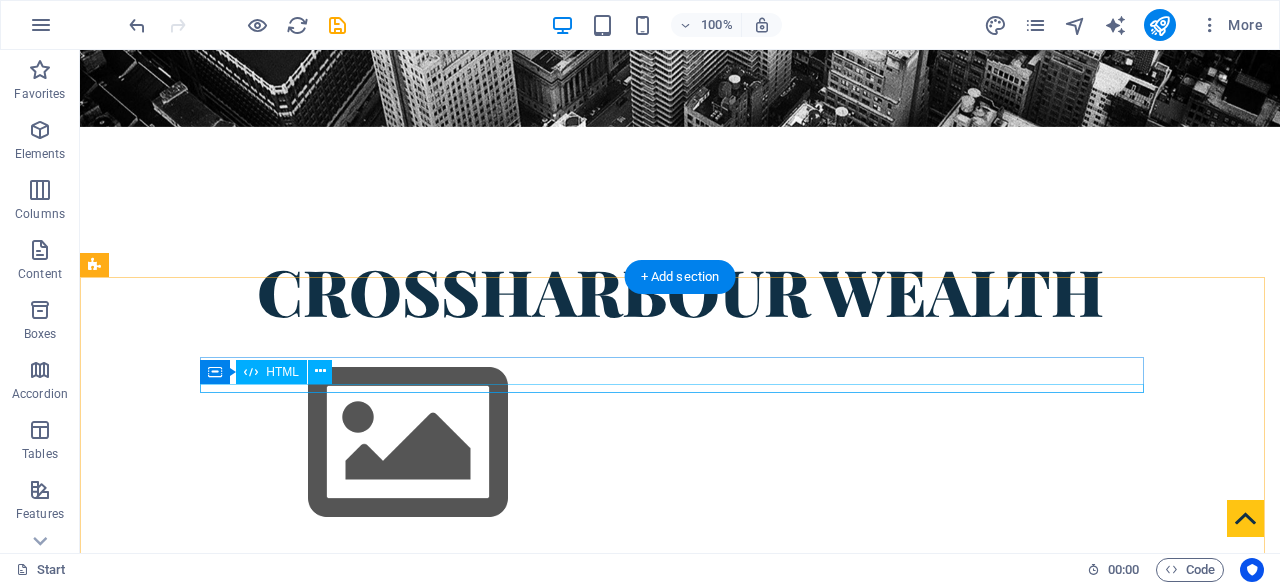 scroll, scrollTop: 276, scrollLeft: 0, axis: vertical 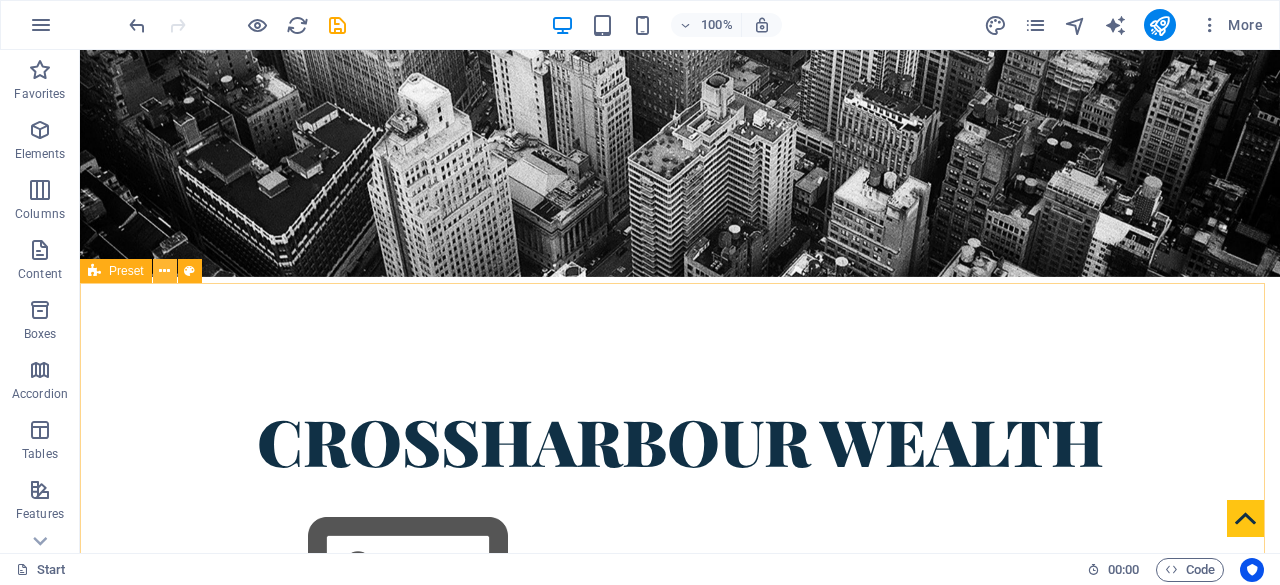 click at bounding box center (165, 271) 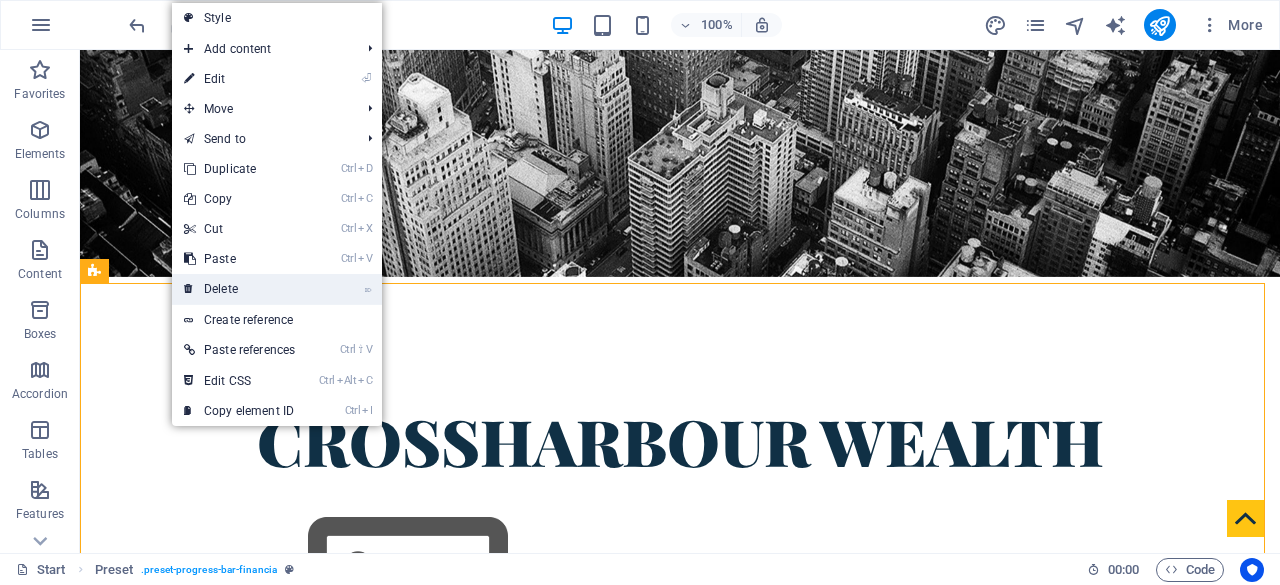 click on "⌦  Delete" at bounding box center (239, 289) 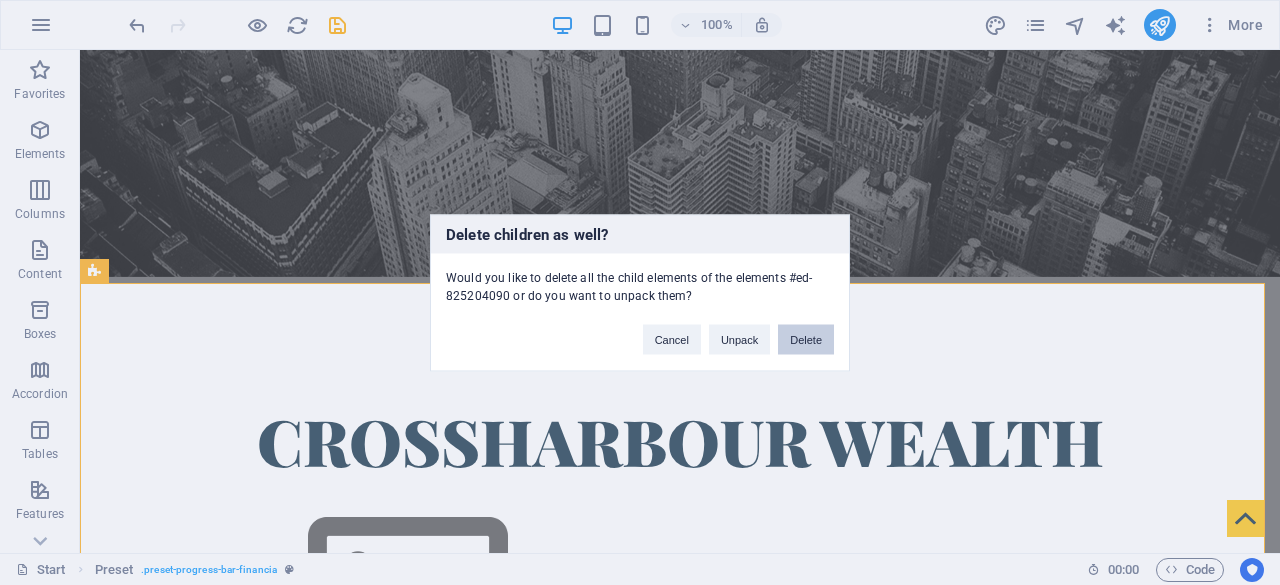 click on "Delete" at bounding box center (806, 339) 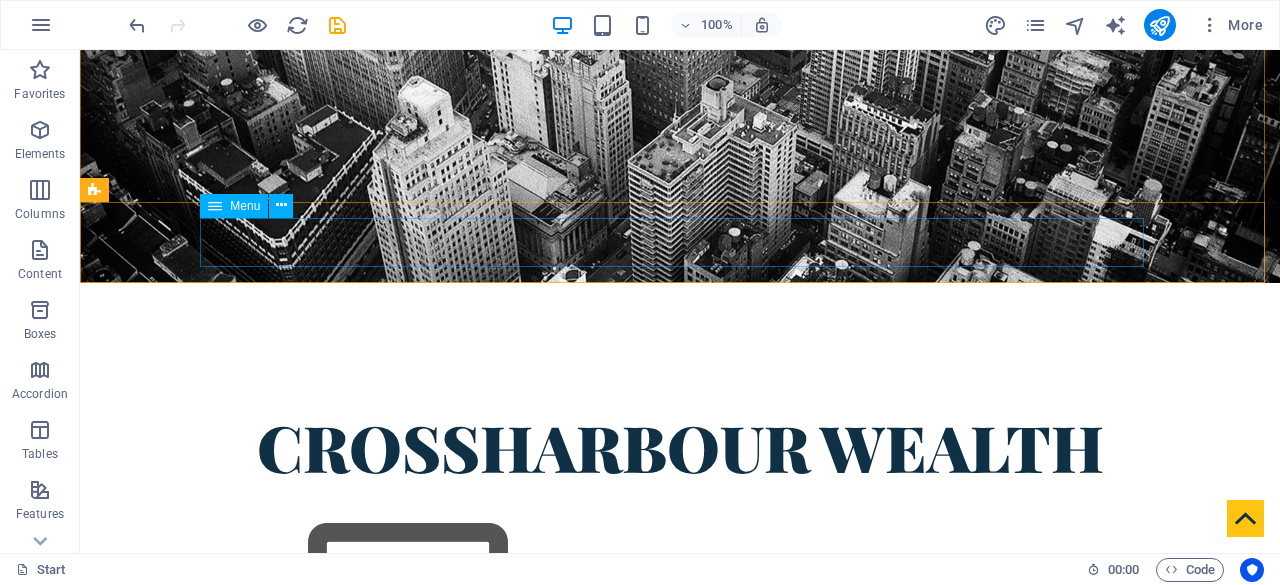 click on "Menu" at bounding box center [245, 206] 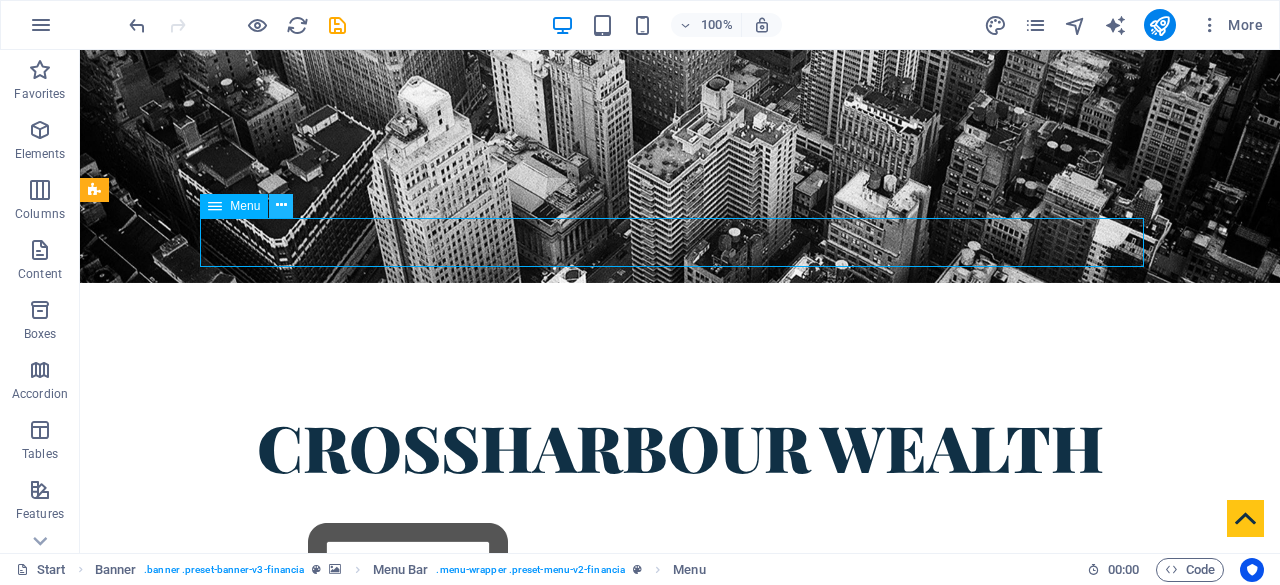 click at bounding box center [281, 205] 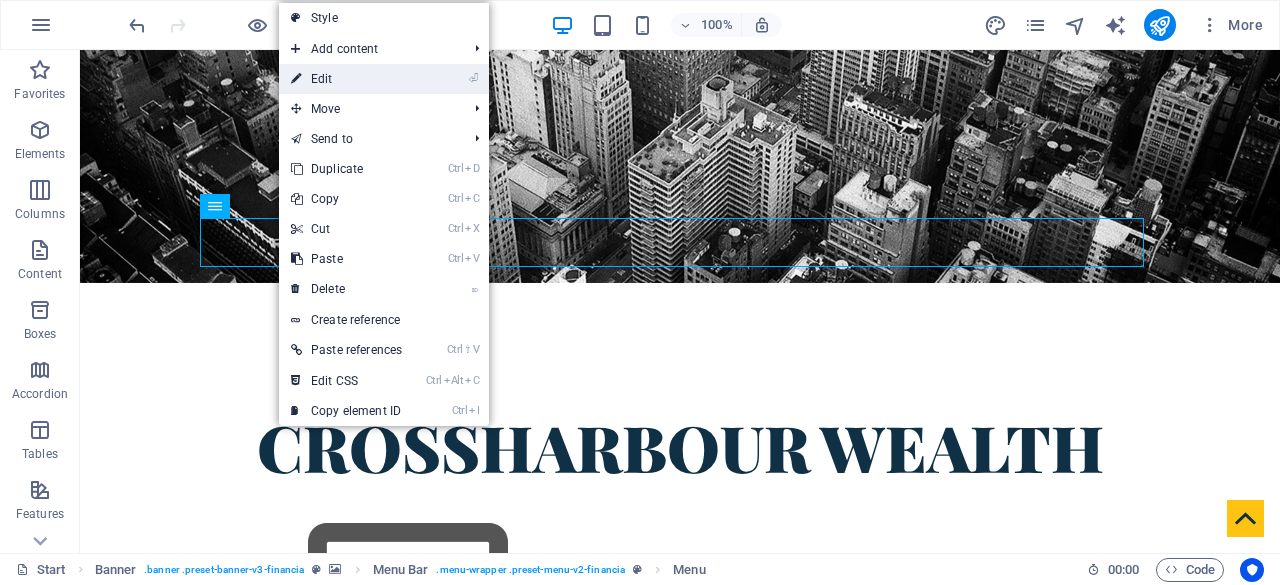 click on "⏎  Edit" at bounding box center [346, 79] 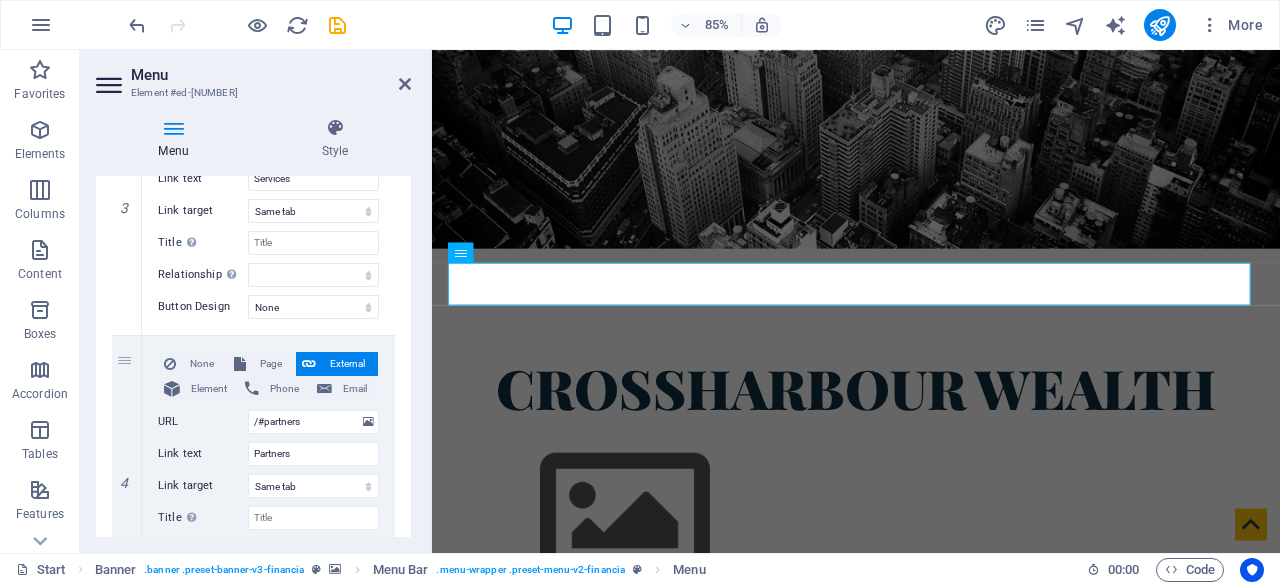 scroll, scrollTop: 857, scrollLeft: 0, axis: vertical 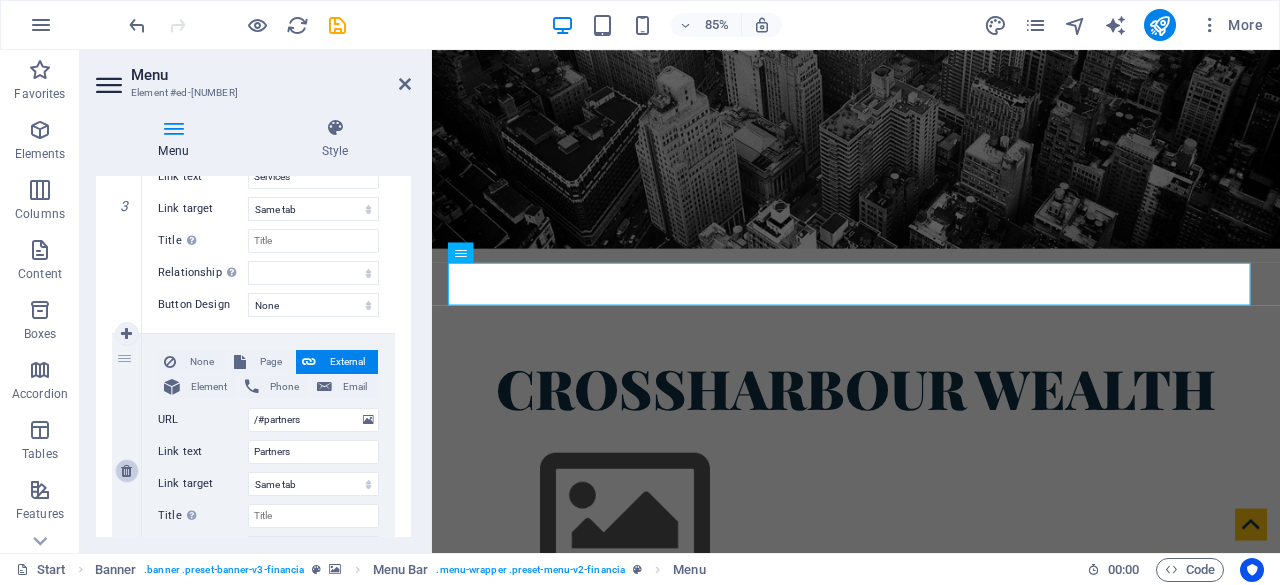 click at bounding box center [126, 471] 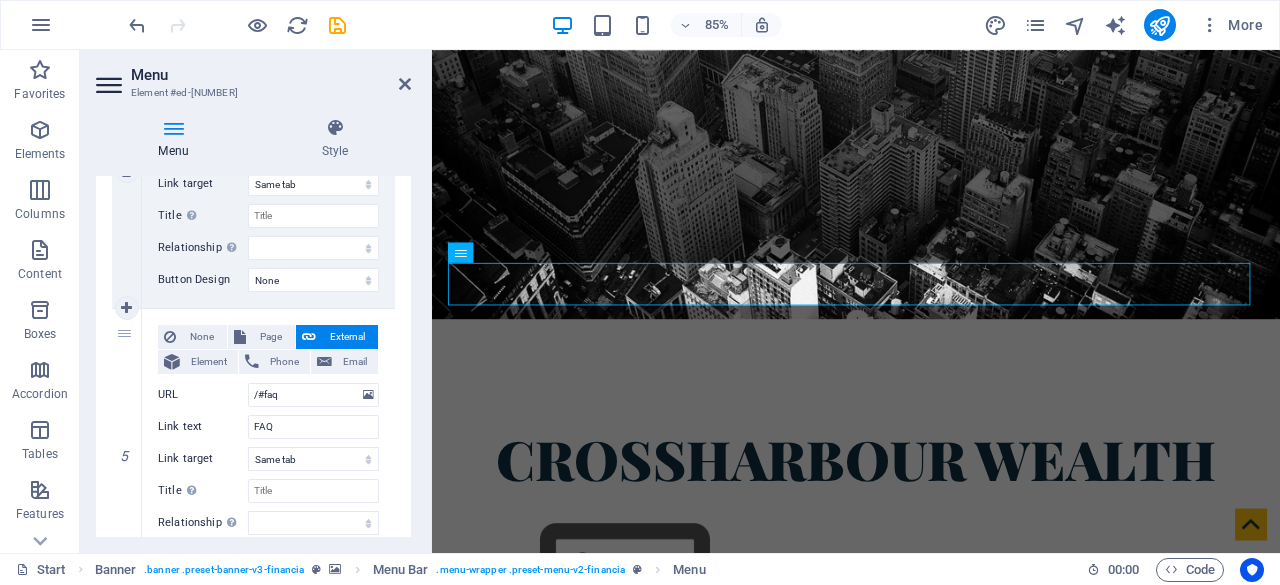 scroll, scrollTop: 1156, scrollLeft: 0, axis: vertical 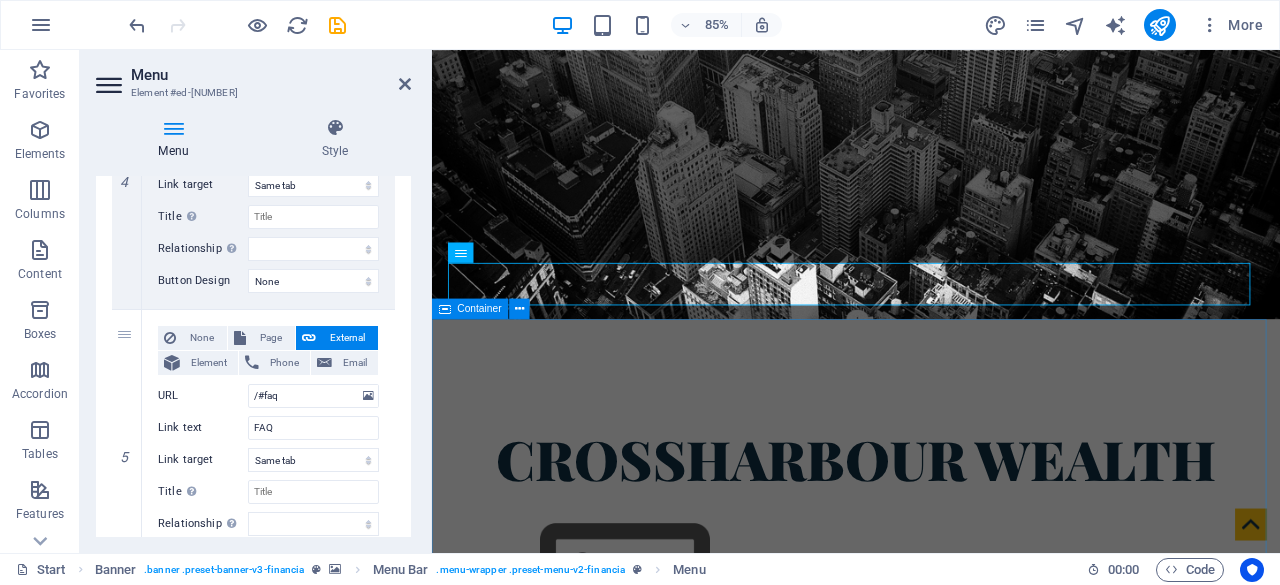 click on "About  Crossharbour Wealth Crossharbour Wealth  is a specialist tax consultancy dedicated to helping individuals navigate the complex world of taxation with confidence and clarity.  Based on a foundation of integrity, expertise, and a deep understanding of the ever-evolving tax landscape, we provide solutions that not only ensure compliance but also support long term financial growth and wealth preservation. Get in touch" at bounding box center (931, 1235) 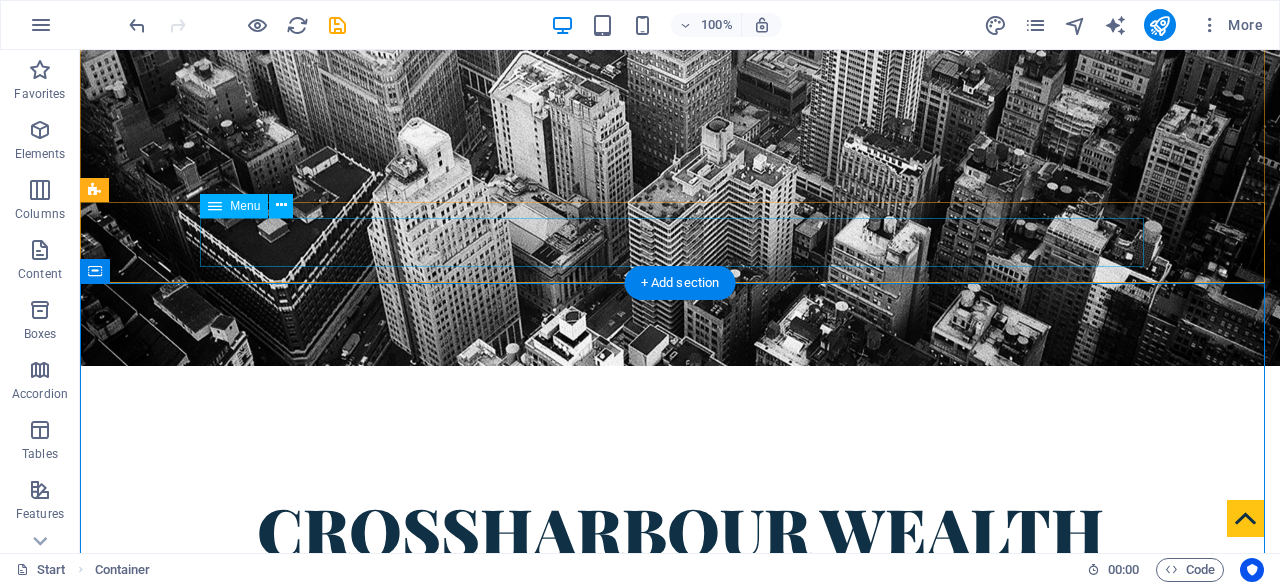 click on "Home About us Services Advisors FAQ Contact" at bounding box center [680, 959] 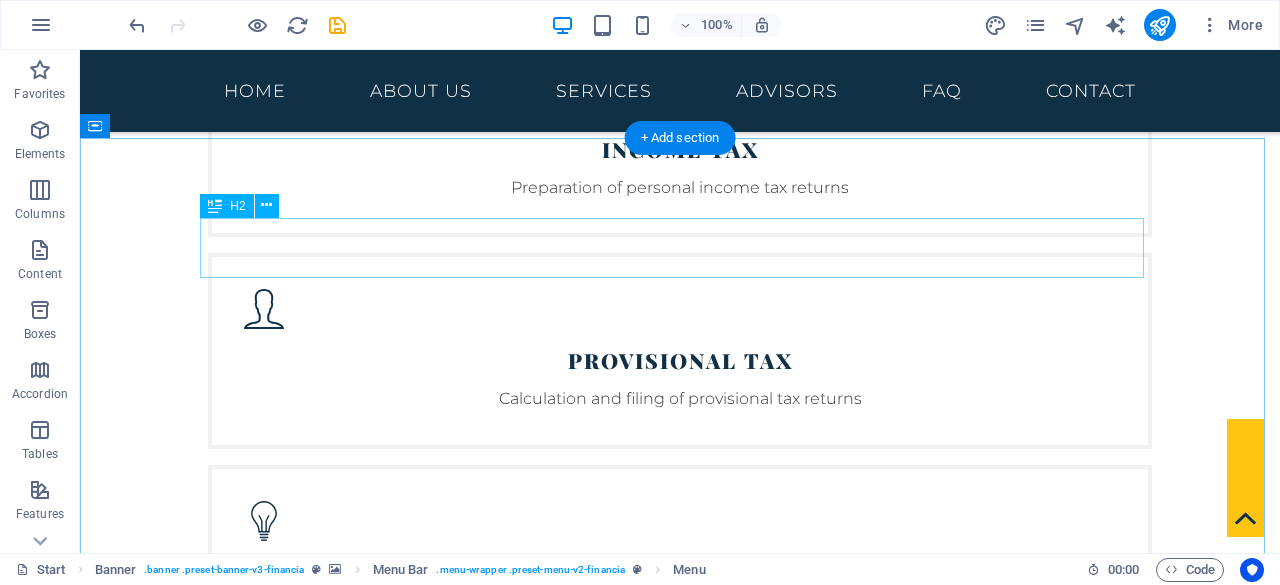 scroll, scrollTop: 3439, scrollLeft: 0, axis: vertical 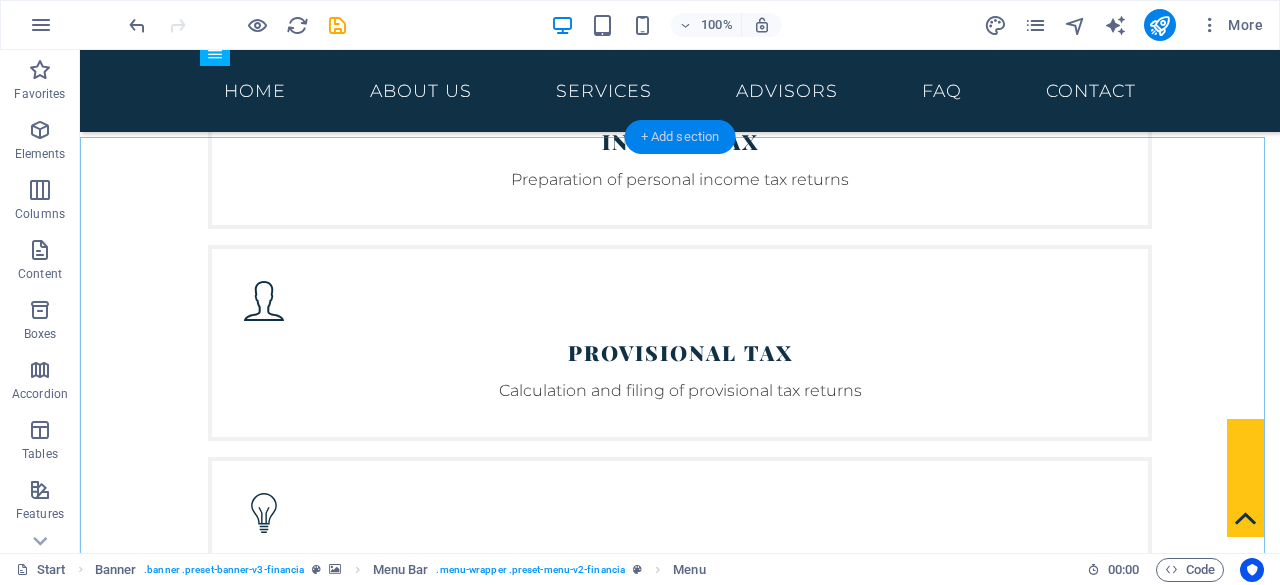 click on "+ Add section" at bounding box center (680, 137) 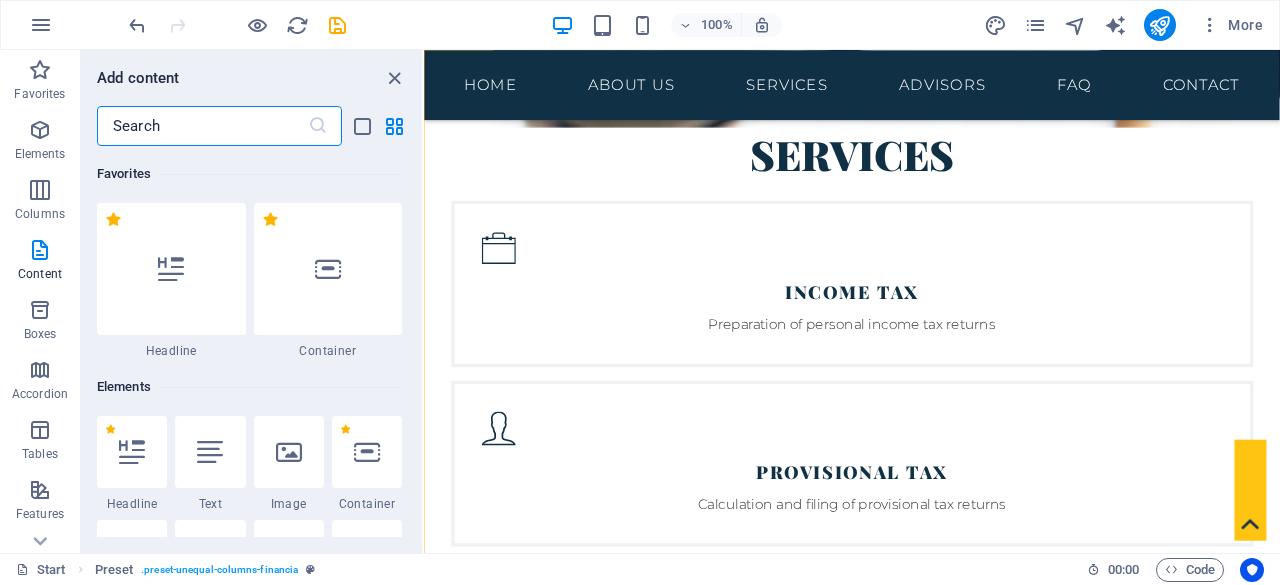 scroll, scrollTop: 2886, scrollLeft: 0, axis: vertical 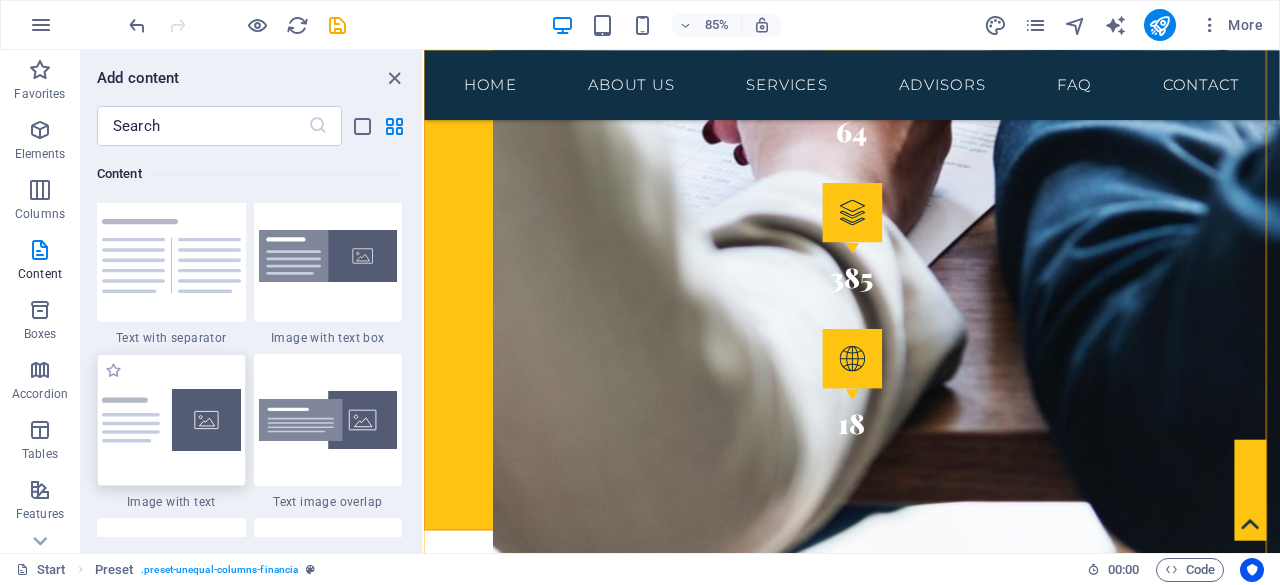click at bounding box center [171, 420] 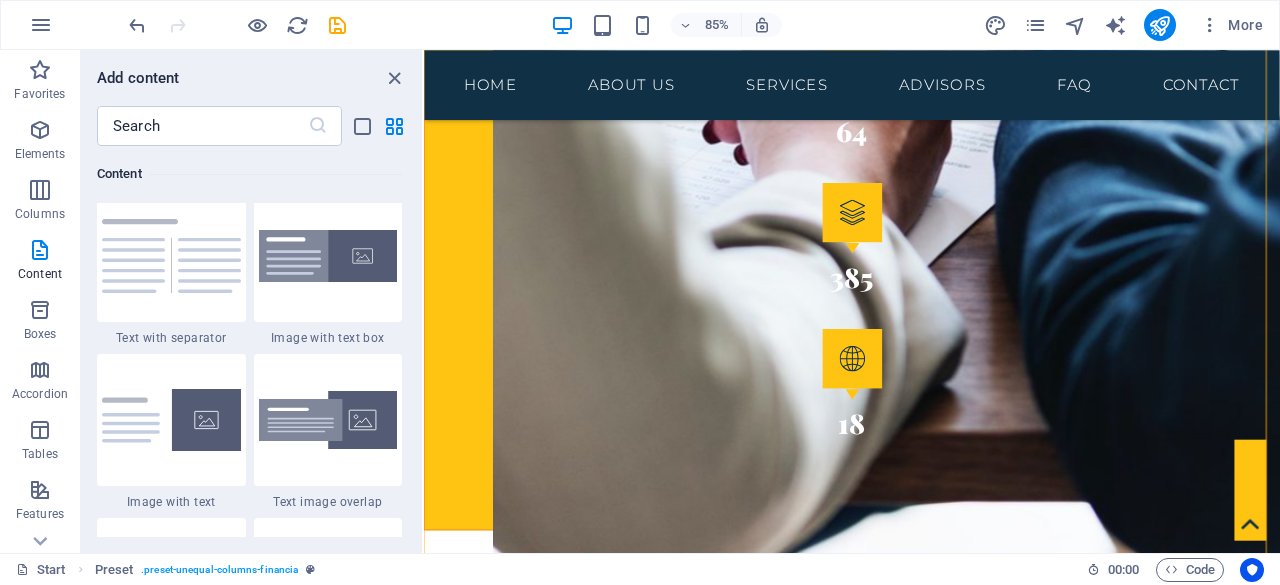 click on "H3   Banner   Banner   Container   Image   Separator   Placeholder   Banner   Info Bar   Container   Logo   Container   Text   Container   Container   Text   Container   Icon   Menu Bar   Spacer   Spacer   Menu   Container   H2   Preset   Container   Text   Preset   Preset   Container   Container   Text   Container   Preset   Container   Container   Text   Container   Spacer   Container   HTML   Container   HTML   Text   Container   Container   Text   Container   HTML   Container   Text   Container   Container   HTML   Placeholder   Button   Spacer   Container   Icon   Preset   Container   Preset   Container   Container   Top button   Text   Preset   Container   Preset   Container   Text   Spacer   Text   Container   H2   Spacer   HTML   Container   Icon   Container   Icon   Spacer   HTML   Container   Icon   Container   Spacer   Text   Spacer   Preset   Container   Container   Preset   Text   Container   Container   H3   Container   Container   Text   Container   H3   H2   Spacer   Icon" at bounding box center [852, 301] 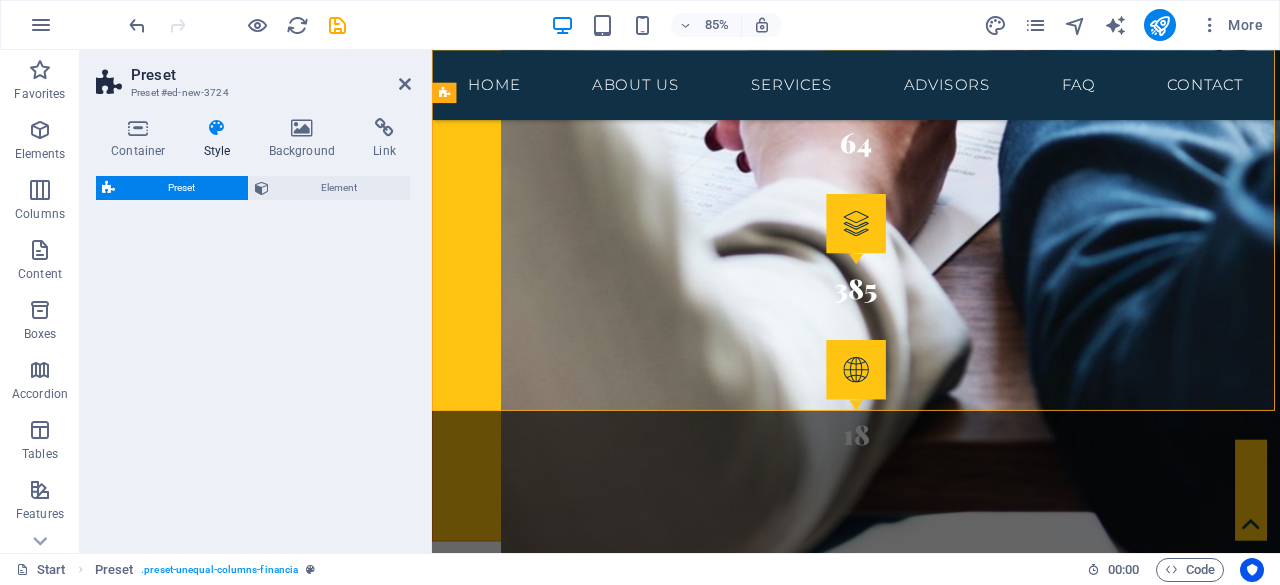 scroll, scrollTop: 3974, scrollLeft: 0, axis: vertical 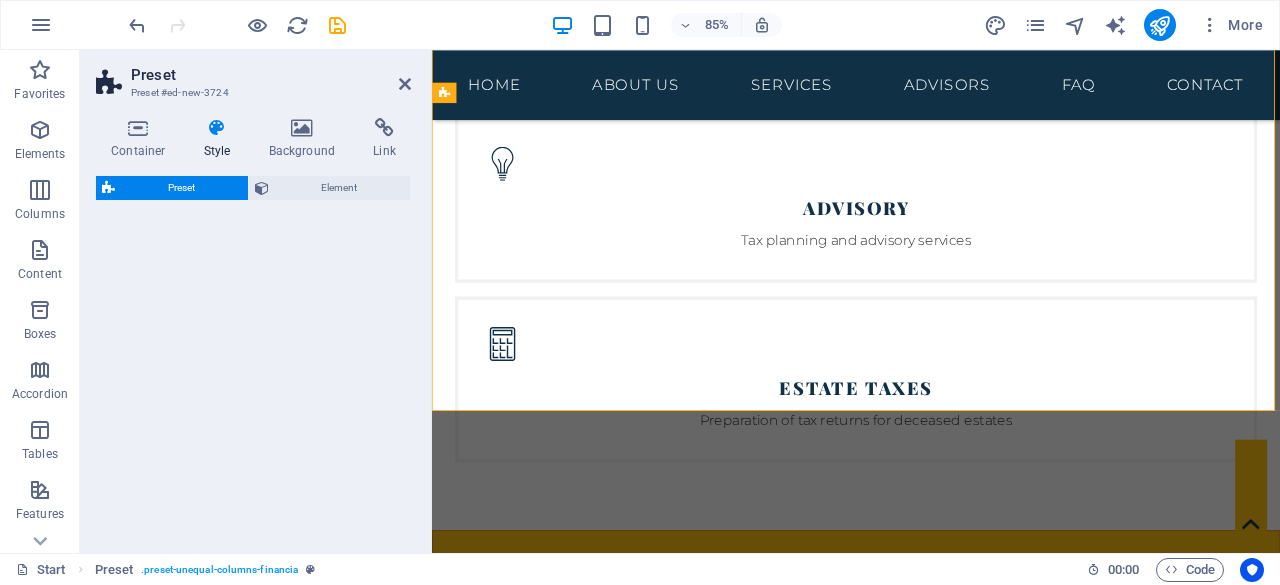 select on "rem" 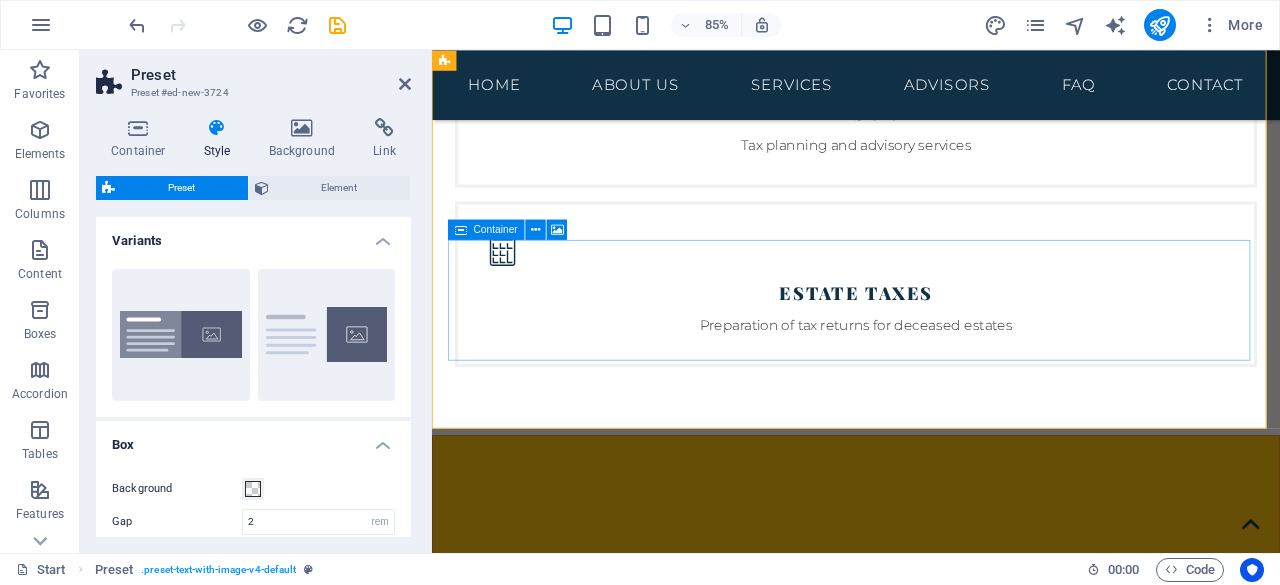 scroll, scrollTop: 4033, scrollLeft: 0, axis: vertical 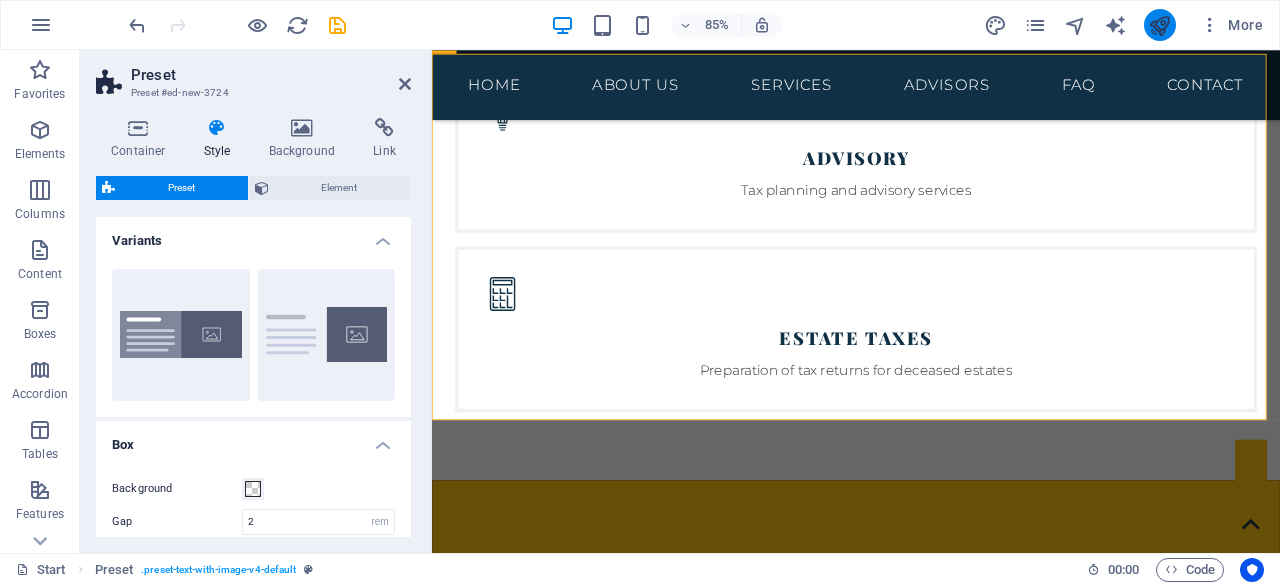click at bounding box center [1159, 25] 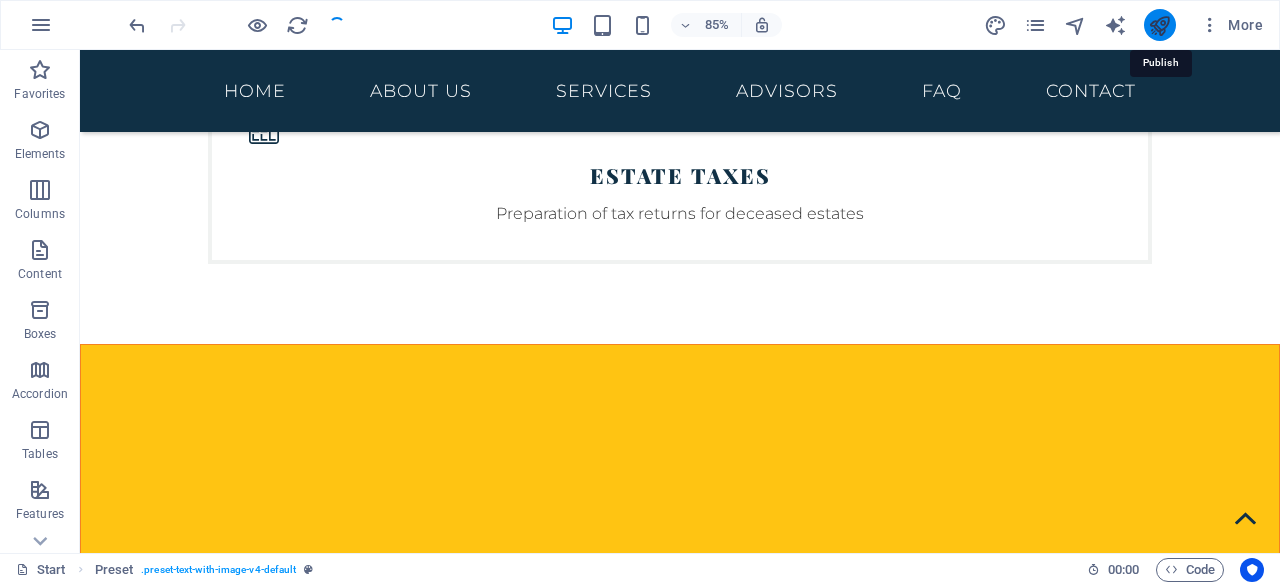 scroll, scrollTop: 3490, scrollLeft: 0, axis: vertical 